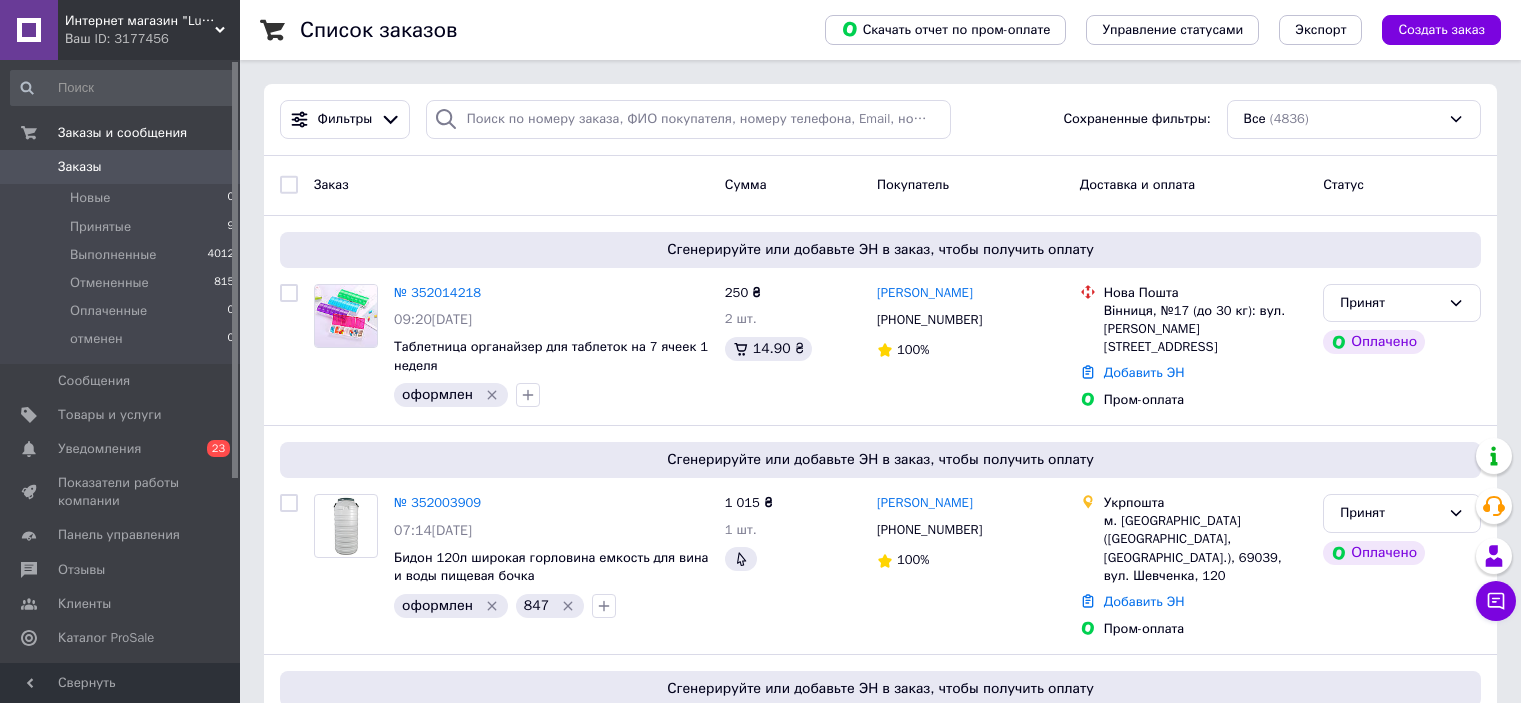 click on "Заказы" at bounding box center (121, 167) 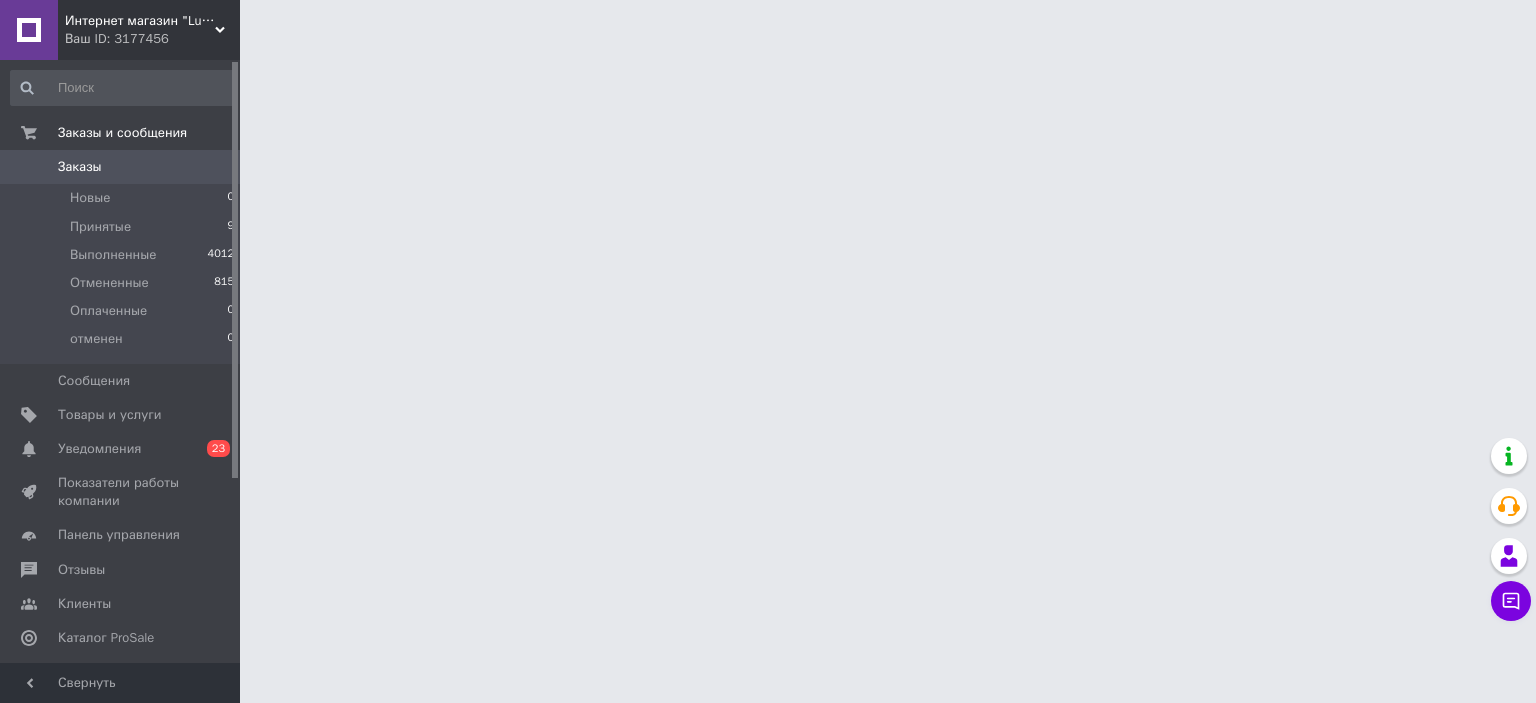 click on "Интернет магазин "Luchmag" Ваш ID: 3177456" at bounding box center [149, 30] 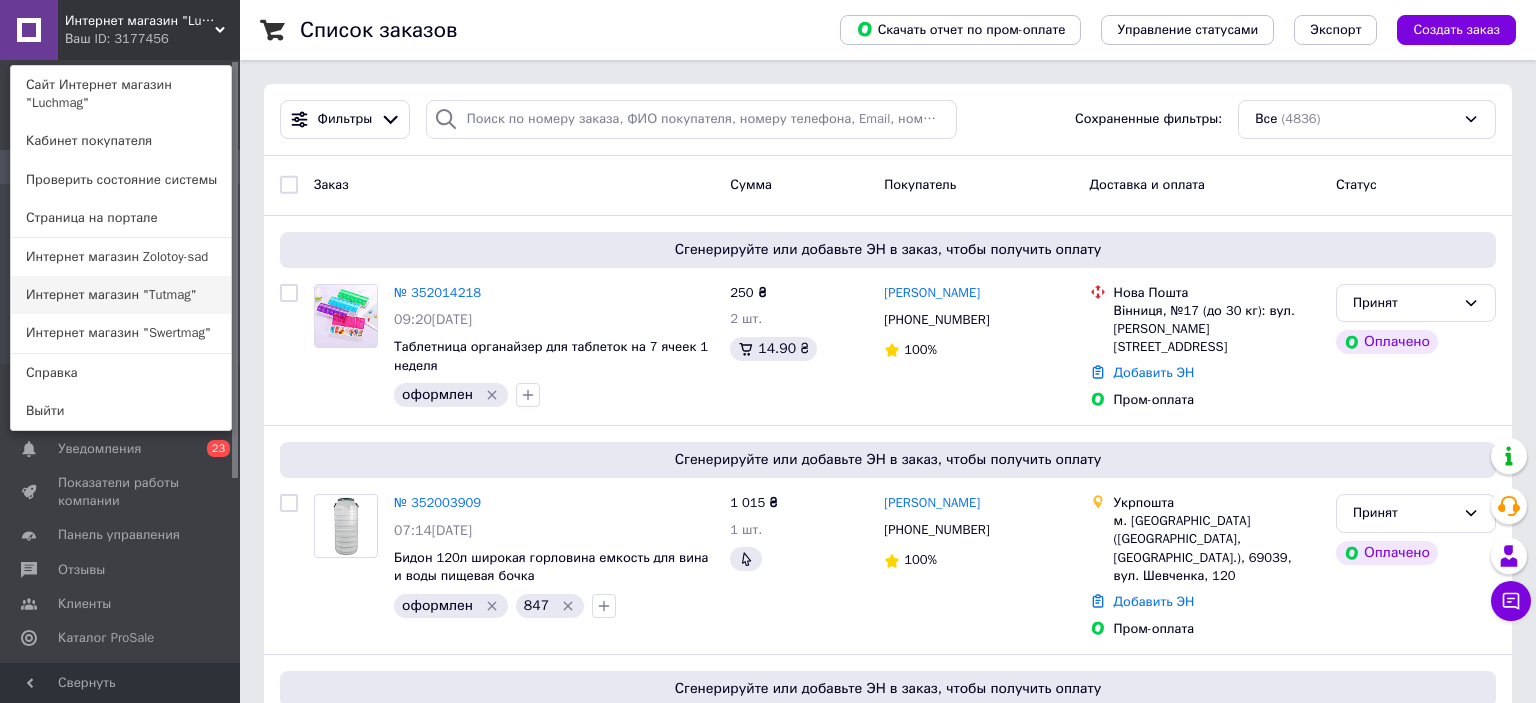 click on "Интернет магазин "Tutmag"" at bounding box center [121, 295] 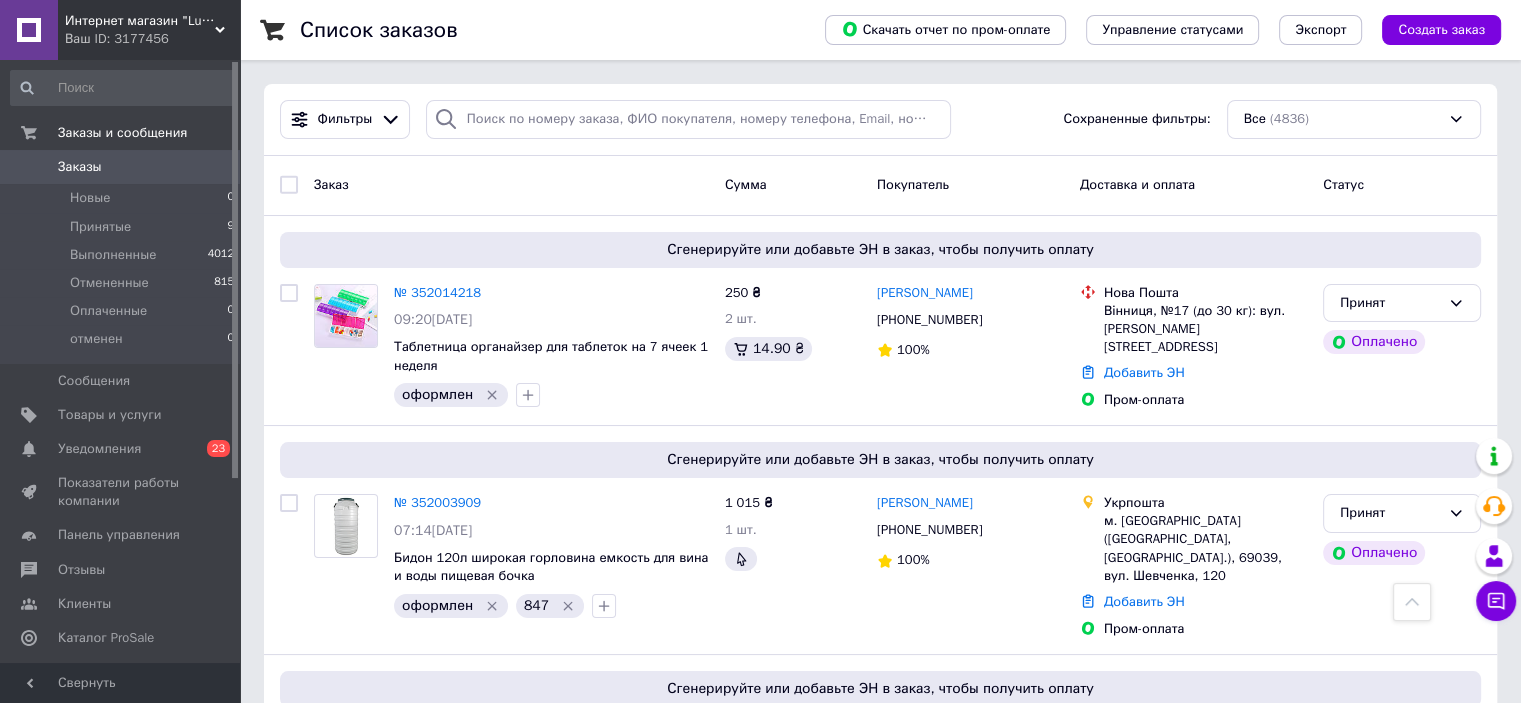 scroll, scrollTop: 700, scrollLeft: 0, axis: vertical 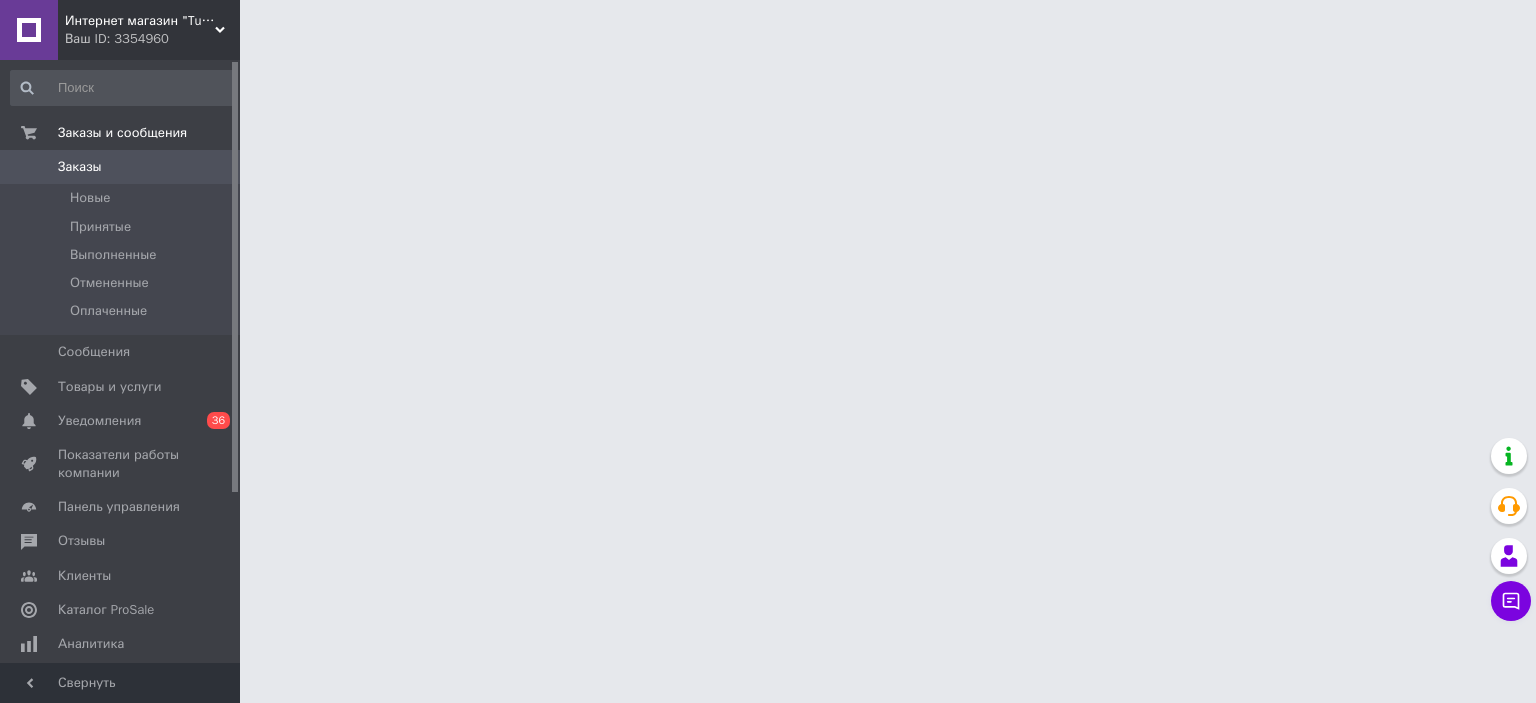 click on "Ваш ID: 3354960" at bounding box center [152, 39] 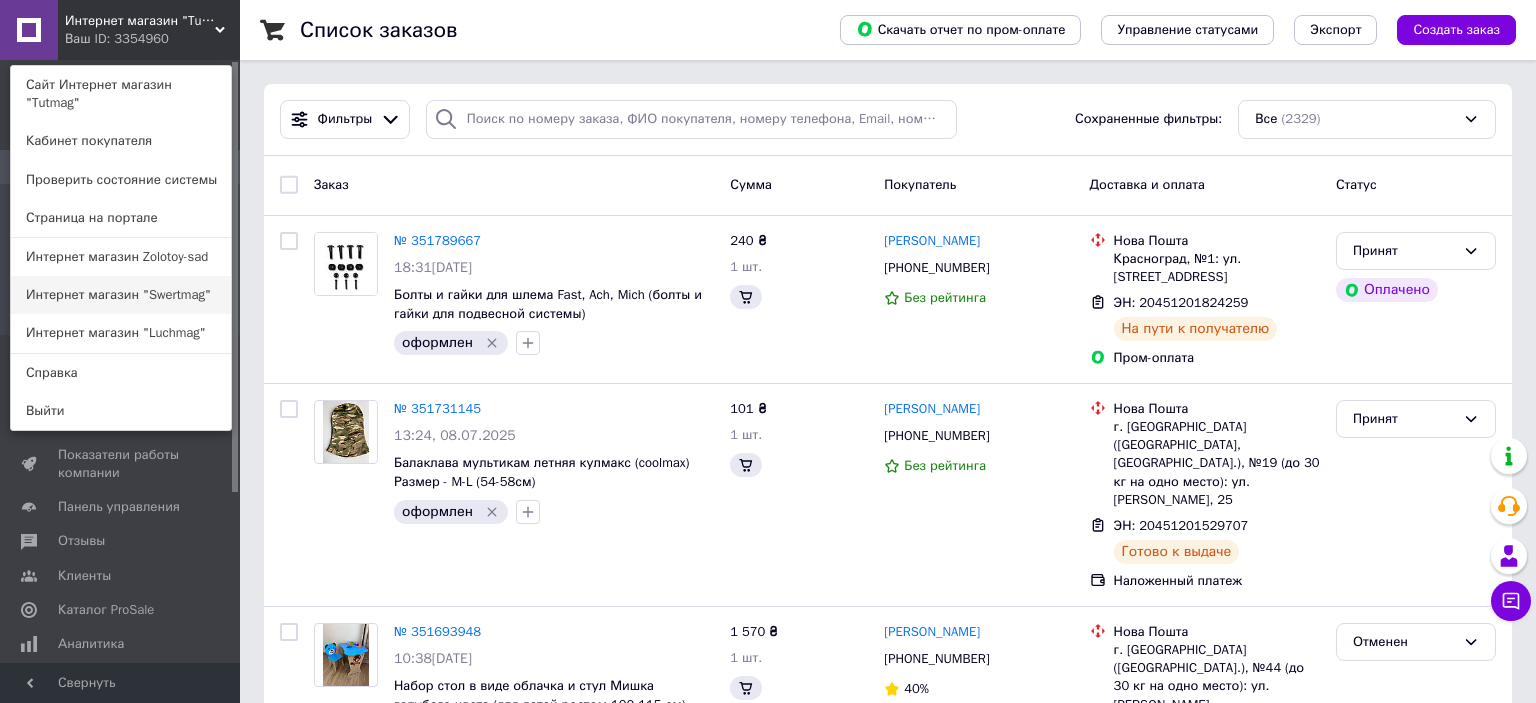 click on "Интернет магазин "Swertmag"" at bounding box center [121, 295] 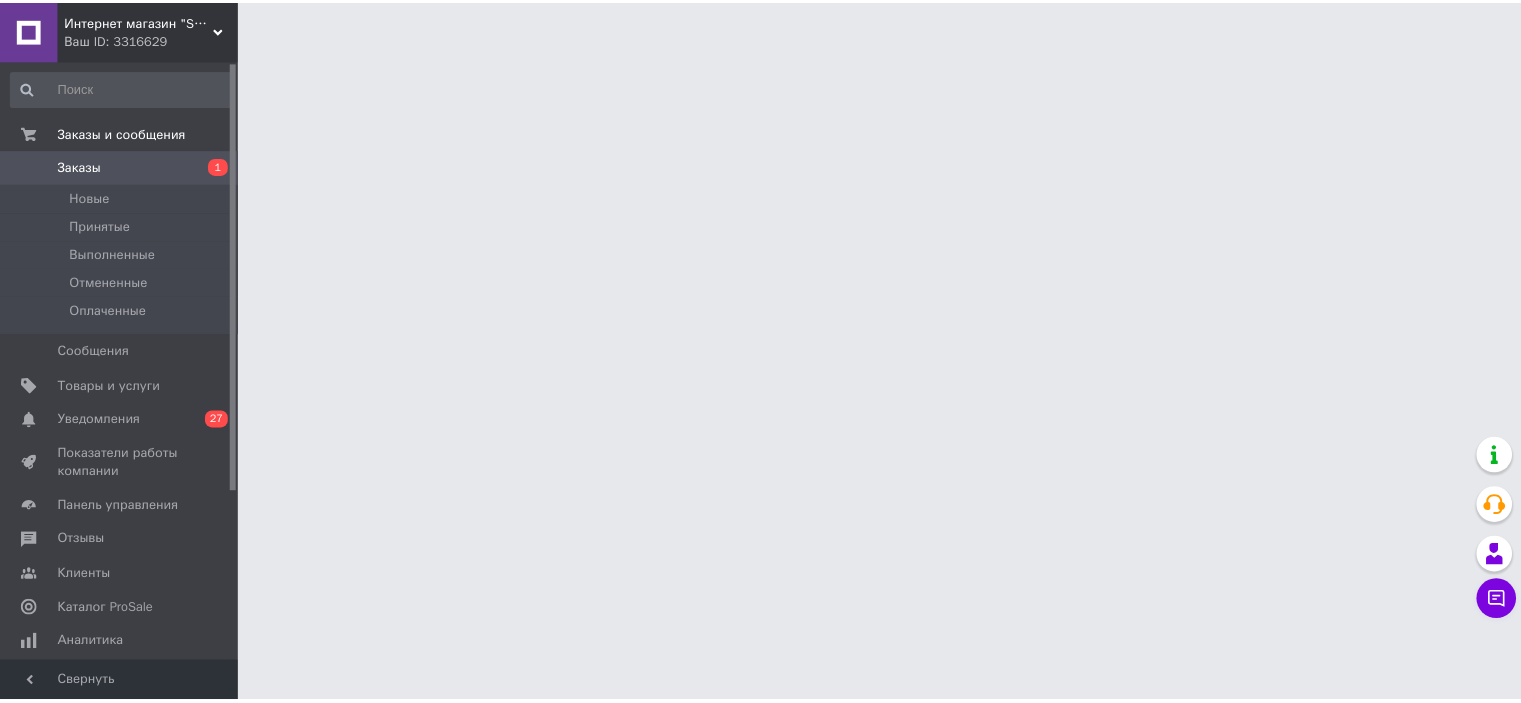 scroll, scrollTop: 0, scrollLeft: 0, axis: both 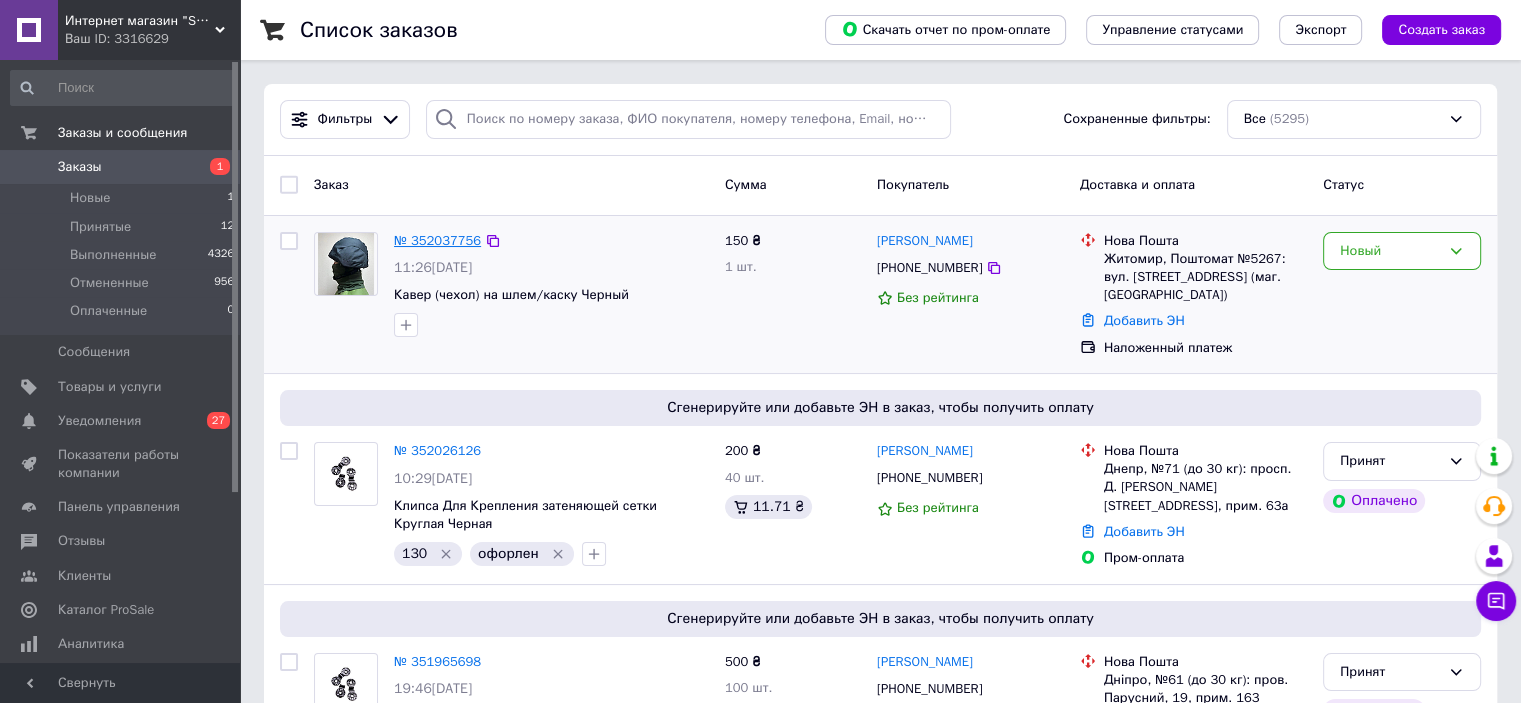 click on "№ 352037756" at bounding box center [437, 240] 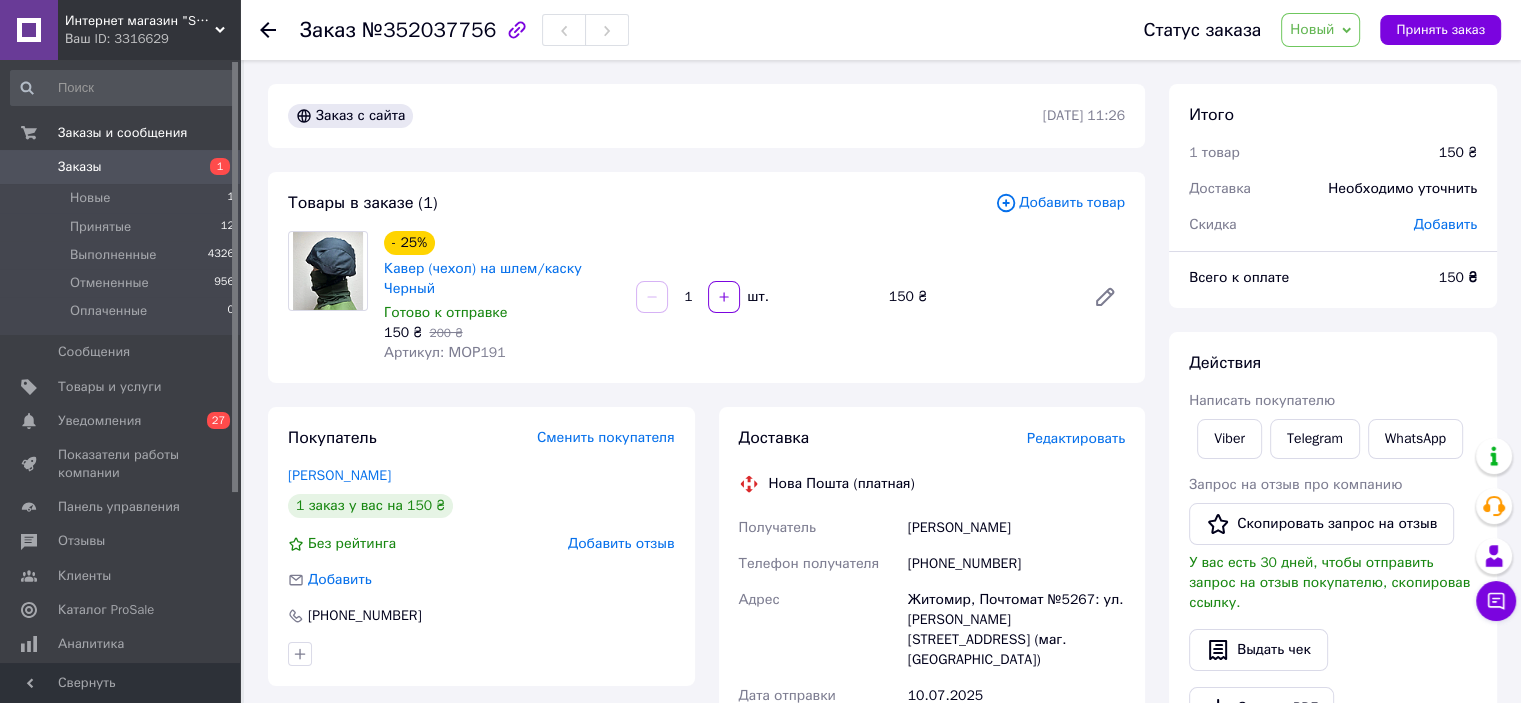 drag, startPoint x: 386, startPoint y: 475, endPoint x: 402, endPoint y: 473, distance: 16.124516 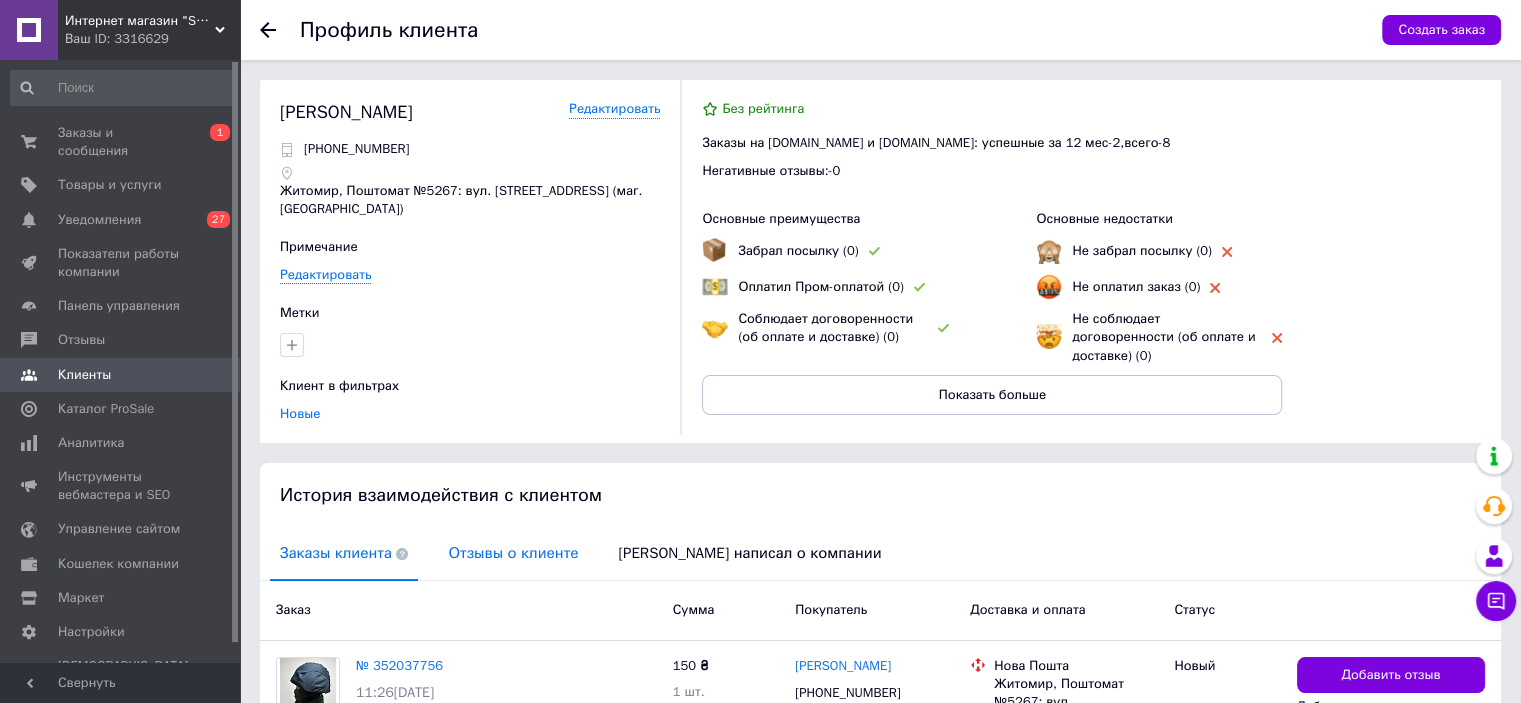 click on "Отзывы о клиенте" at bounding box center (513, 553) 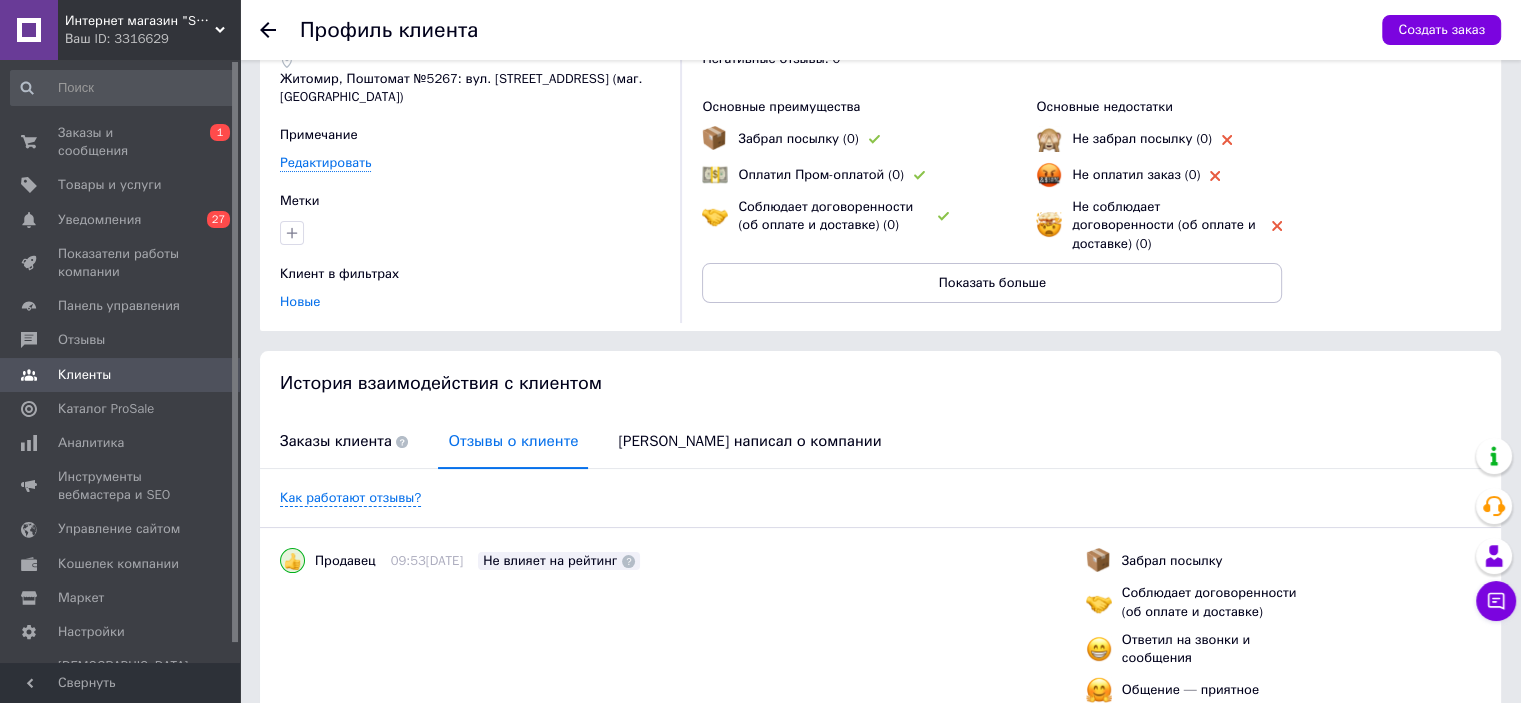 scroll, scrollTop: 192, scrollLeft: 0, axis: vertical 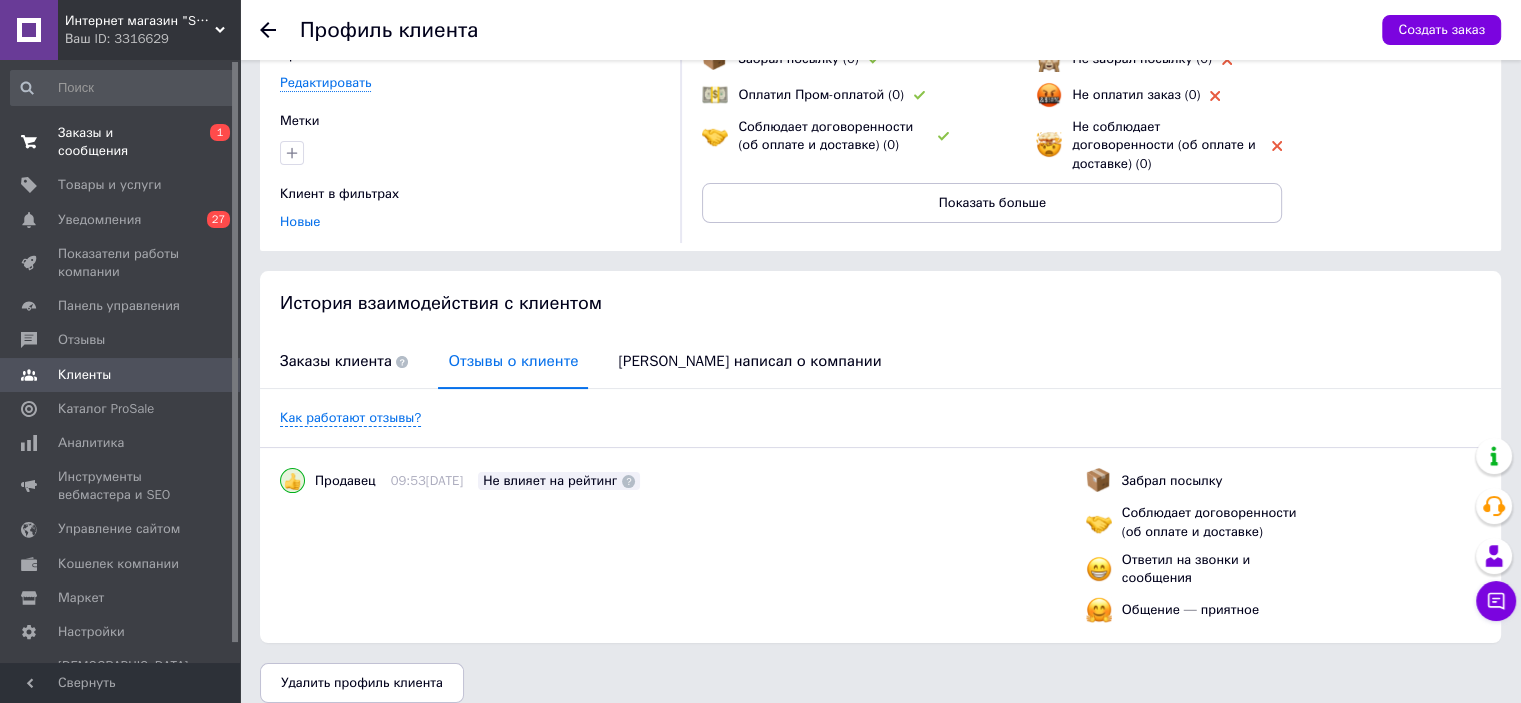 click on "Заказы и сообщения" at bounding box center [121, 142] 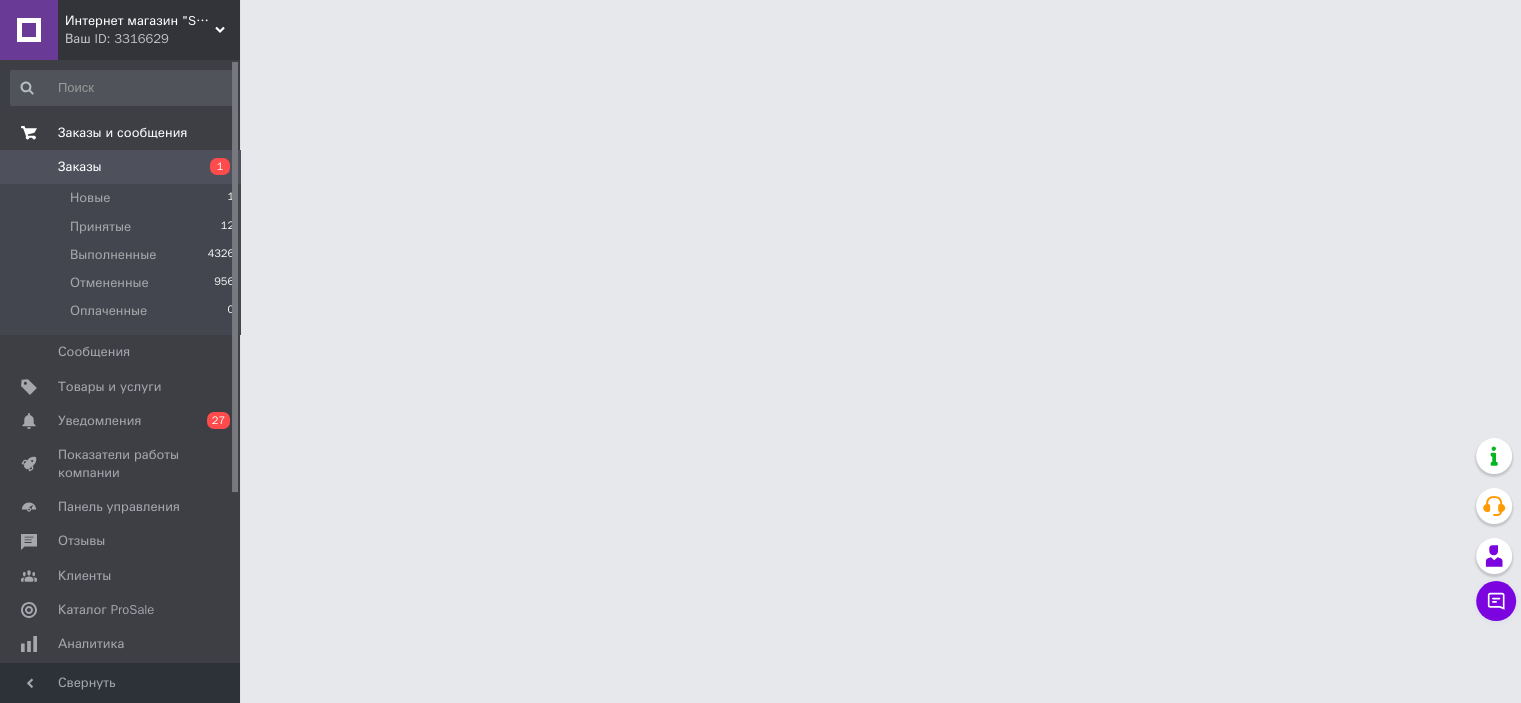 scroll, scrollTop: 0, scrollLeft: 0, axis: both 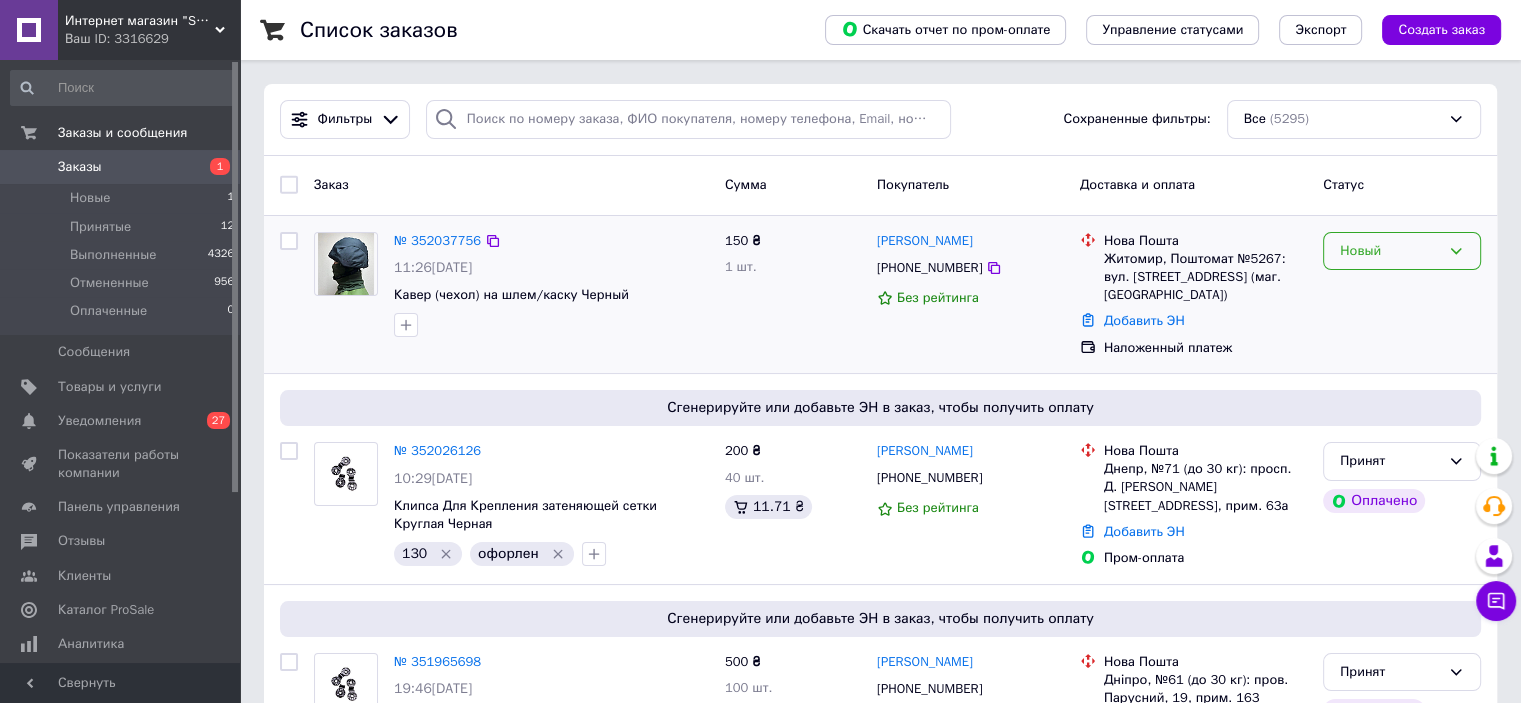 click on "Новый" at bounding box center (1402, 251) 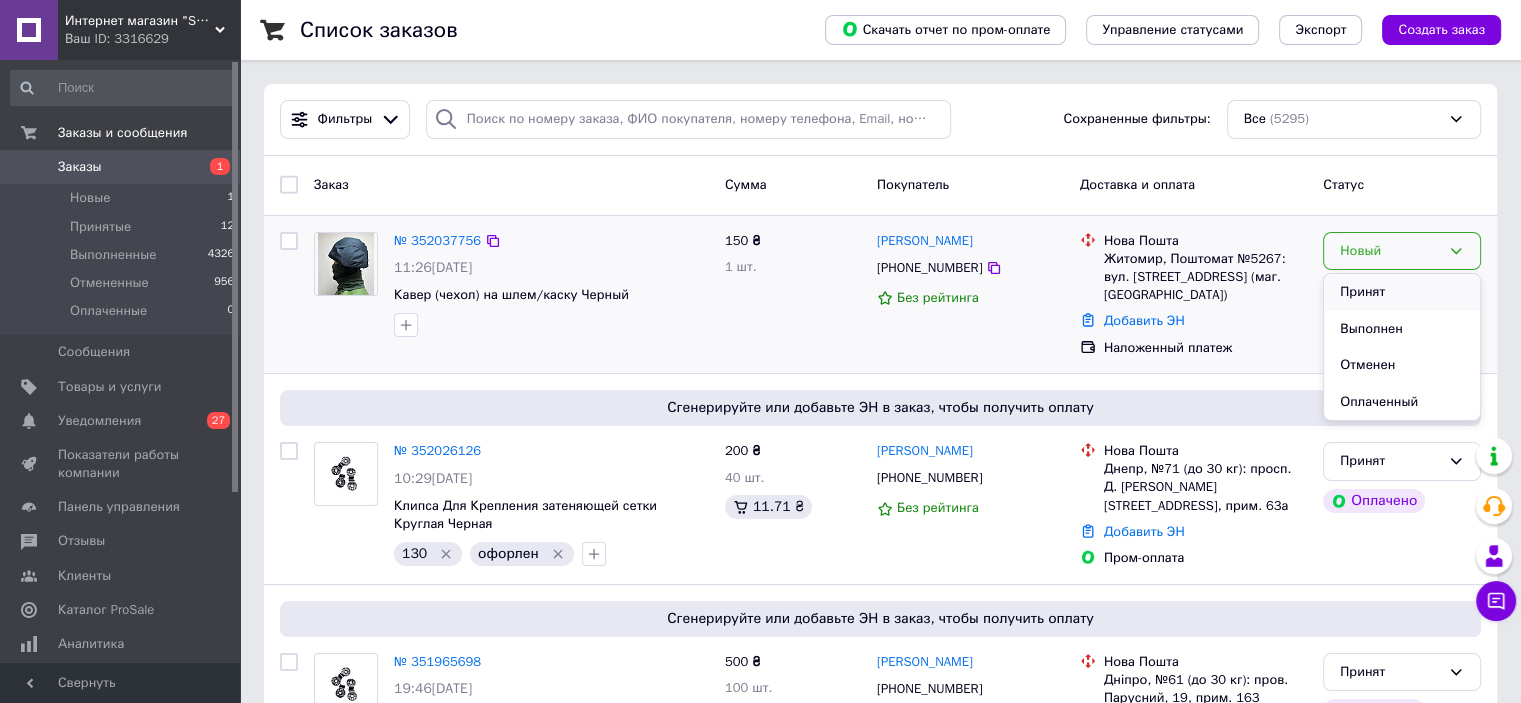 click on "Принят" at bounding box center (1402, 292) 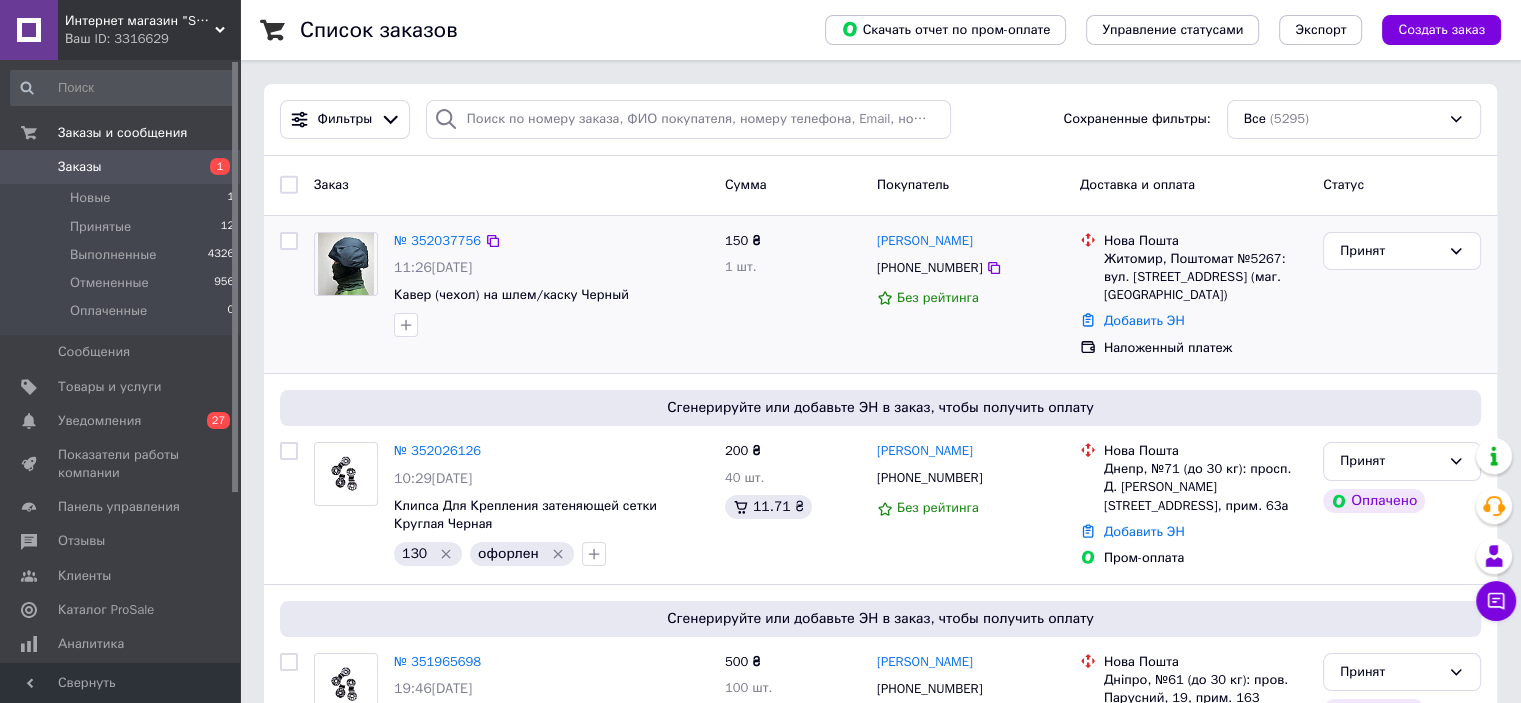 click 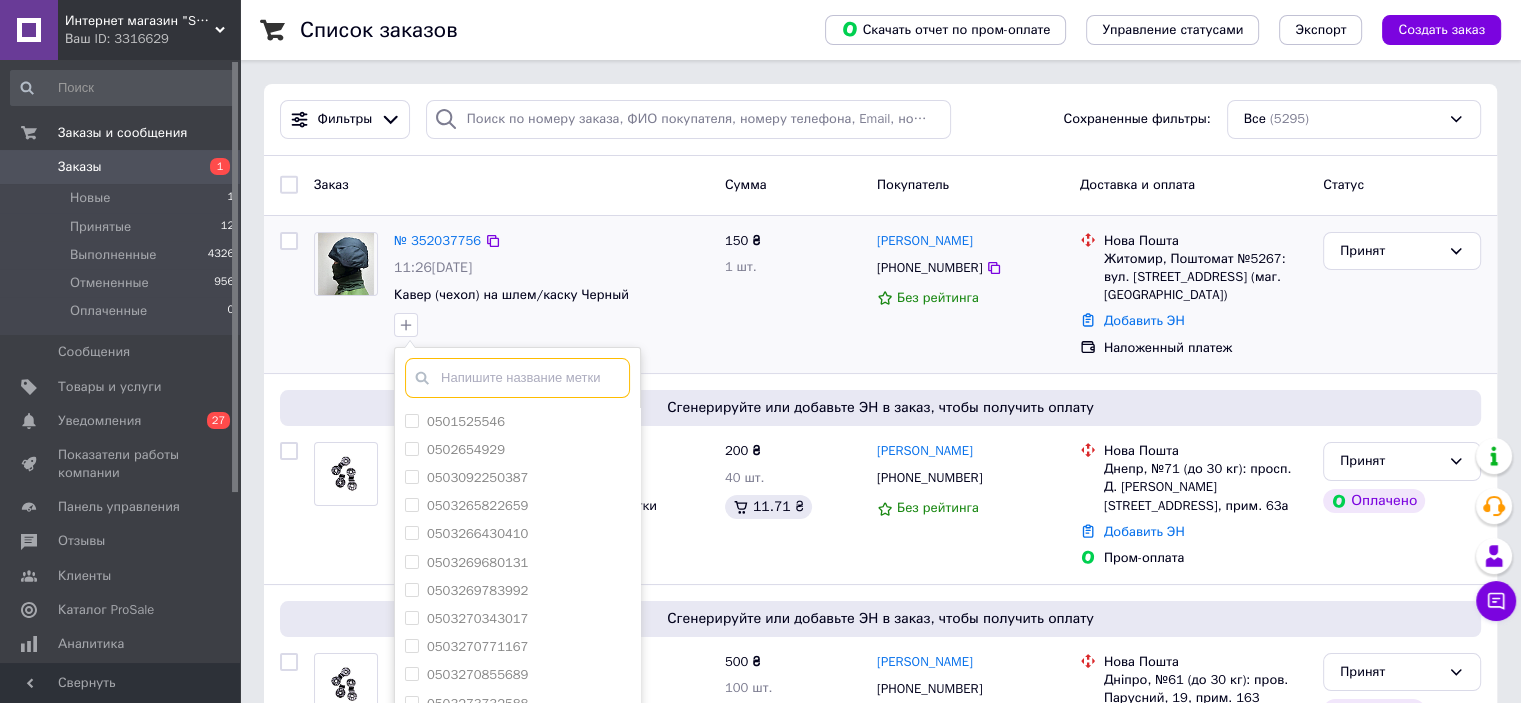 click at bounding box center [517, 378] 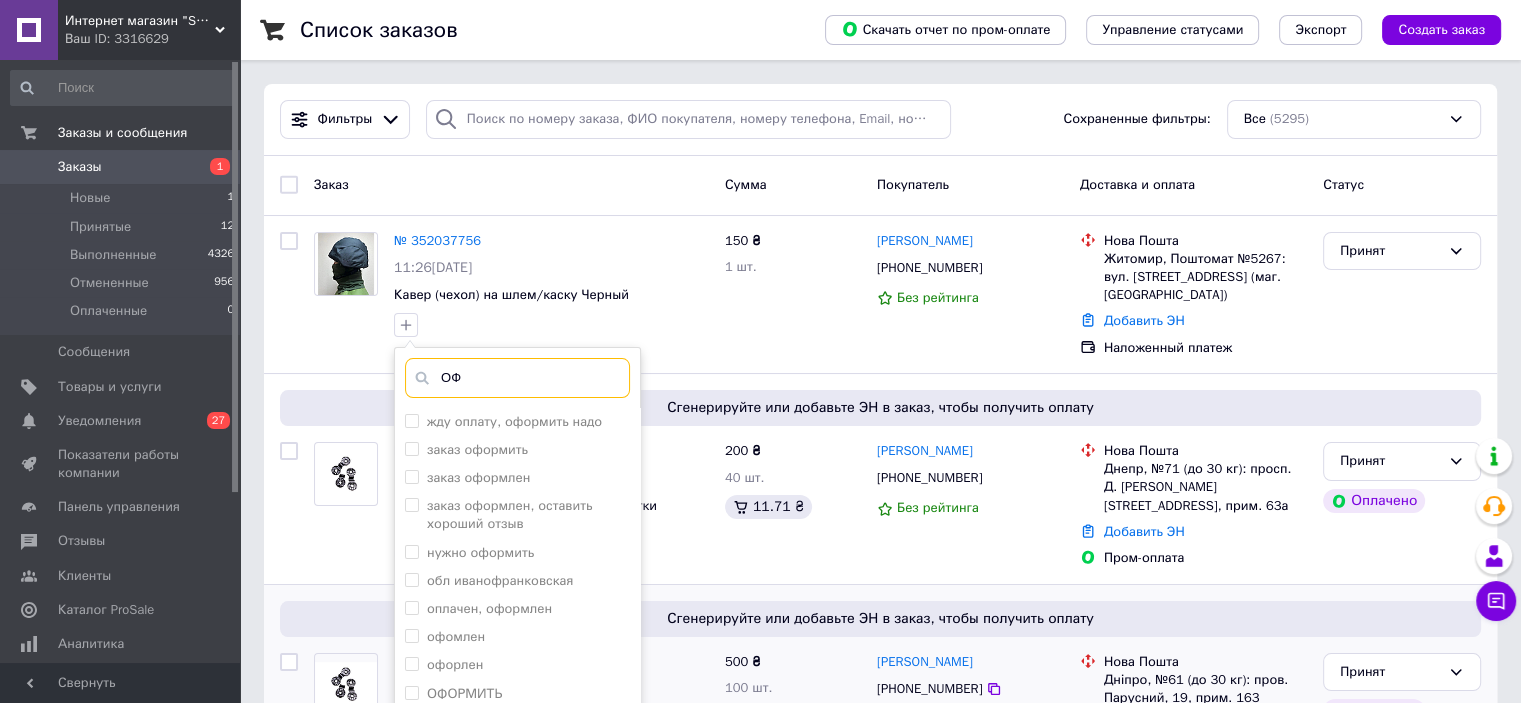 scroll, scrollTop: 300, scrollLeft: 0, axis: vertical 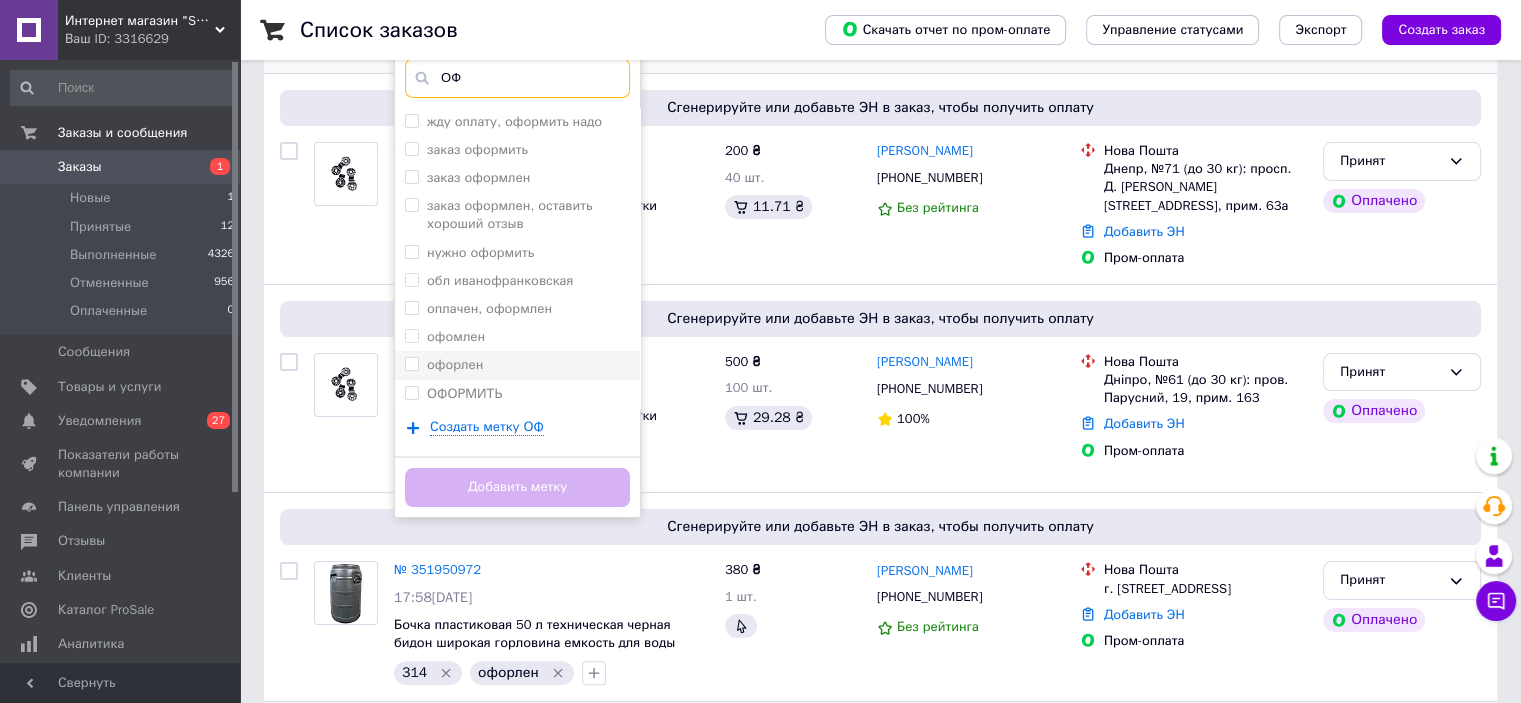 type on "ОФ" 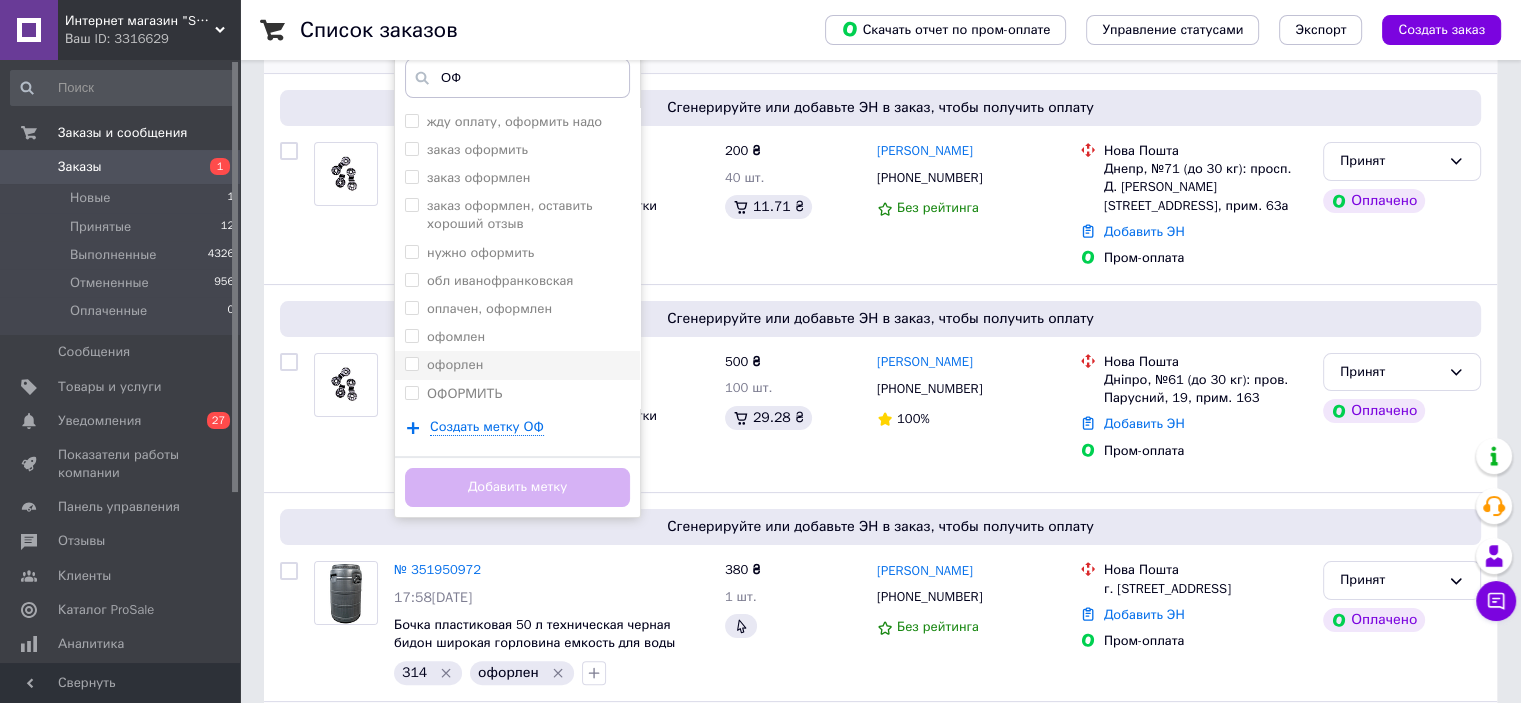click on "офорлен" at bounding box center (411, 363) 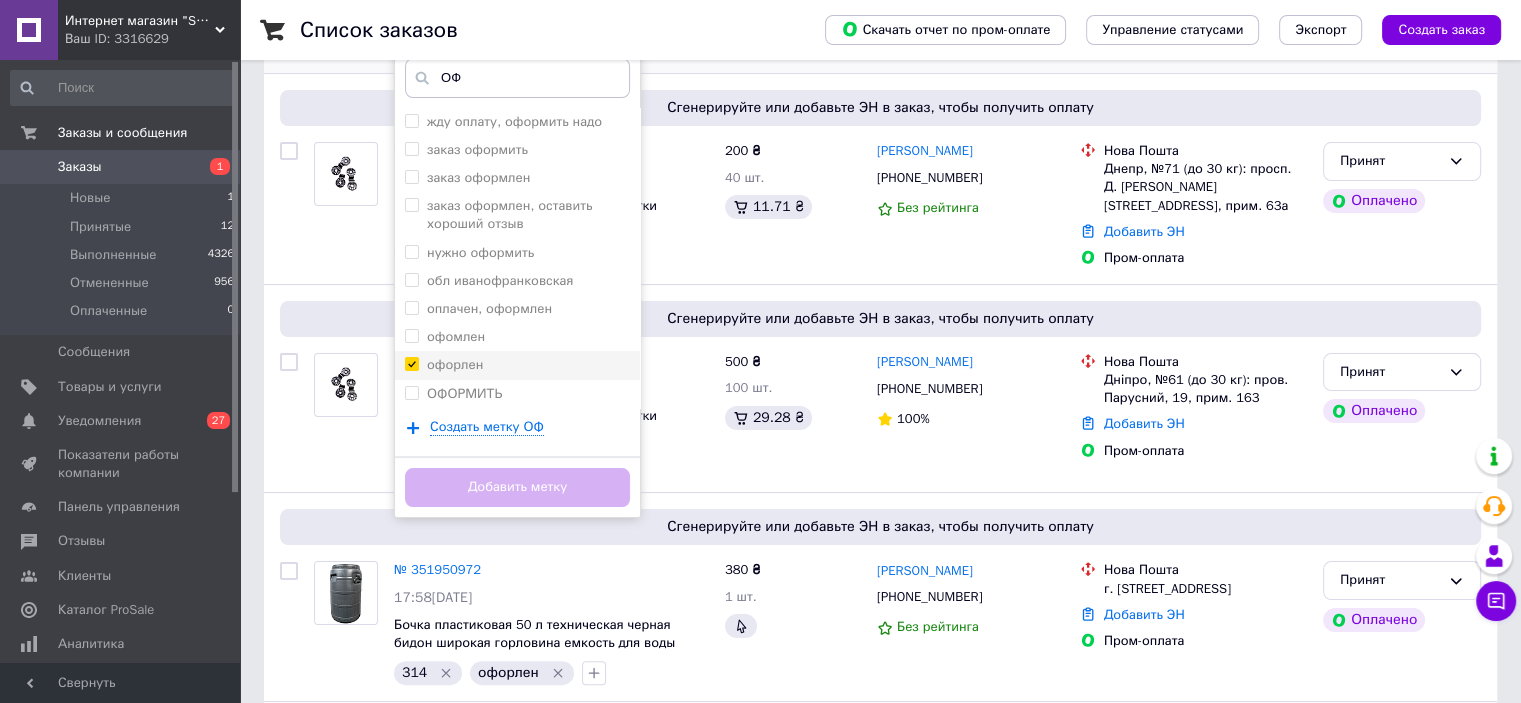 checkbox on "true" 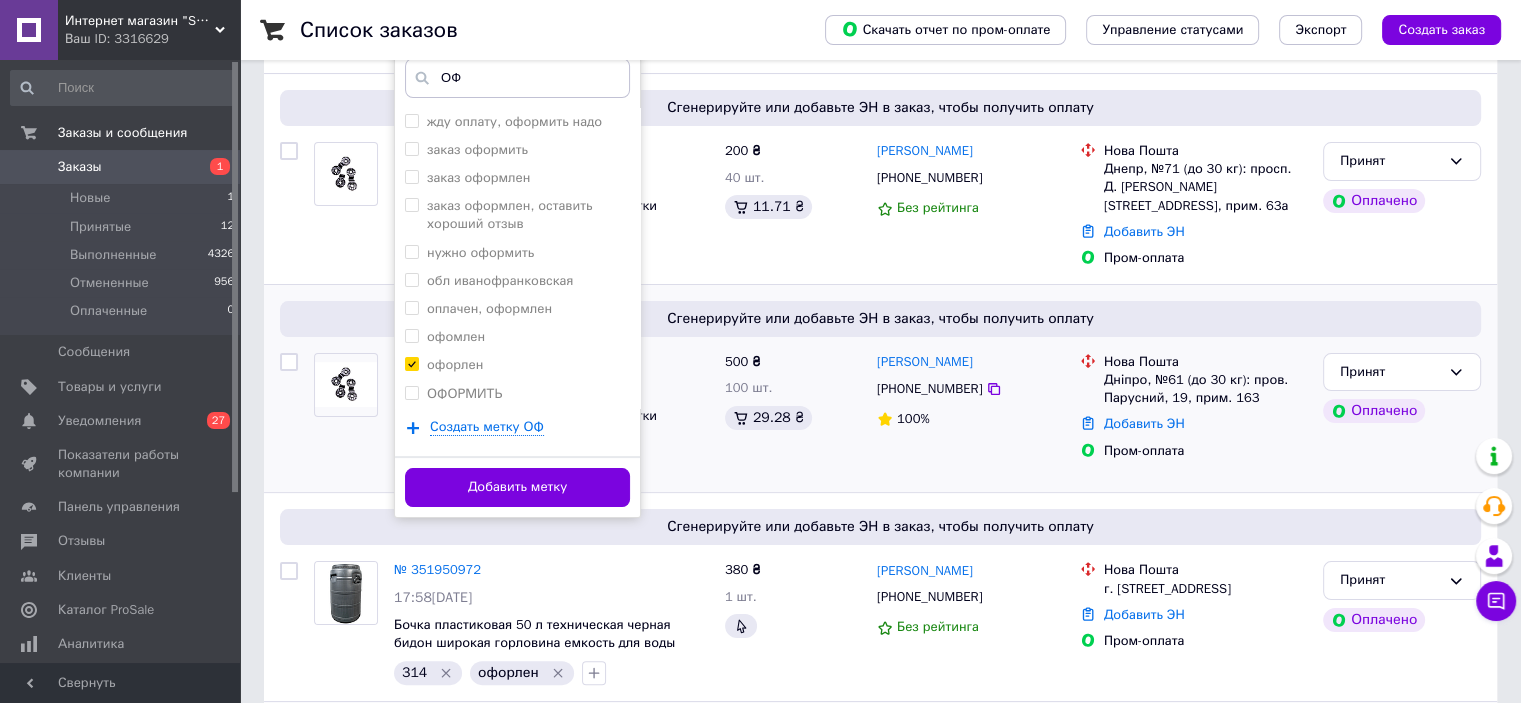 drag, startPoint x: 544, startPoint y: 487, endPoint x: 1208, endPoint y: 265, distance: 700.12854 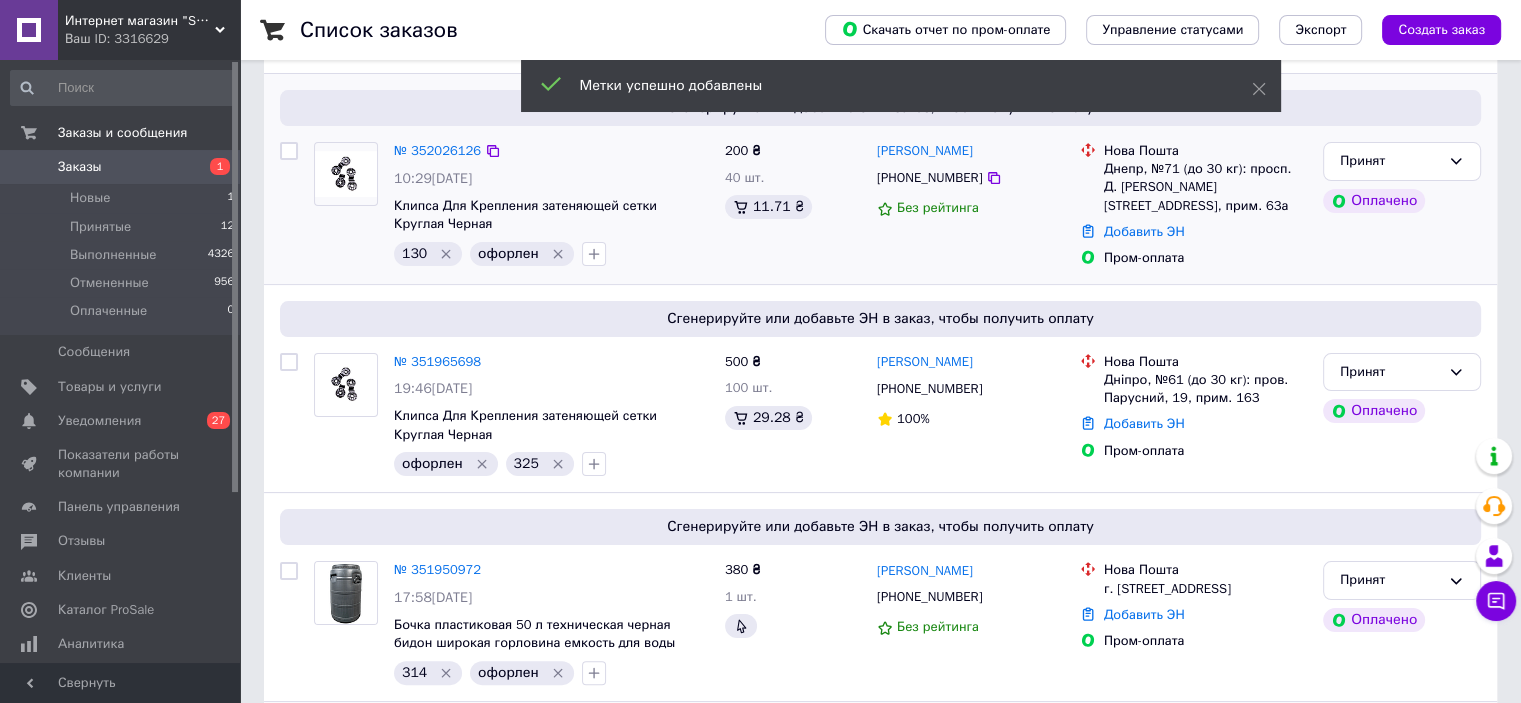 scroll, scrollTop: 0, scrollLeft: 0, axis: both 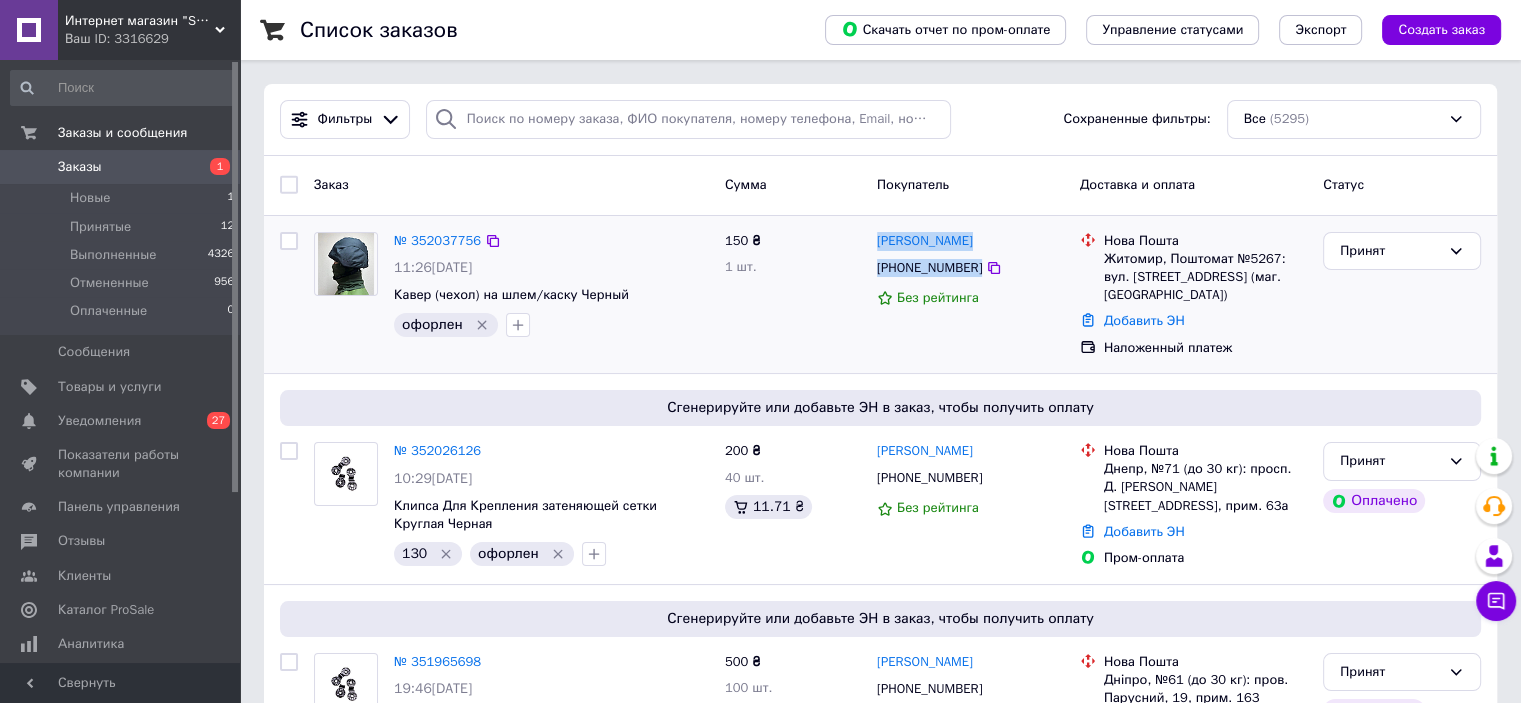 drag, startPoint x: 972, startPoint y: 267, endPoint x: 876, endPoint y: 239, distance: 100 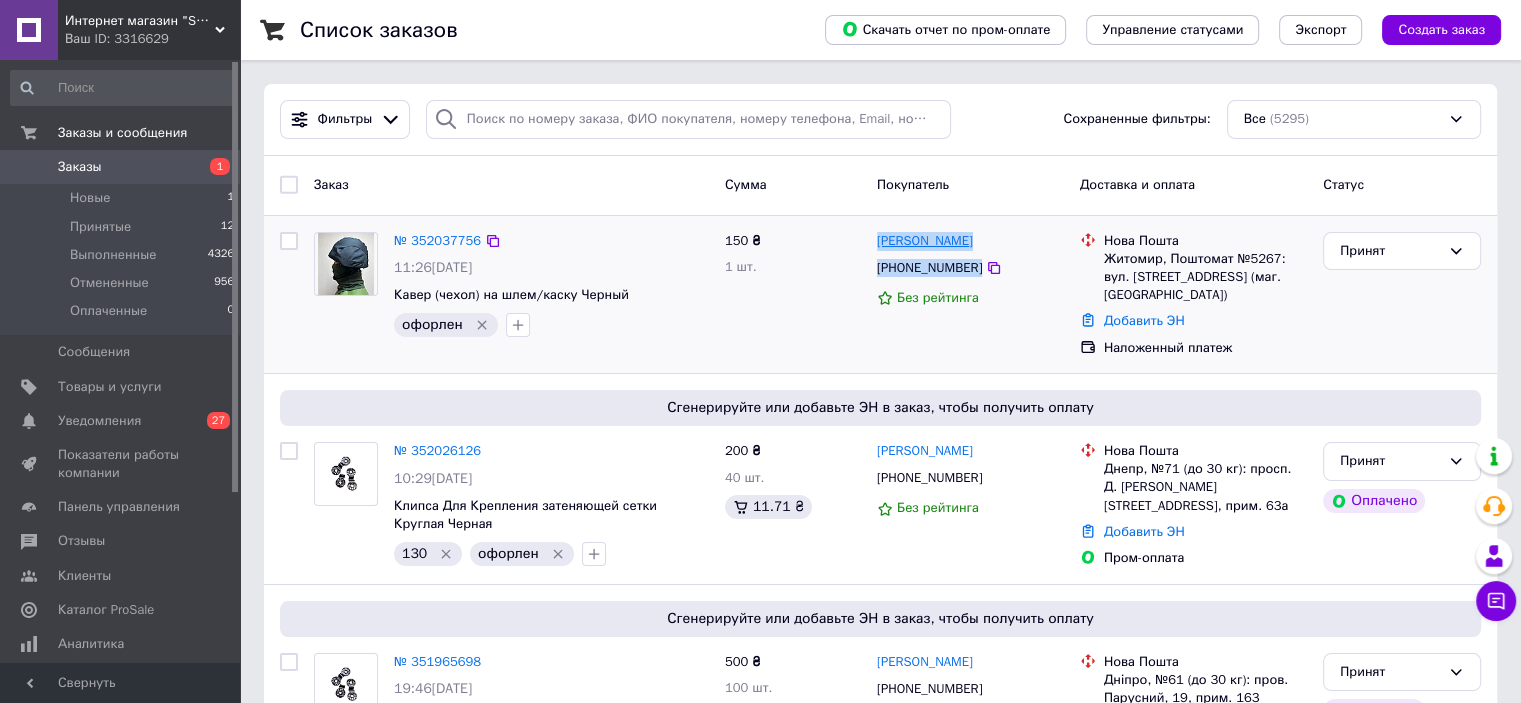 copy on "Віталій Гопанчук +380982566010" 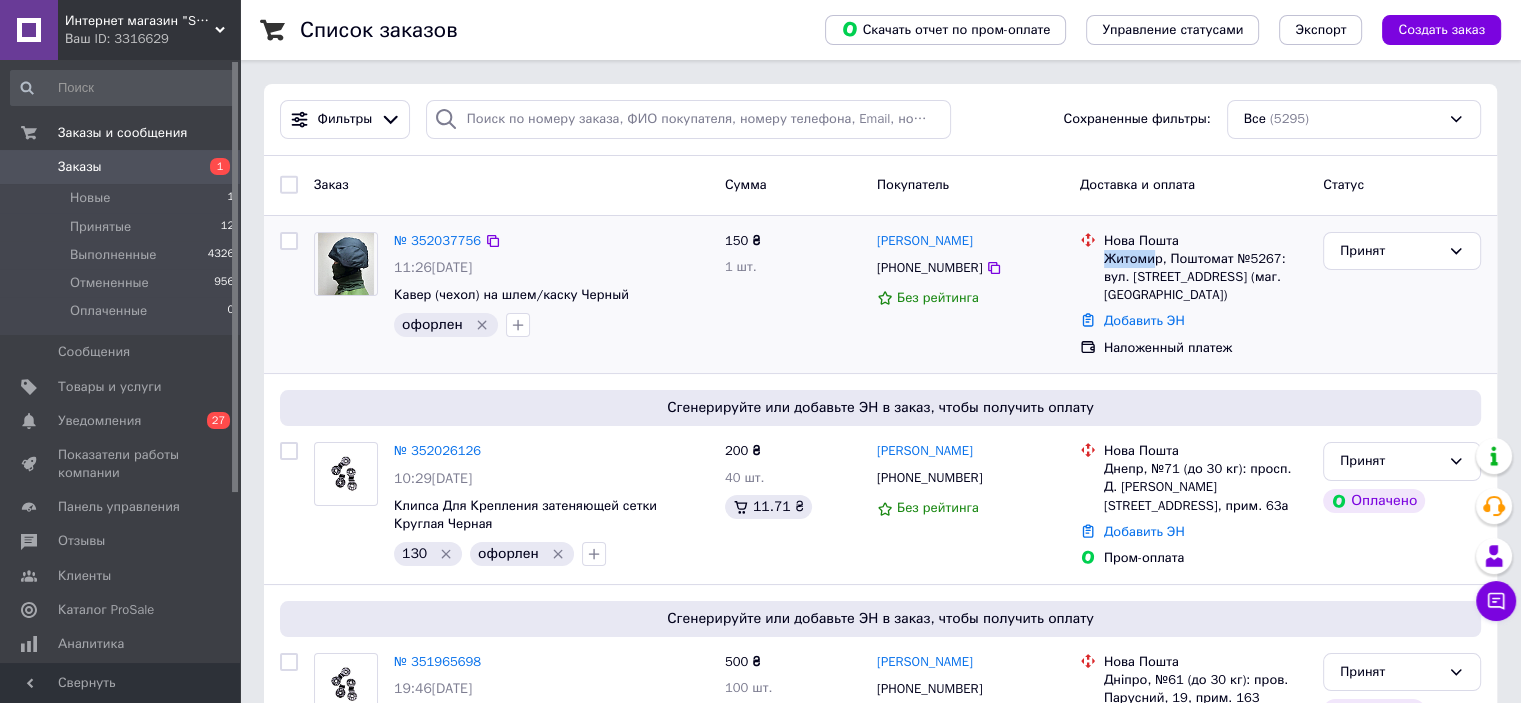 drag, startPoint x: 1100, startPoint y: 259, endPoint x: 1152, endPoint y: 255, distance: 52.153618 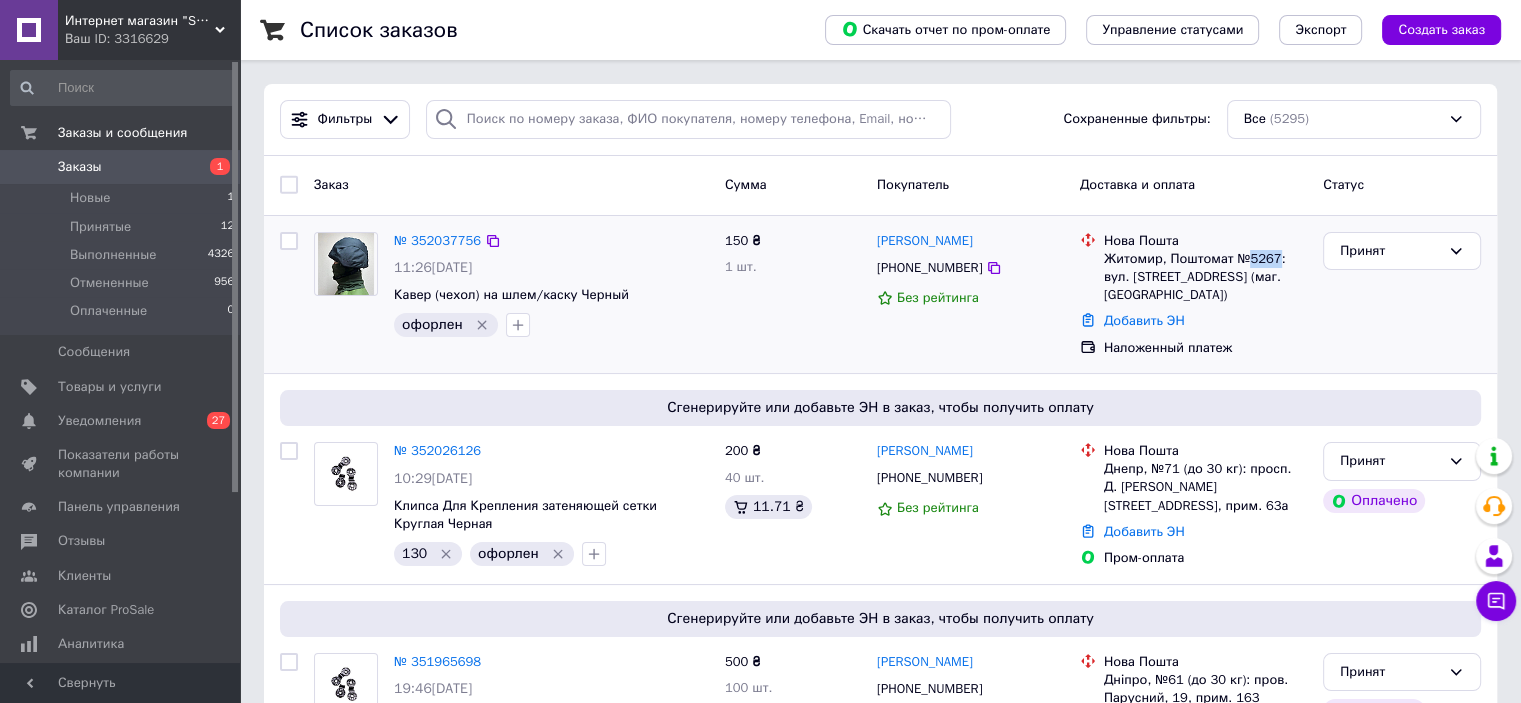 drag, startPoint x: 1272, startPoint y: 257, endPoint x: 1245, endPoint y: 258, distance: 27.018513 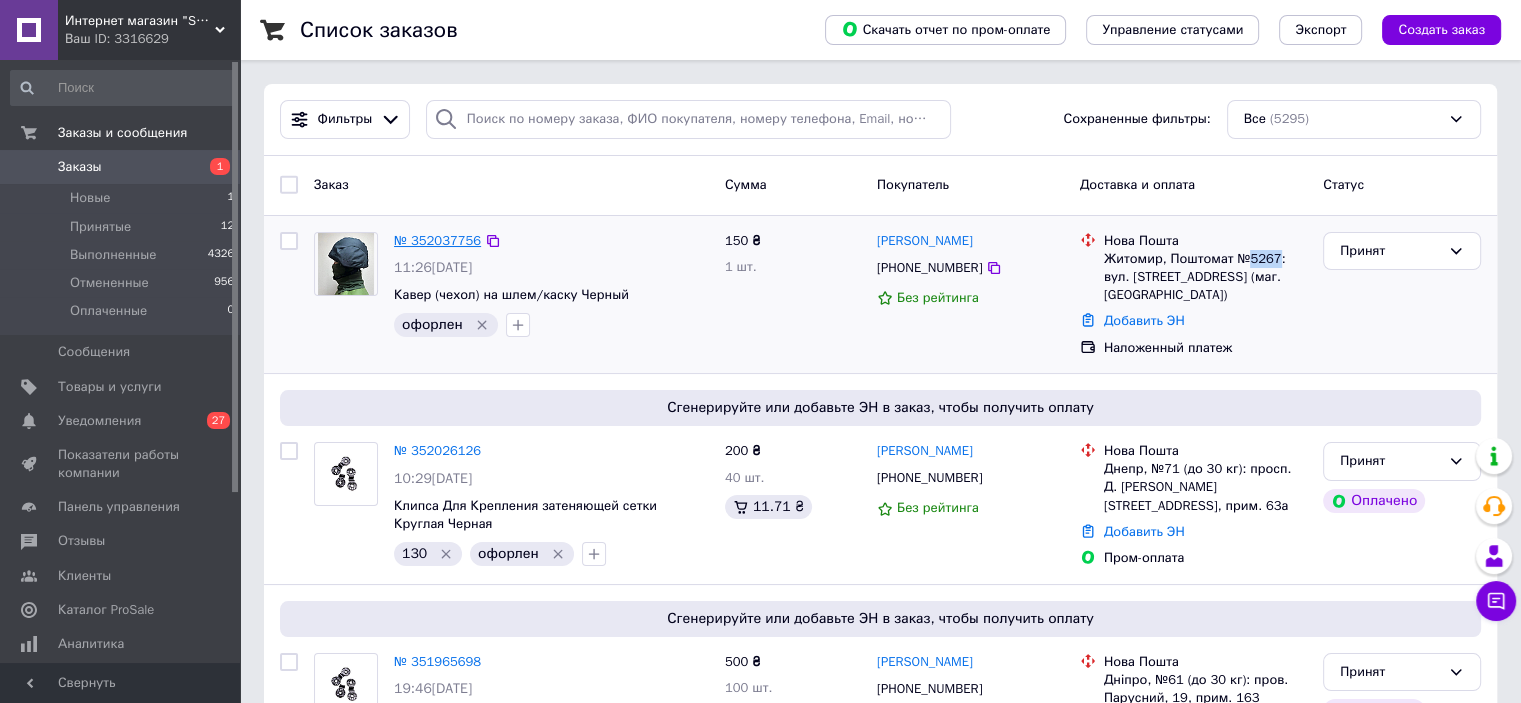 click on "№ 352037756" at bounding box center (437, 240) 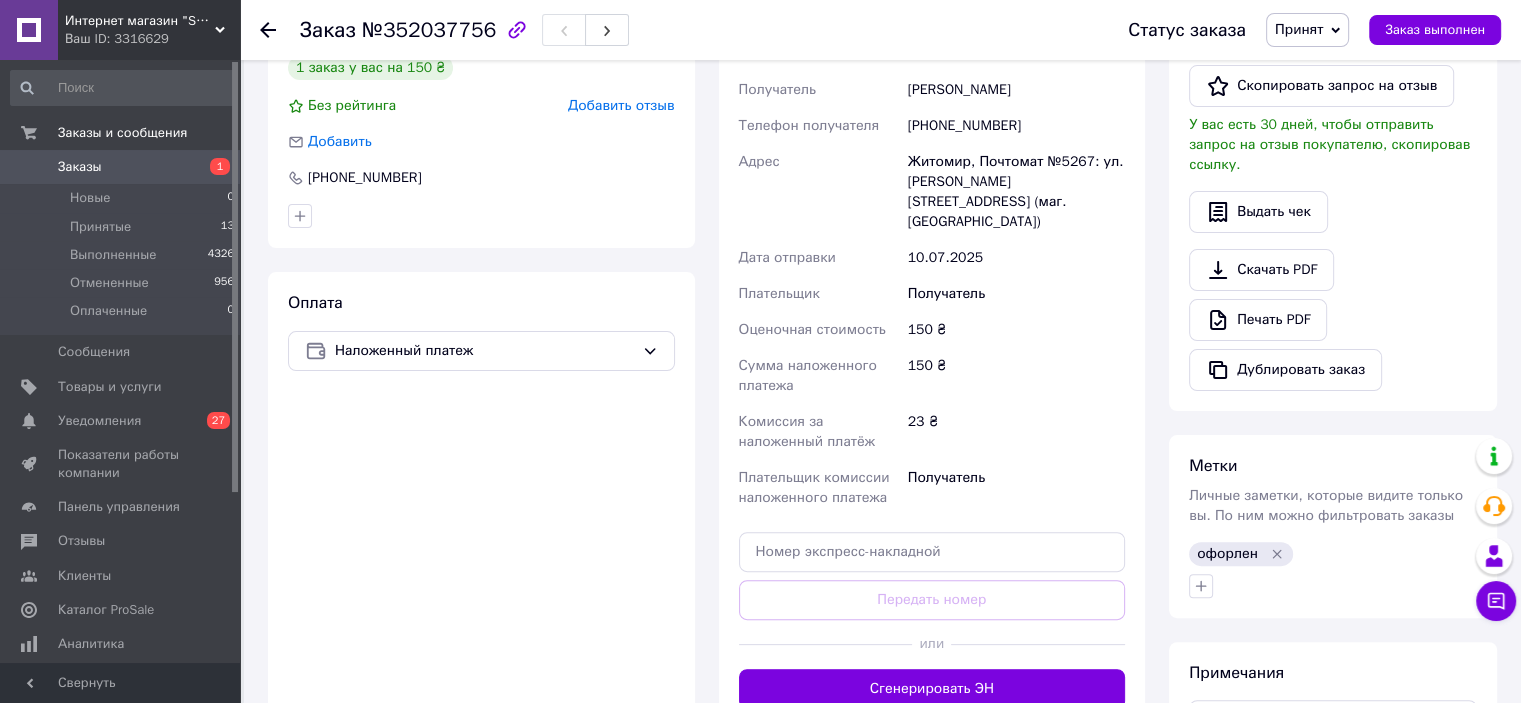 scroll, scrollTop: 279, scrollLeft: 0, axis: vertical 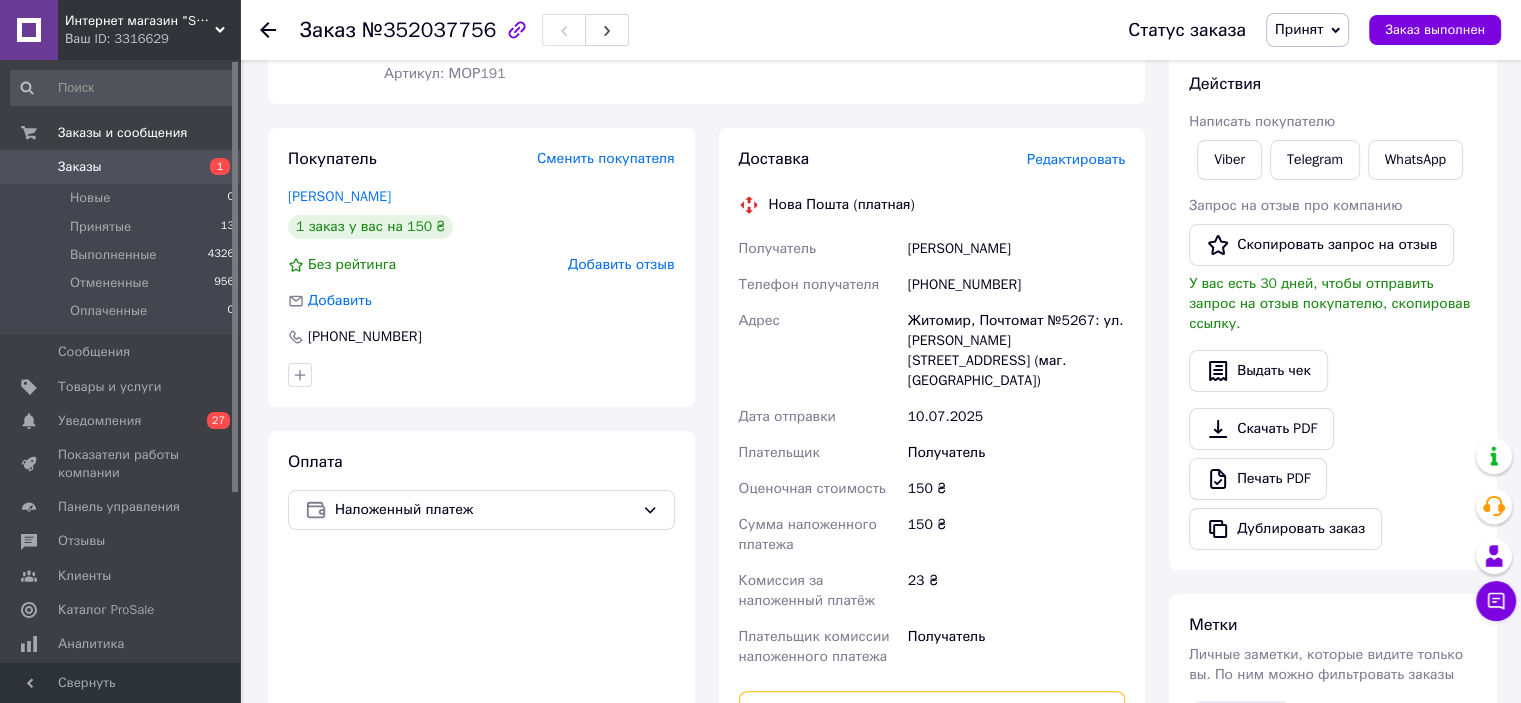 paste on "20451202906743" 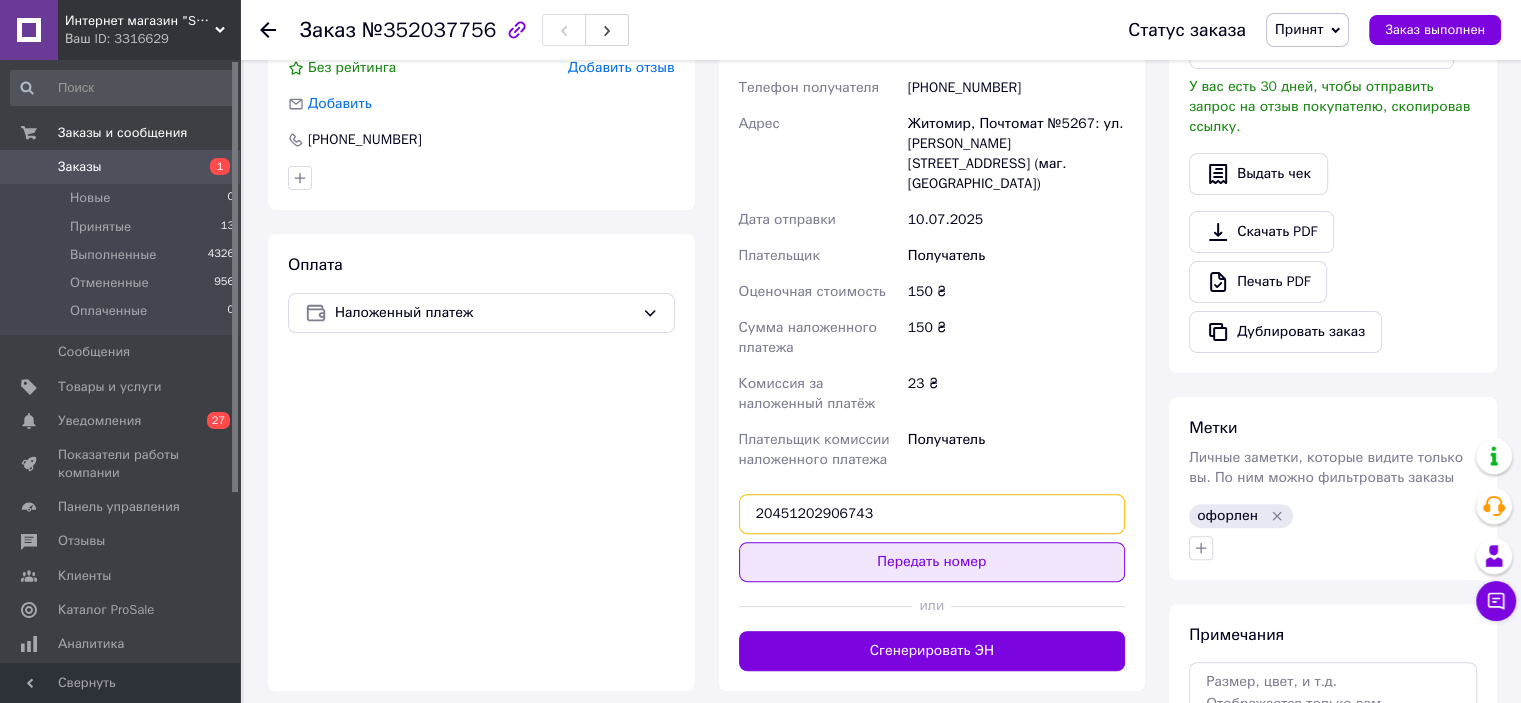 scroll, scrollTop: 479, scrollLeft: 0, axis: vertical 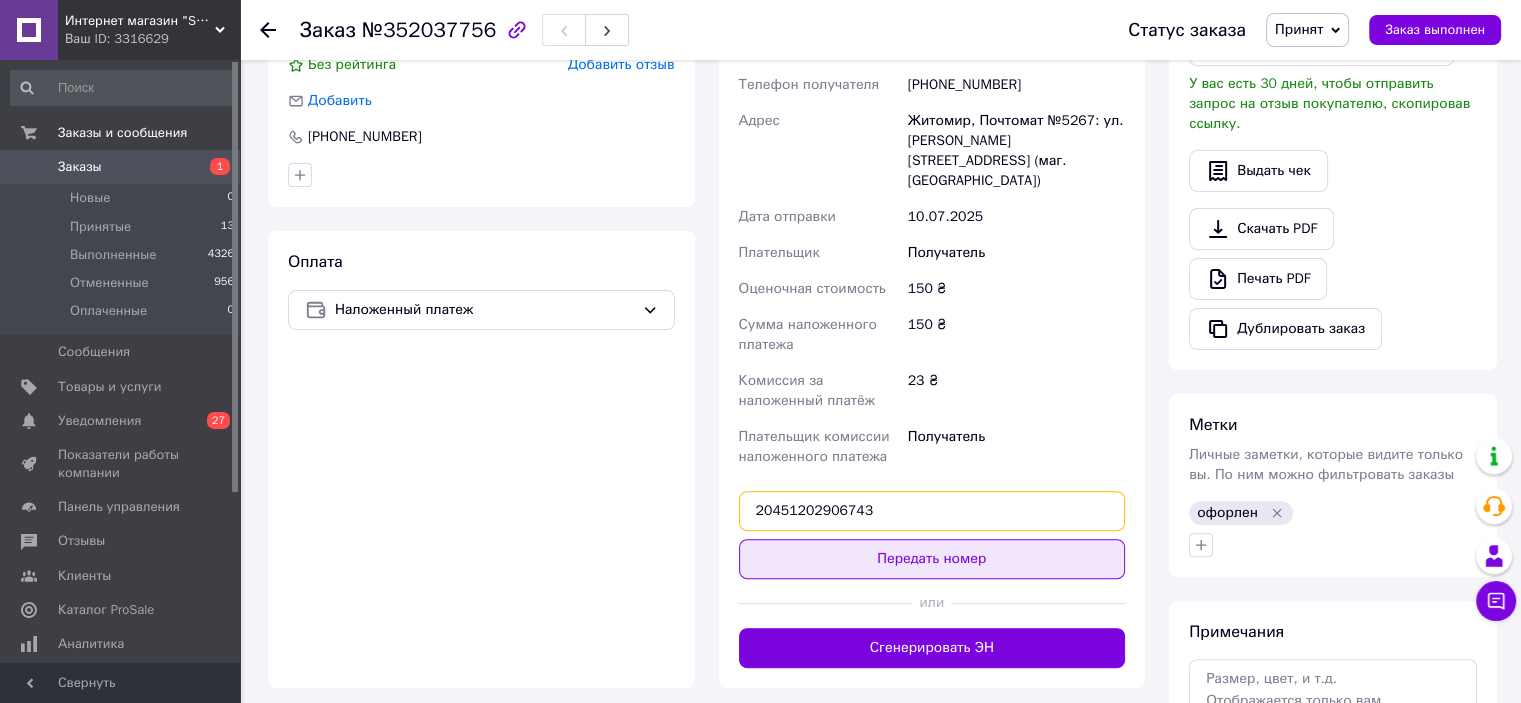 type on "20451202906743" 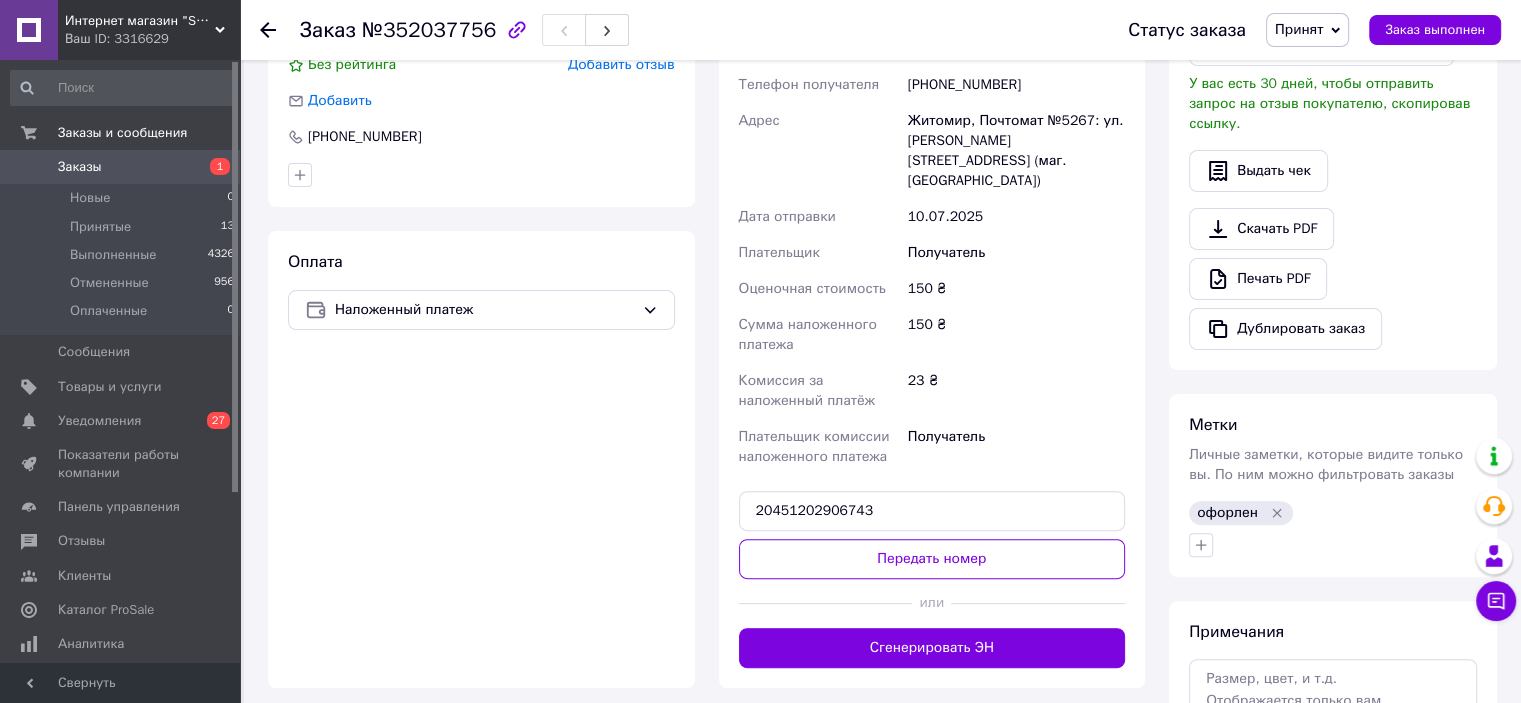 click on "Передать номер" at bounding box center [932, 559] 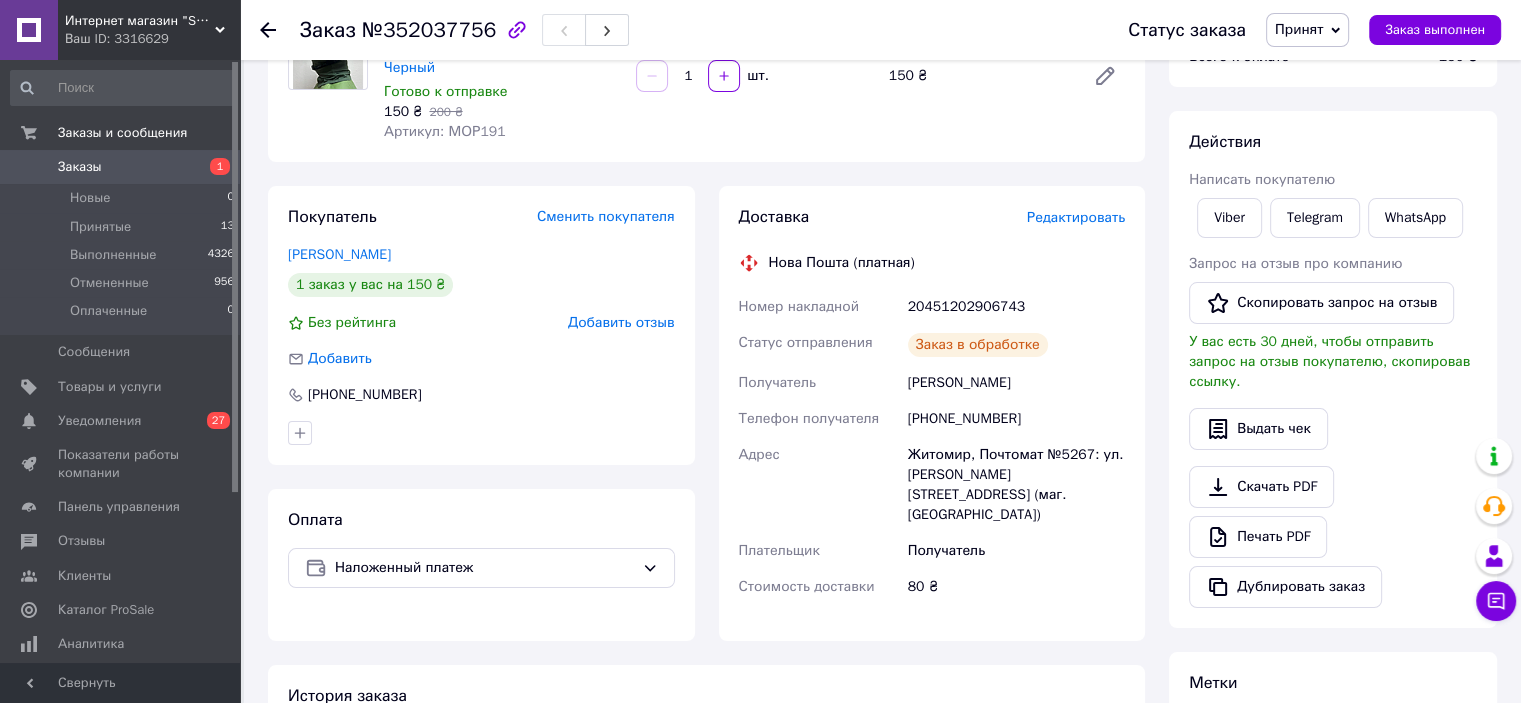 scroll, scrollTop: 79, scrollLeft: 0, axis: vertical 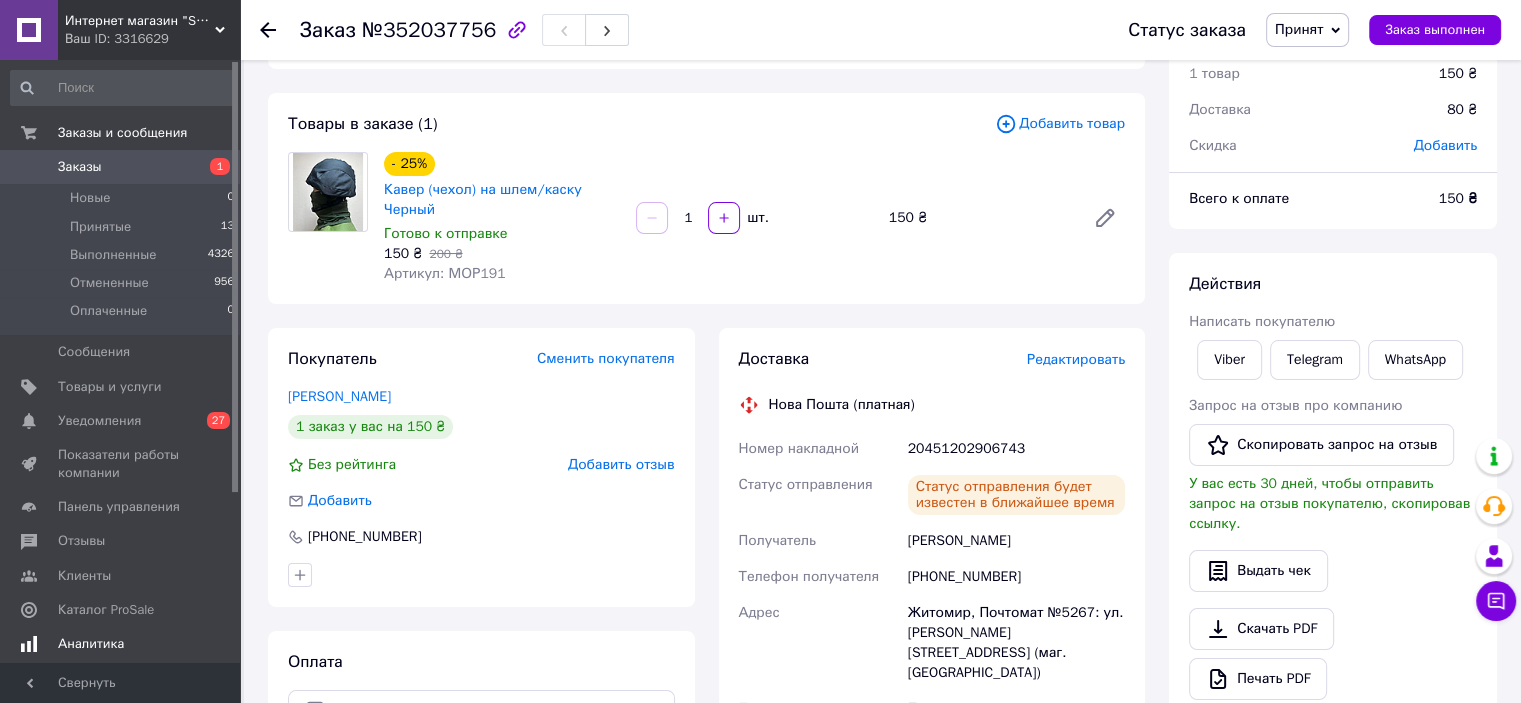 click on "Уведомления" at bounding box center [121, 421] 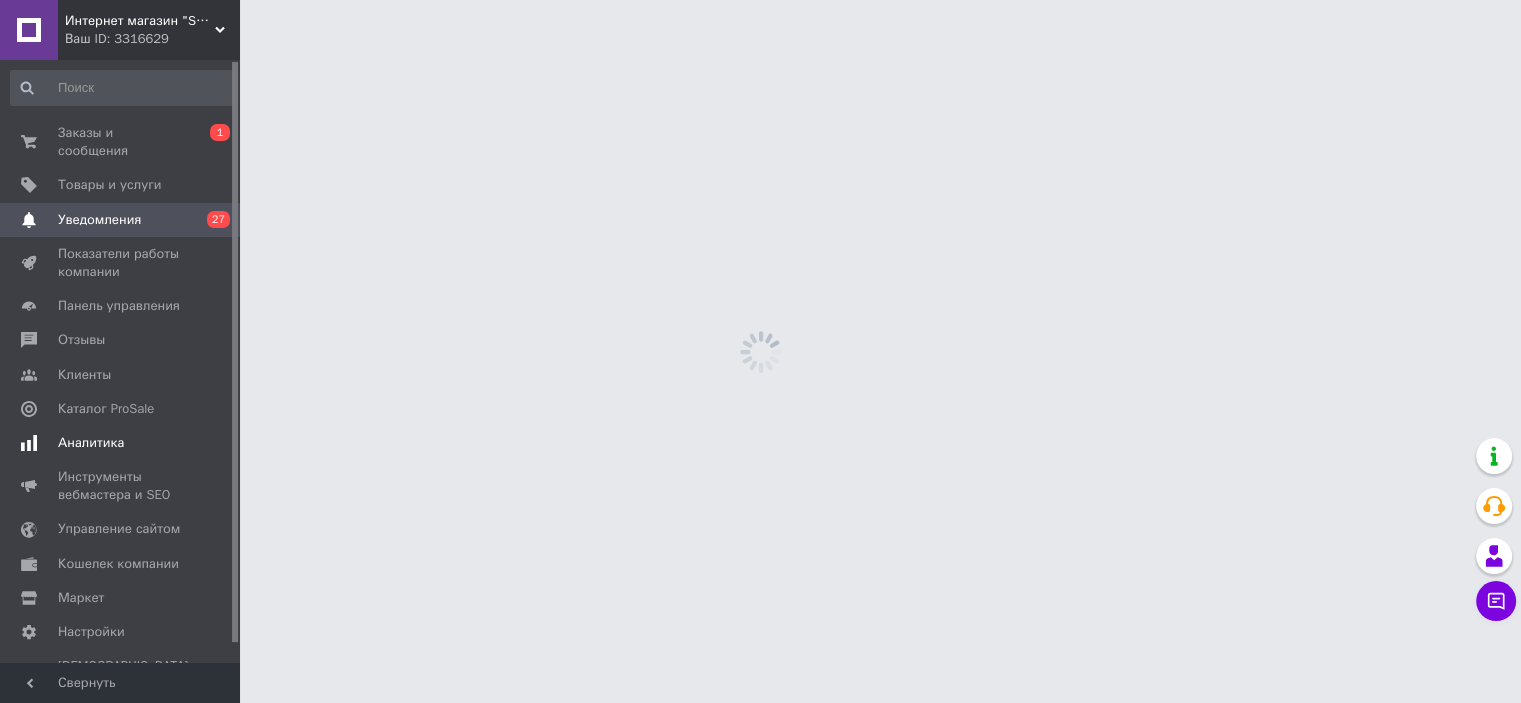 scroll, scrollTop: 0, scrollLeft: 0, axis: both 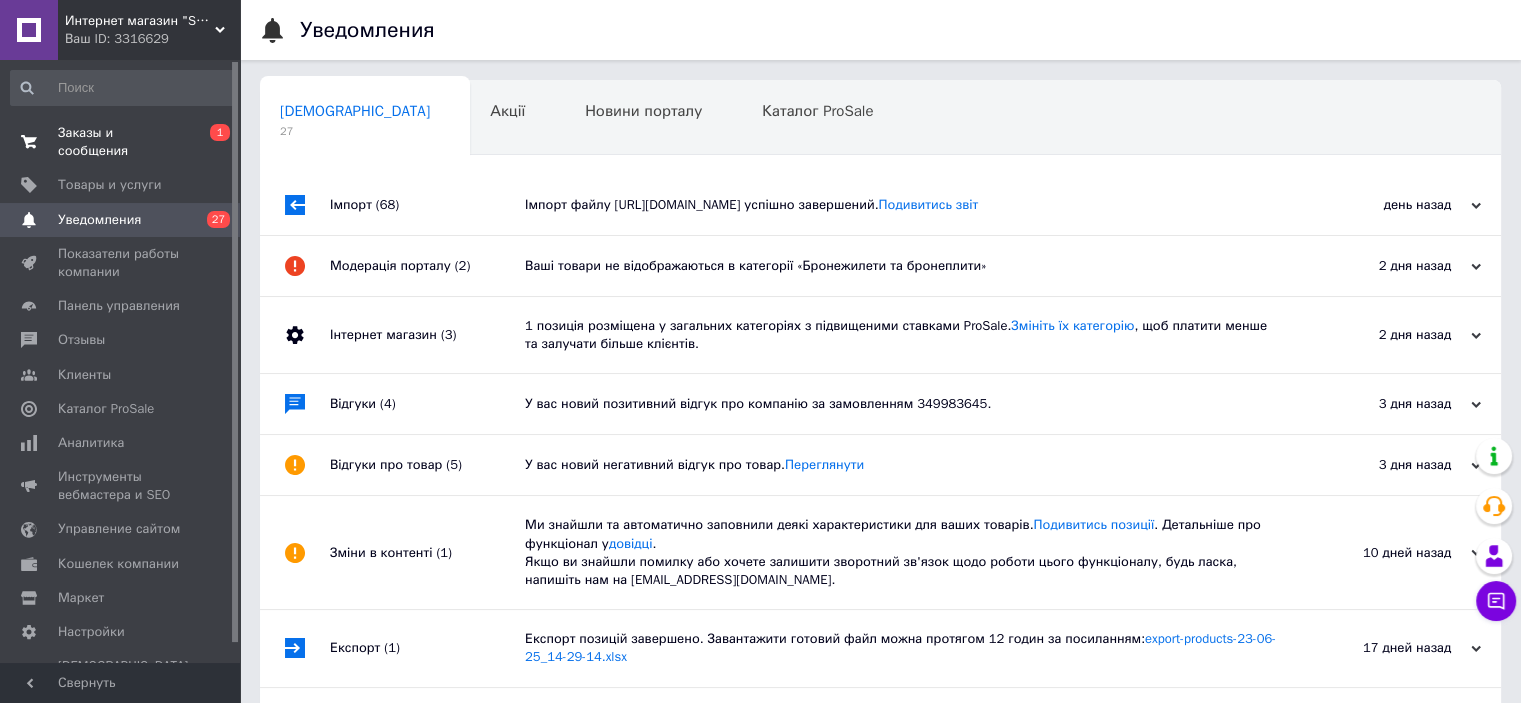 click on "Заказы и сообщения" at bounding box center [121, 142] 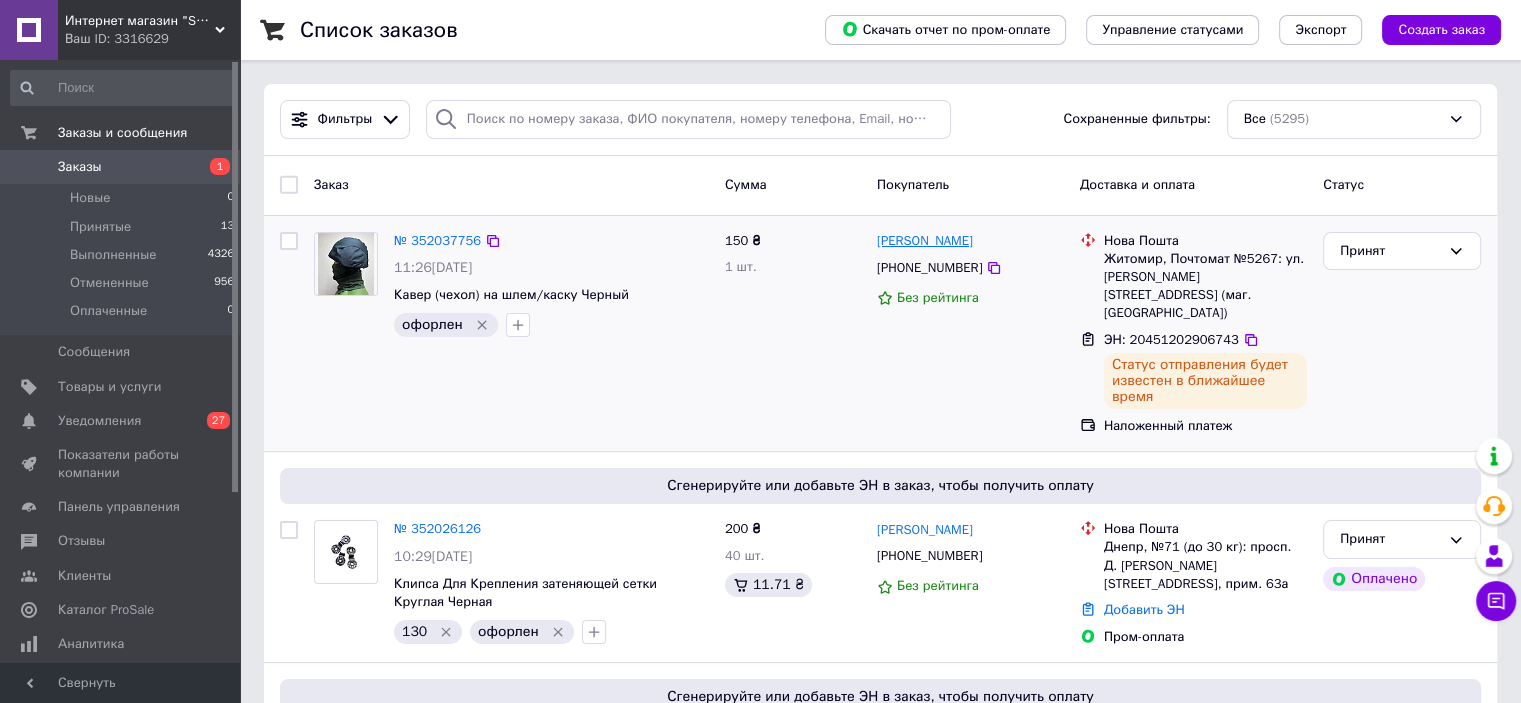 drag, startPoint x: 862, startPoint y: 239, endPoint x: 882, endPoint y: 240, distance: 20.024984 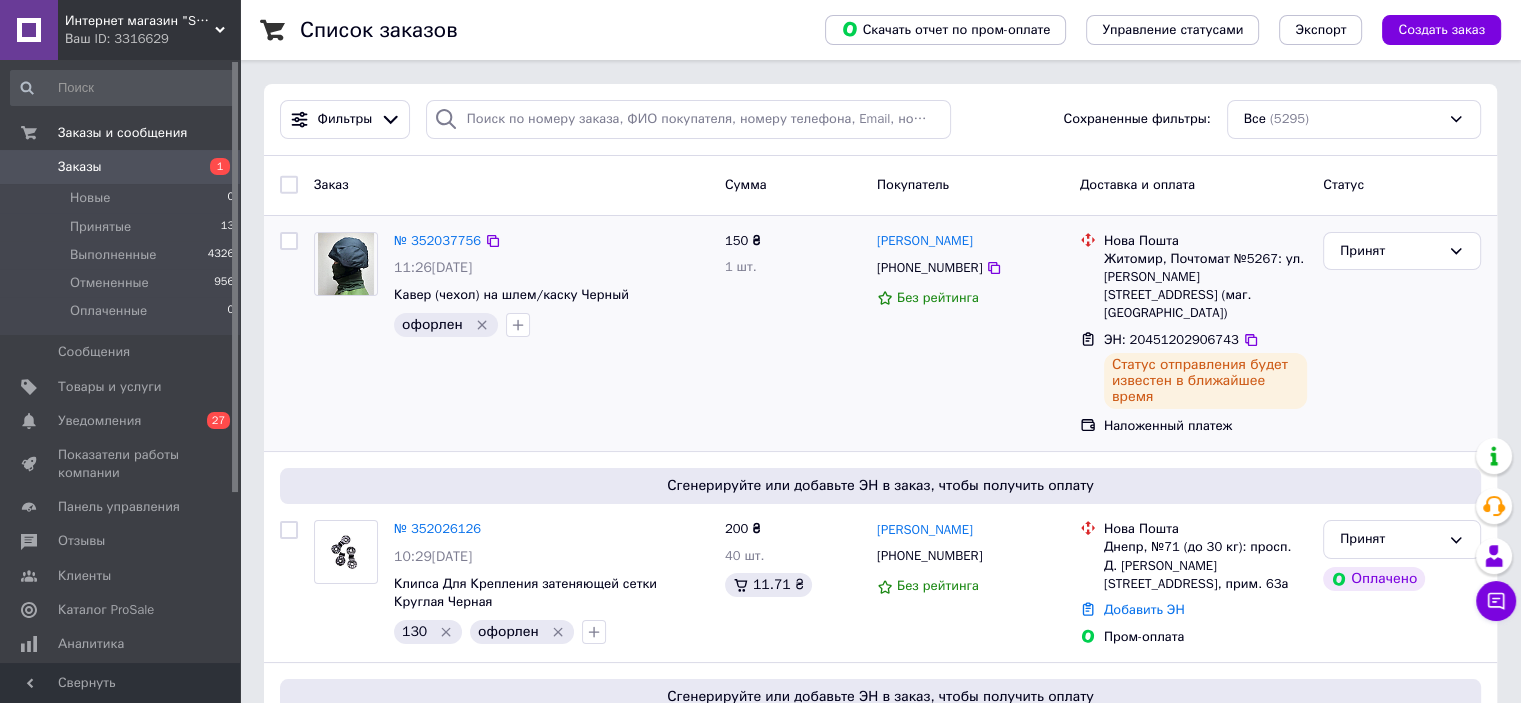 drag, startPoint x: 874, startPoint y: 240, endPoint x: 990, endPoint y: 236, distance: 116.06895 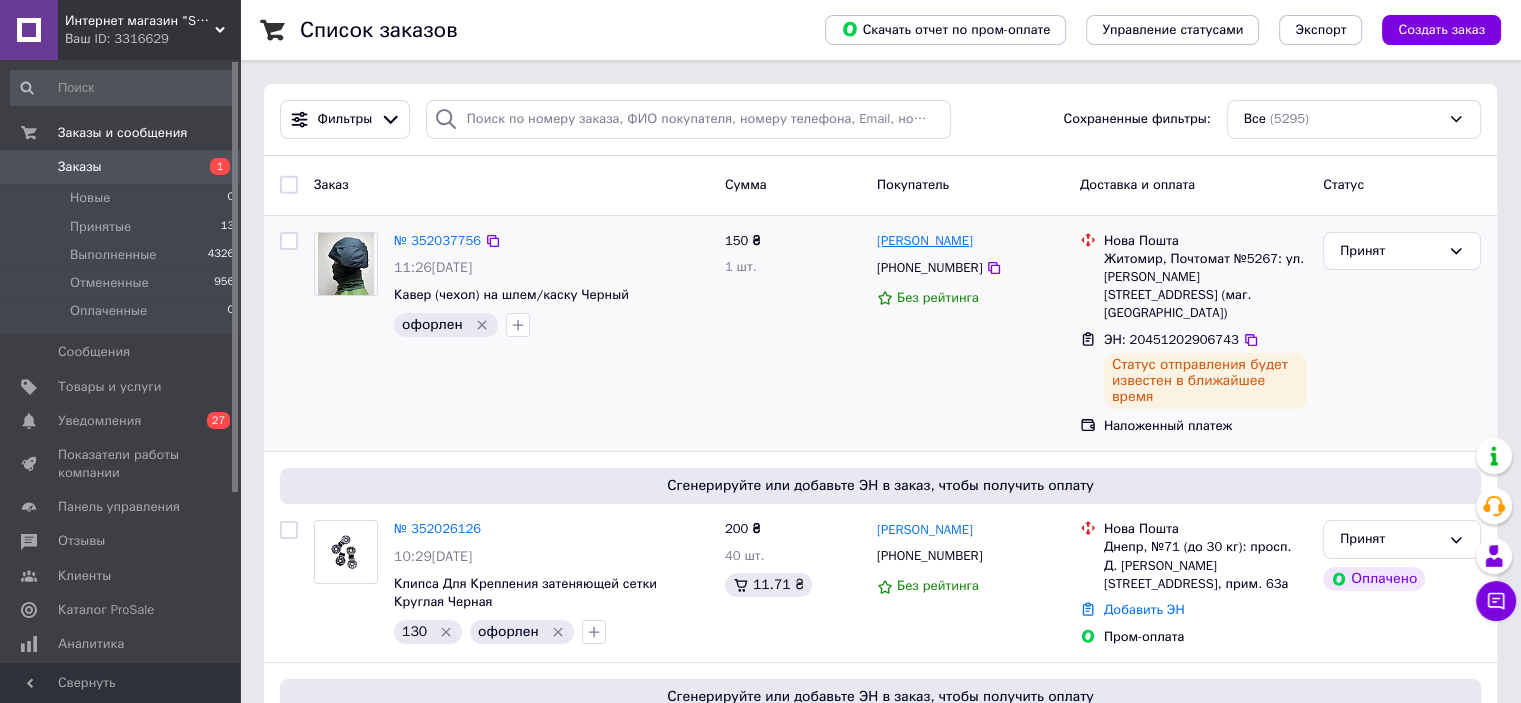 copy on "Віталій Гопанчук" 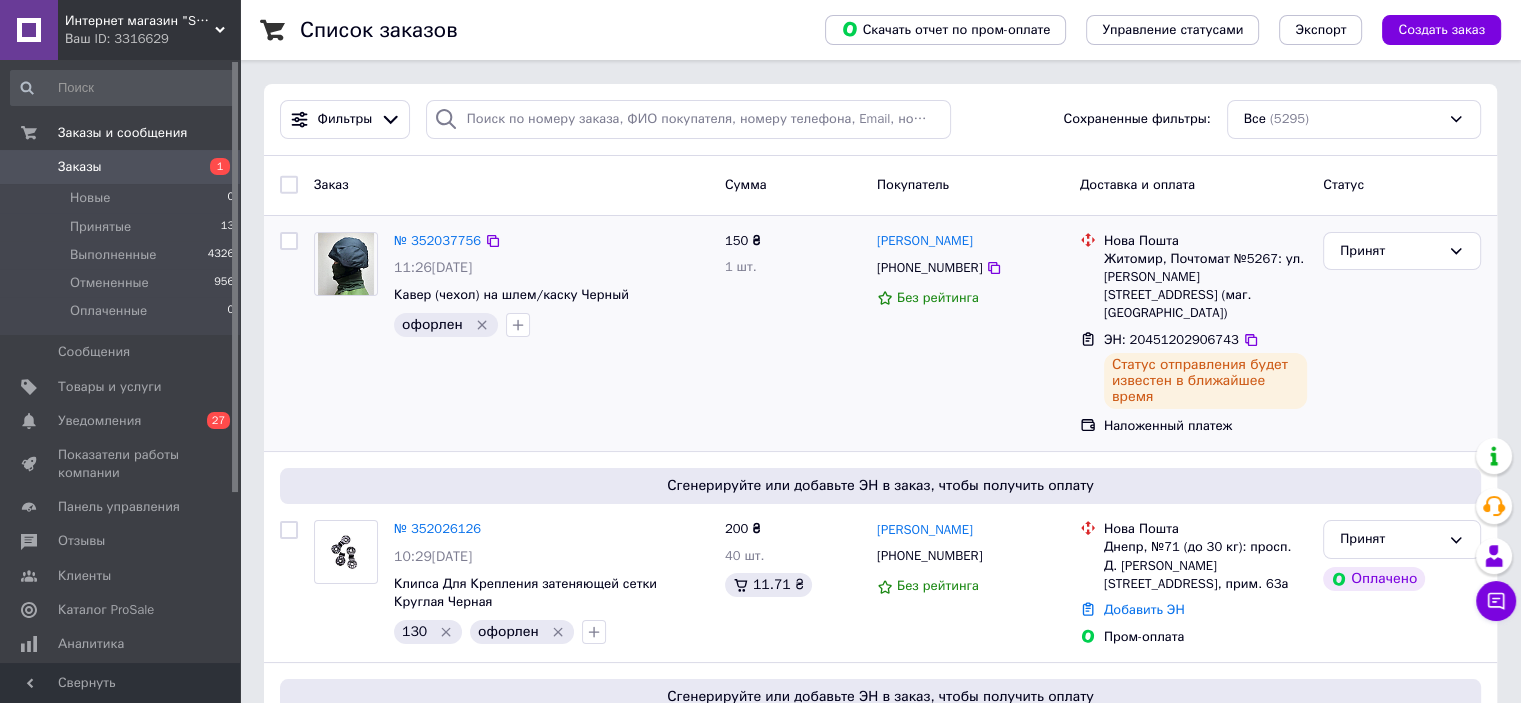 click on "№ 352037756 11:26, 10.07.2025 Кавер (чехол) на шлем/каску Черный офорлен" at bounding box center (511, 334) 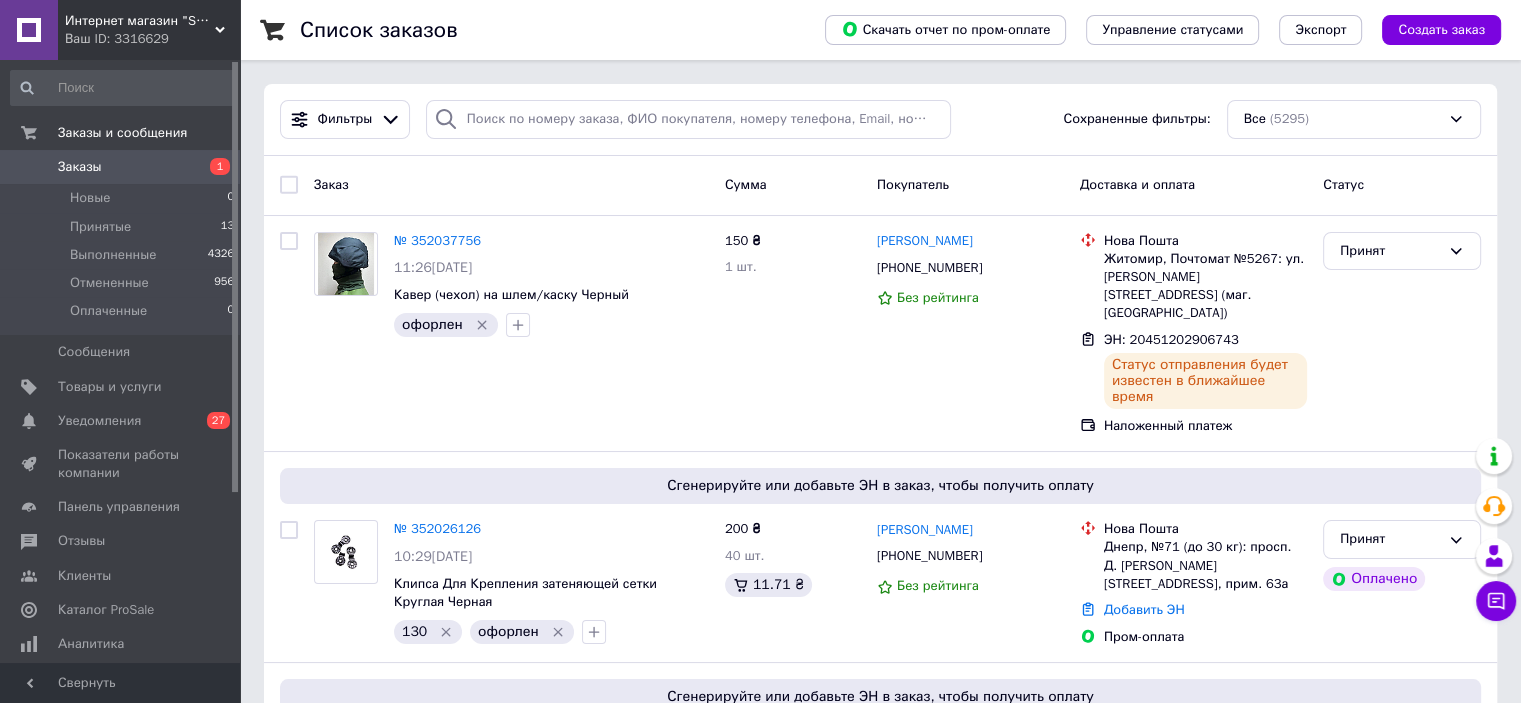 click on "Заказы" at bounding box center [121, 167] 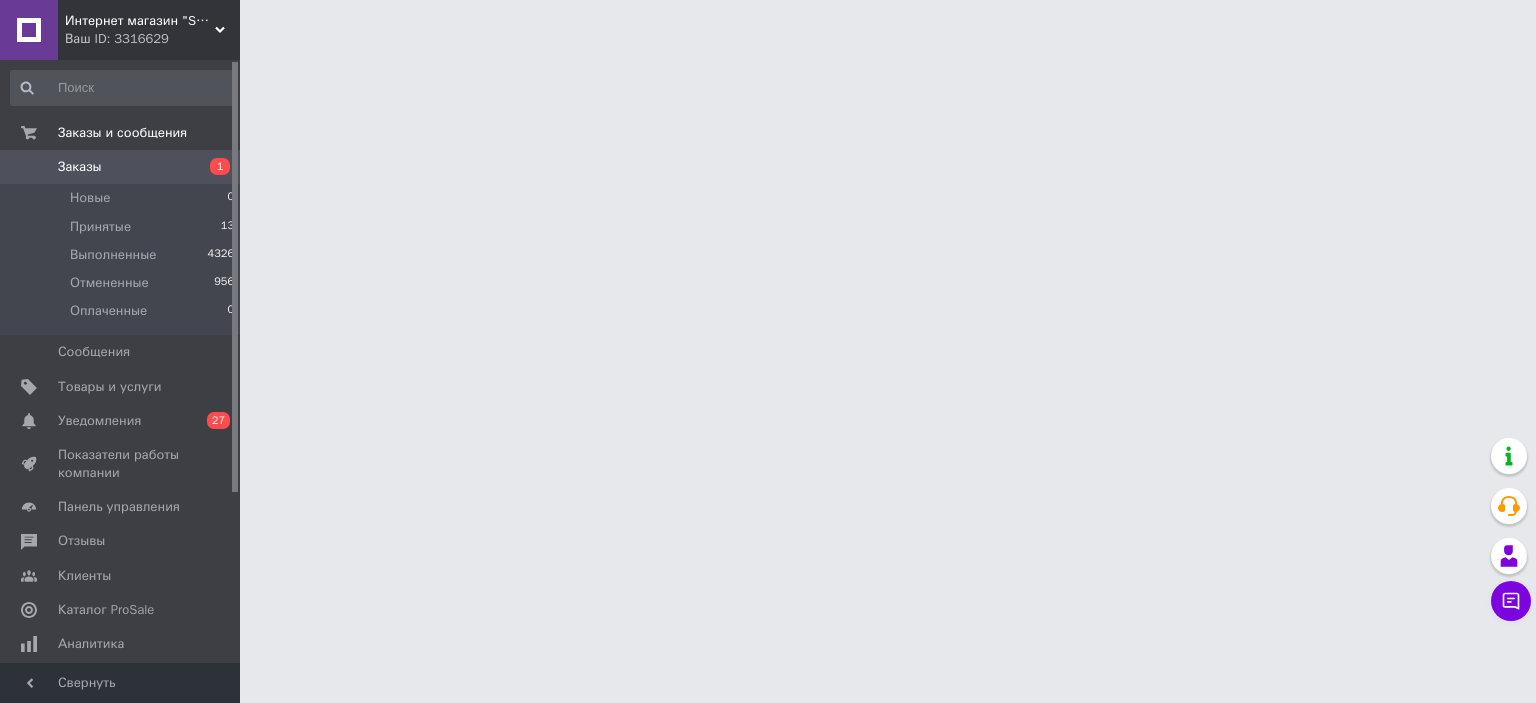 click on "Интернет магазин "Swertmag"" at bounding box center (140, 21) 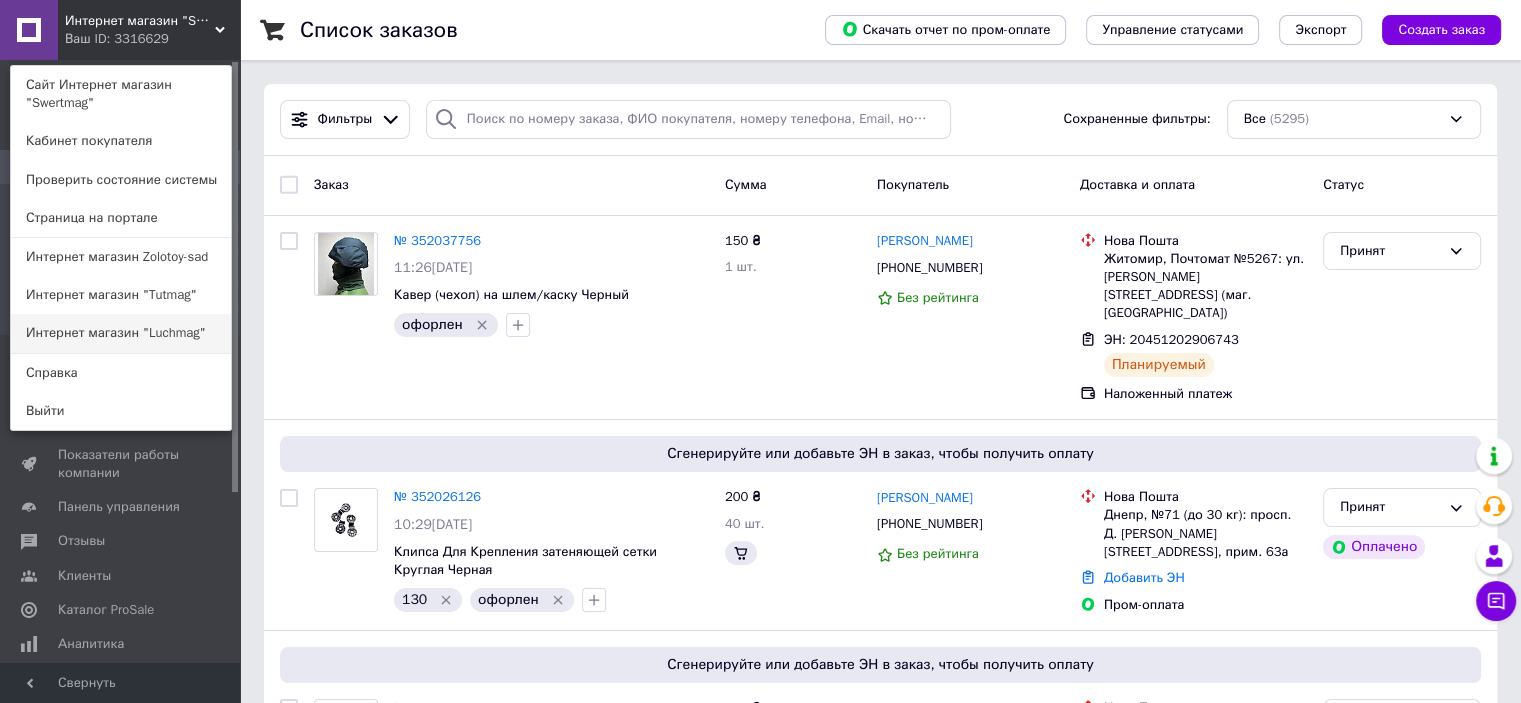 click on "Интернет магазин "Luchmag"" at bounding box center [121, 333] 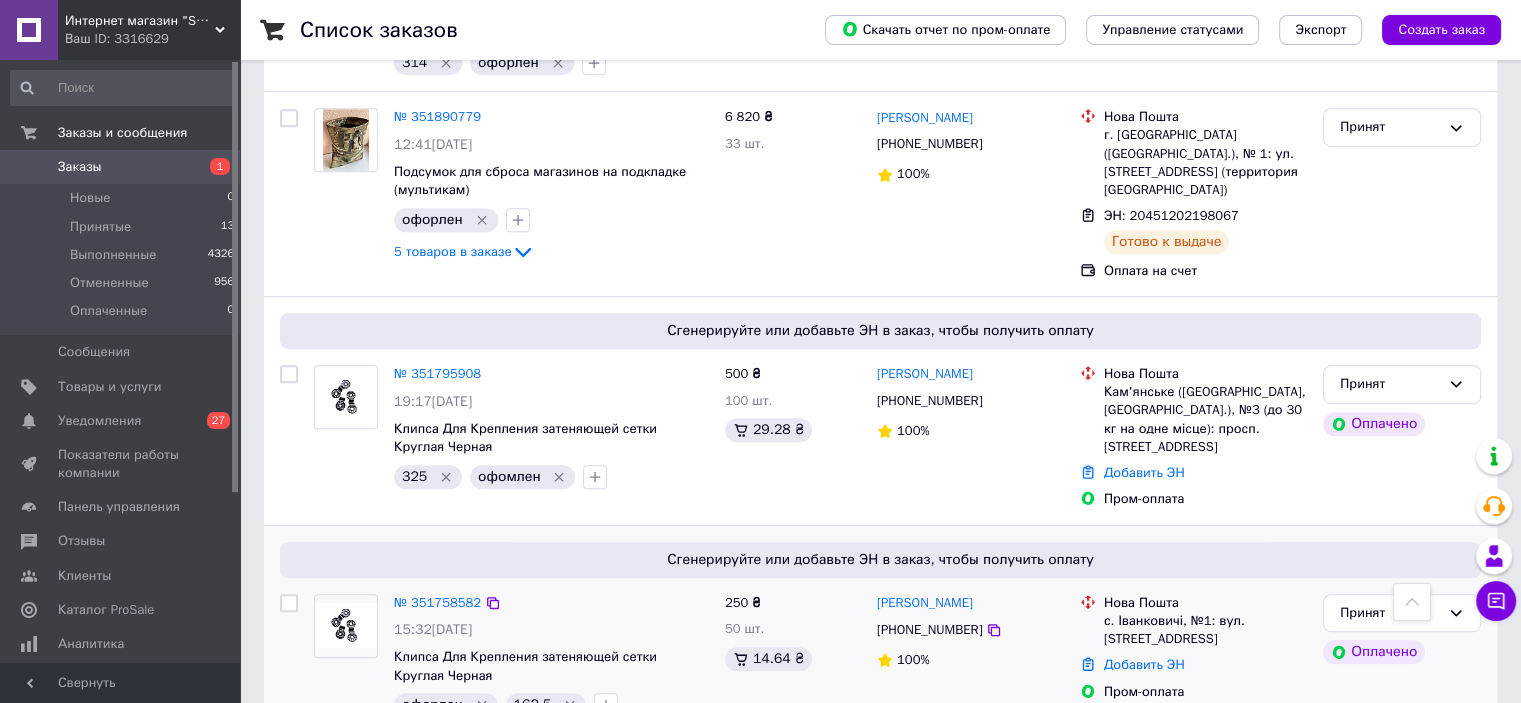 scroll, scrollTop: 800, scrollLeft: 0, axis: vertical 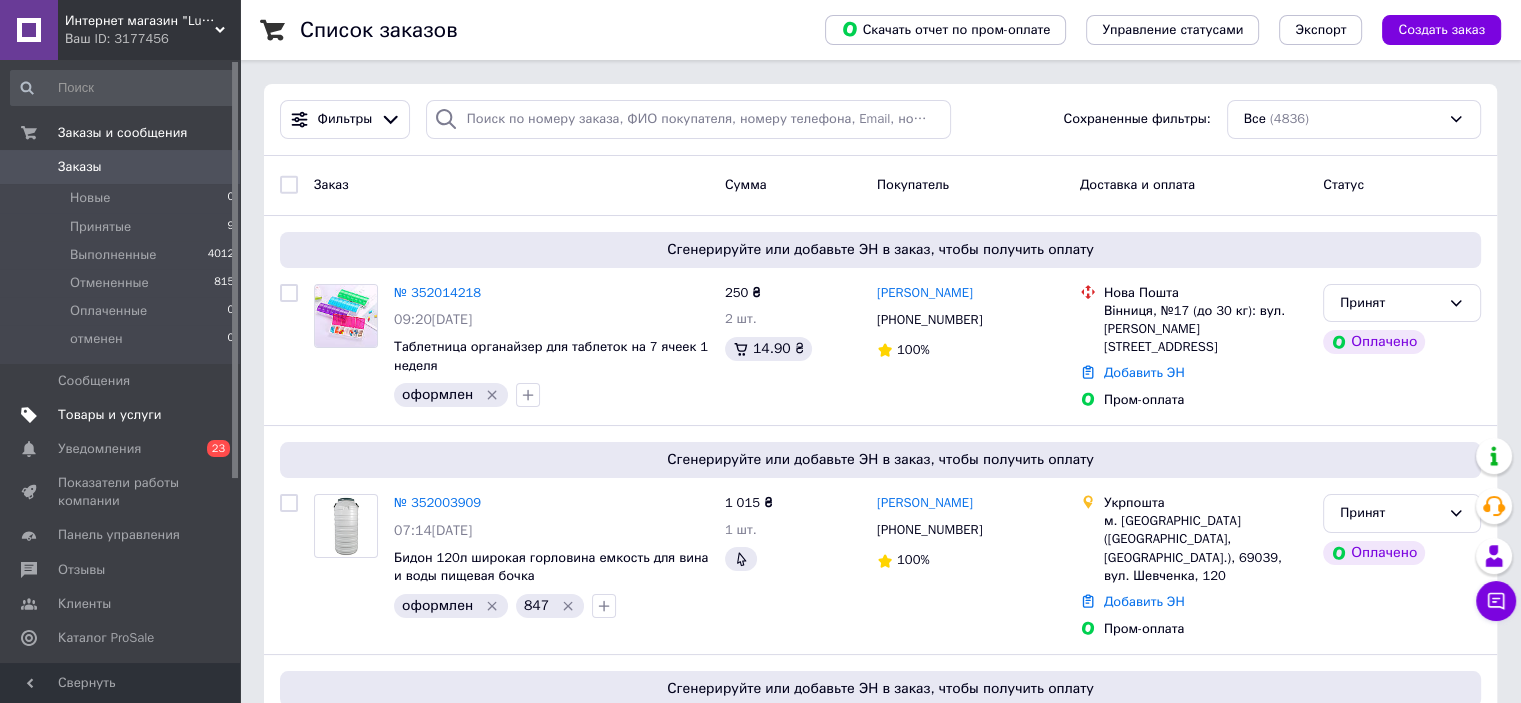 click on "Товары и услуги" at bounding box center (121, 415) 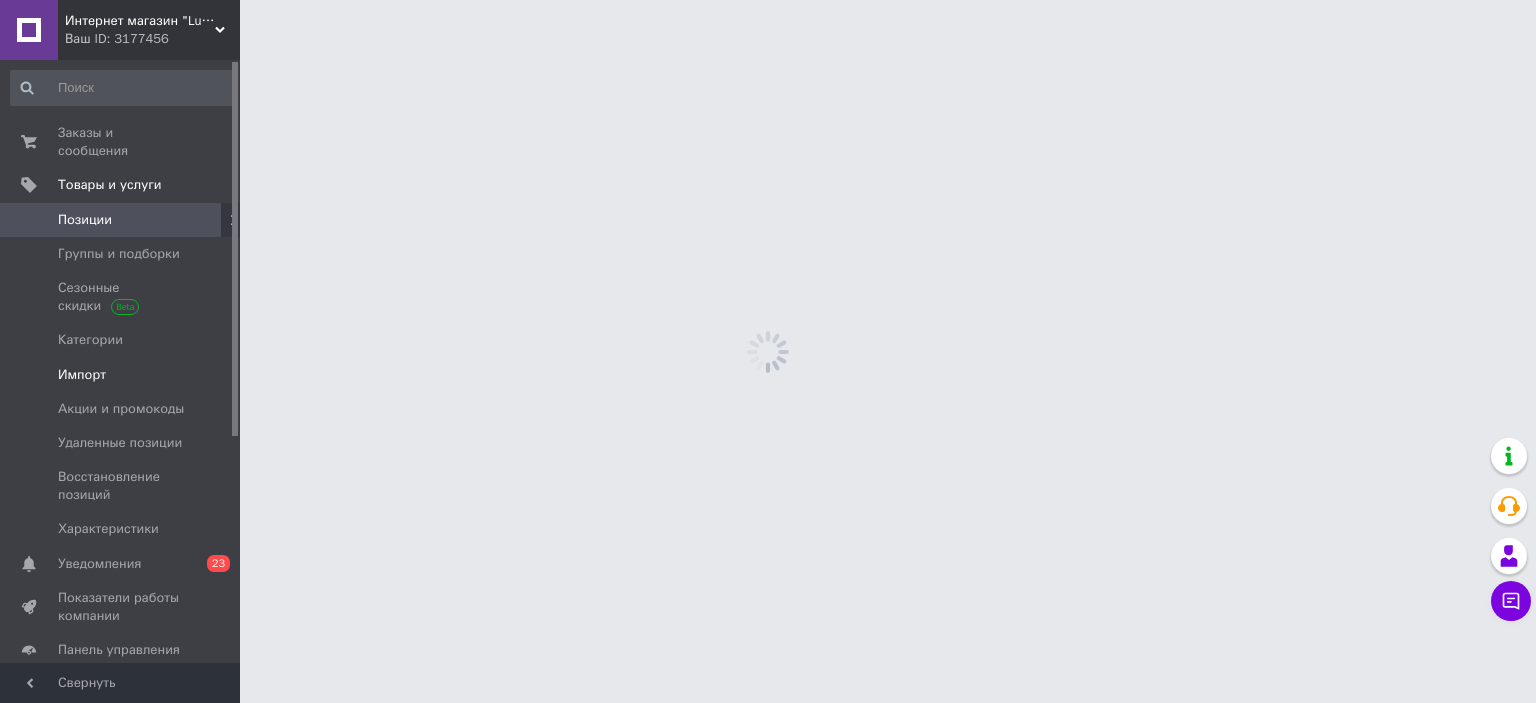 click on "Импорт" at bounding box center [121, 375] 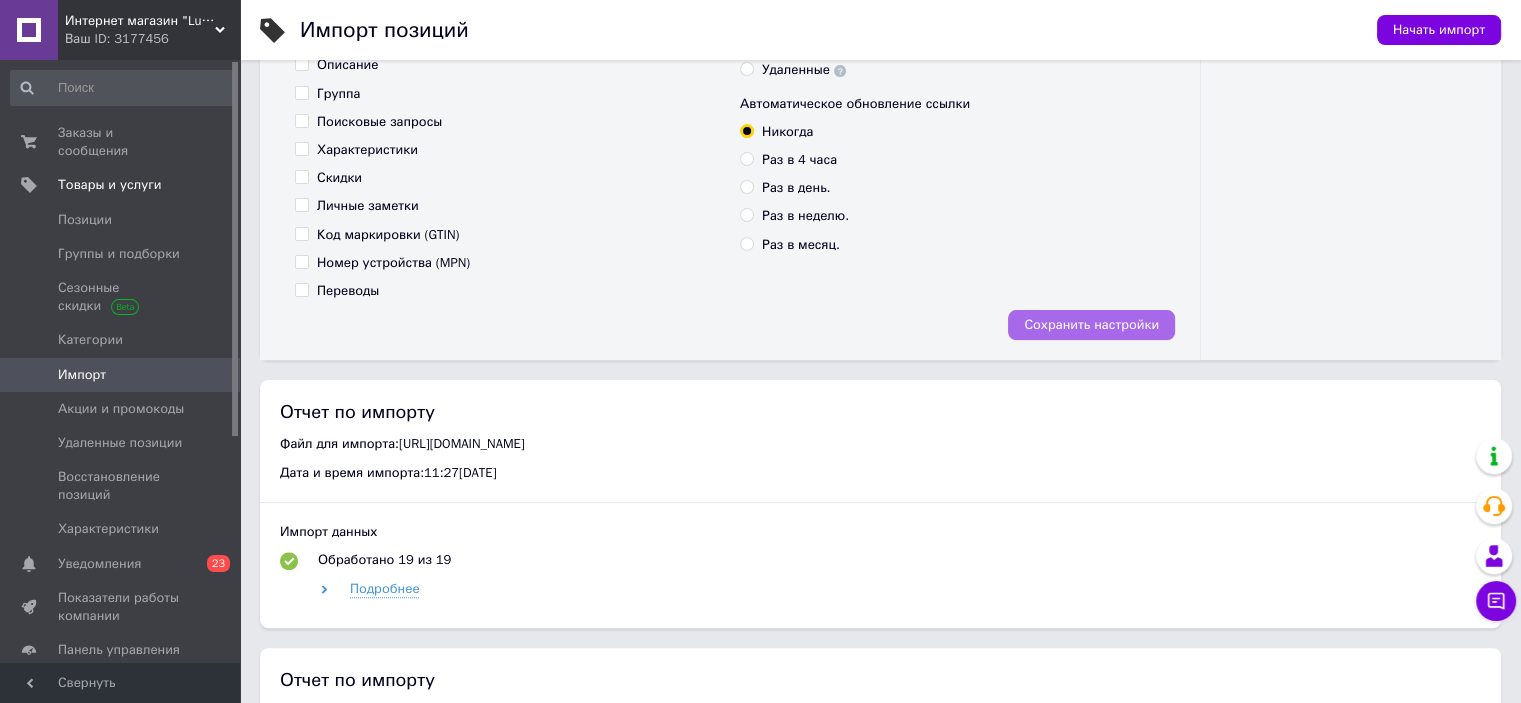 click on "Сохранить настройки" at bounding box center [1091, 325] 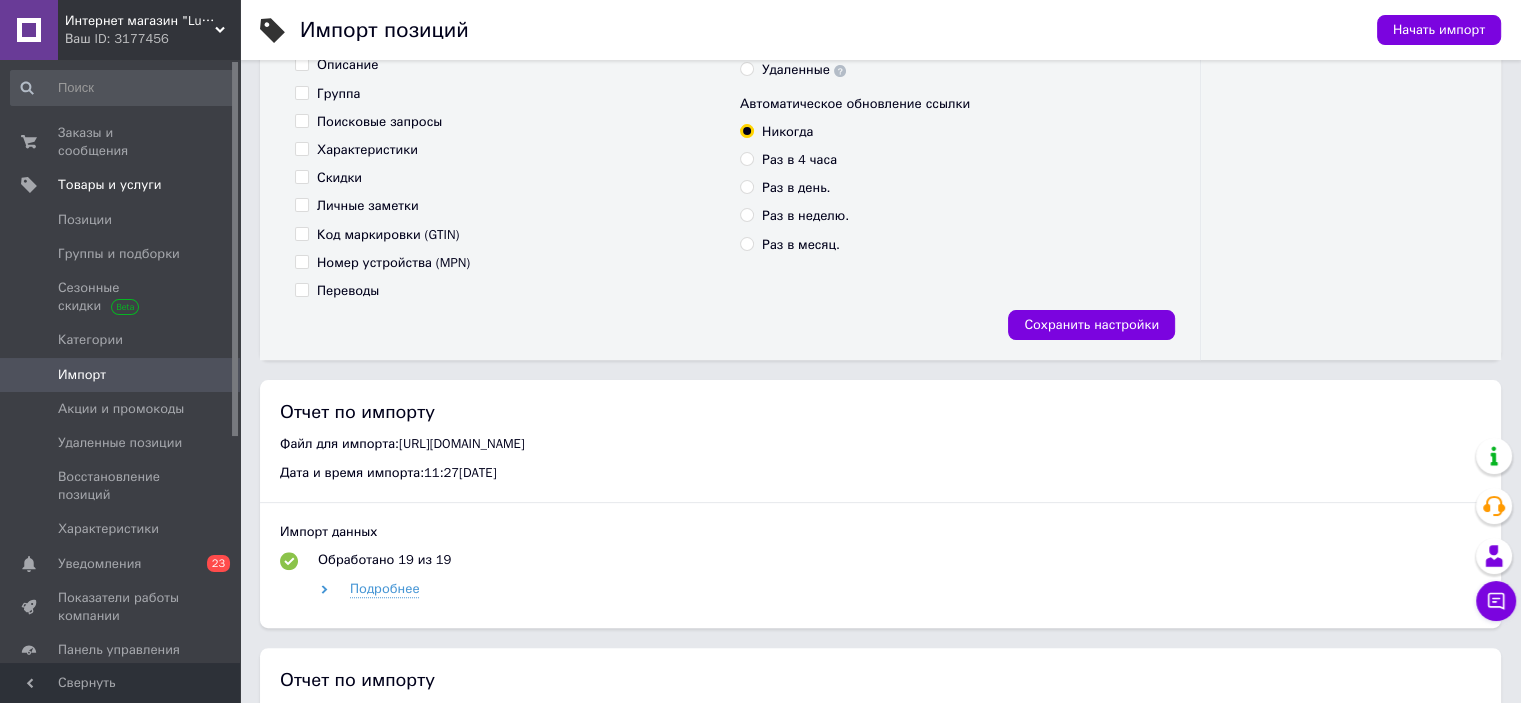scroll, scrollTop: 200, scrollLeft: 0, axis: vertical 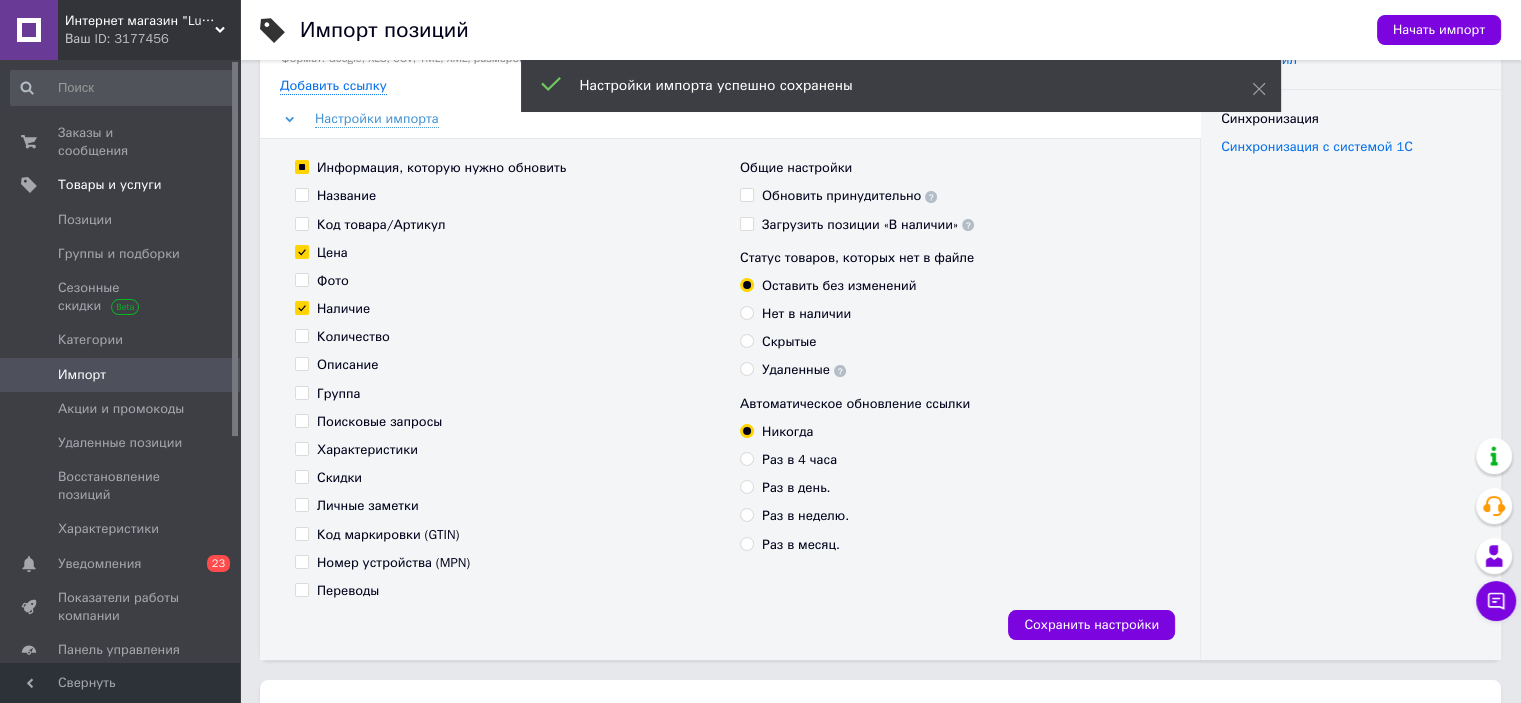 click on "Цена" at bounding box center (301, 251) 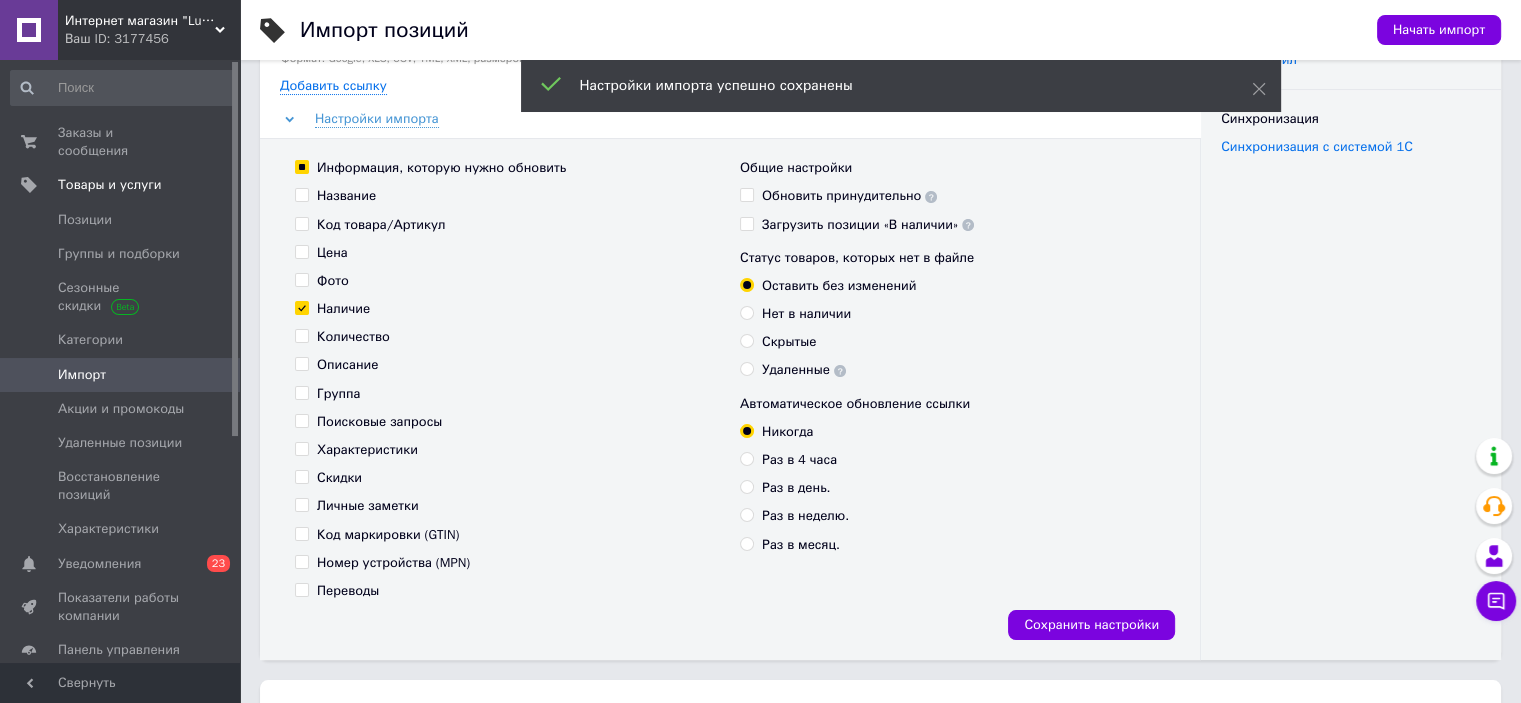 checkbox on "false" 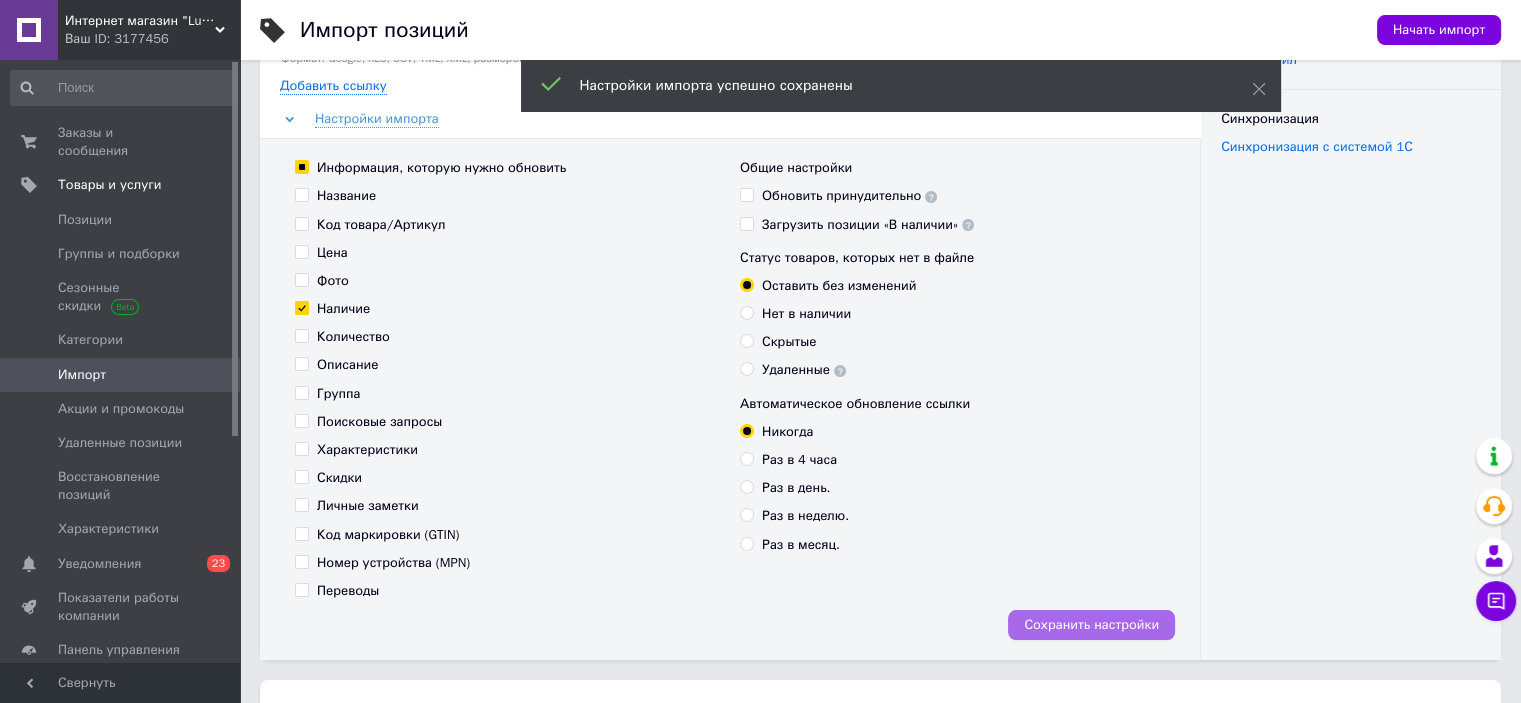 click on "Сохранить настройки" at bounding box center (1091, 625) 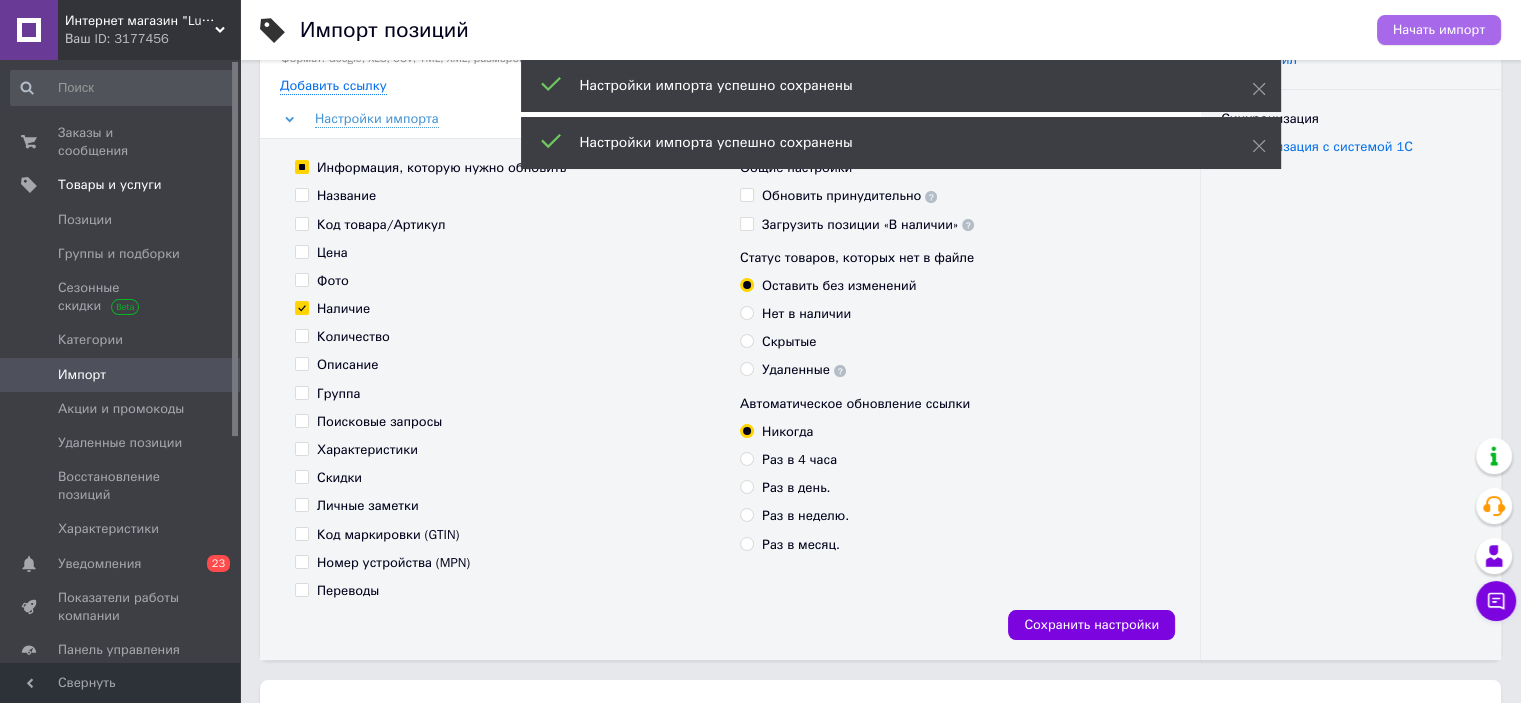 click on "Начать импорт" at bounding box center [1439, 30] 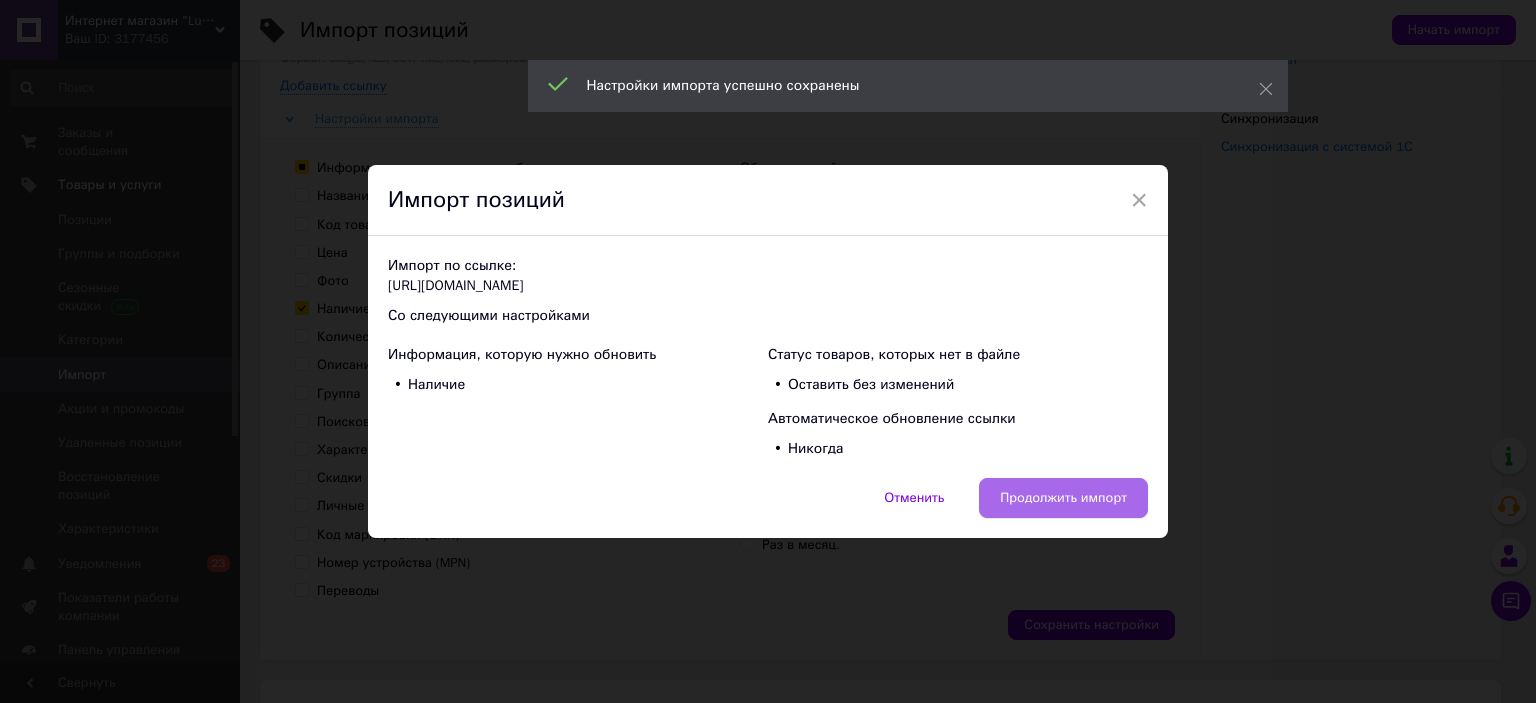 click on "Продолжить импорт" at bounding box center (1063, 498) 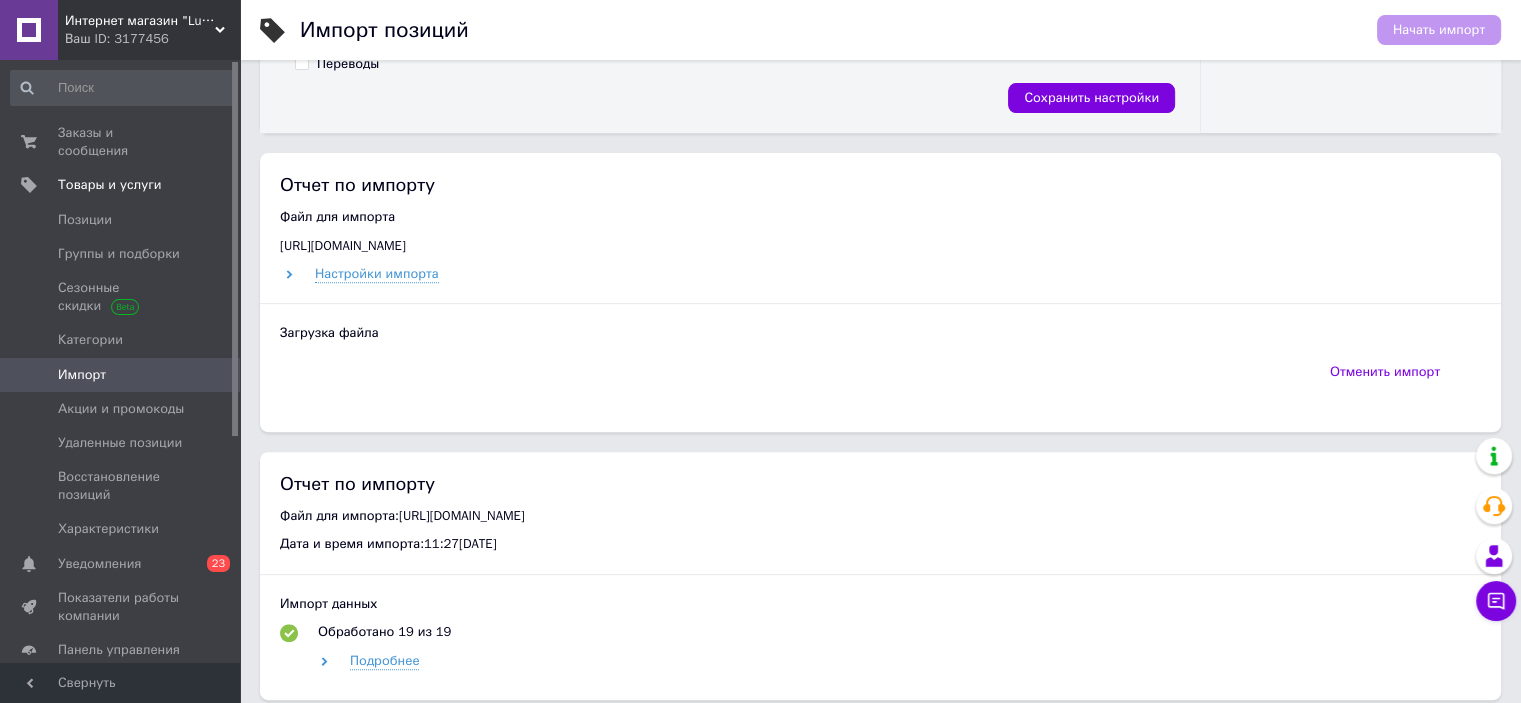 scroll, scrollTop: 600, scrollLeft: 0, axis: vertical 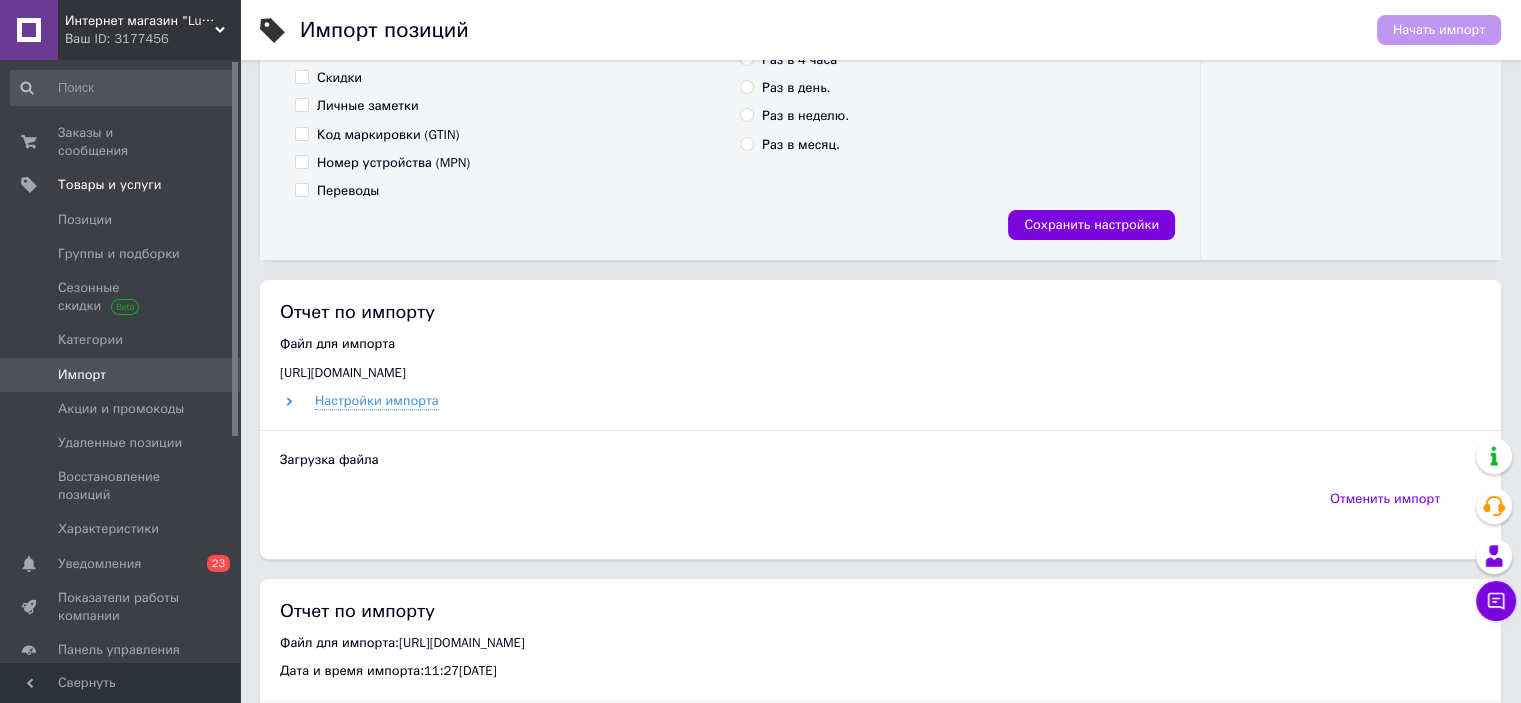 click on "Интернет магазин "Luchmag"" at bounding box center (140, 21) 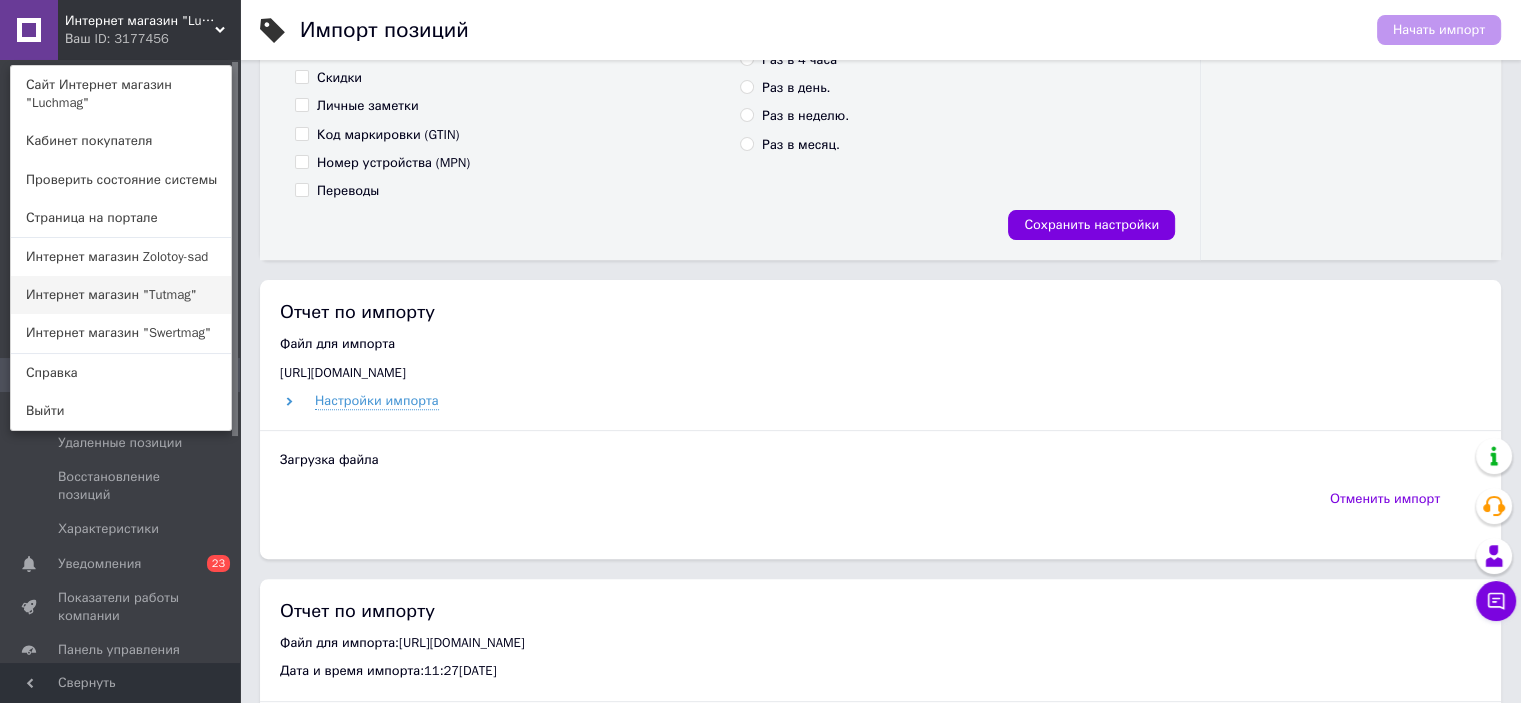 click on "Интернет магазин "Tutmag"" at bounding box center (121, 295) 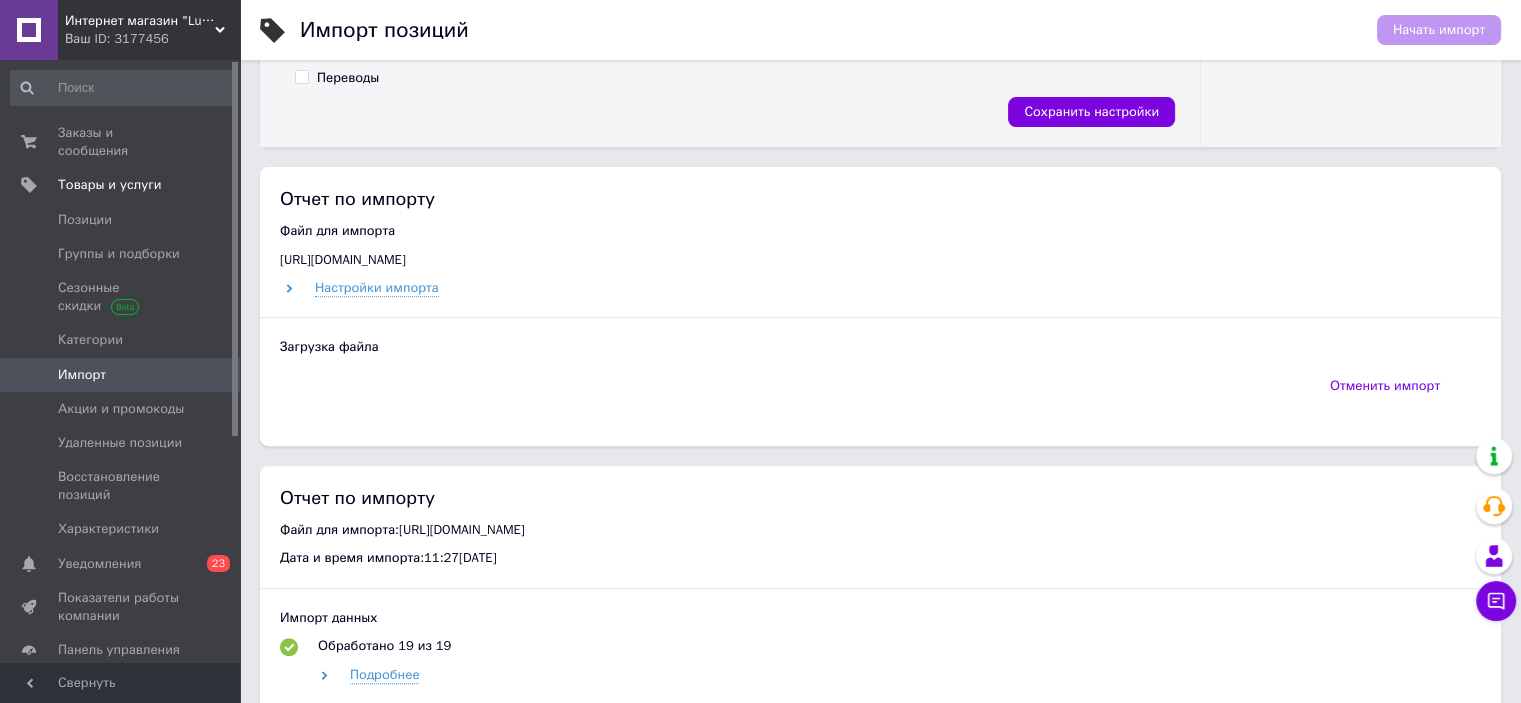 scroll, scrollTop: 800, scrollLeft: 0, axis: vertical 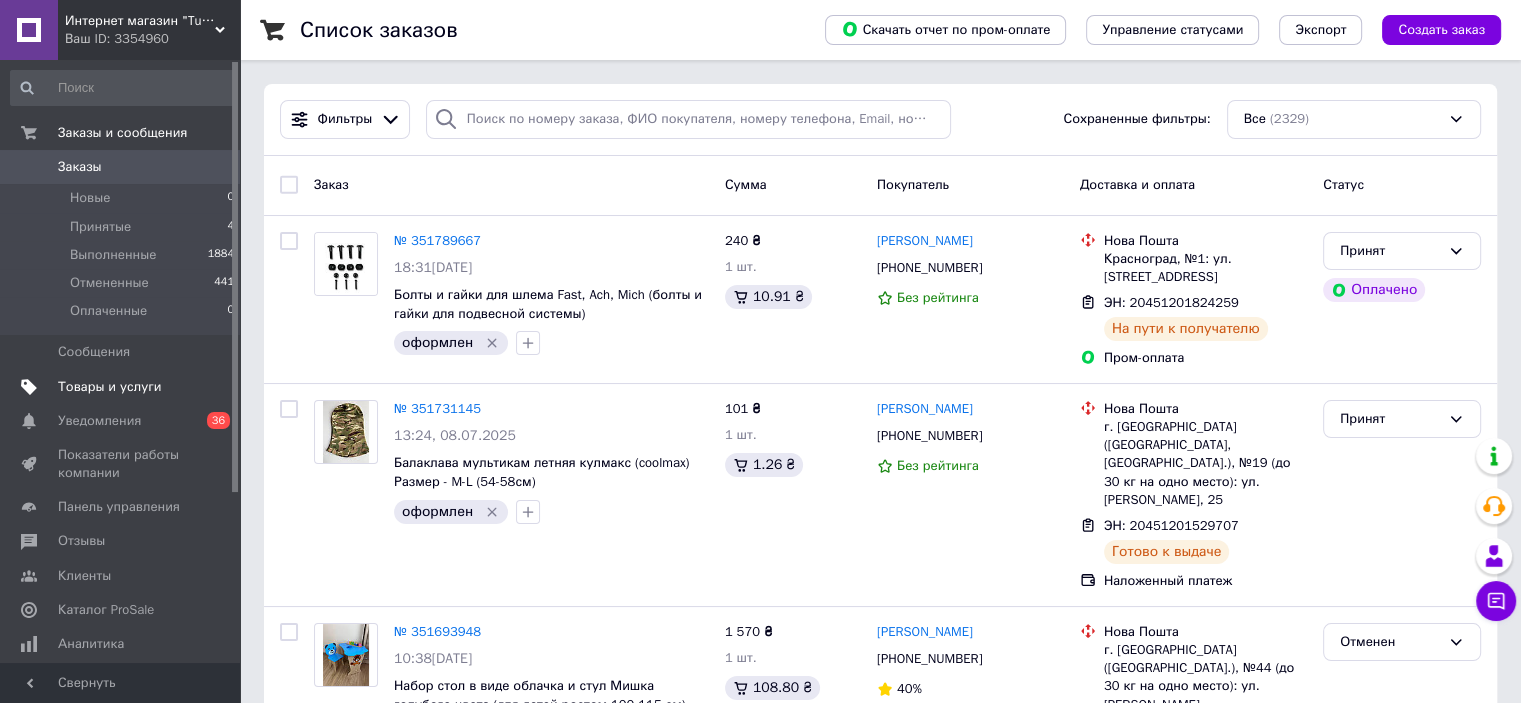 click on "Товары и услуги" at bounding box center (121, 387) 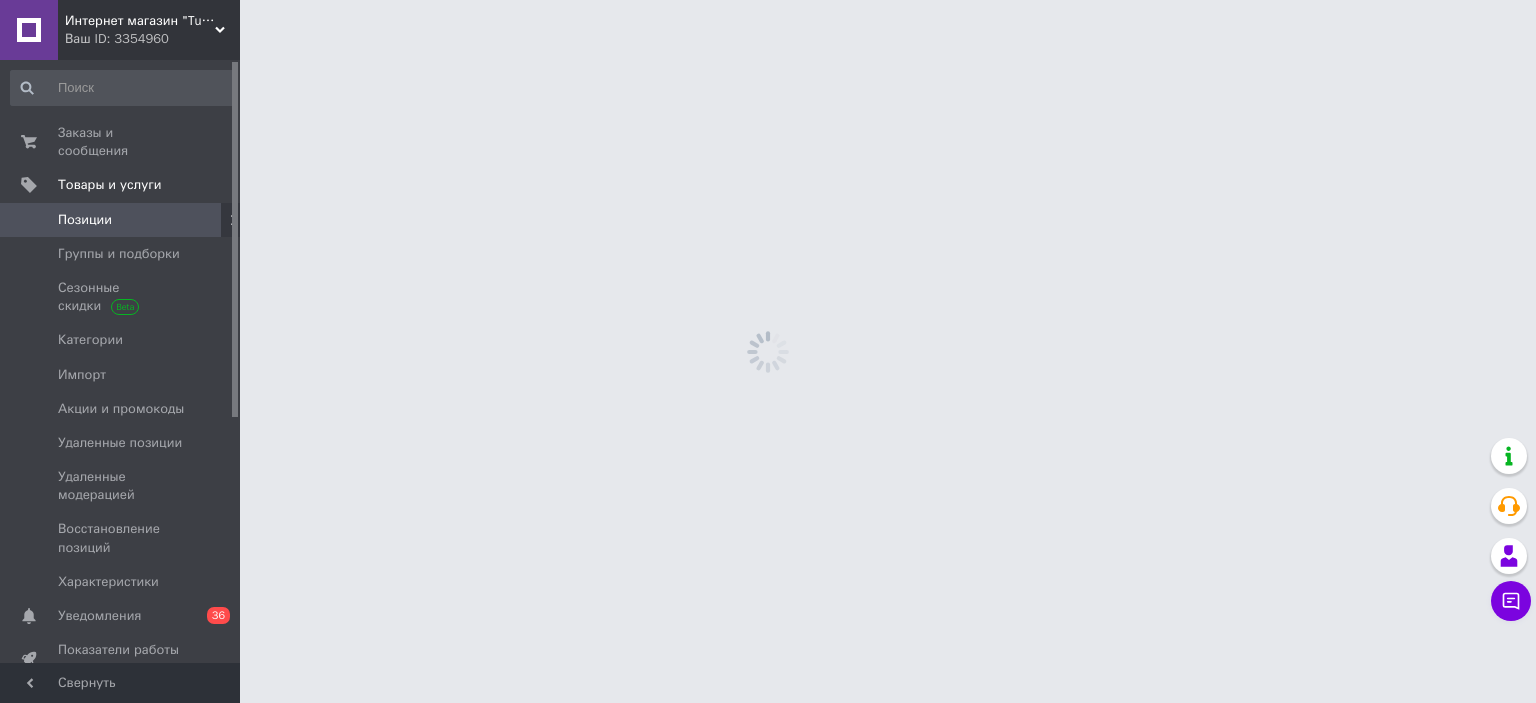 drag, startPoint x: 150, startPoint y: 359, endPoint x: 560, endPoint y: 394, distance: 411.49118 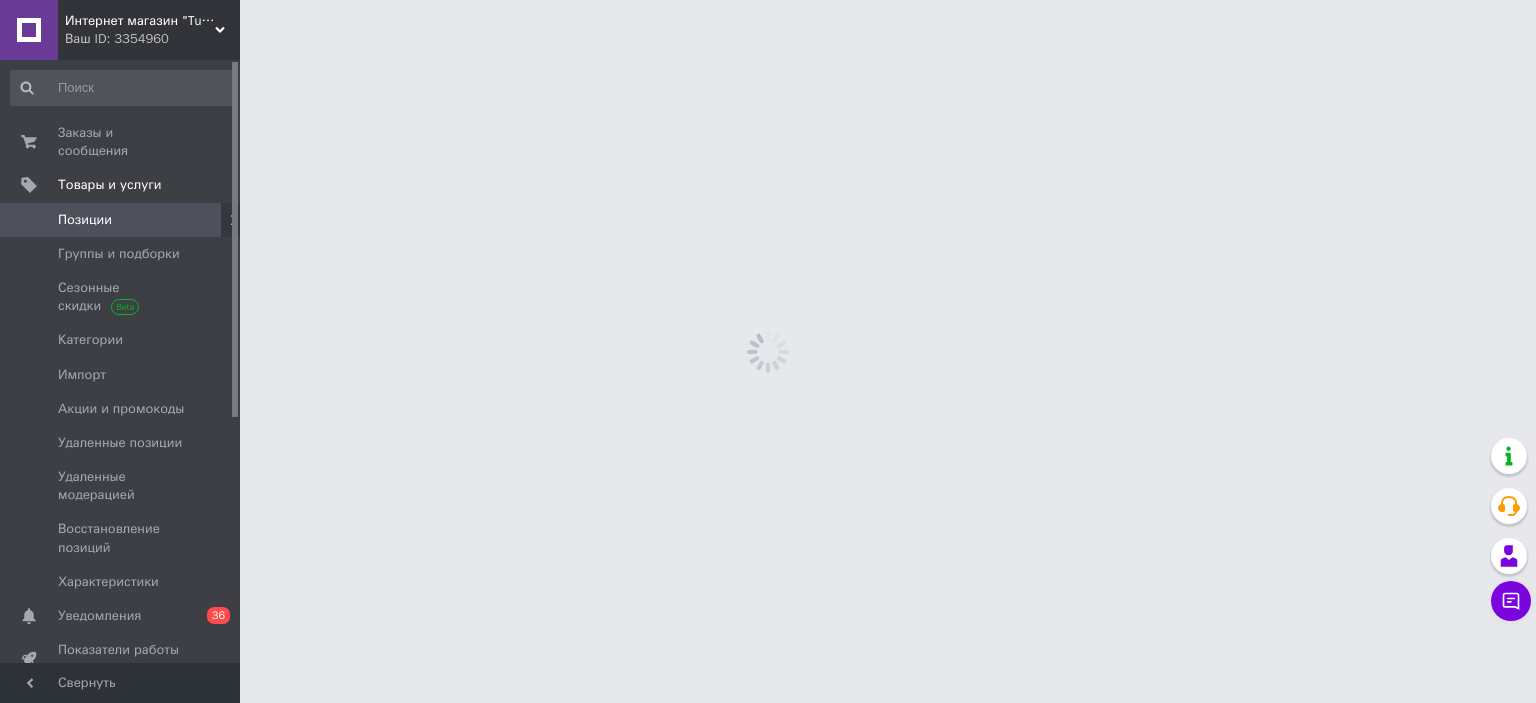 click on "Импорт" at bounding box center [121, 375] 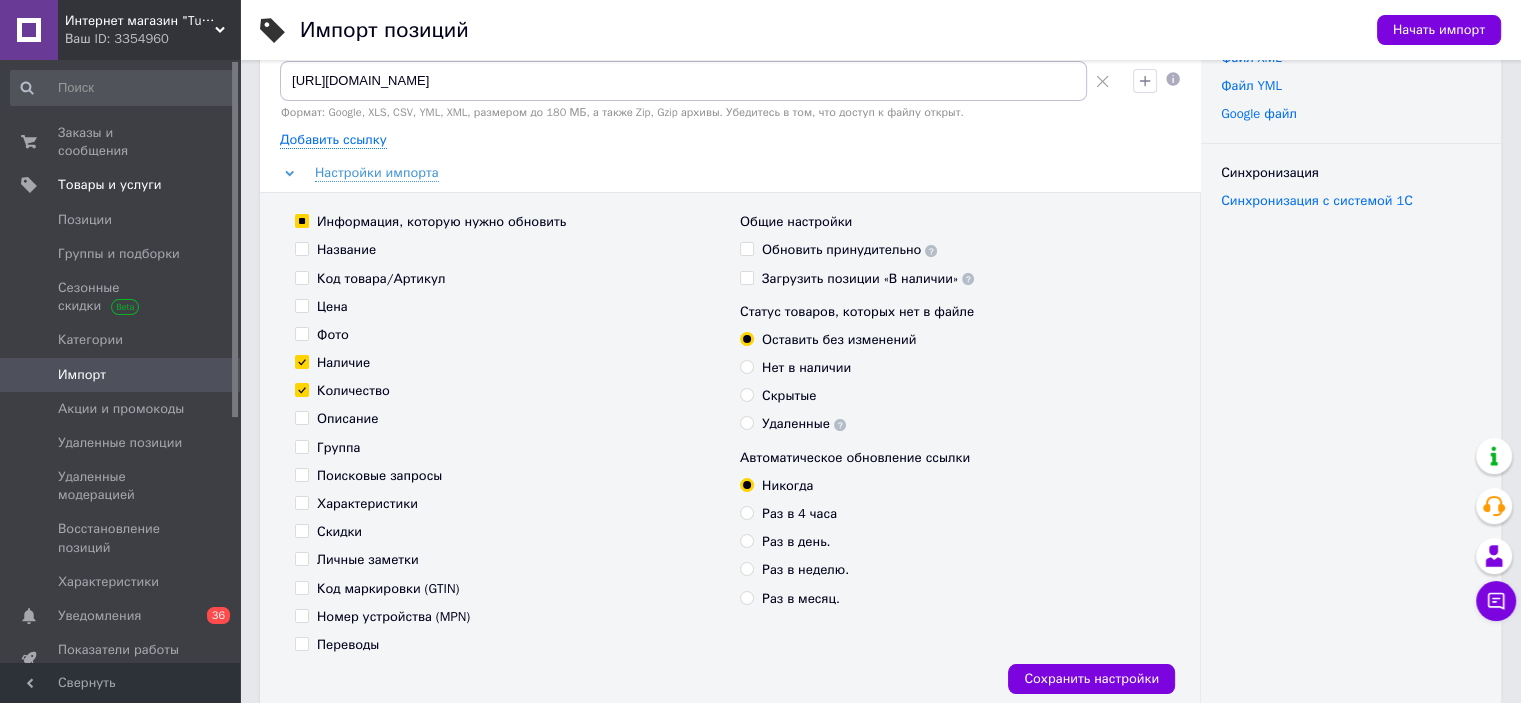 scroll, scrollTop: 400, scrollLeft: 0, axis: vertical 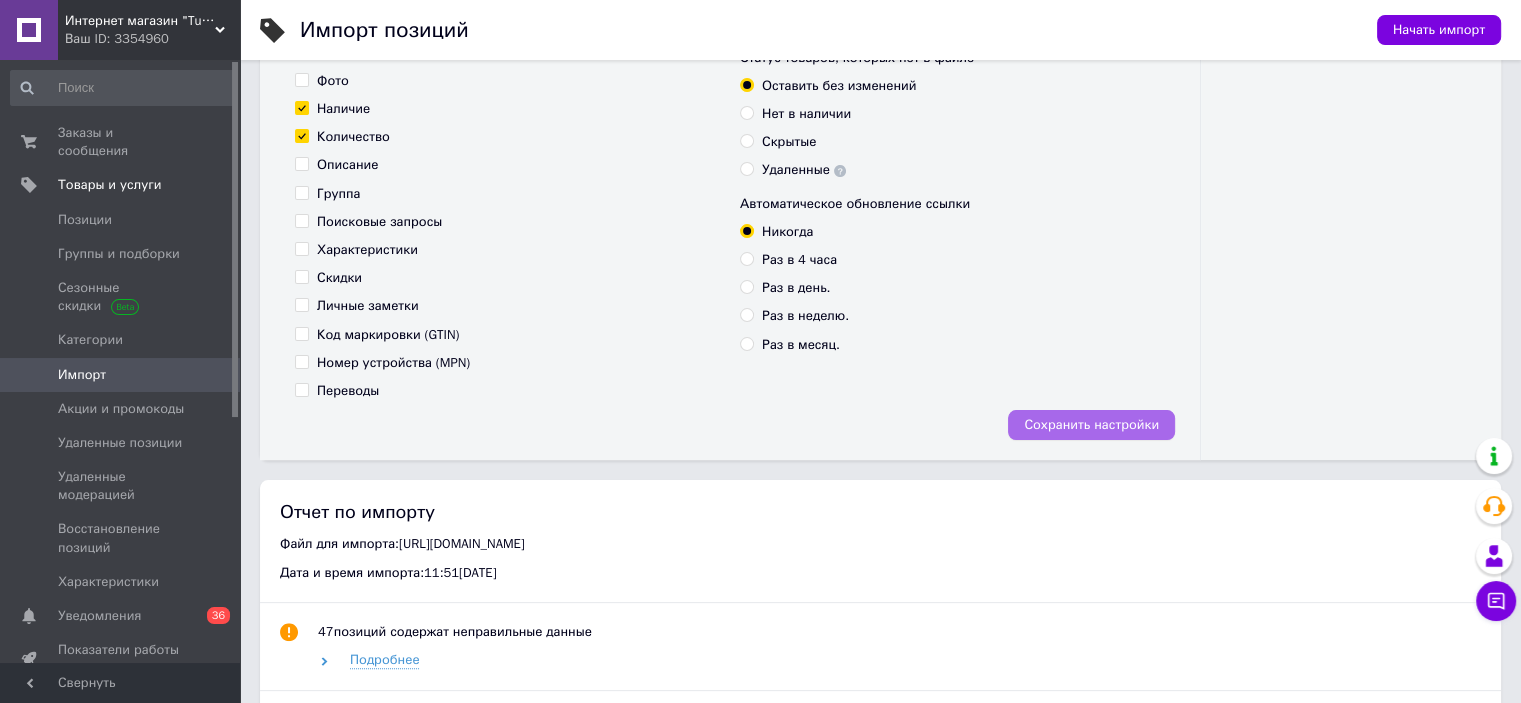 click on "Сохранить настройки" at bounding box center (1091, 425) 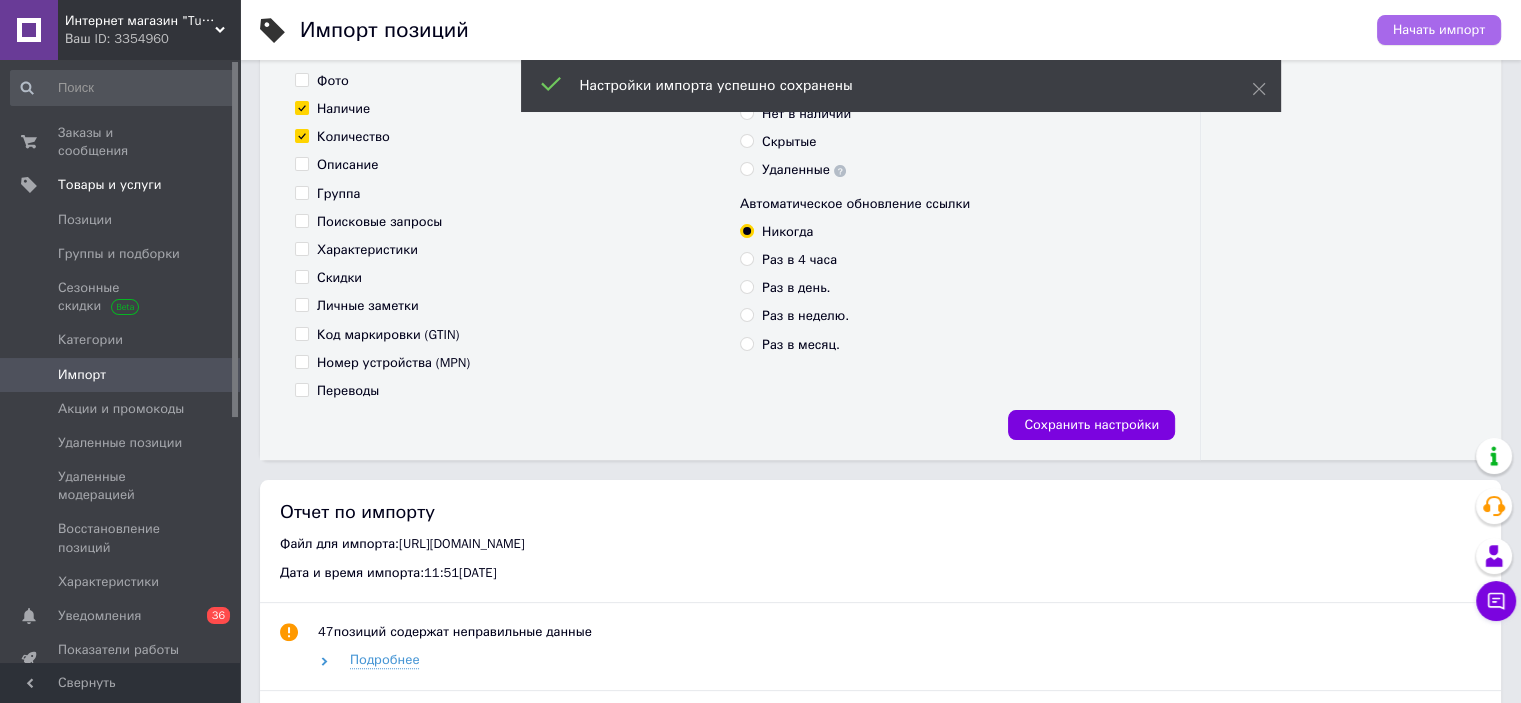click on "Начать импорт" at bounding box center [1439, 30] 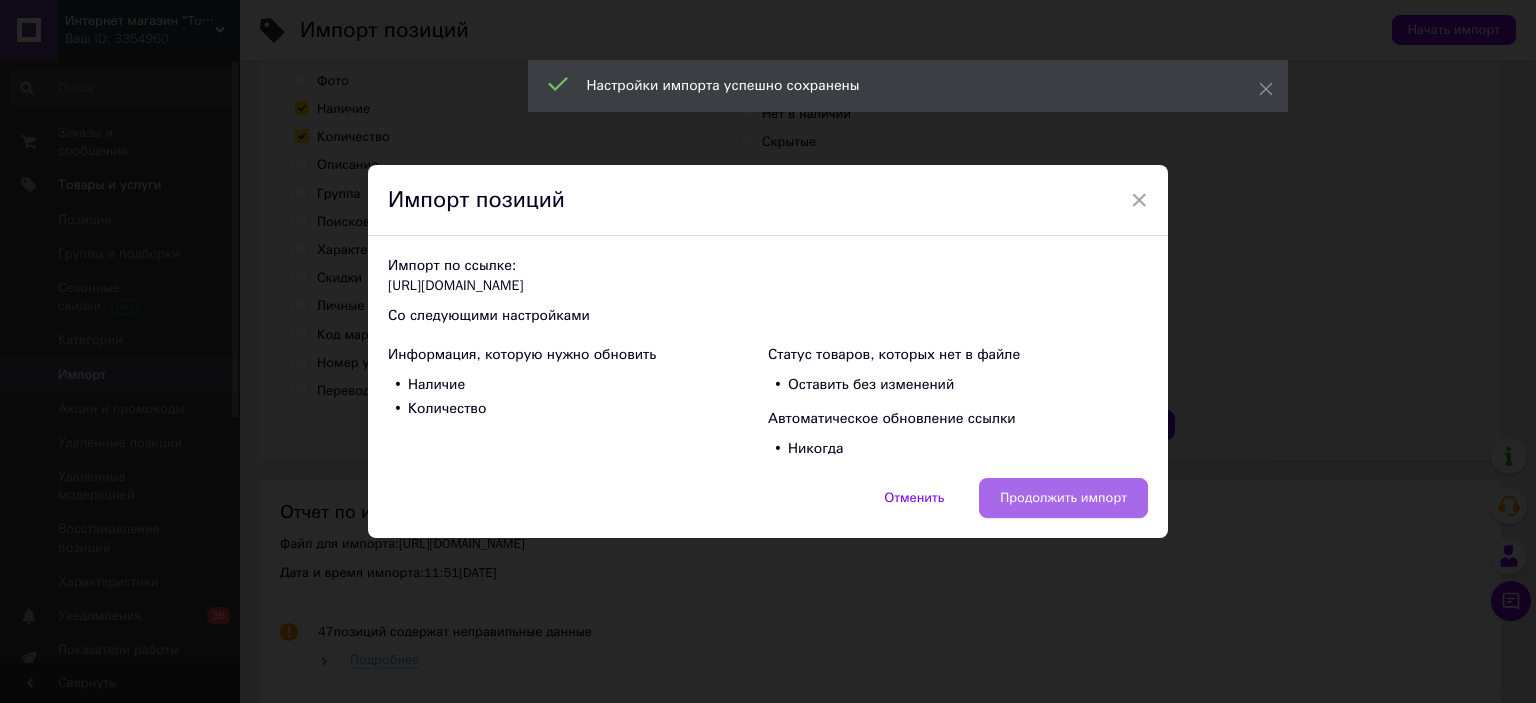 click on "Продолжить импорт" at bounding box center [1063, 498] 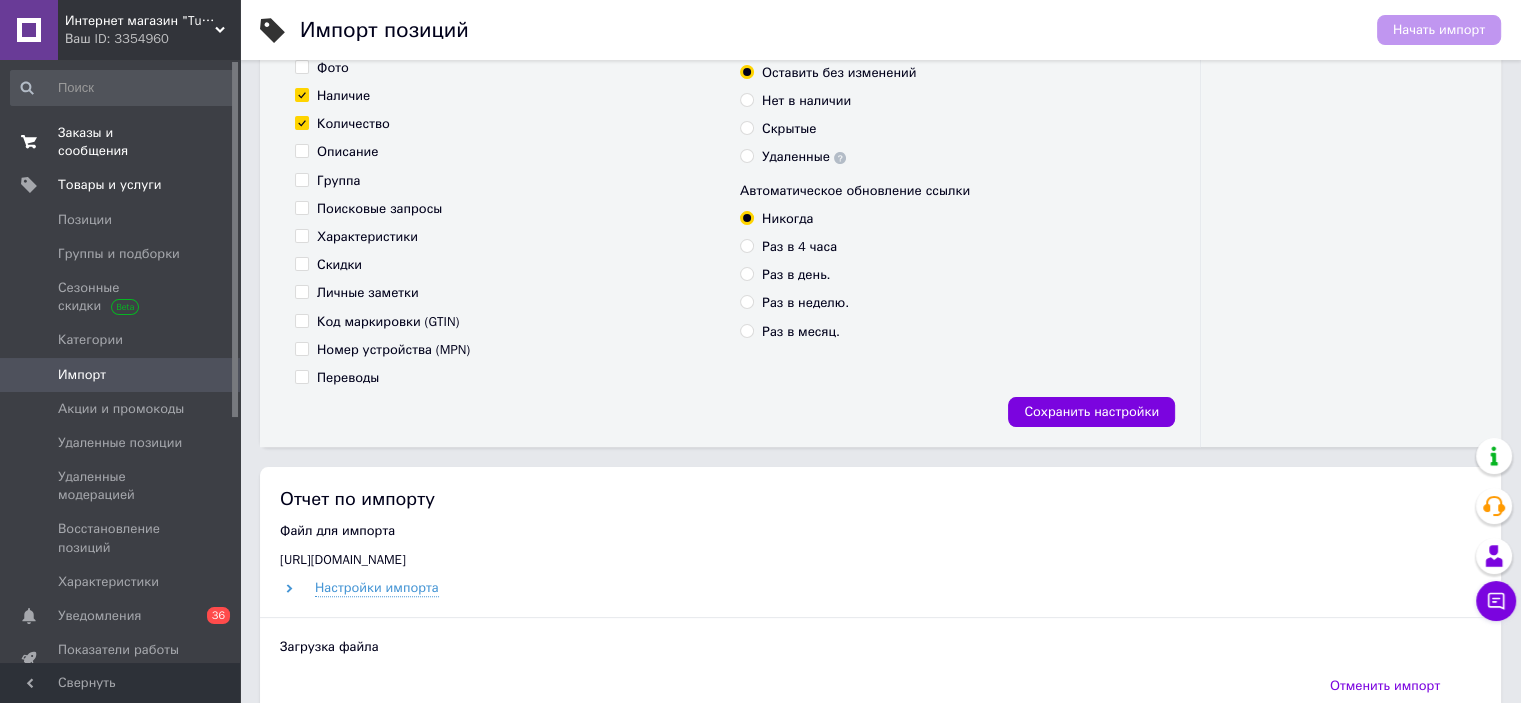 scroll, scrollTop: 500, scrollLeft: 0, axis: vertical 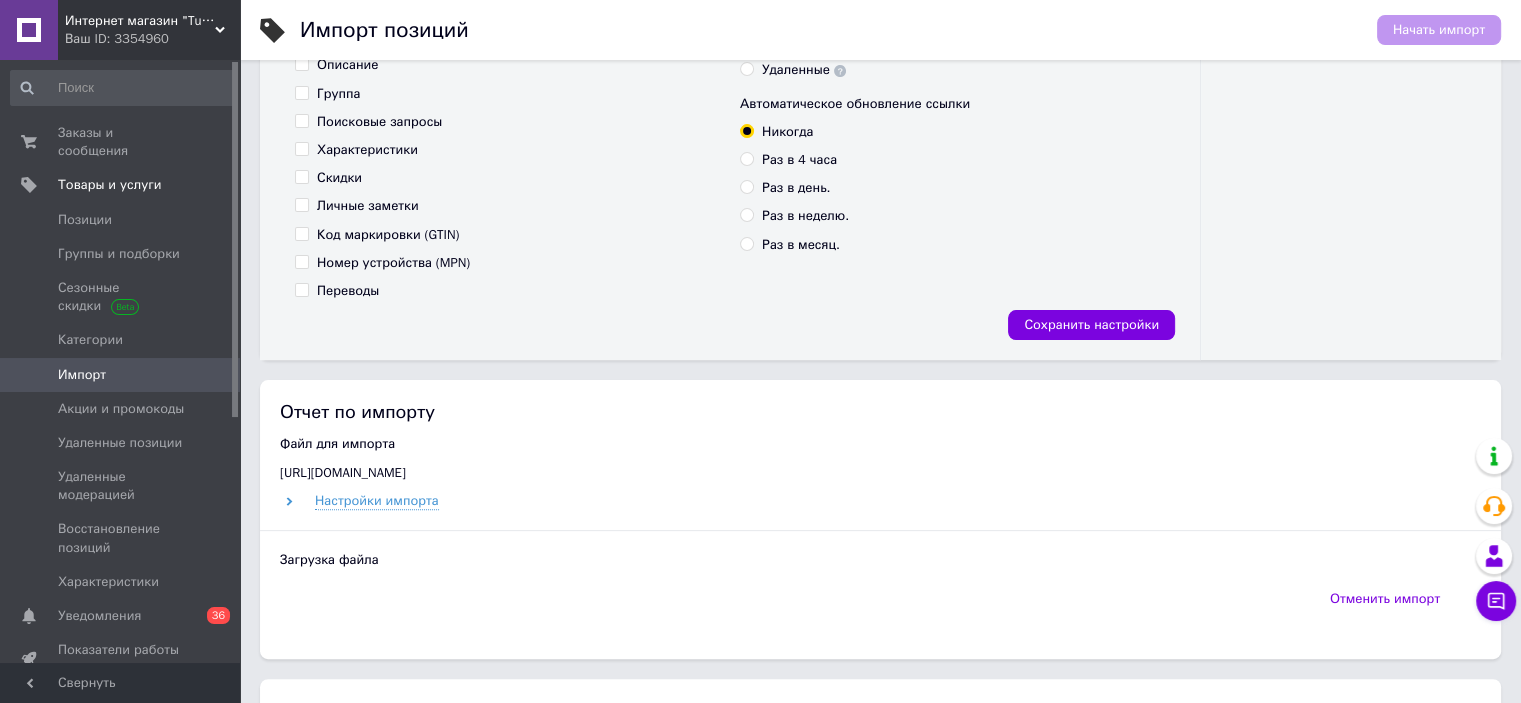 click on "Интернет магазин "Tutmag"" at bounding box center (140, 21) 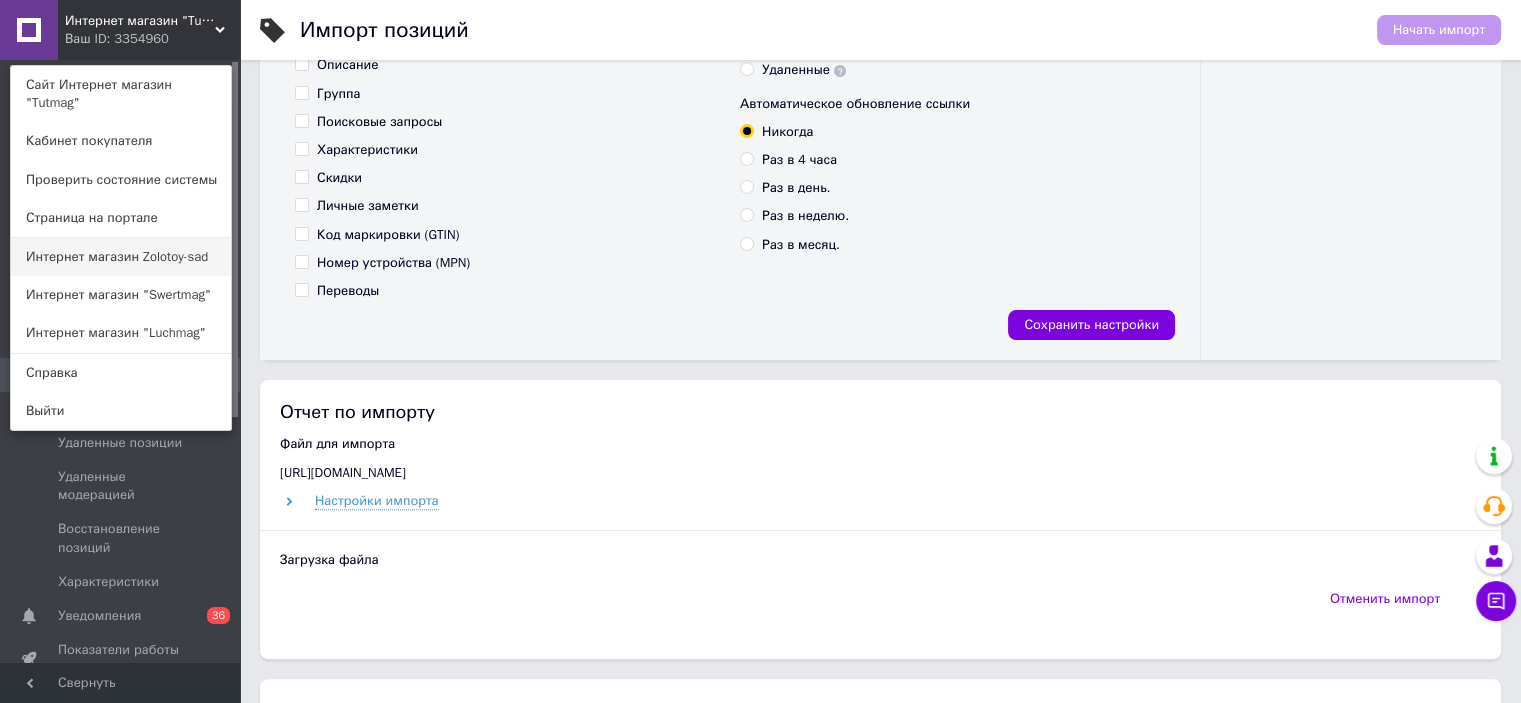 click on "Интернет магазин Zolotoy-sad" at bounding box center (121, 257) 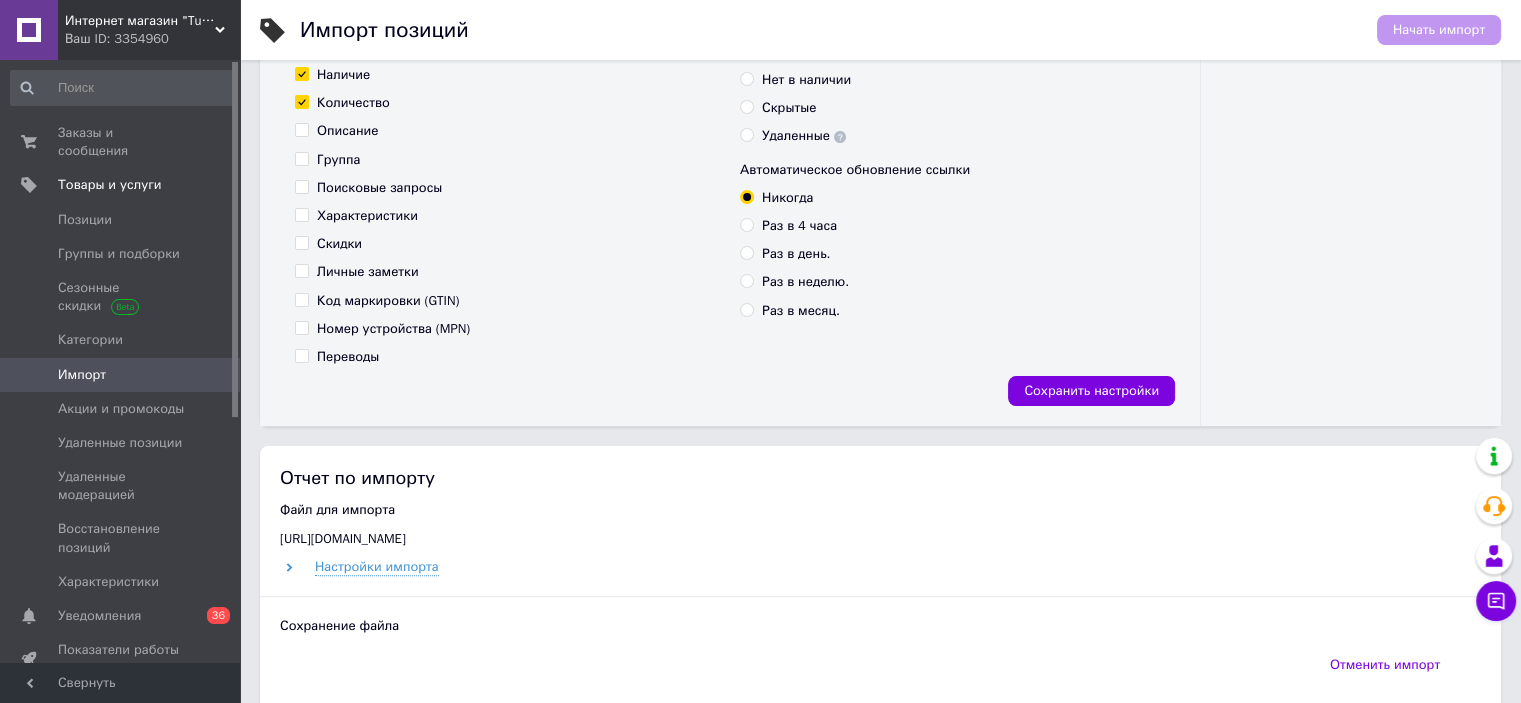 scroll, scrollTop: 400, scrollLeft: 0, axis: vertical 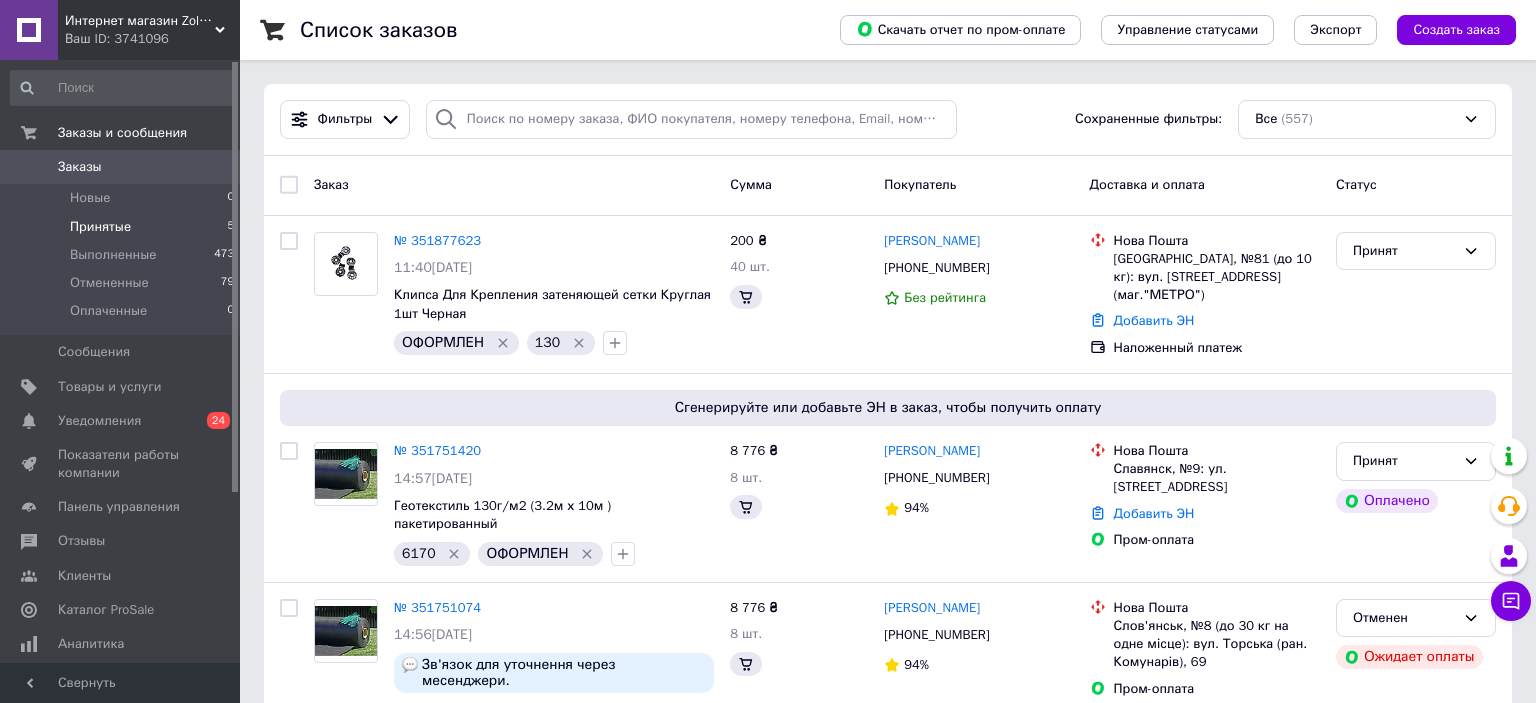 click on "Принятые 5" at bounding box center [123, 227] 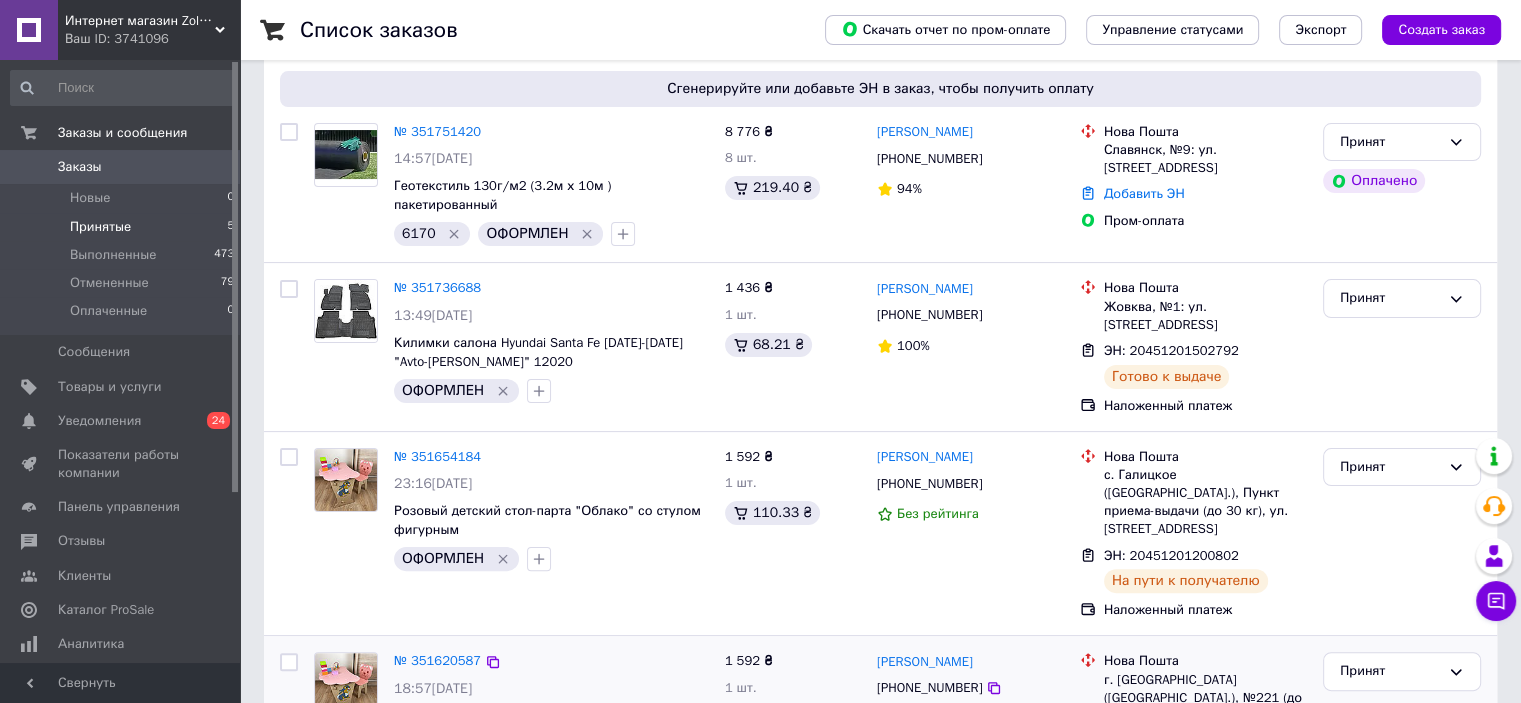 scroll, scrollTop: 463, scrollLeft: 0, axis: vertical 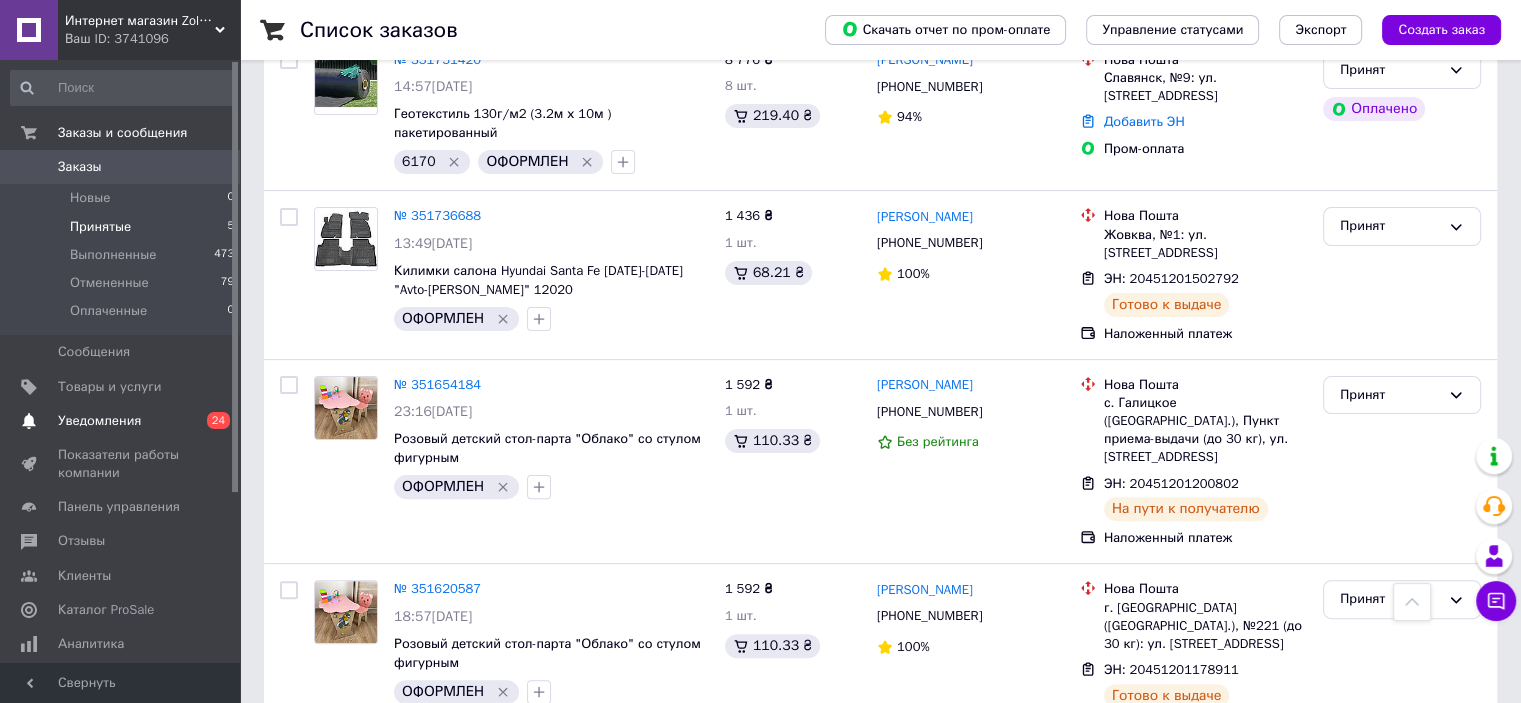 click on "Уведомления" at bounding box center (121, 421) 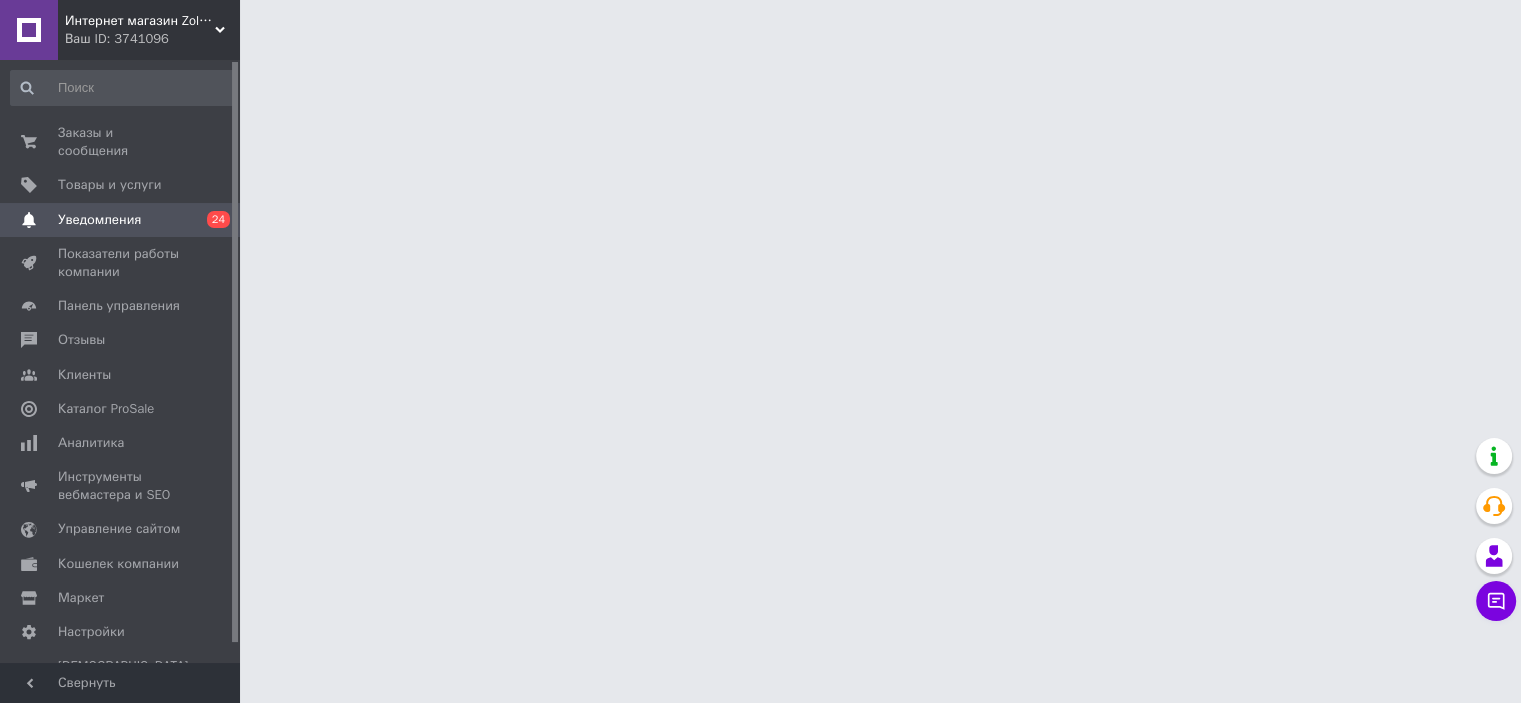 scroll, scrollTop: 0, scrollLeft: 0, axis: both 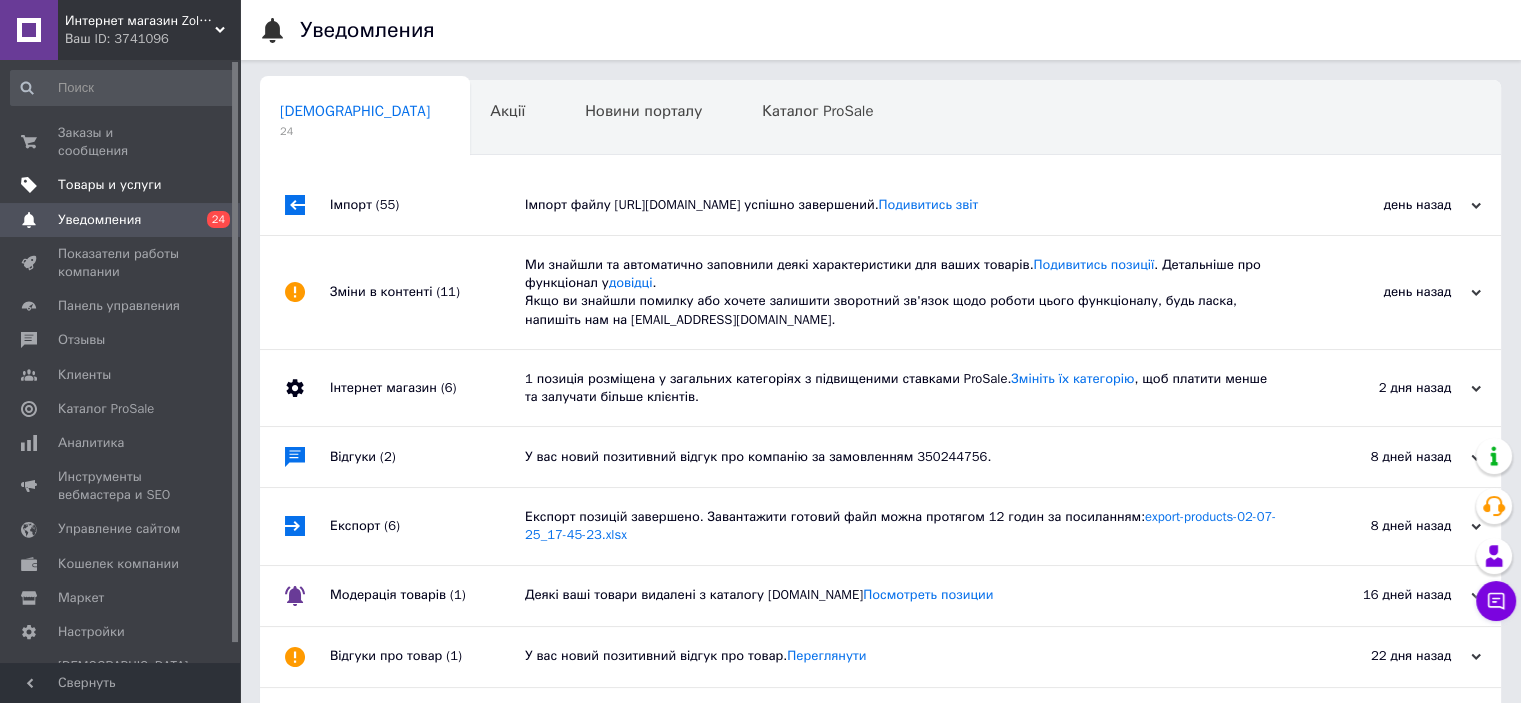 click on "Товары и услуги" at bounding box center (110, 185) 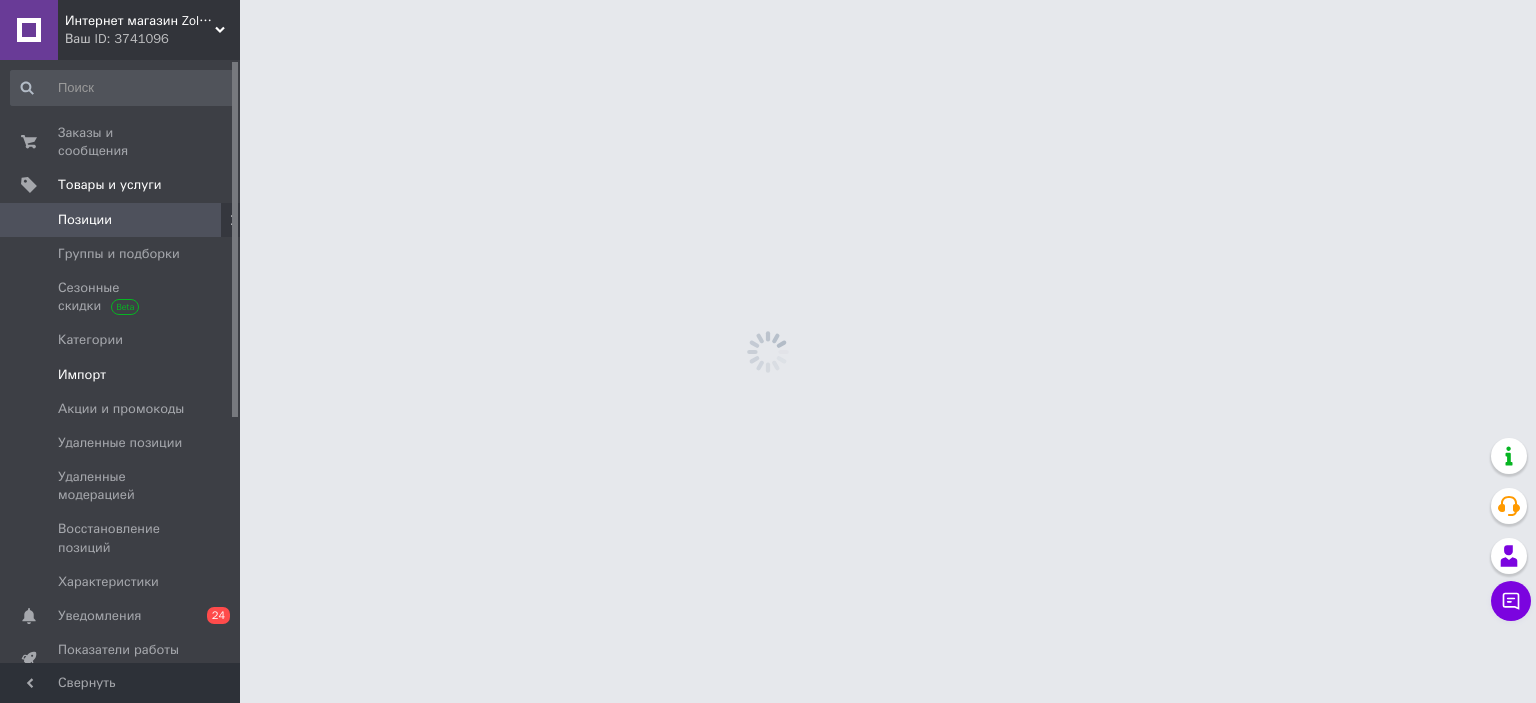 click on "Импорт" at bounding box center [123, 375] 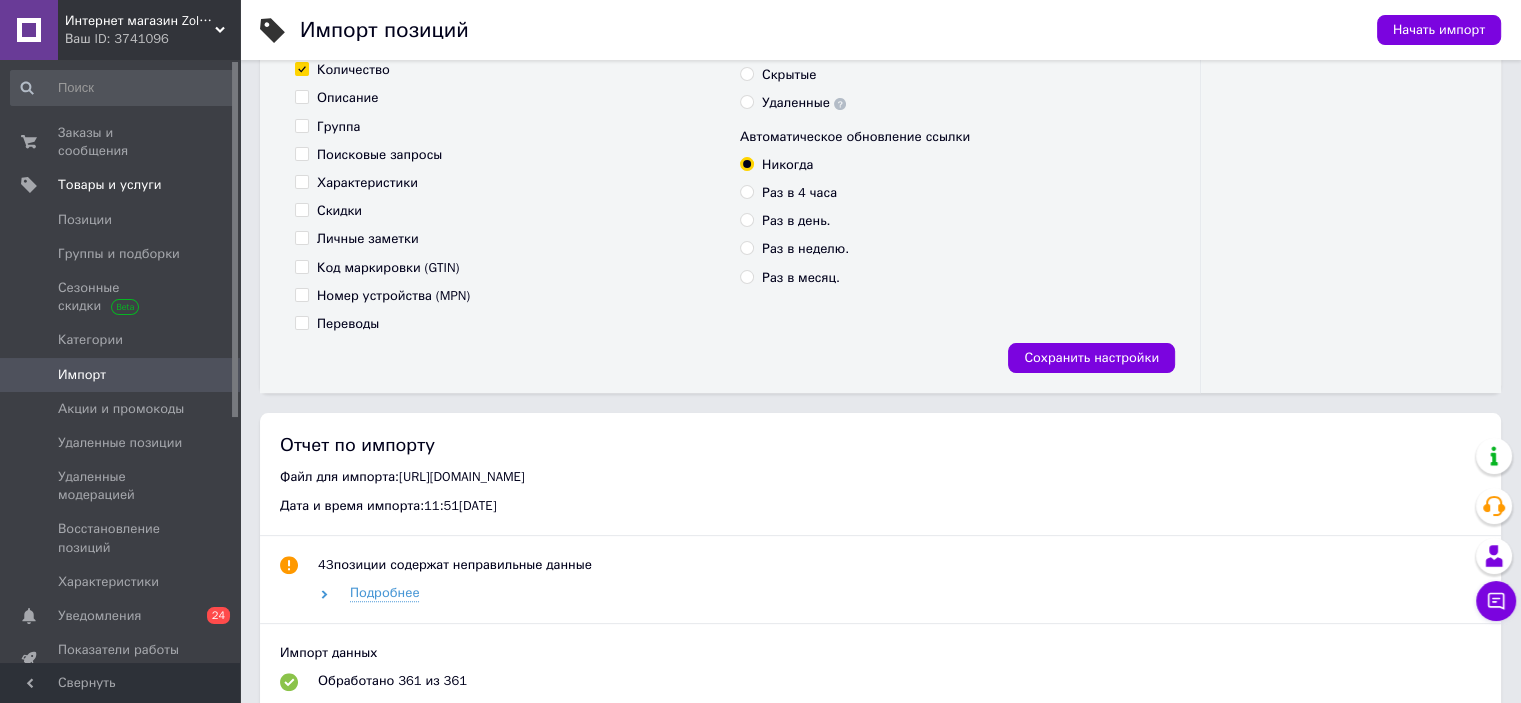 scroll, scrollTop: 200, scrollLeft: 0, axis: vertical 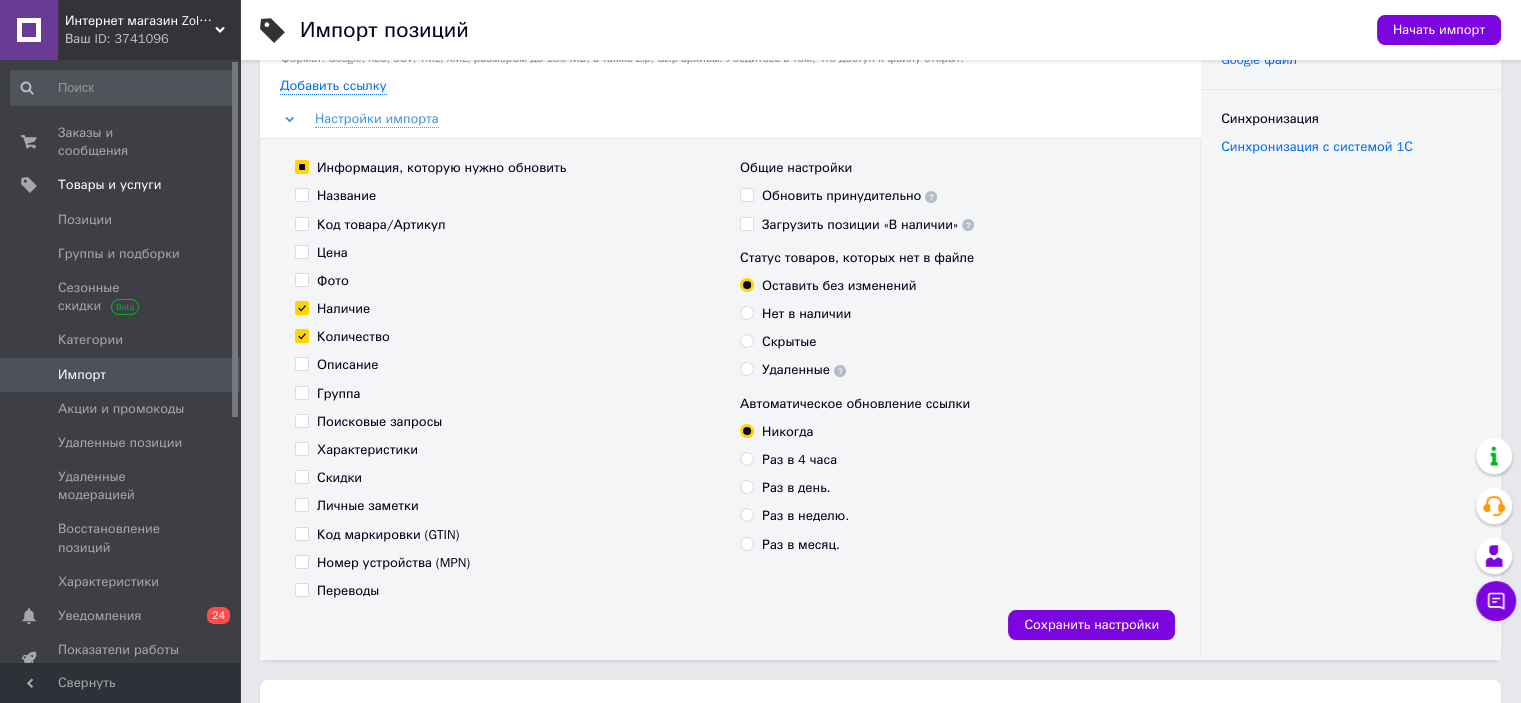 drag, startPoint x: 1120, startPoint y: 621, endPoint x: 724, endPoint y: 518, distance: 409.176 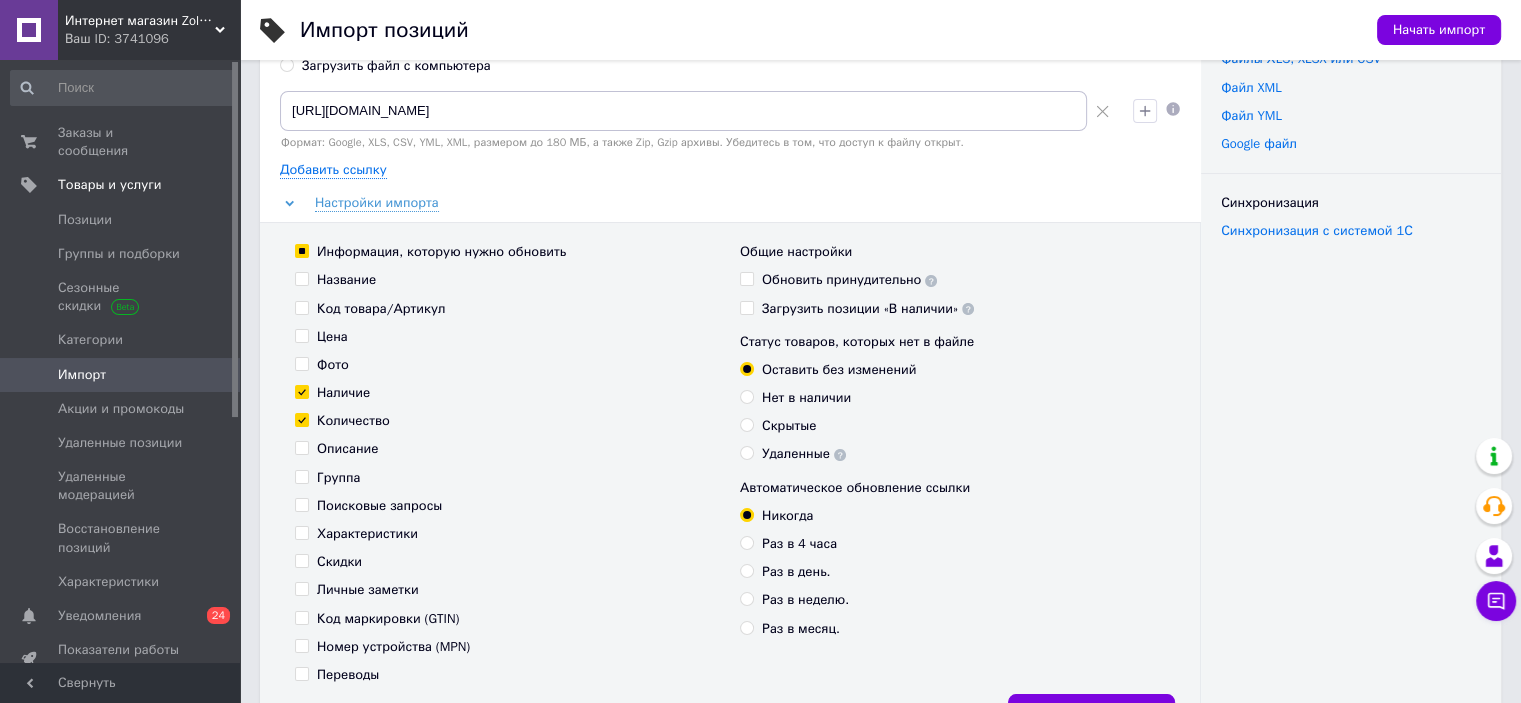 scroll, scrollTop: 0, scrollLeft: 0, axis: both 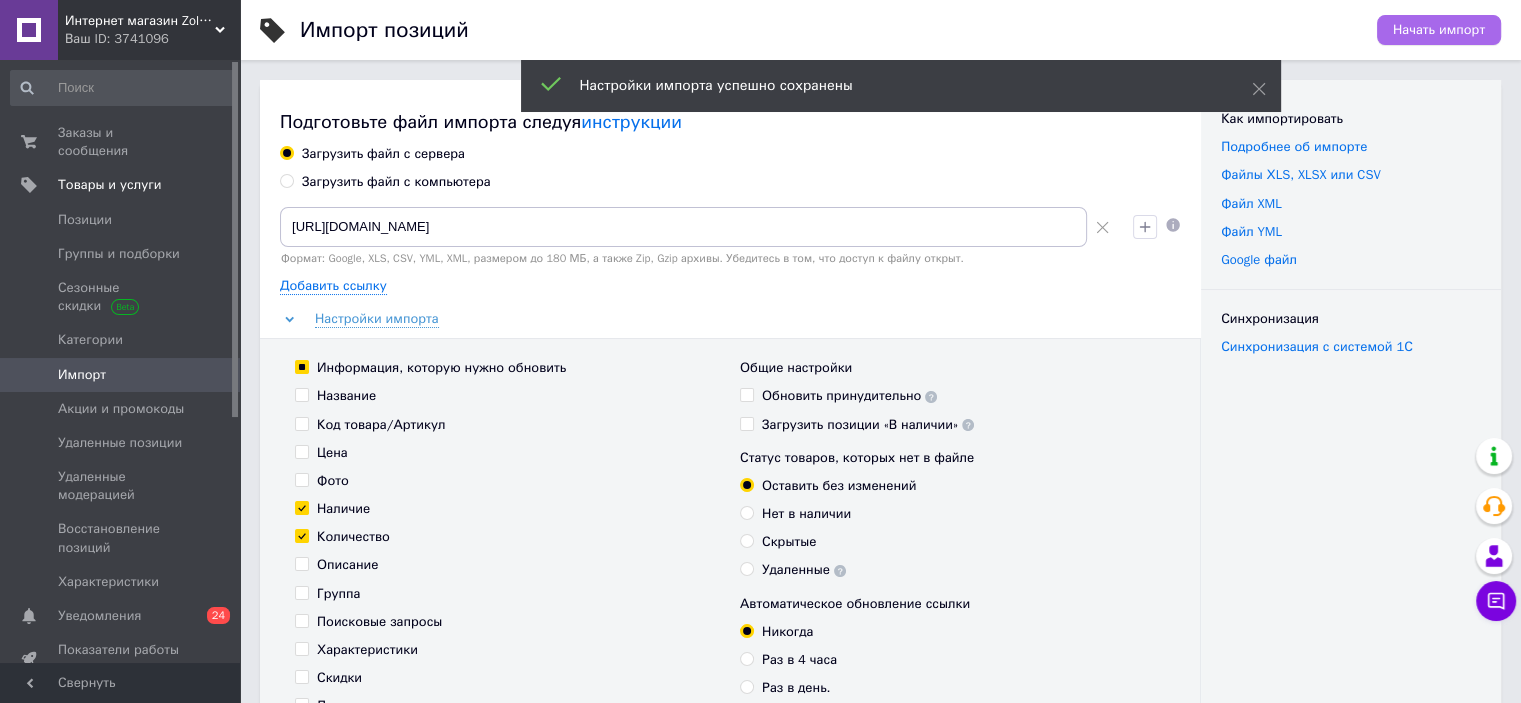 click on "Начать импорт" at bounding box center [1439, 30] 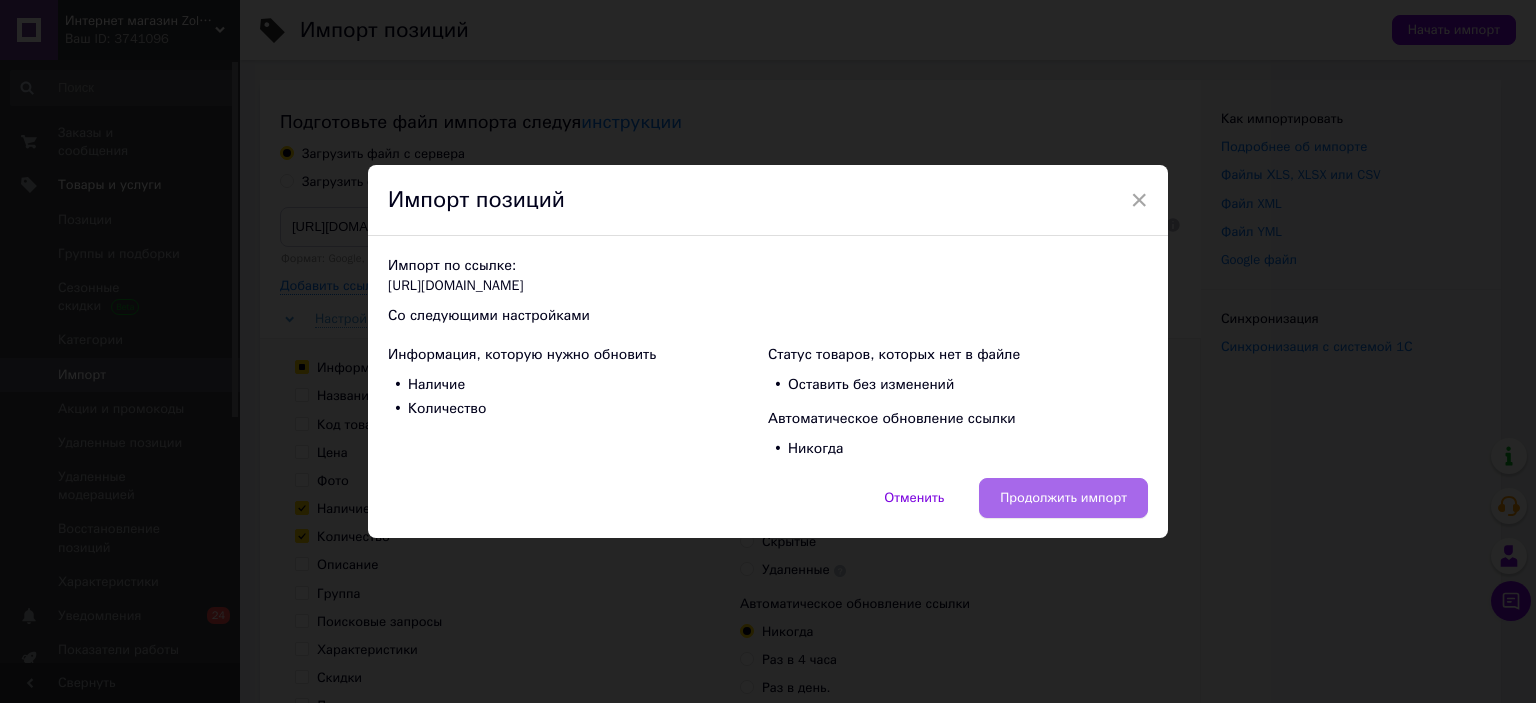 click on "Продолжить импорт" at bounding box center [1063, 498] 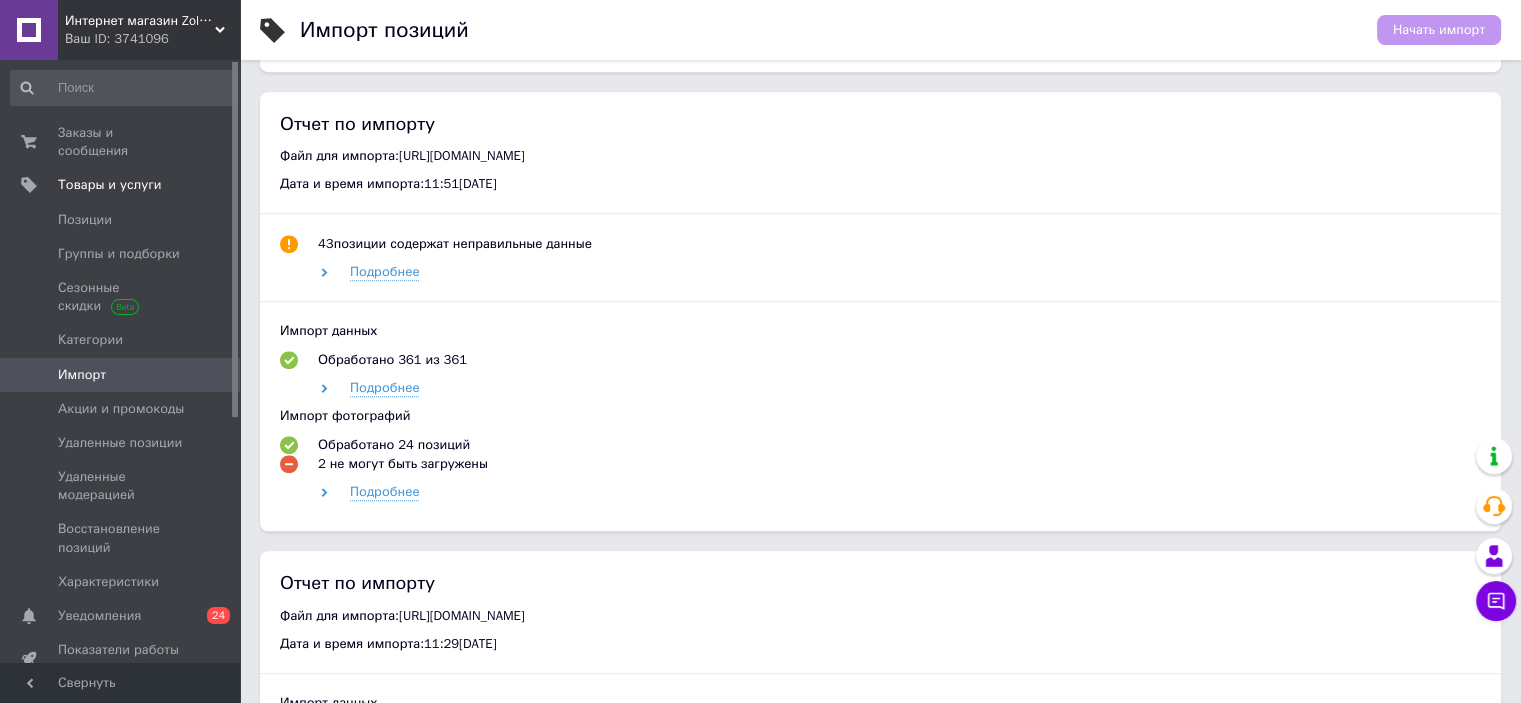 scroll, scrollTop: 1500, scrollLeft: 0, axis: vertical 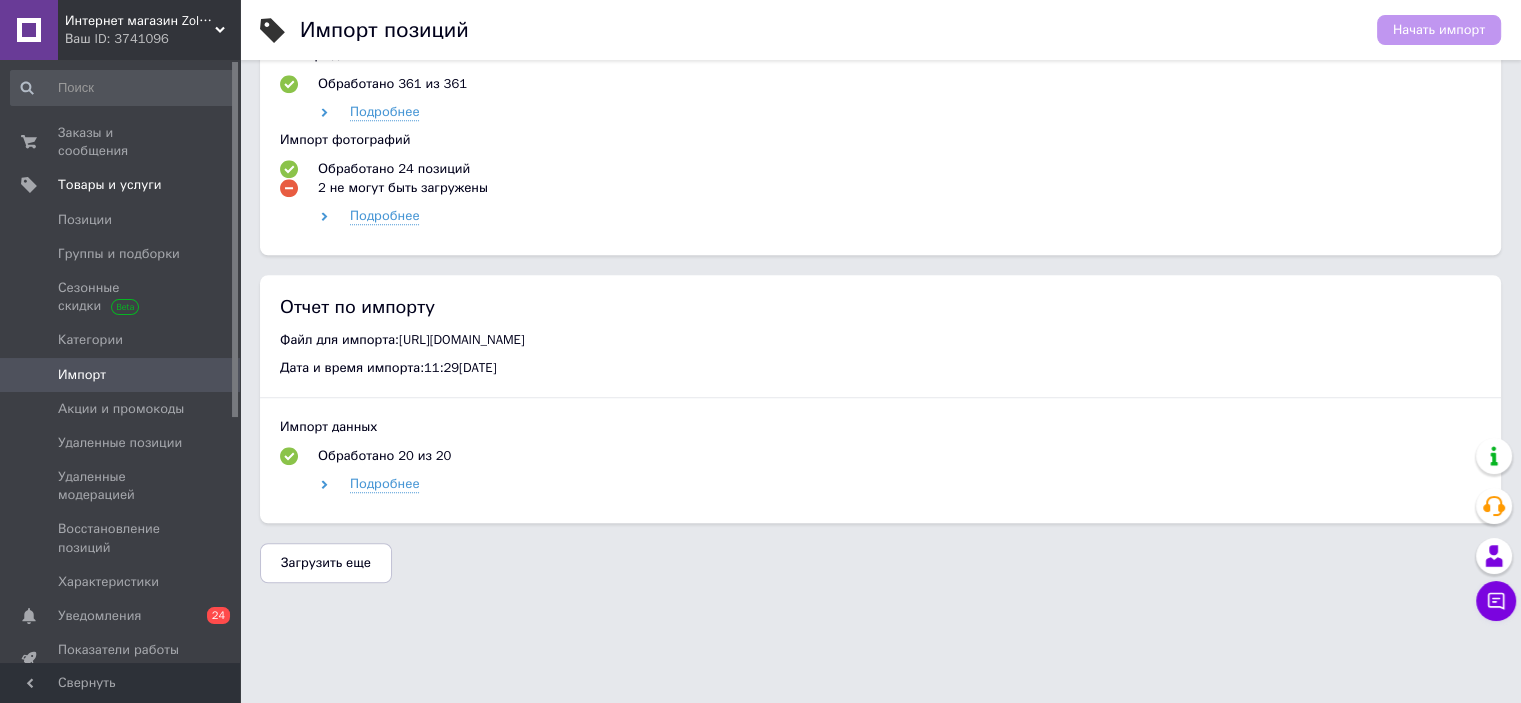 drag, startPoint x: 405, startPoint y: 307, endPoint x: 432, endPoint y: 359, distance: 58.59181 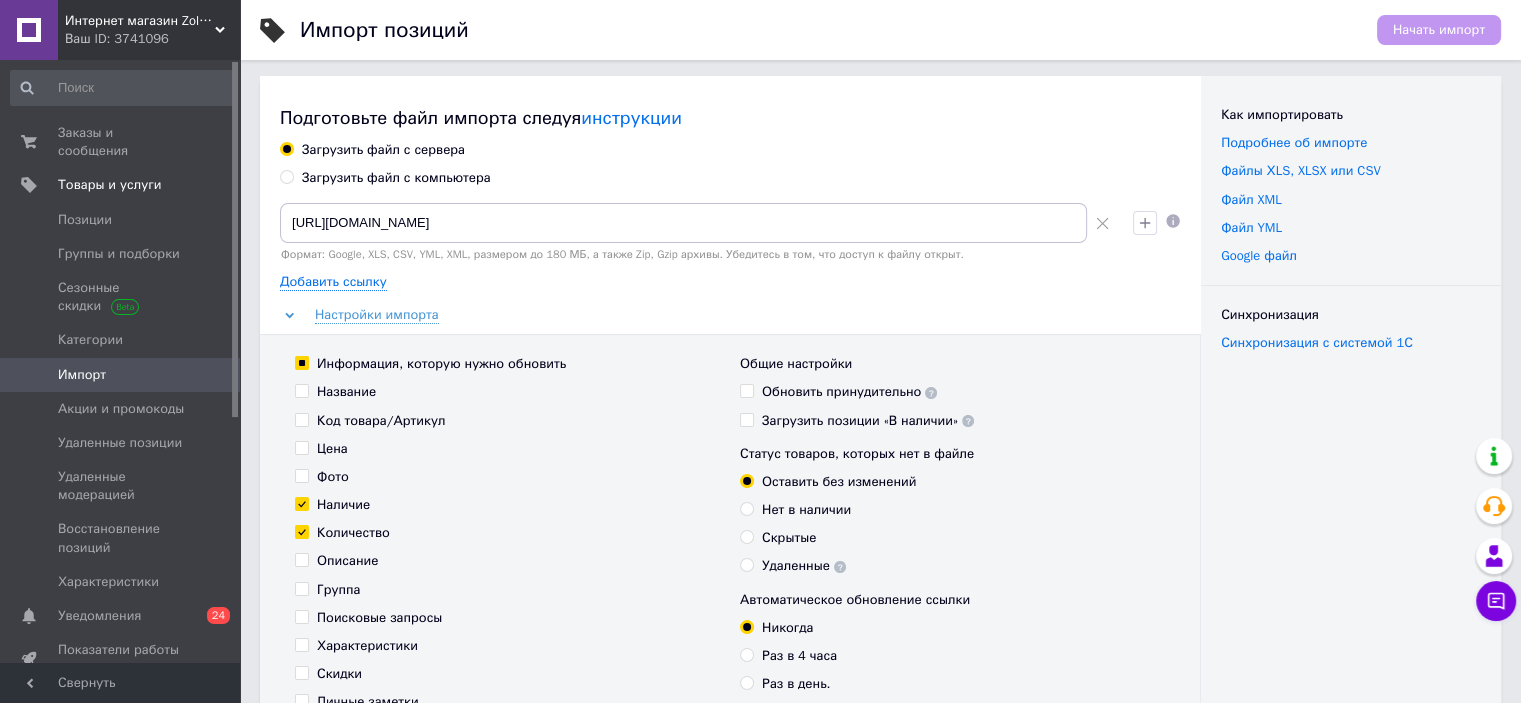 scroll, scrollTop: 0, scrollLeft: 0, axis: both 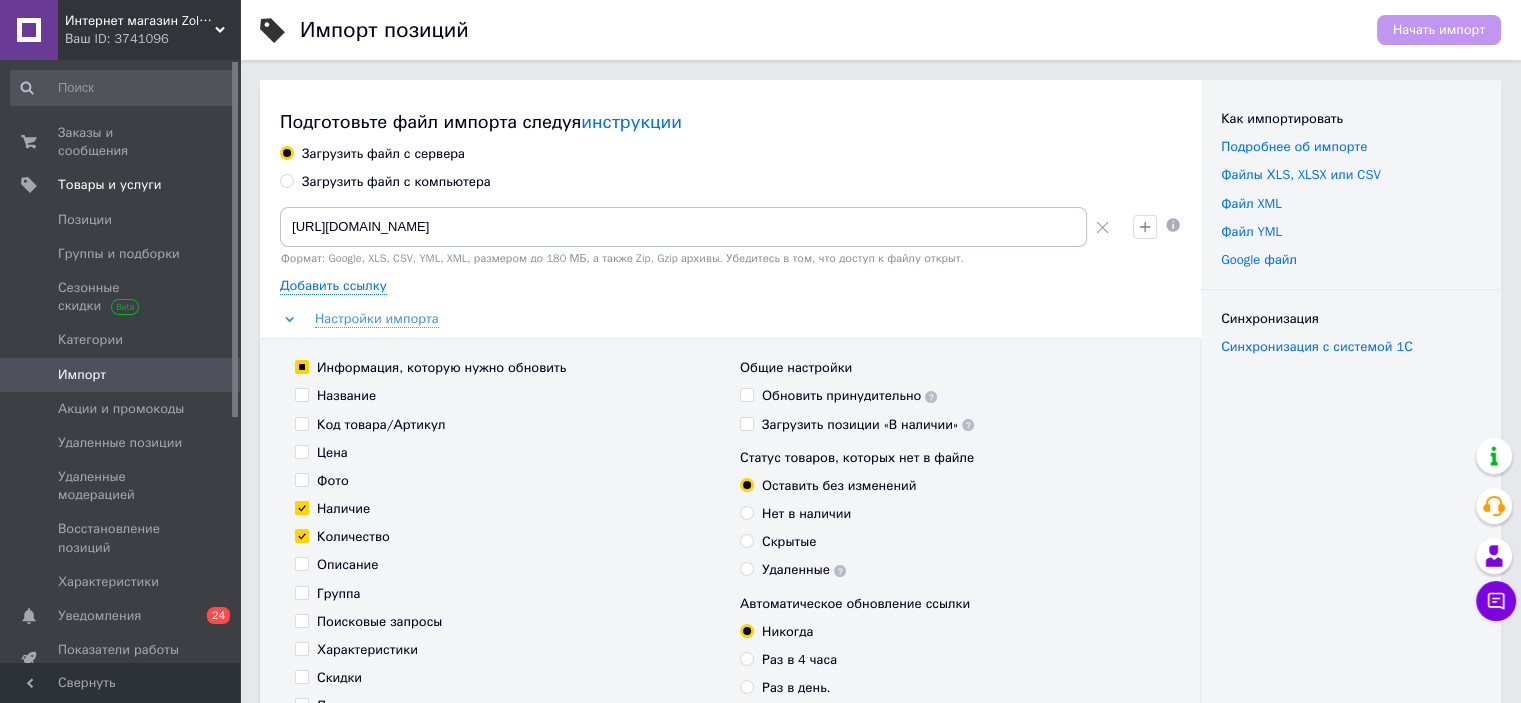 drag, startPoint x: 1099, startPoint y: 231, endPoint x: 449, endPoint y: 222, distance: 650.0623 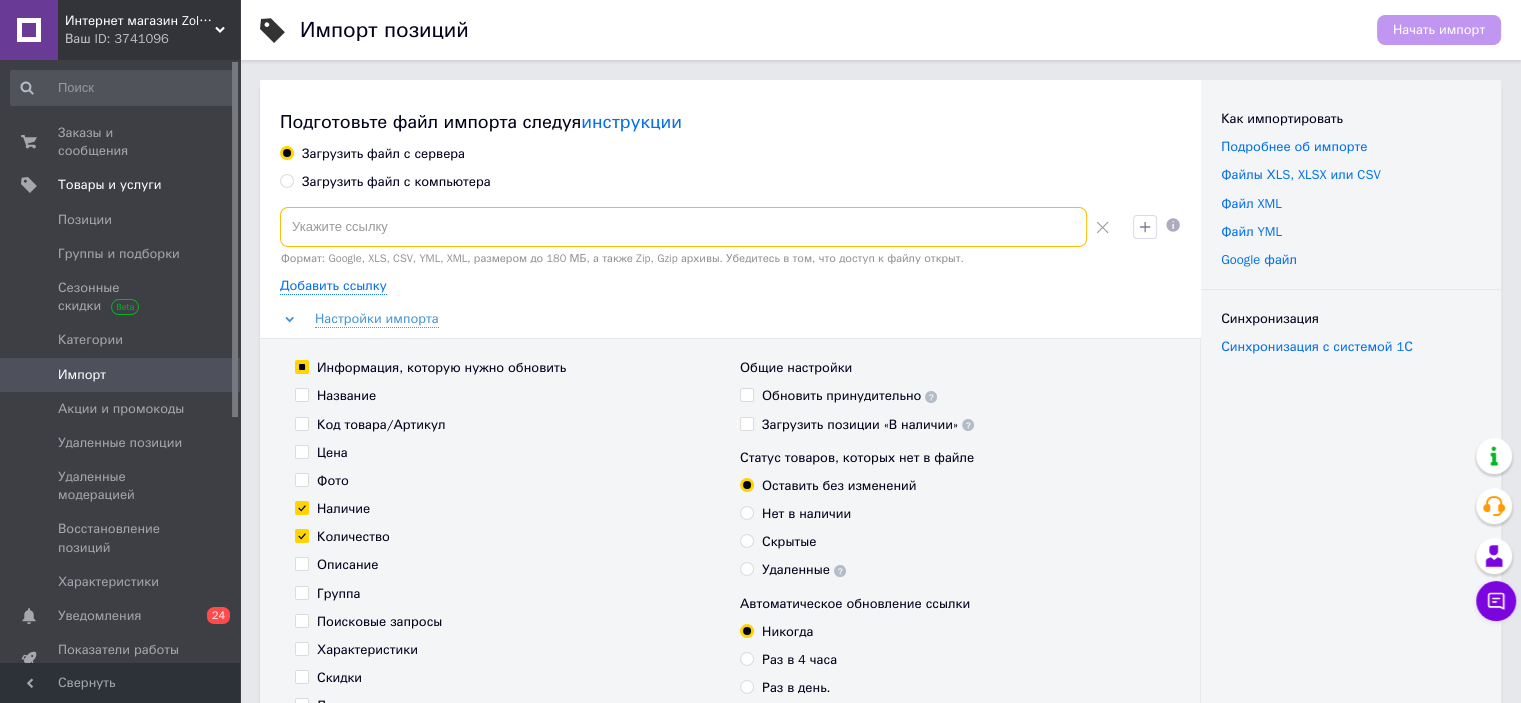 paste on "[URL][DOMAIN_NAME]" 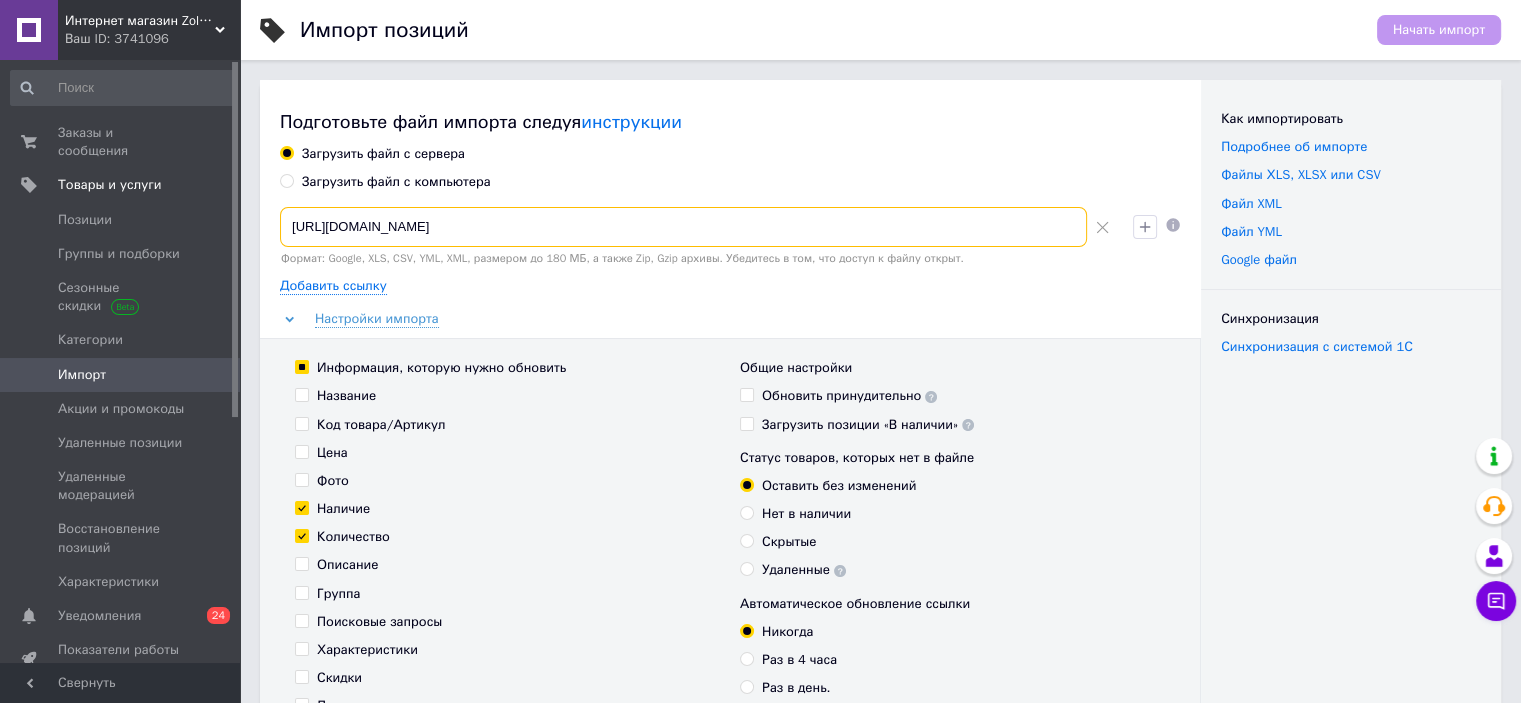 scroll, scrollTop: 0, scrollLeft: 709, axis: horizontal 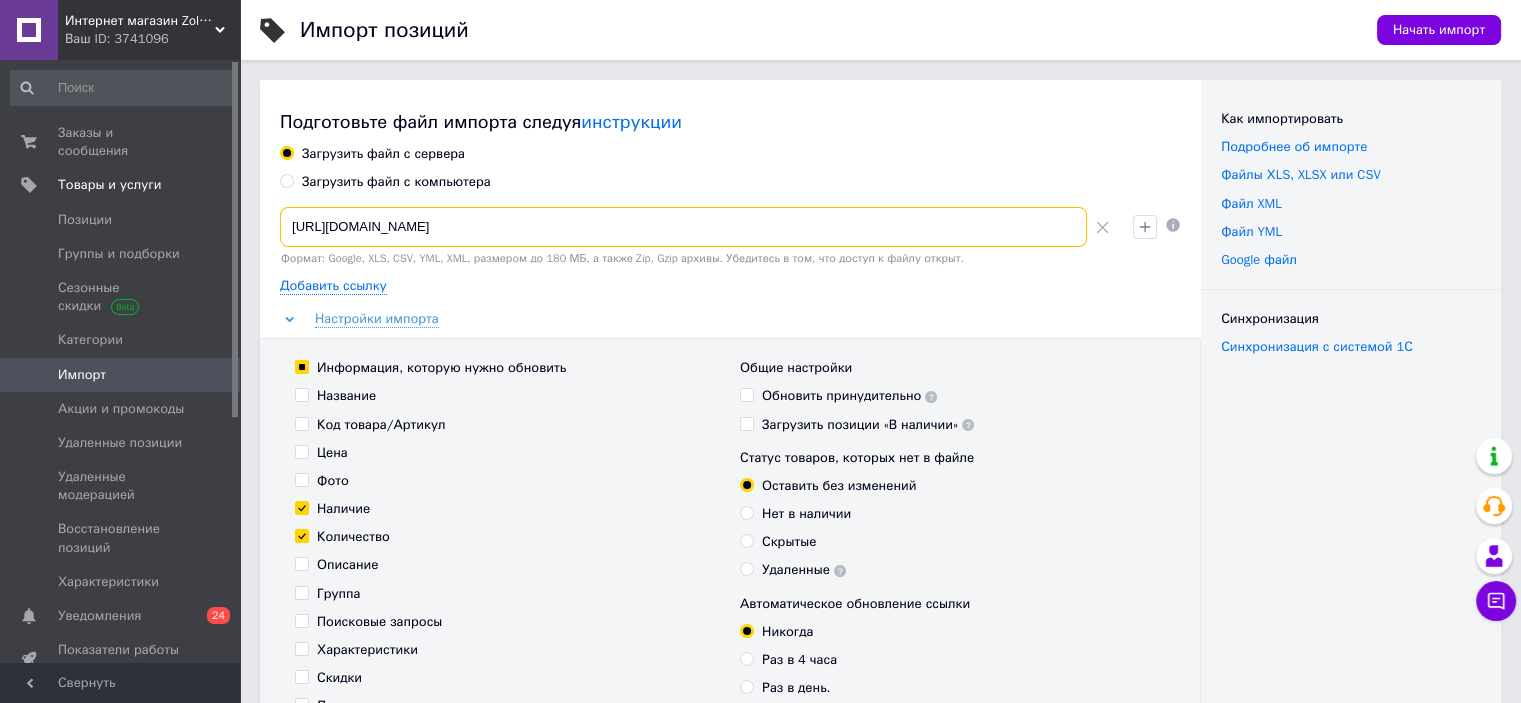 type on "[URL][DOMAIN_NAME]" 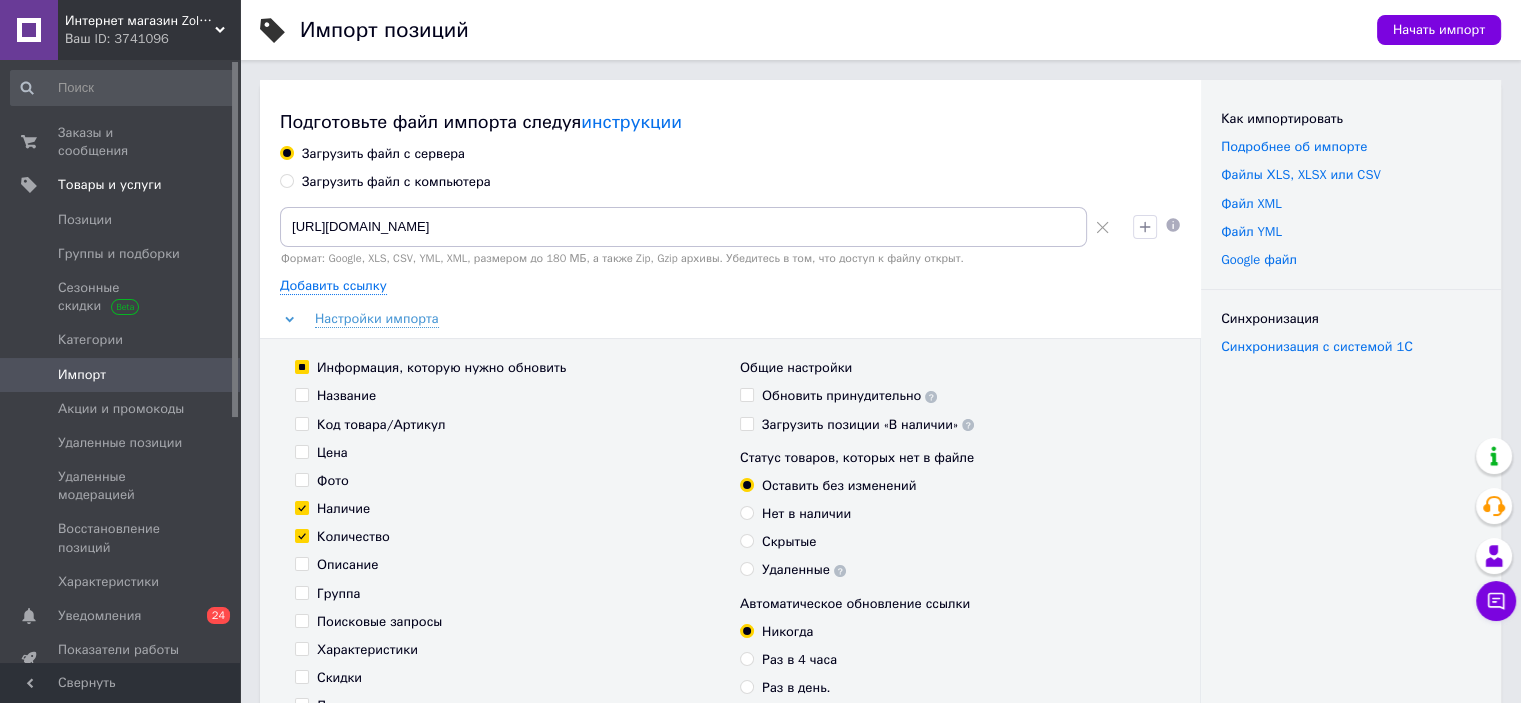 click on "Количество" at bounding box center [342, 537] 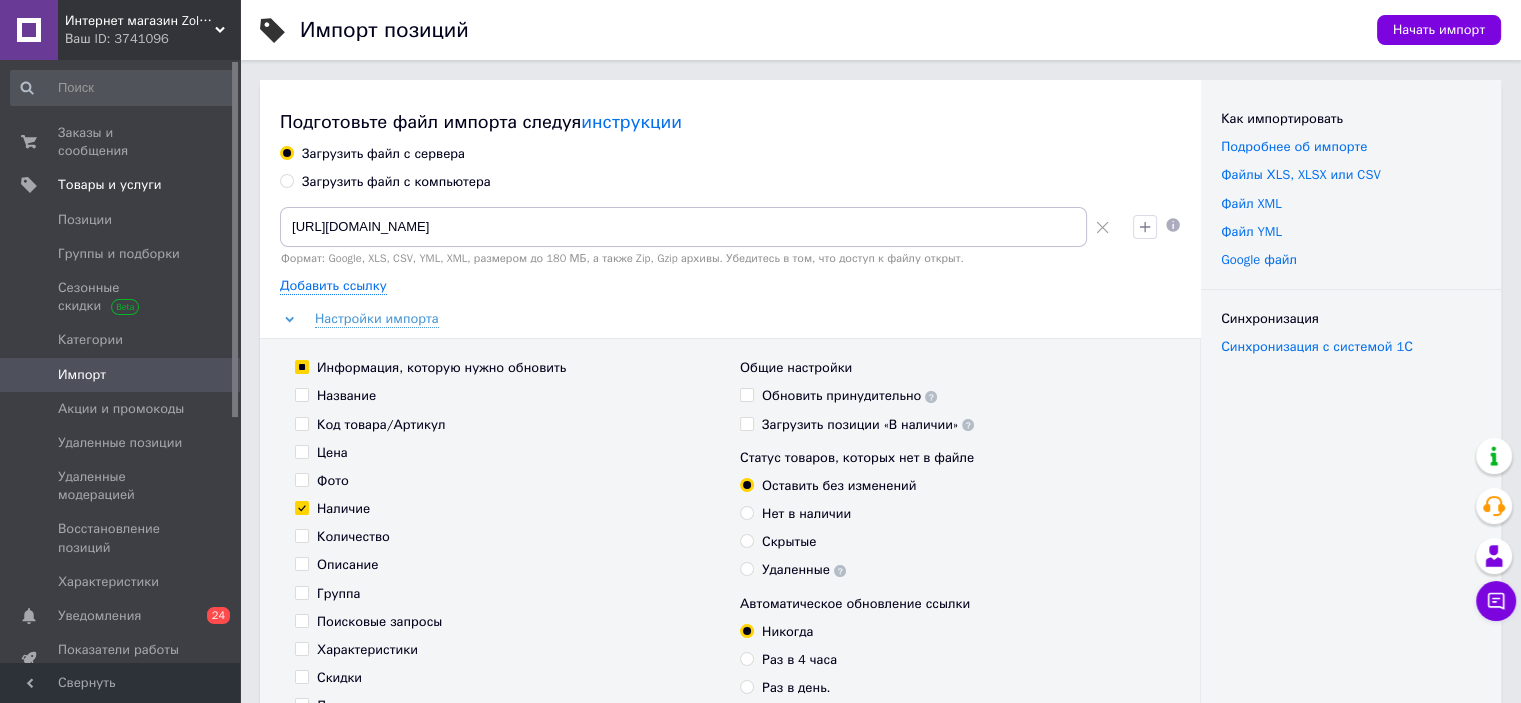 checkbox on "false" 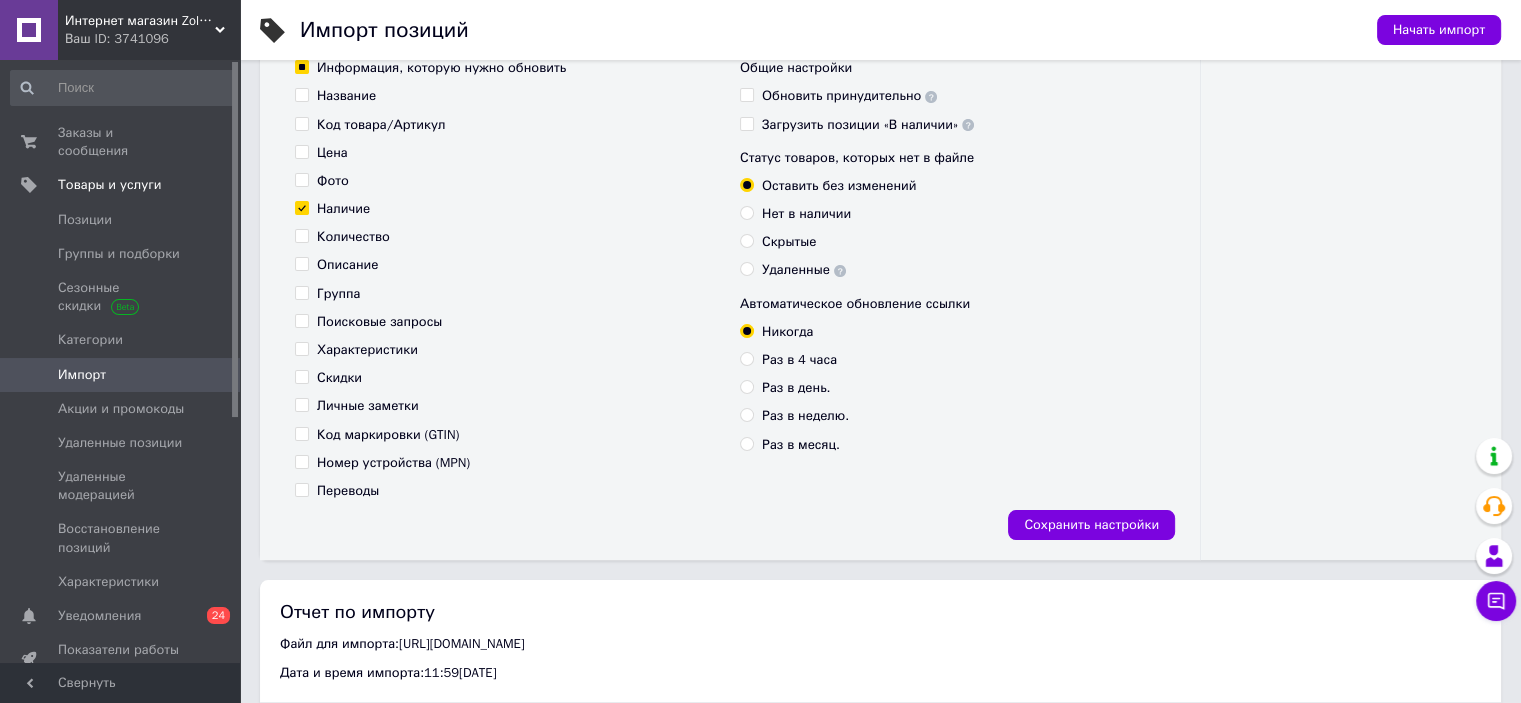 click on "Сохранить настройки" at bounding box center [1091, 525] 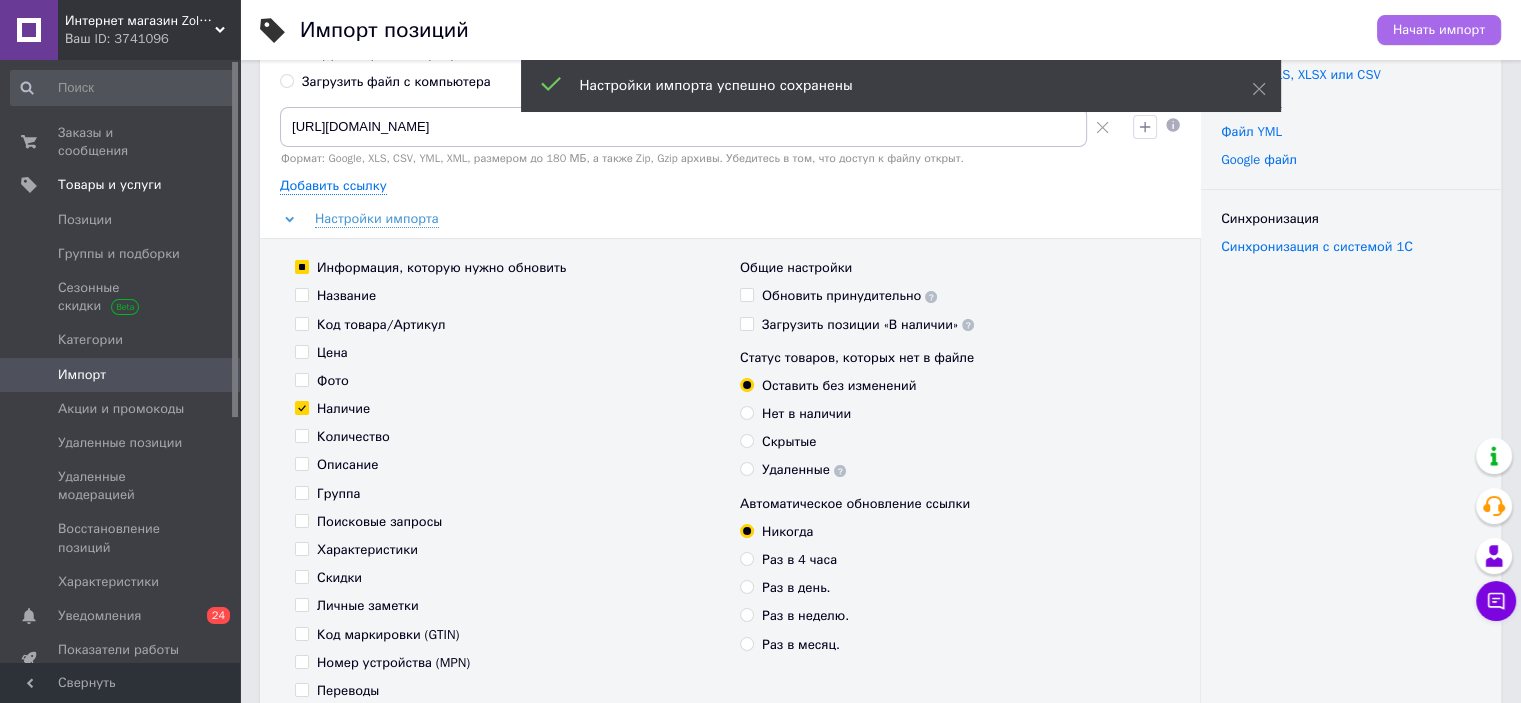 click on "Начать импорт" at bounding box center (1439, 30) 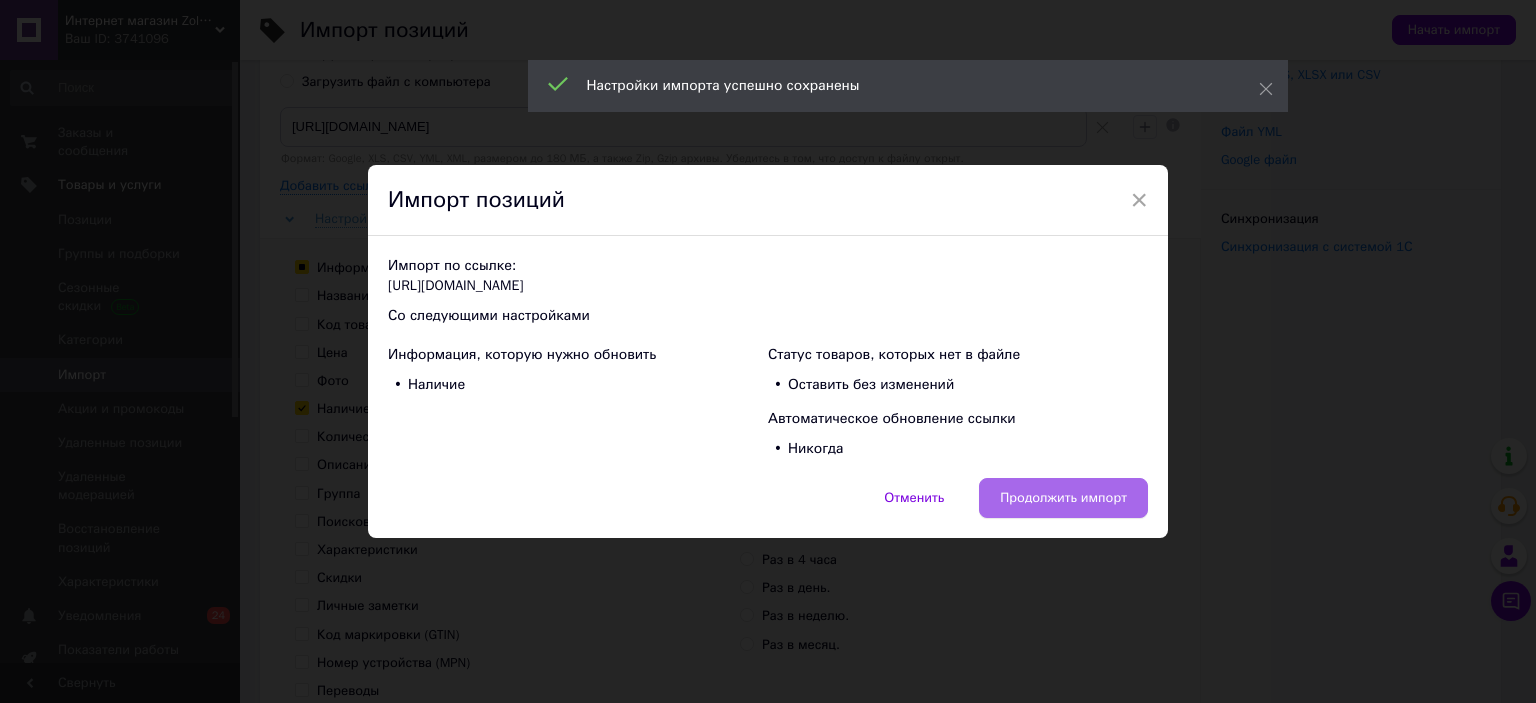 drag, startPoint x: 1026, startPoint y: 501, endPoint x: 1000, endPoint y: 502, distance: 26.019224 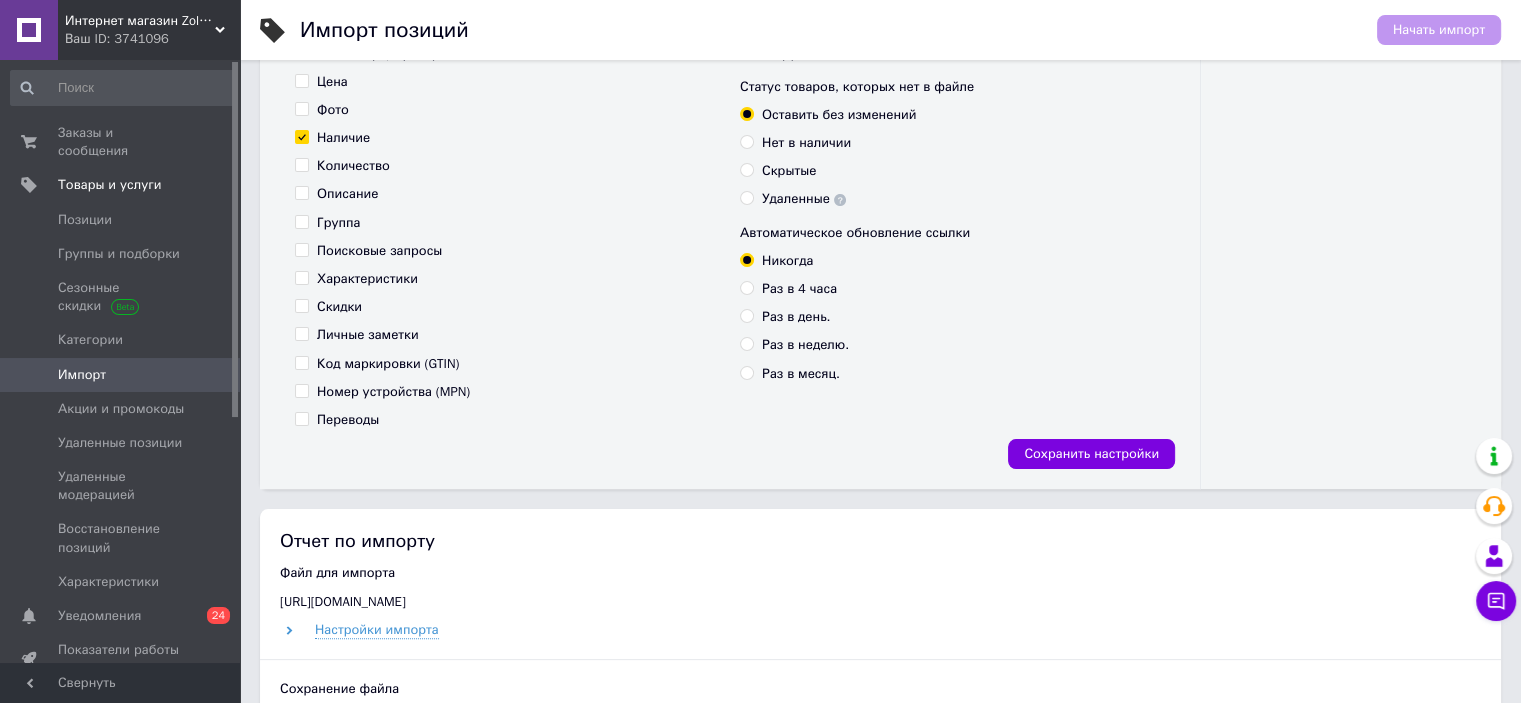 scroll, scrollTop: 500, scrollLeft: 0, axis: vertical 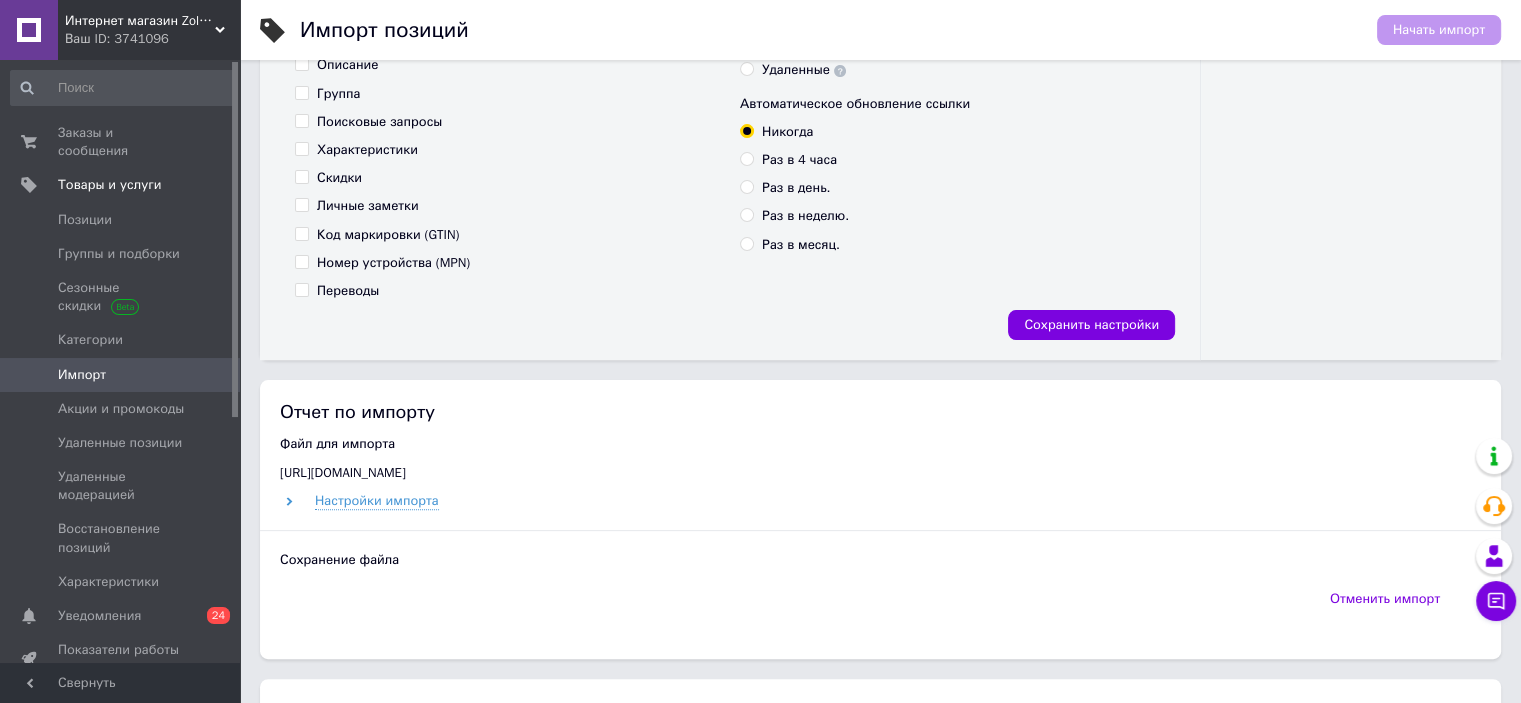 click 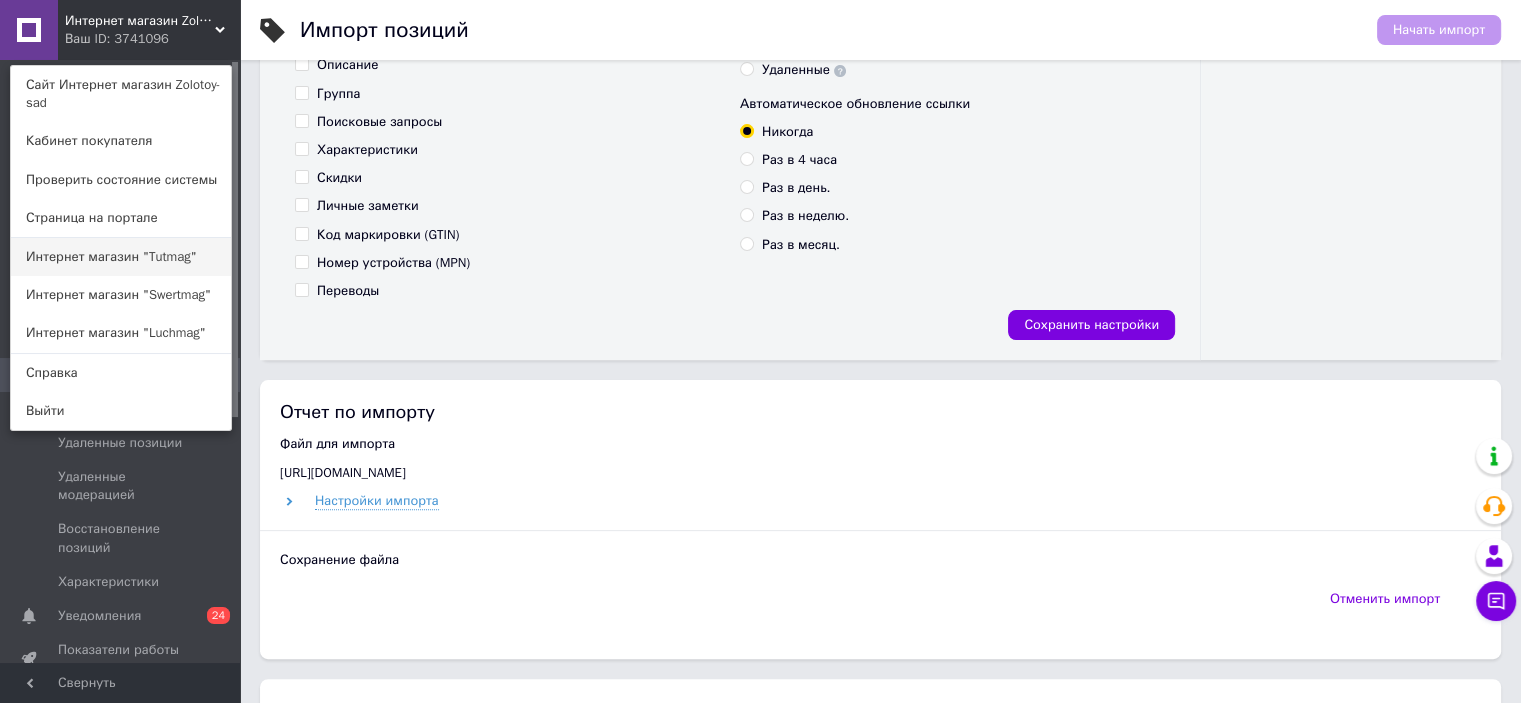 click on "Интернет магазин "Tutmag"" at bounding box center [121, 257] 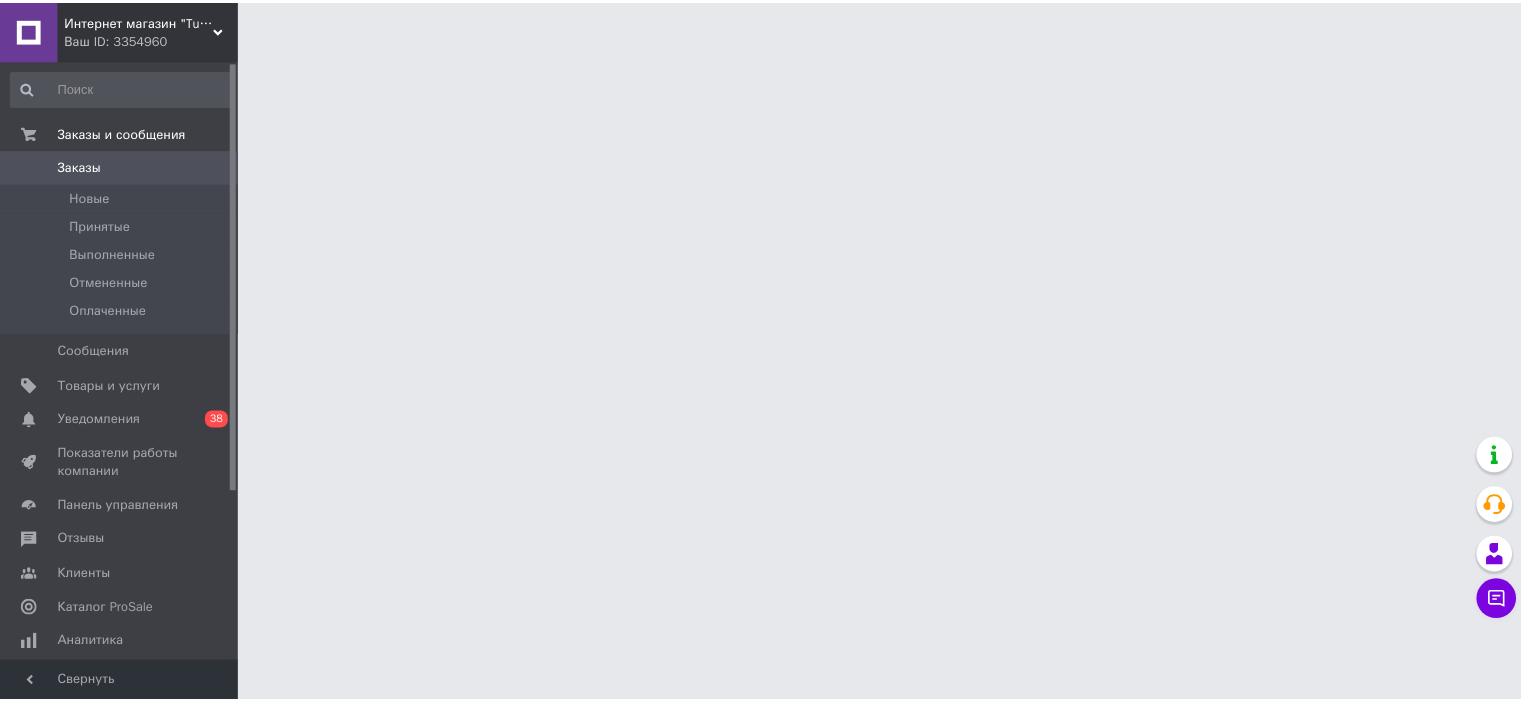 scroll, scrollTop: 0, scrollLeft: 0, axis: both 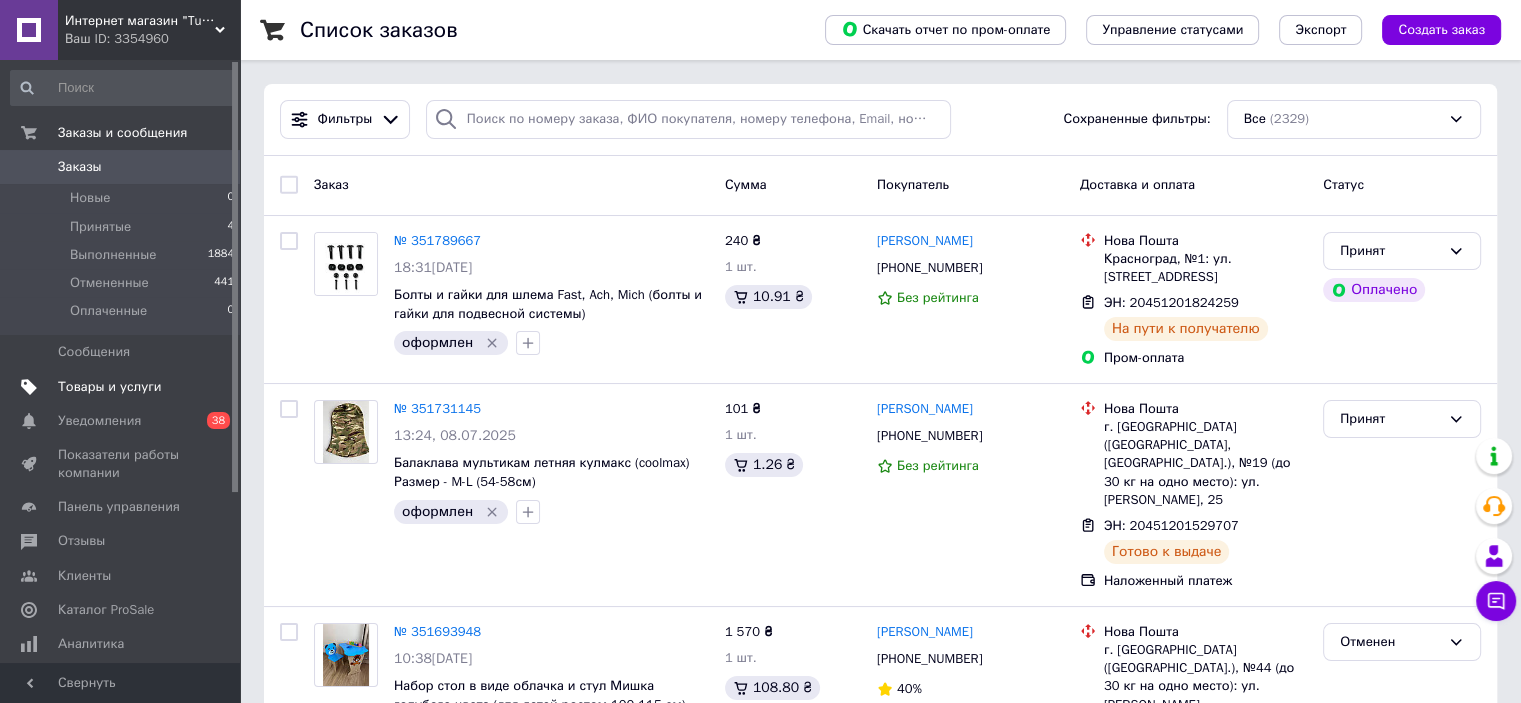 click on "Товары и услуги" at bounding box center [110, 387] 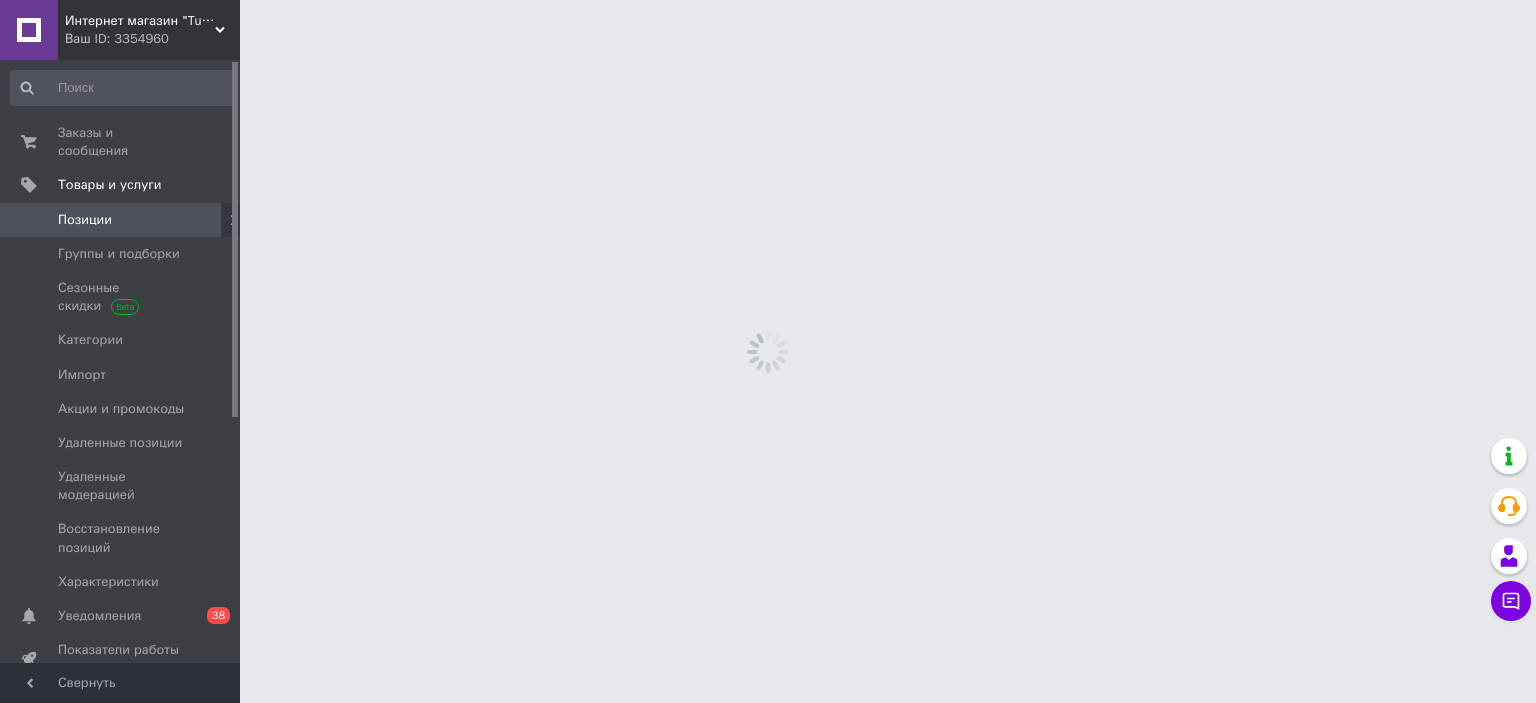 drag, startPoint x: 132, startPoint y: 358, endPoint x: 468, endPoint y: 348, distance: 336.14877 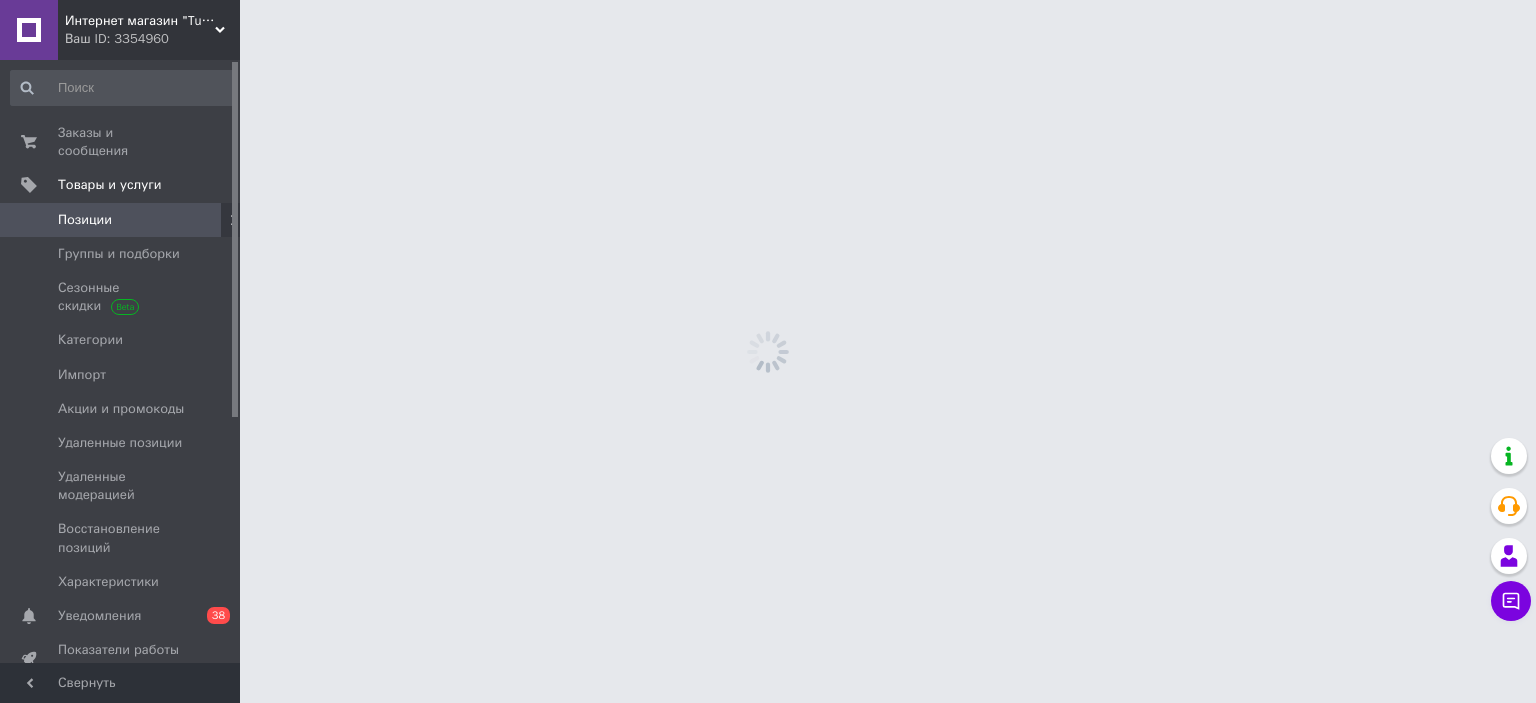 click on "Импорт" at bounding box center (121, 375) 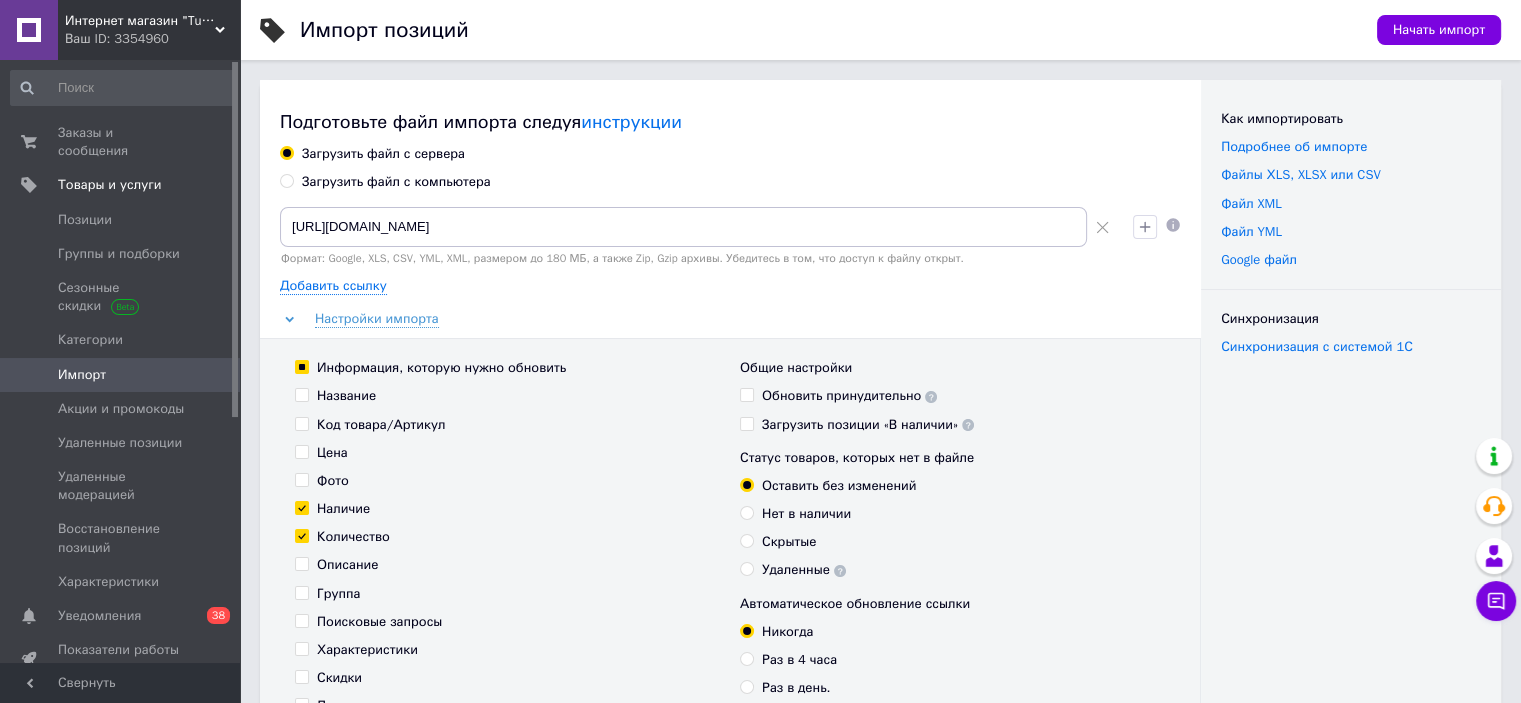 drag, startPoint x: 1100, startPoint y: 223, endPoint x: 976, endPoint y: 227, distance: 124.0645 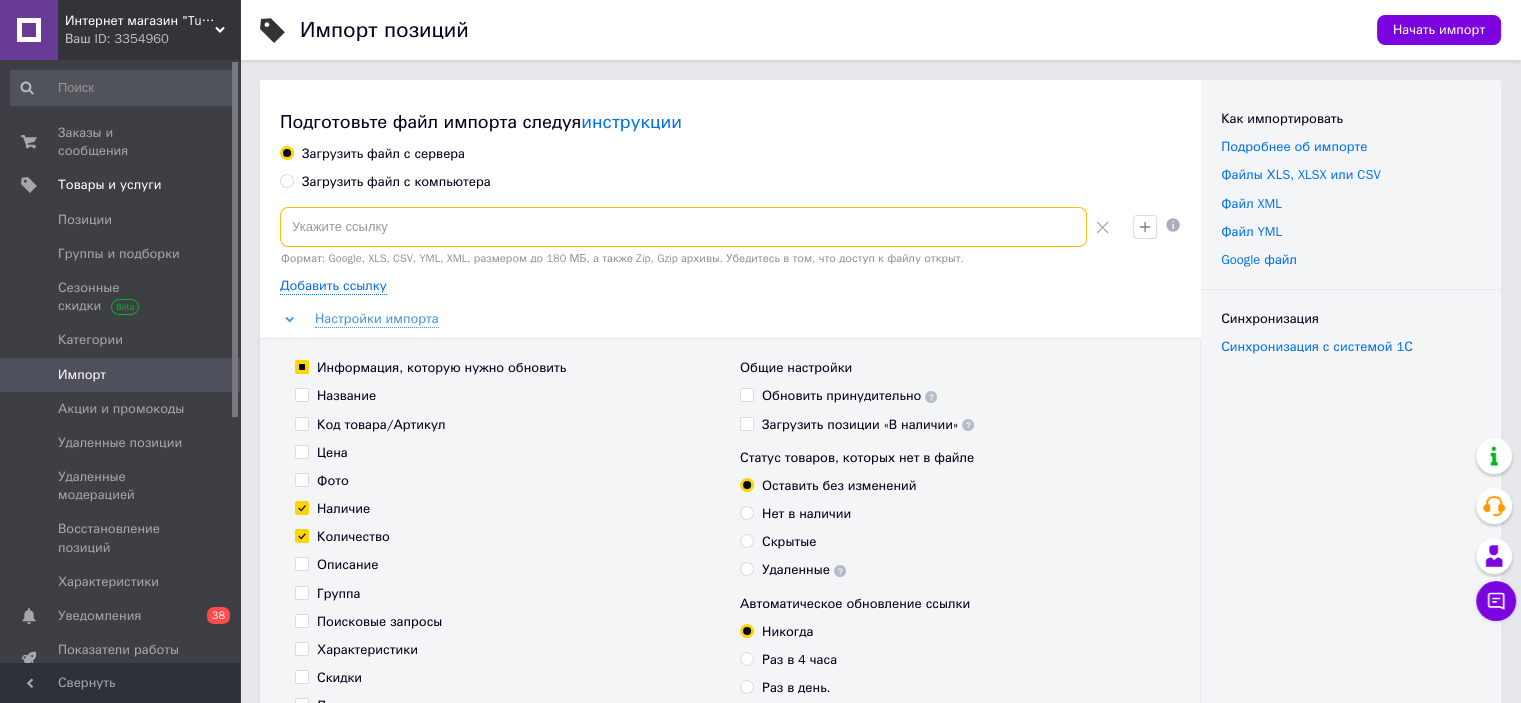 paste on "[URL][DOMAIN_NAME]" 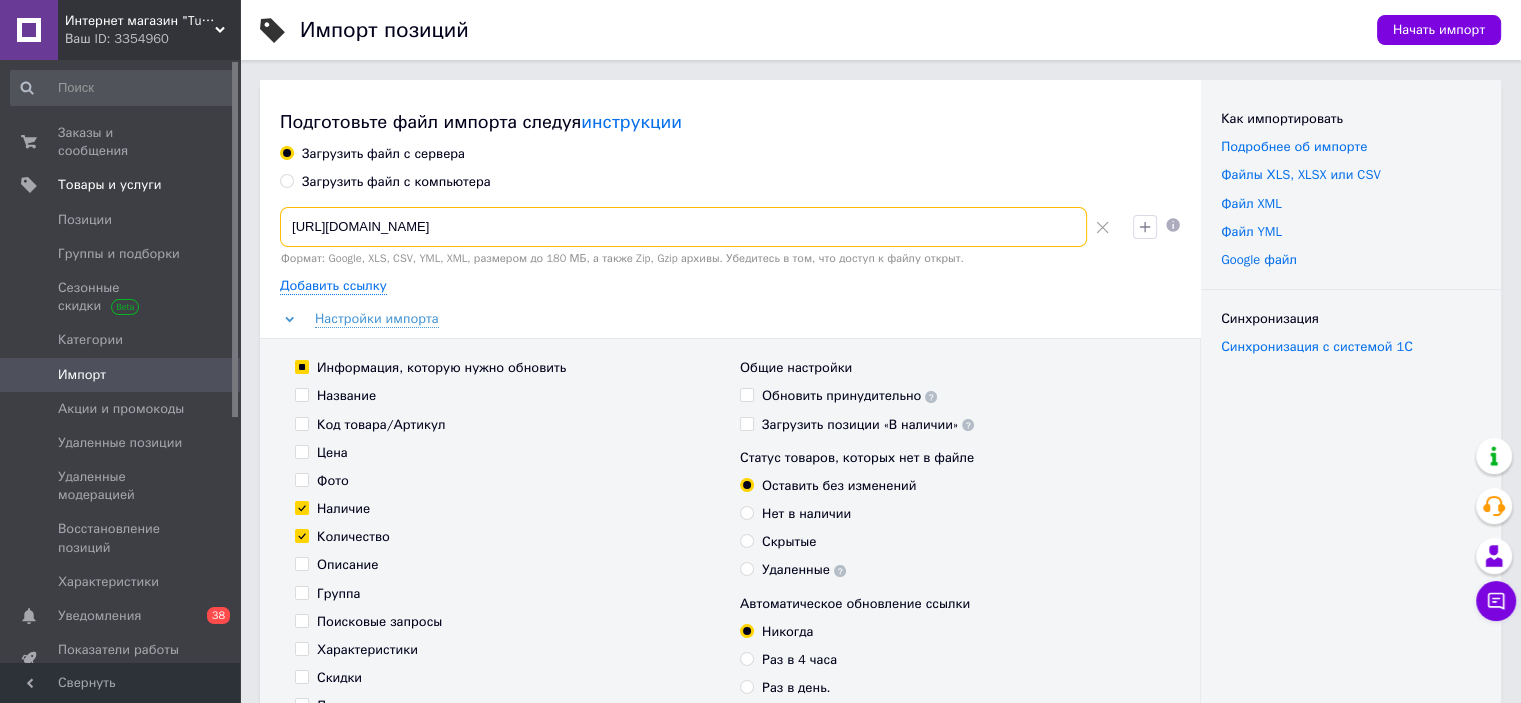 scroll, scrollTop: 0, scrollLeft: 709, axis: horizontal 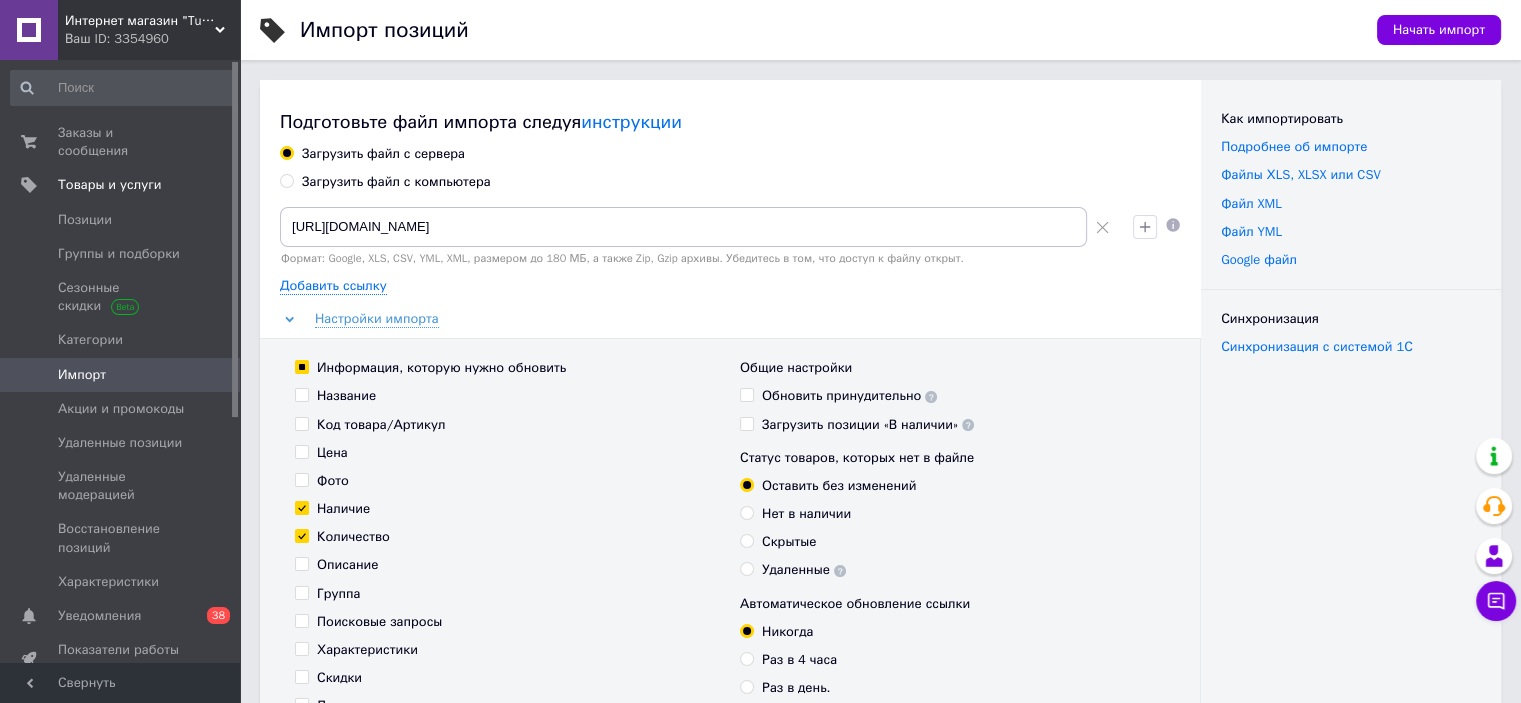 click on "Количество" at bounding box center (301, 535) 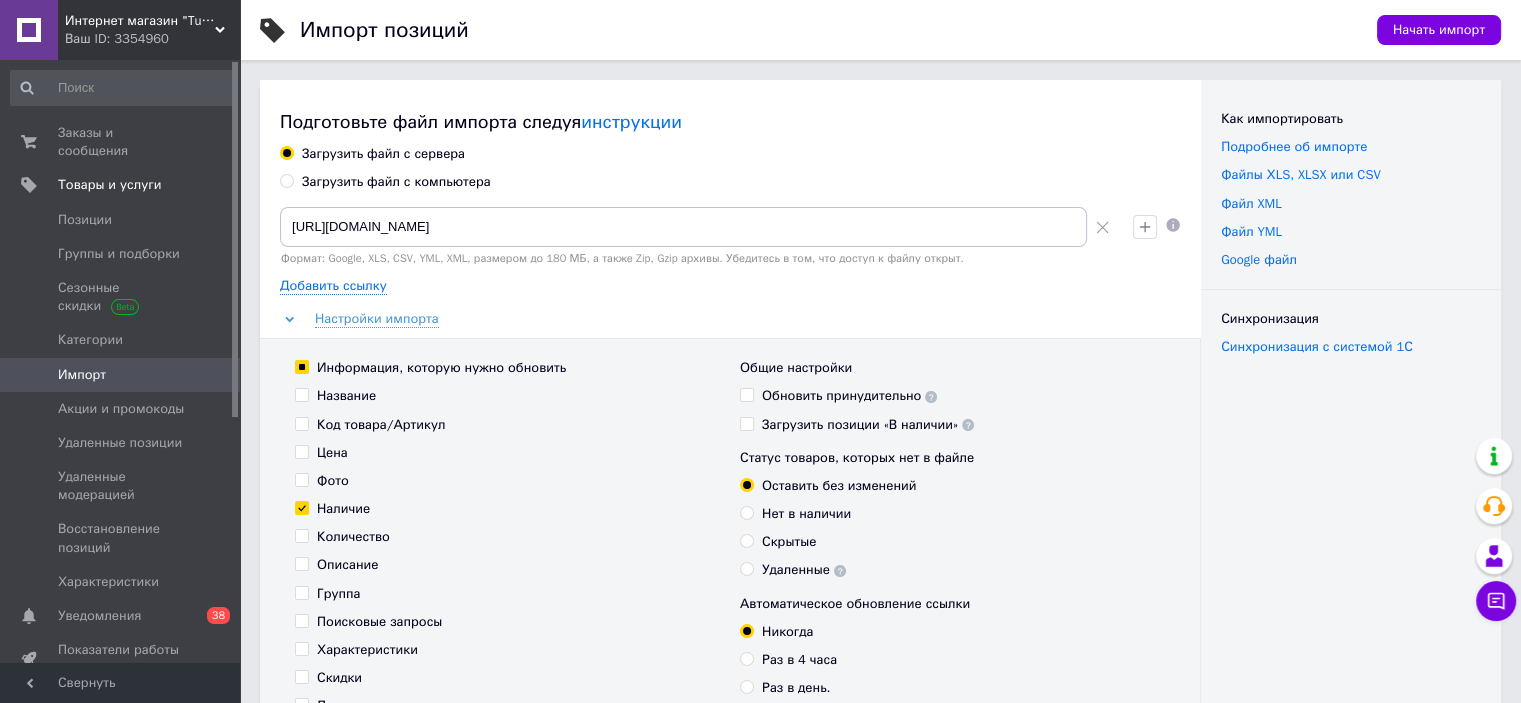 checkbox on "false" 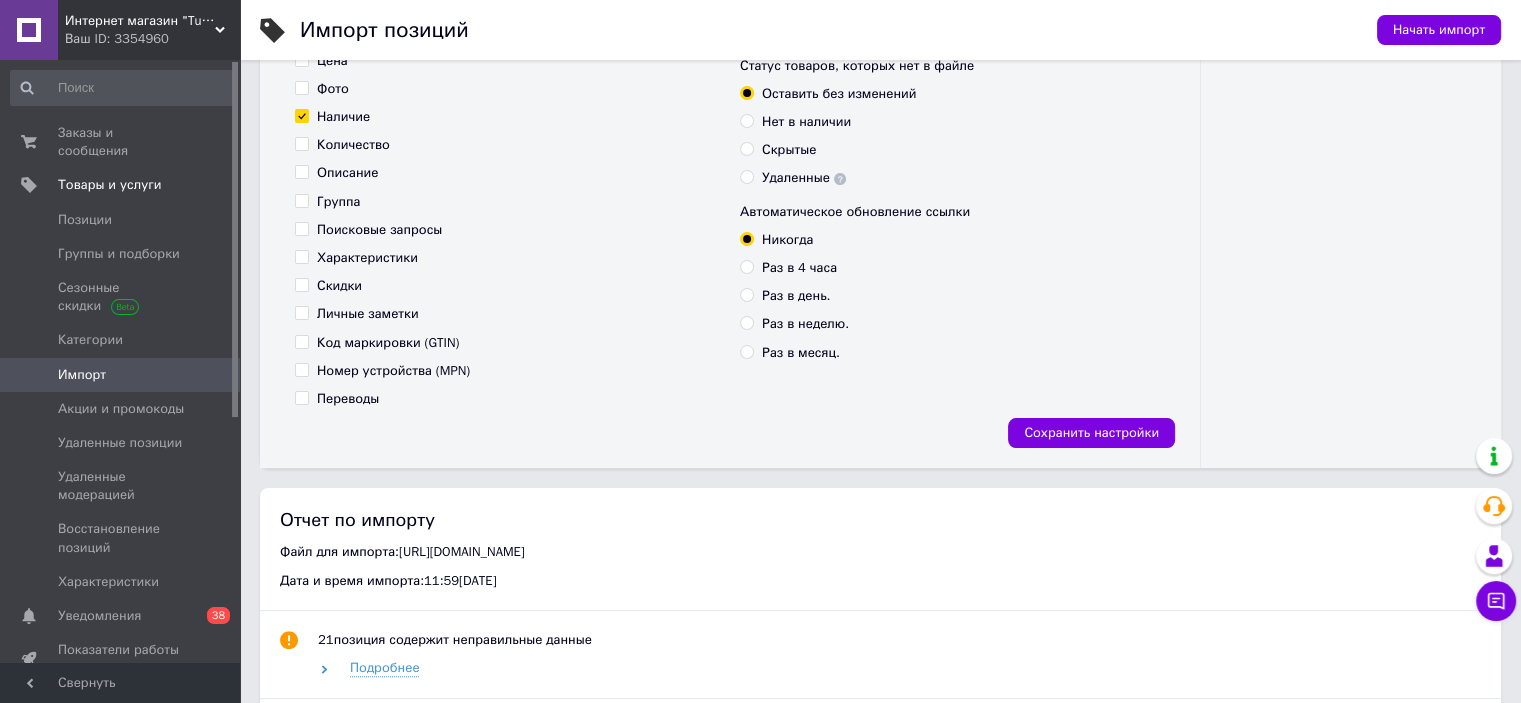 scroll, scrollTop: 500, scrollLeft: 0, axis: vertical 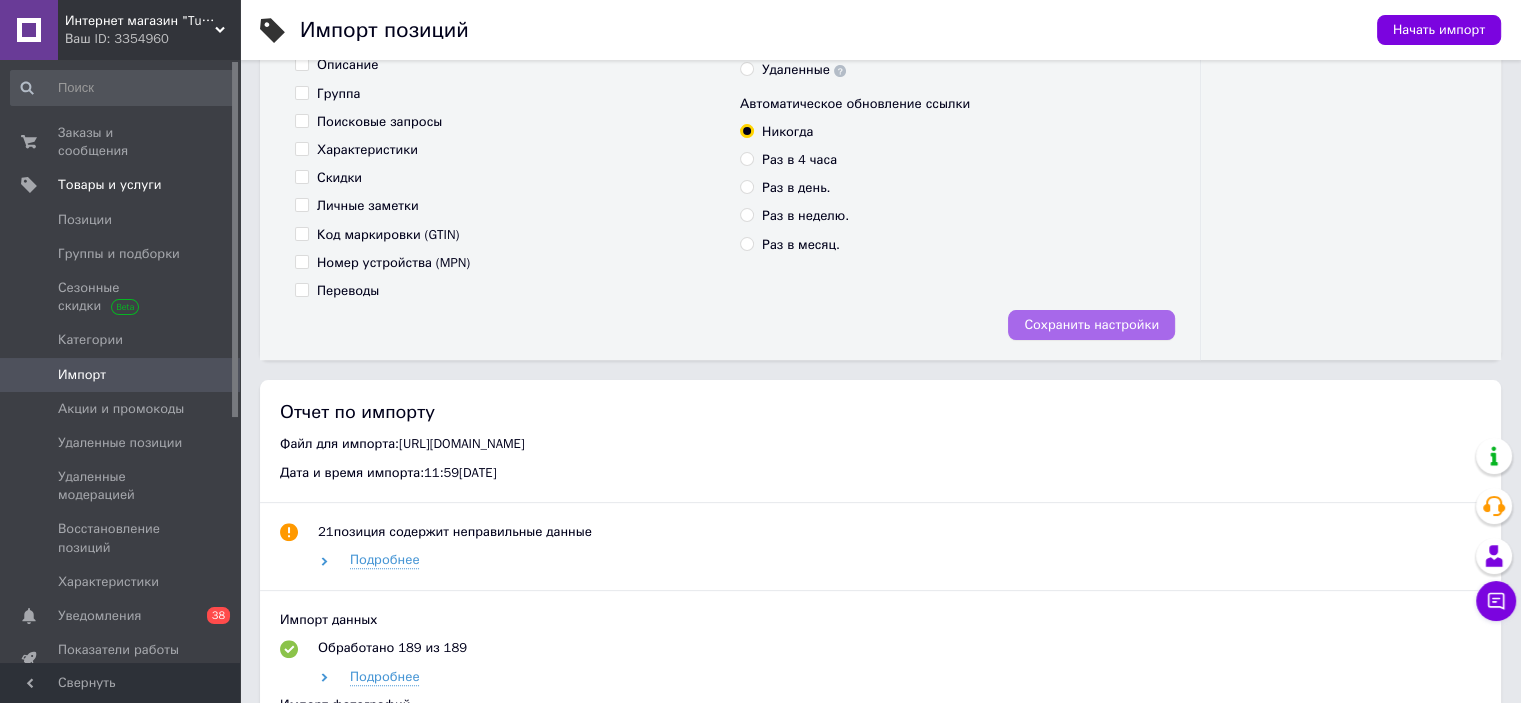 click on "Сохранить настройки" at bounding box center (1091, 325) 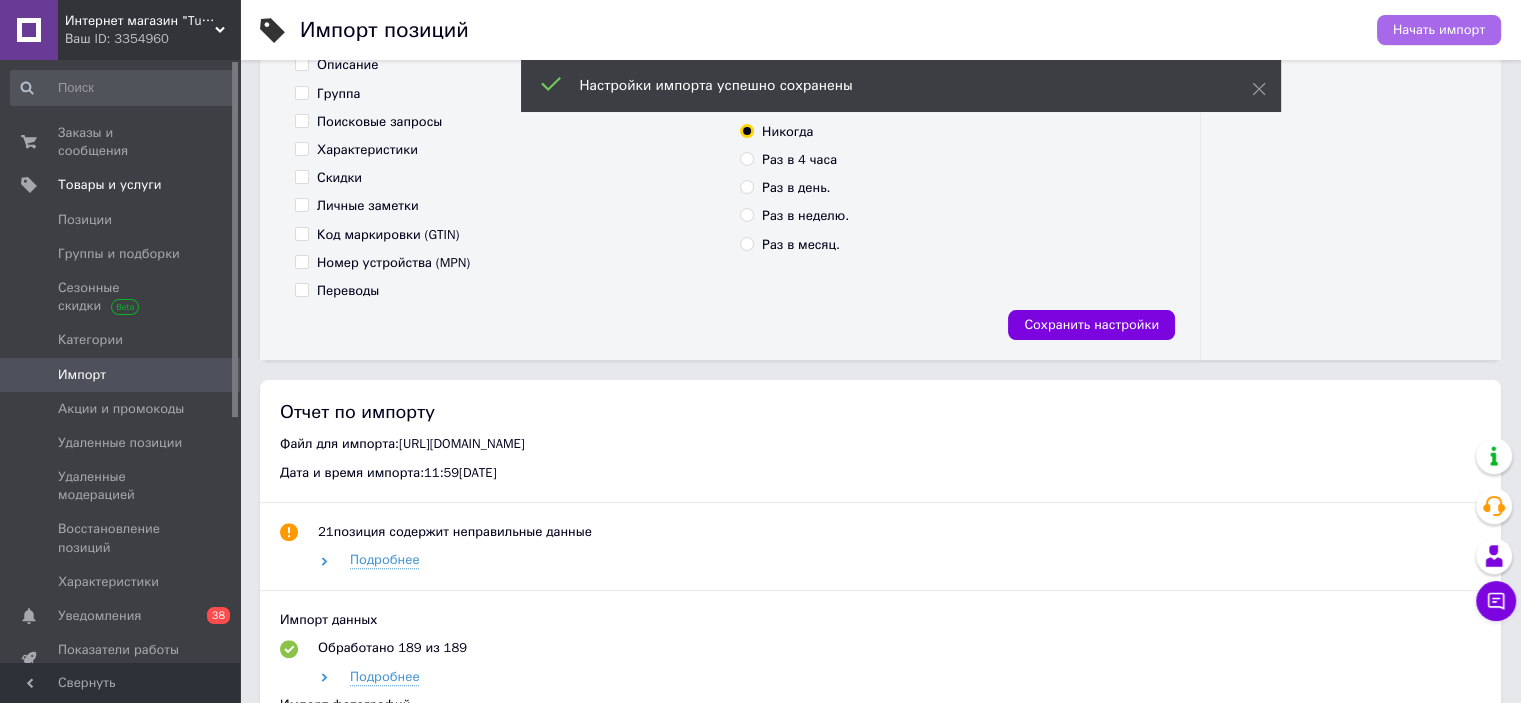 click on "Начать импорт" at bounding box center [1439, 30] 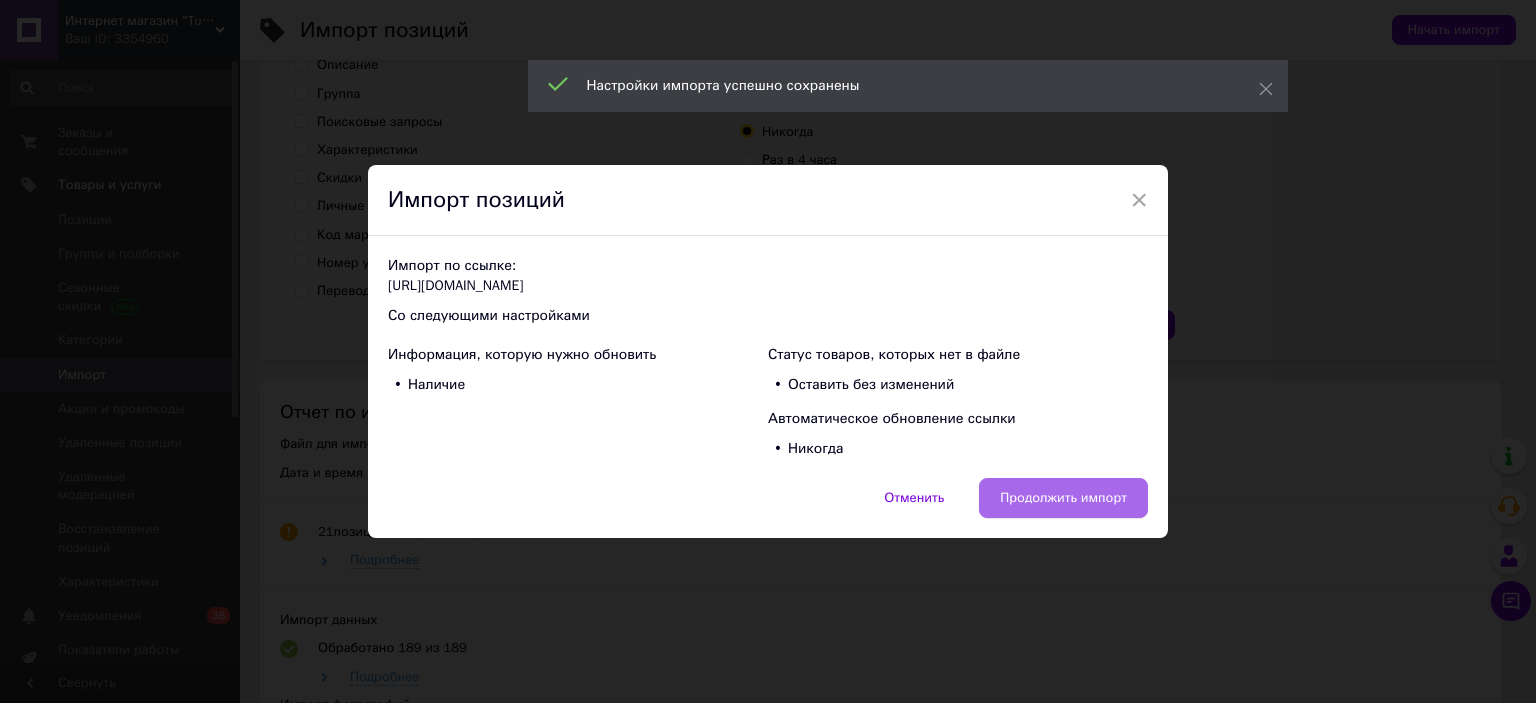 click on "Продолжить импорт" at bounding box center [1063, 498] 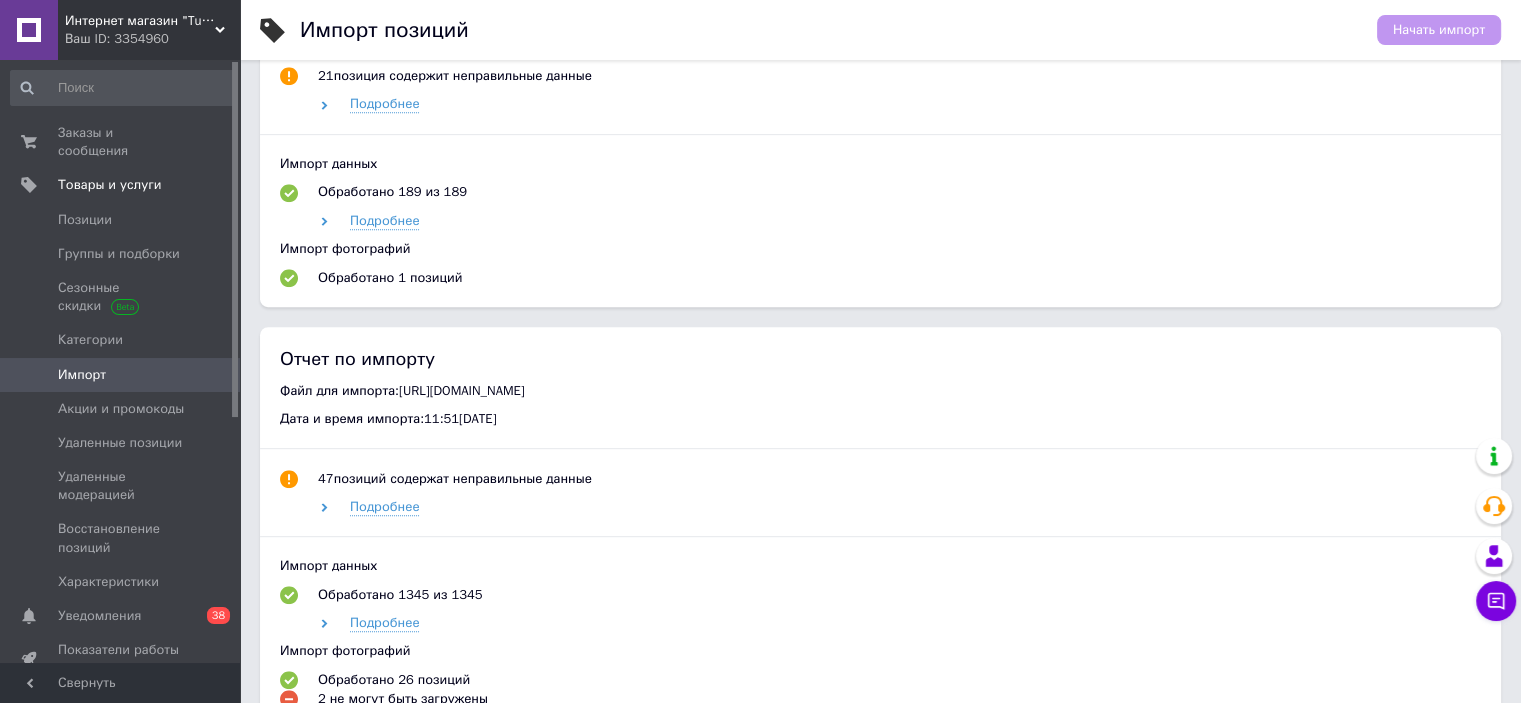 scroll, scrollTop: 800, scrollLeft: 0, axis: vertical 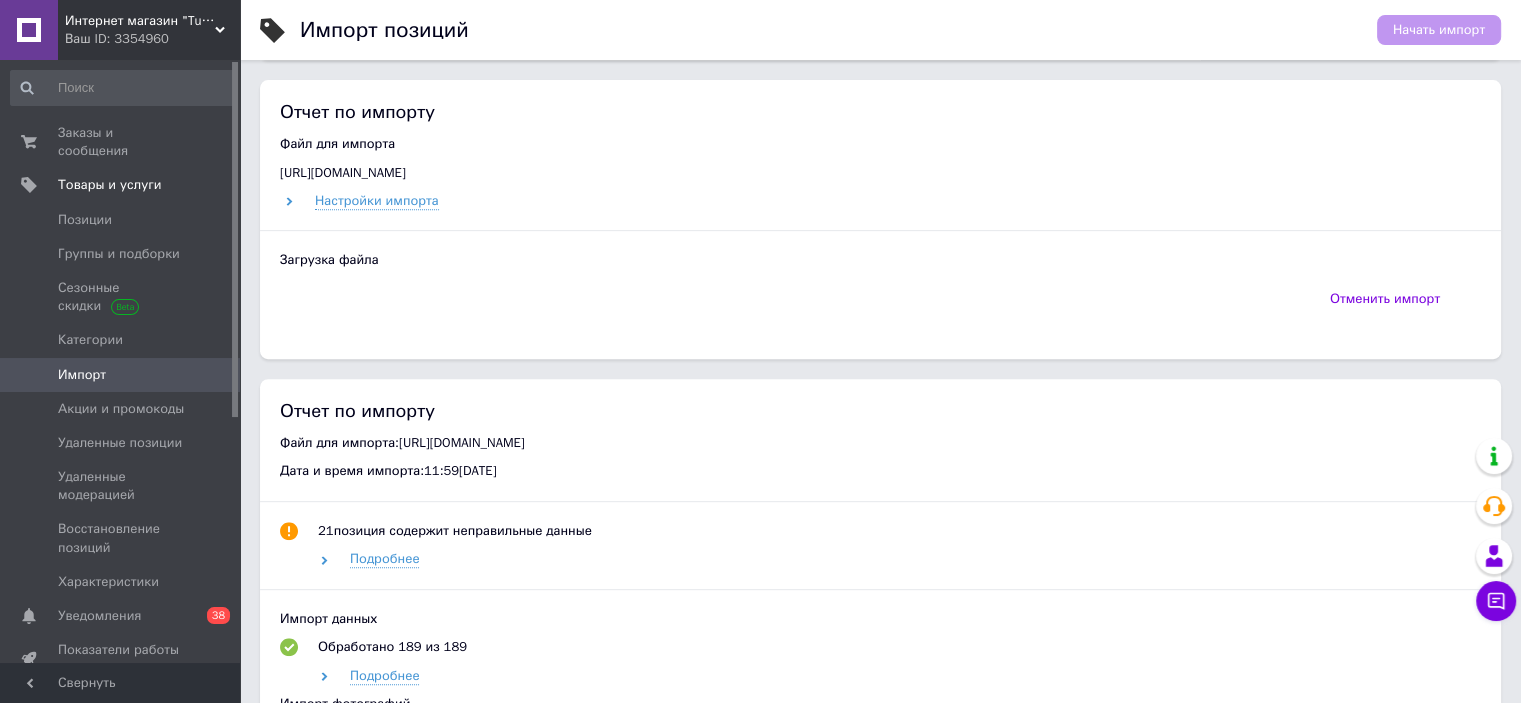 click on "Интернет магазин "Tutmag"" at bounding box center [140, 21] 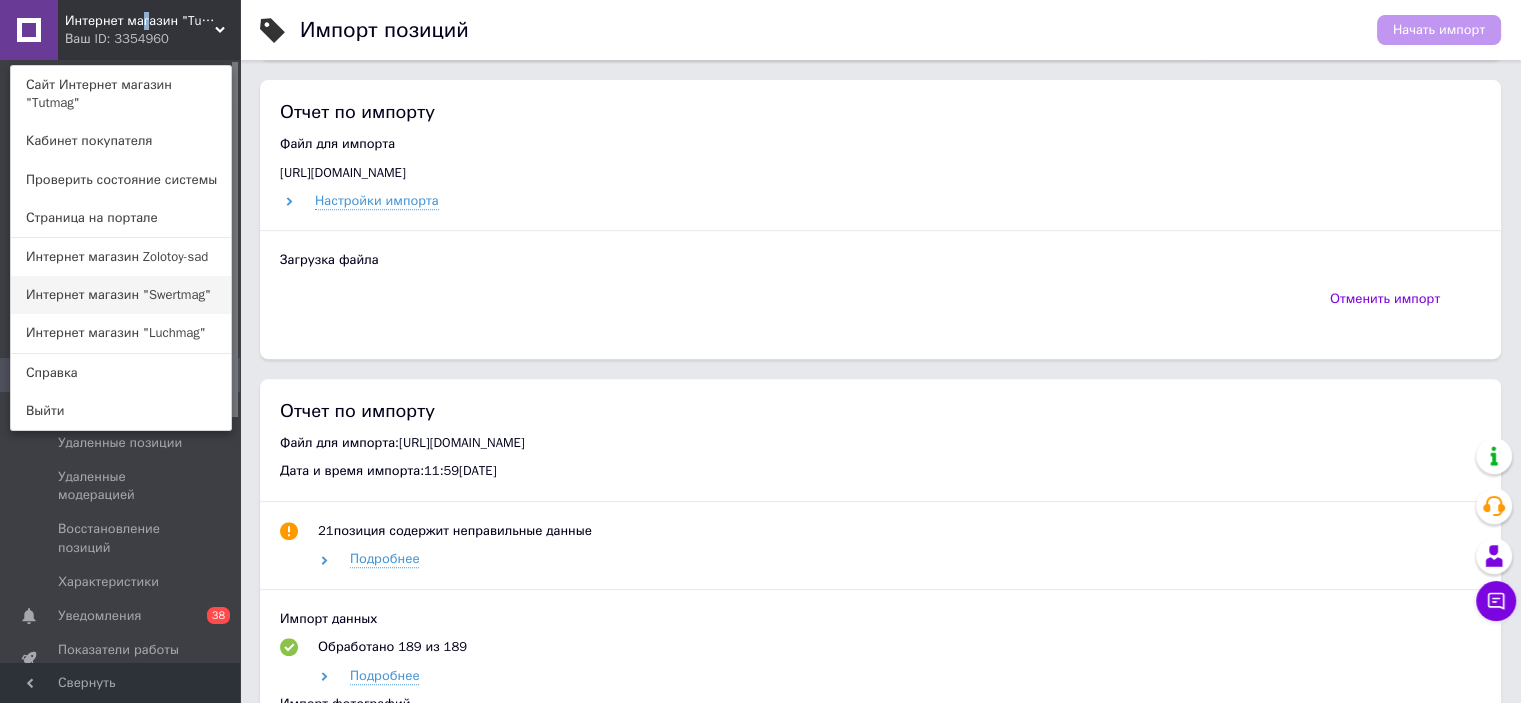 click on "Интернет магазин "Swertmag"" at bounding box center [121, 295] 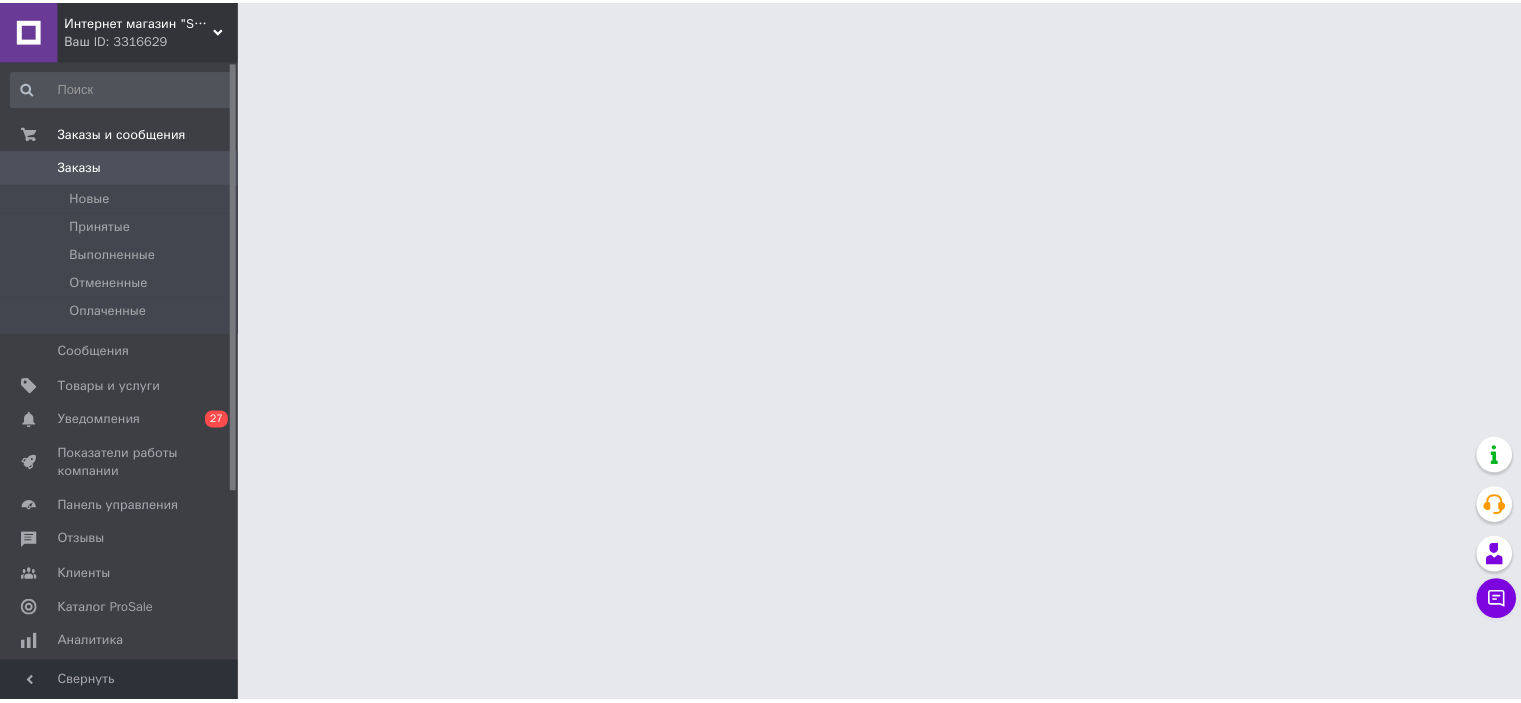 scroll, scrollTop: 0, scrollLeft: 0, axis: both 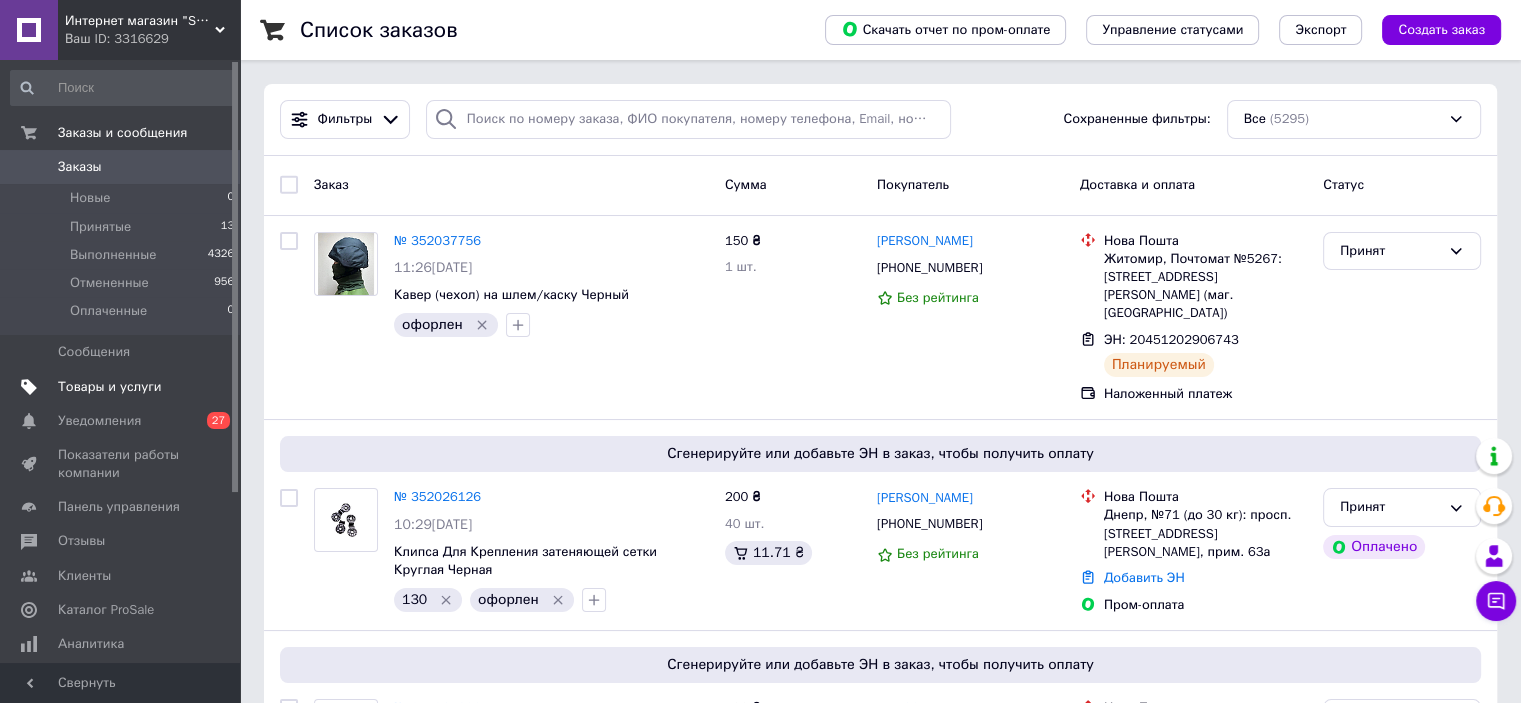 click on "Товары и услуги" at bounding box center (110, 387) 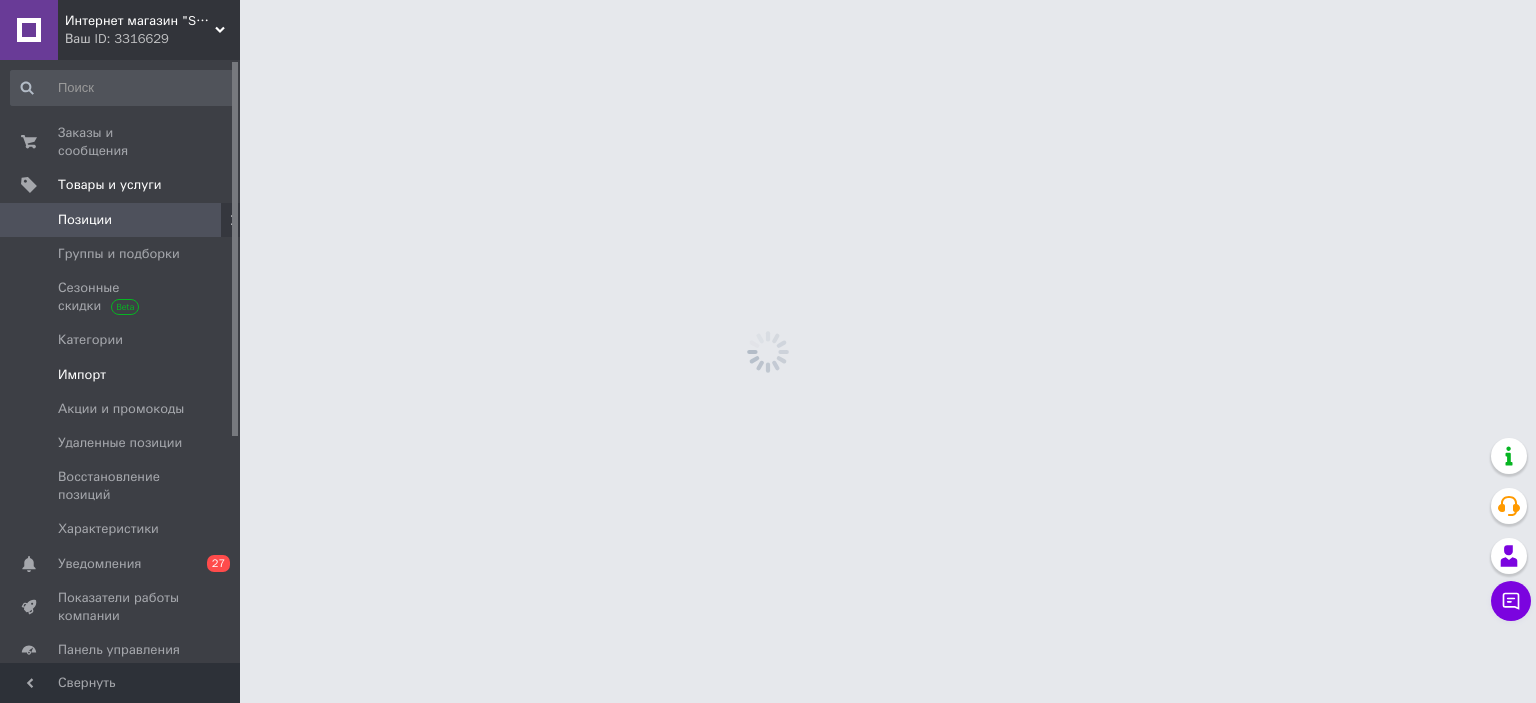 click on "Импорт" at bounding box center [123, 375] 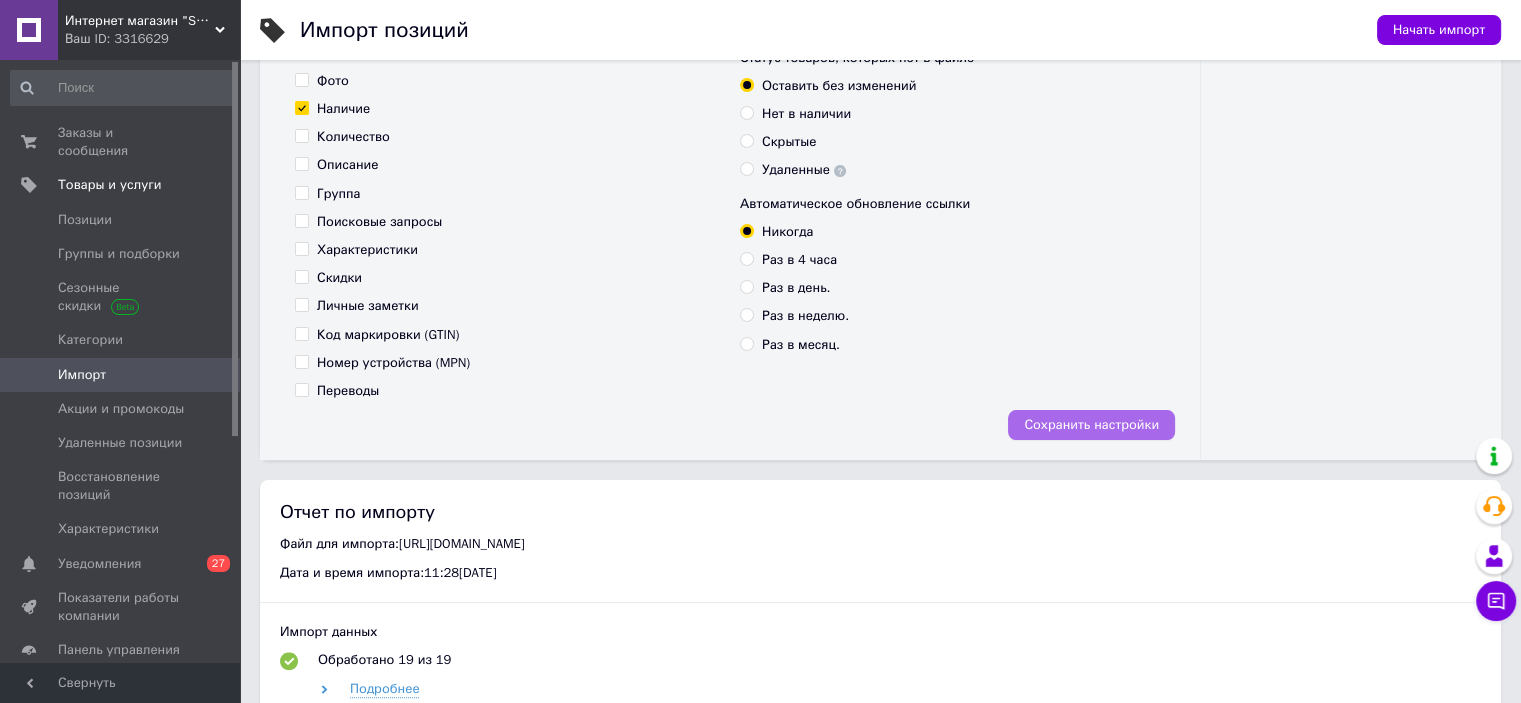 click on "Сохранить настройки" at bounding box center (1091, 425) 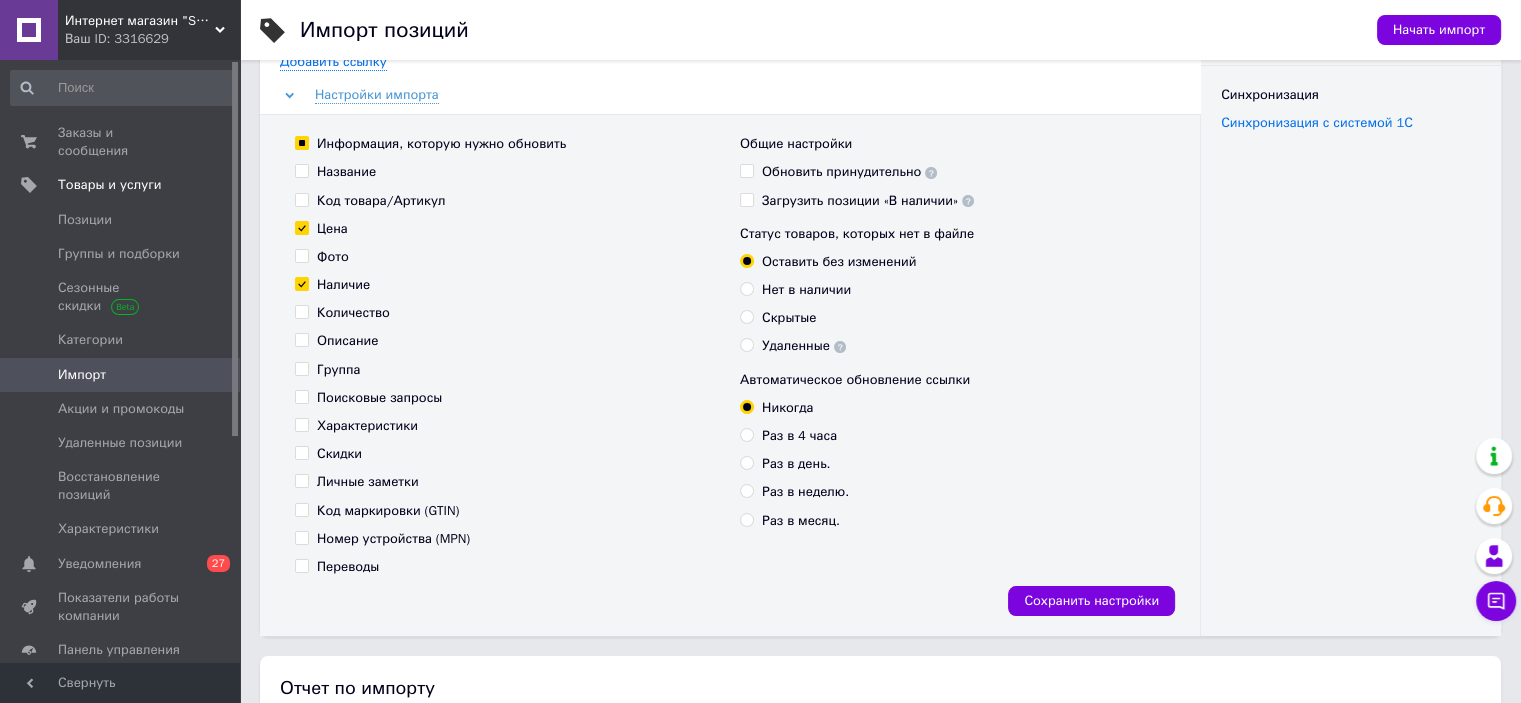 scroll, scrollTop: 100, scrollLeft: 0, axis: vertical 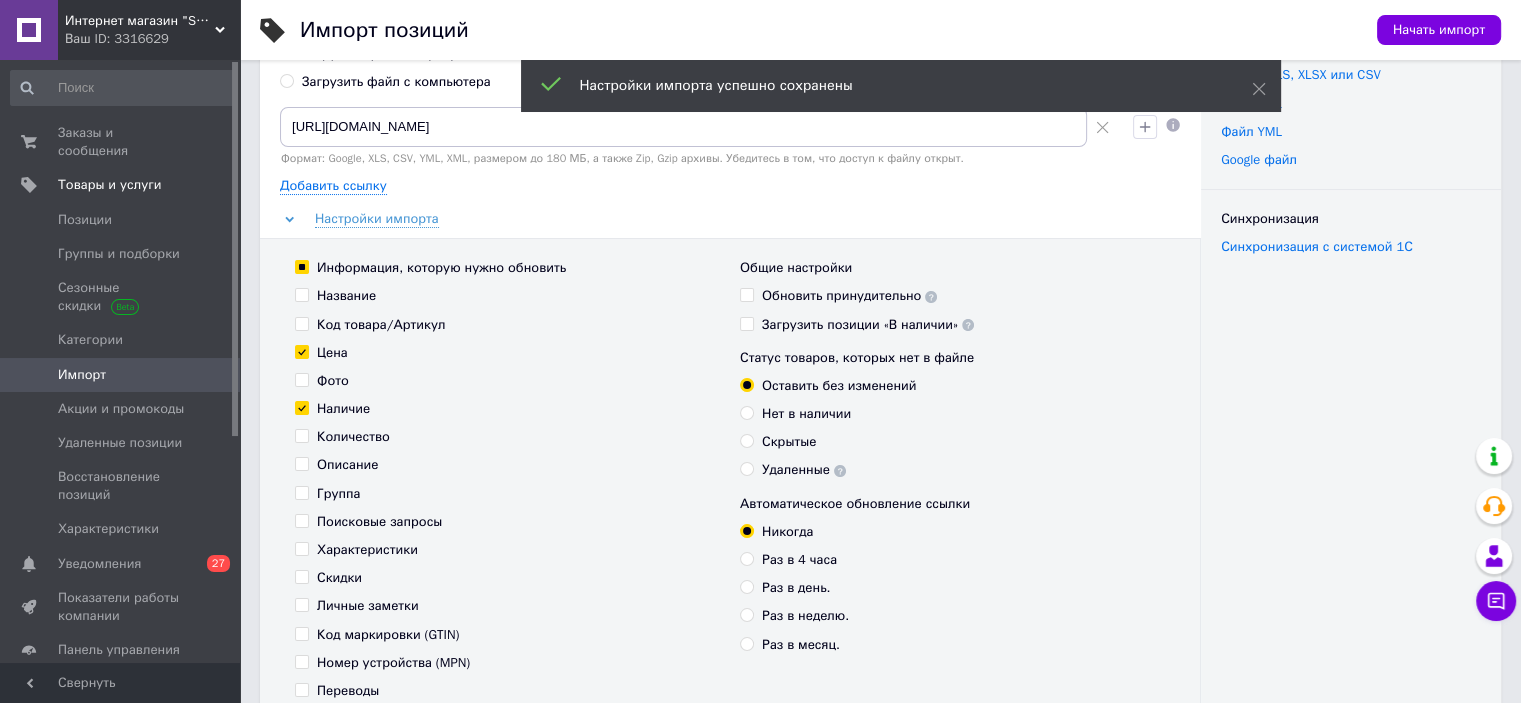 click on "Цена" at bounding box center [301, 351] 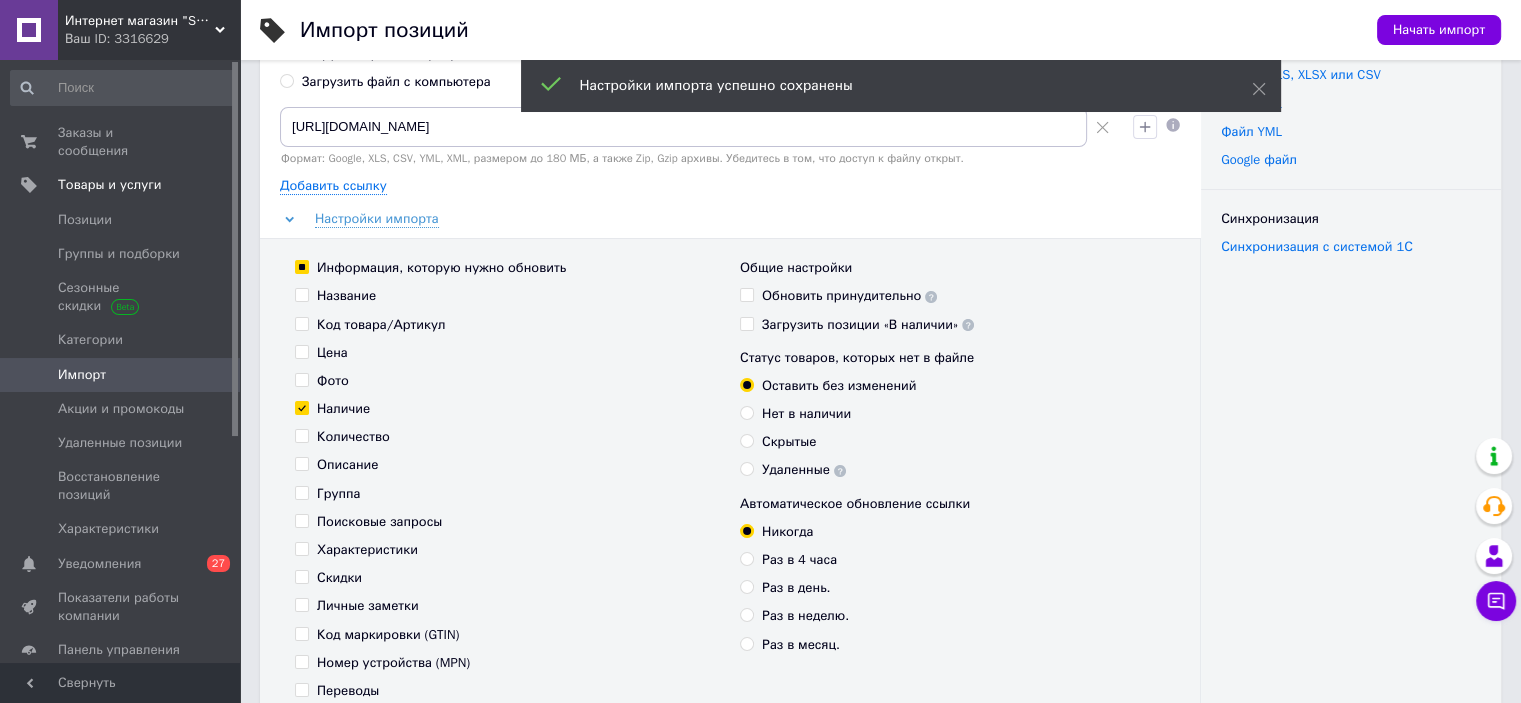 checkbox on "false" 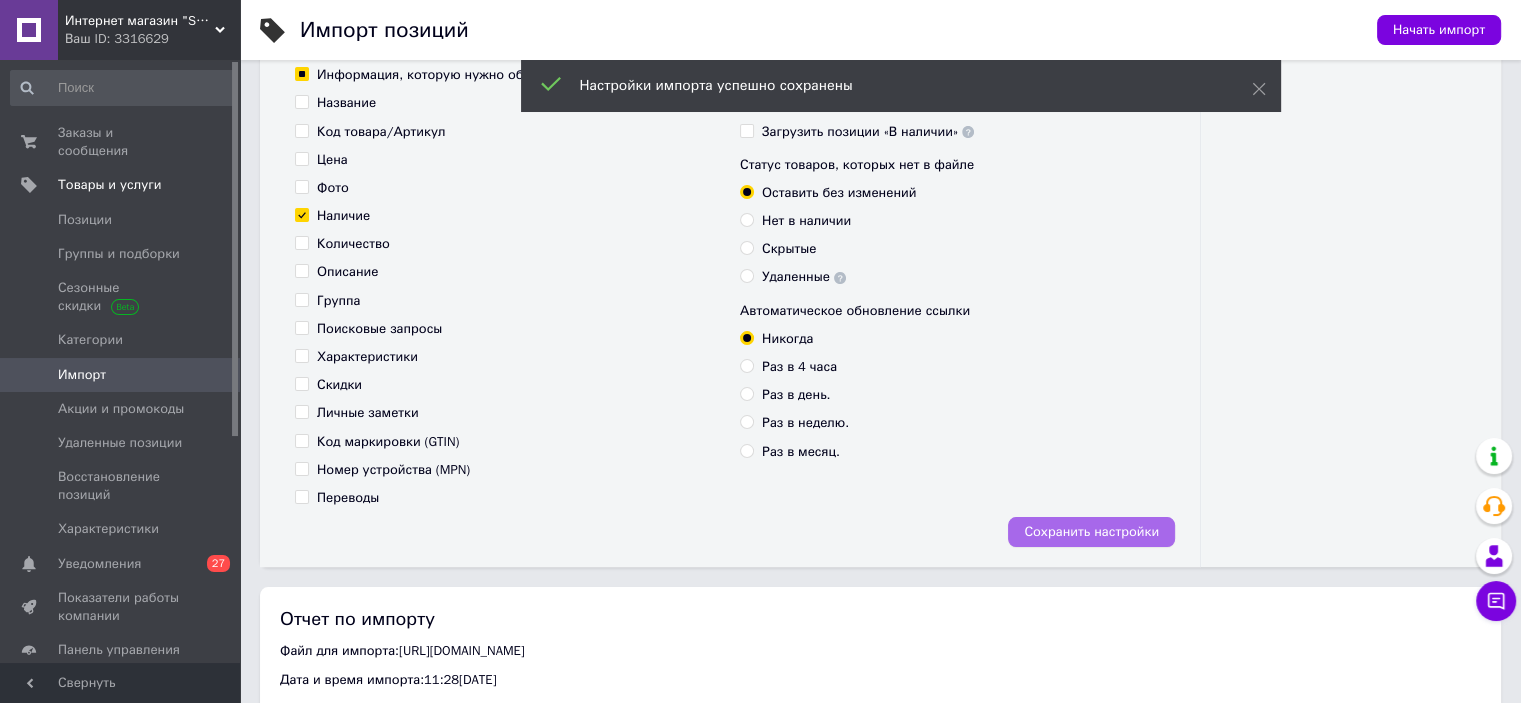 scroll, scrollTop: 400, scrollLeft: 0, axis: vertical 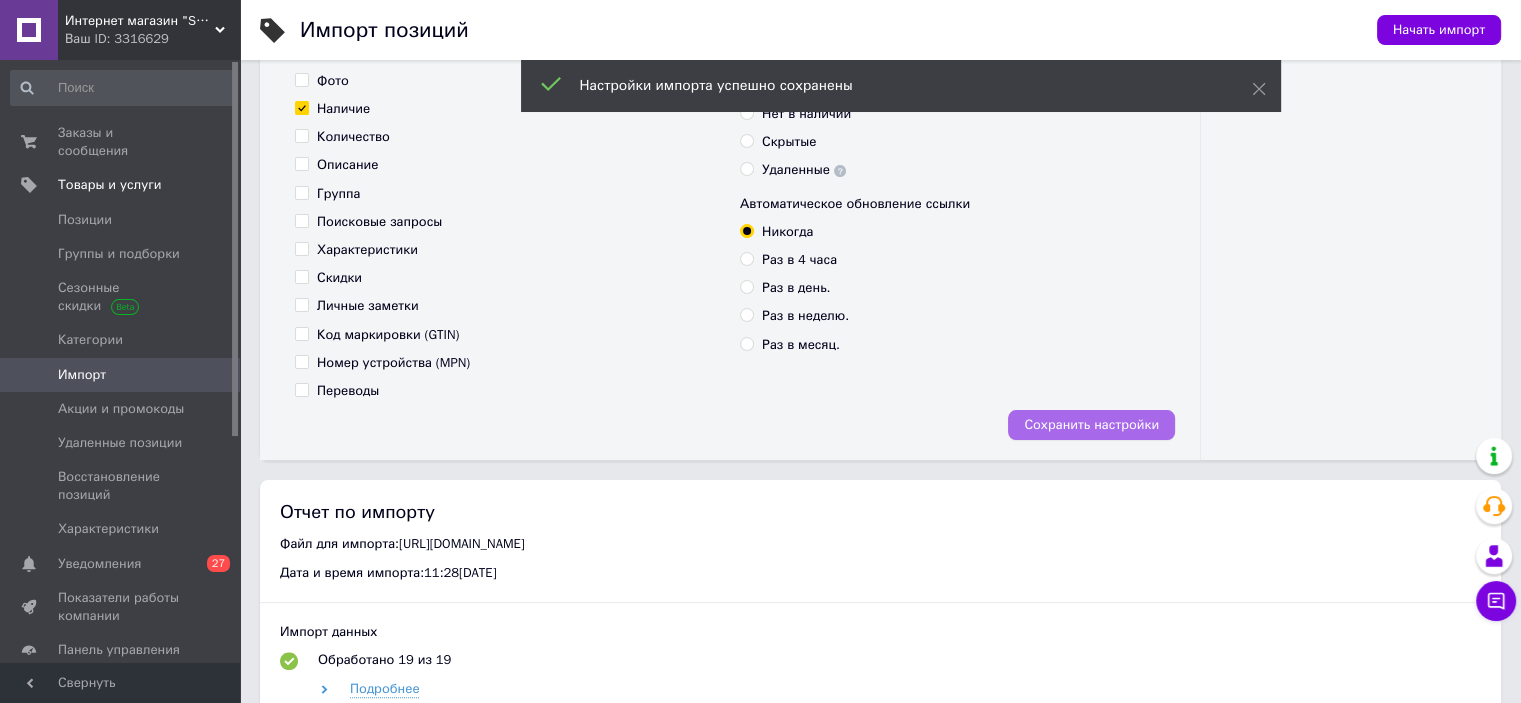 click on "Сохранить настройки" at bounding box center (1091, 425) 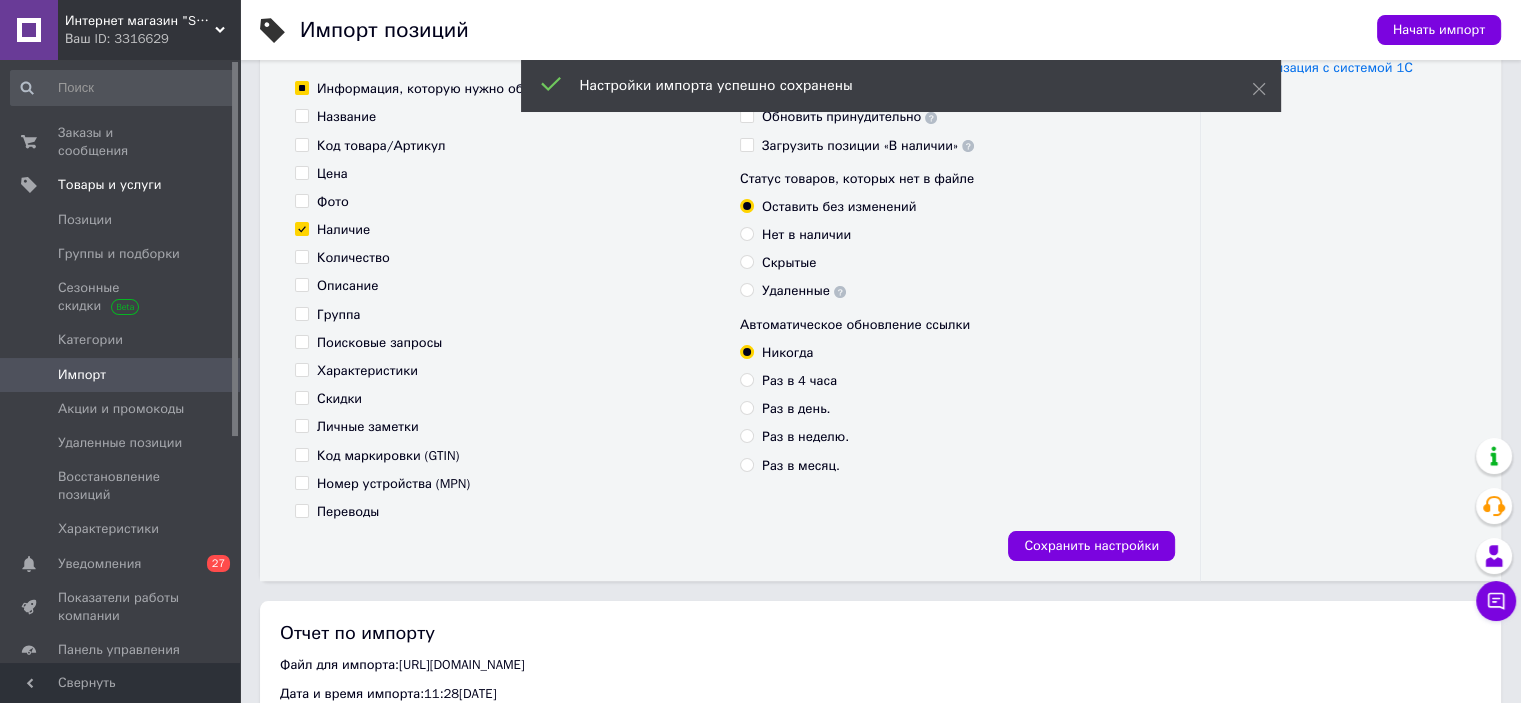 scroll, scrollTop: 200, scrollLeft: 0, axis: vertical 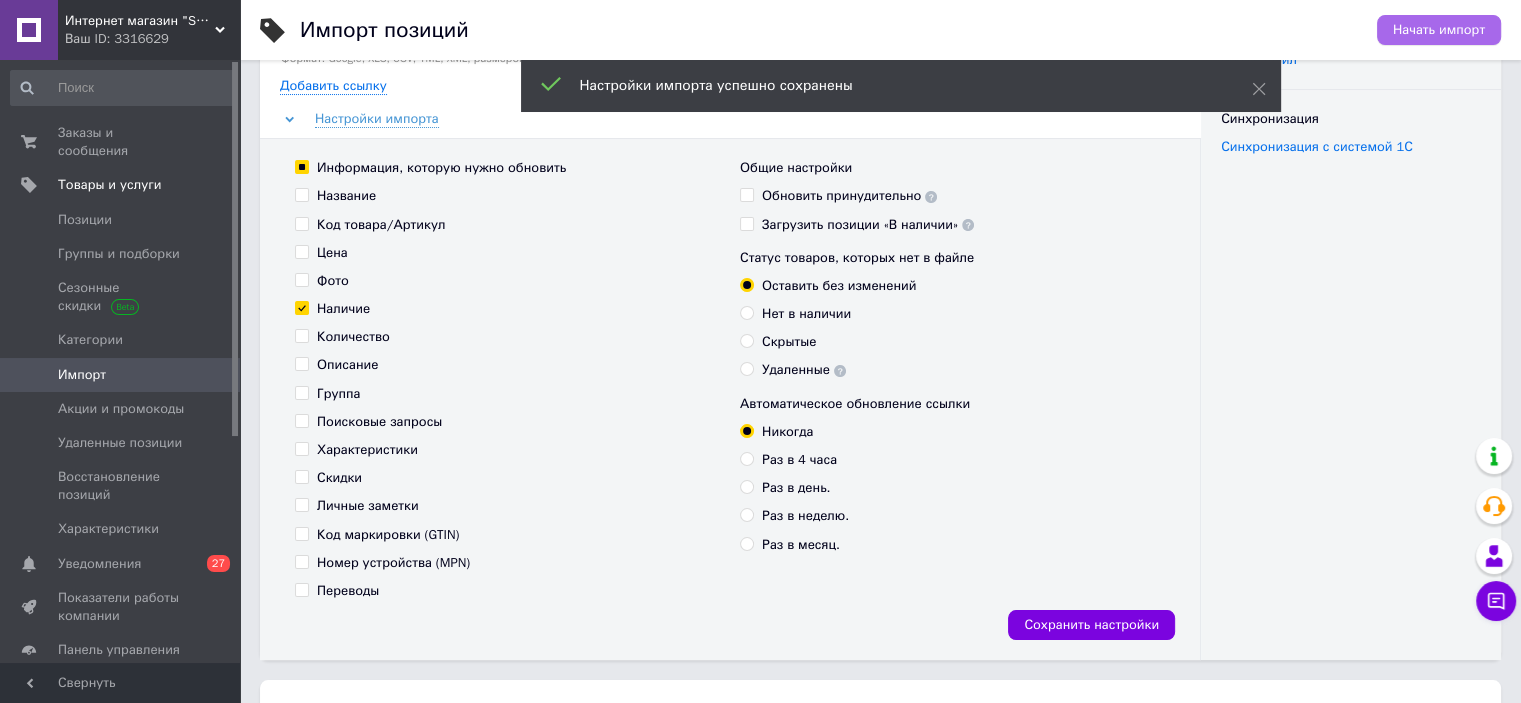 click on "Начать импорт" at bounding box center [1439, 30] 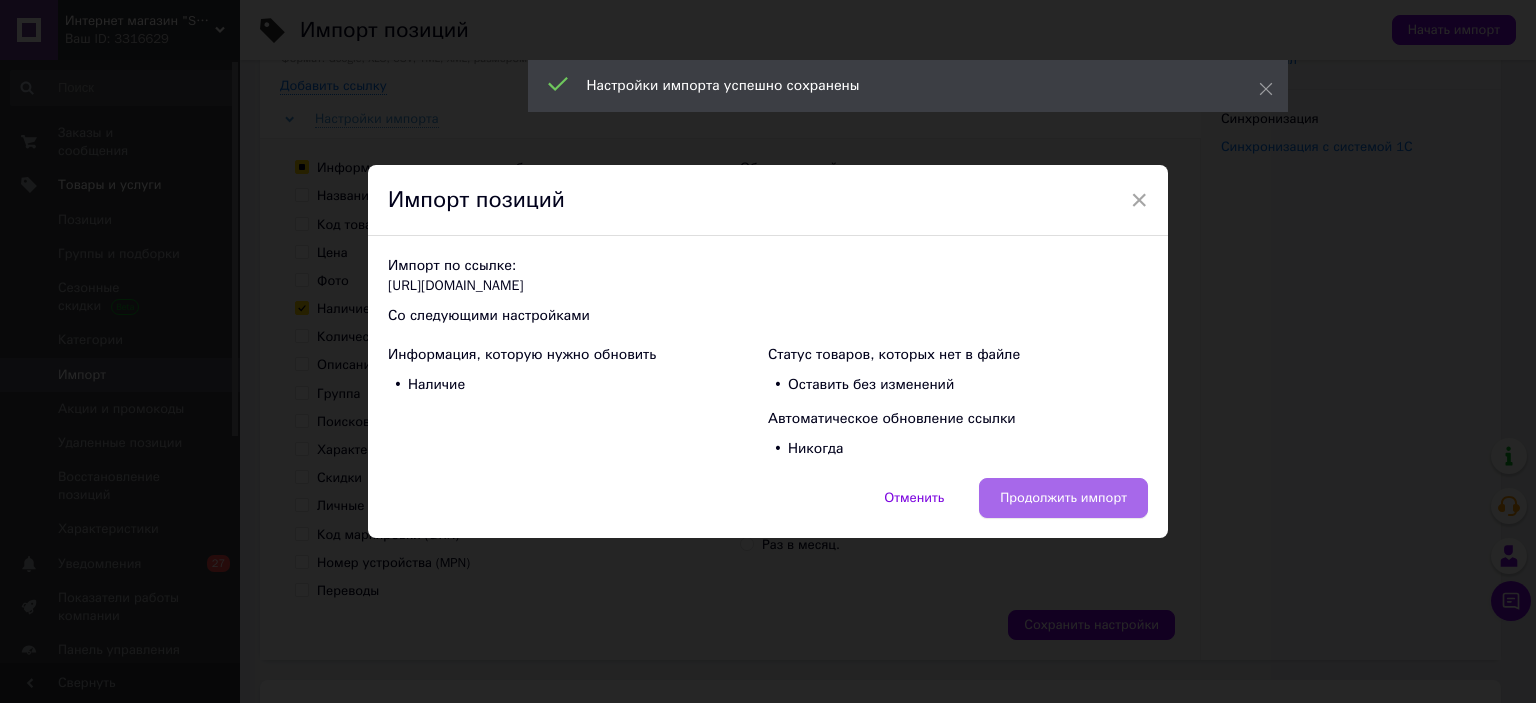 click on "Продолжить импорт" at bounding box center (1063, 498) 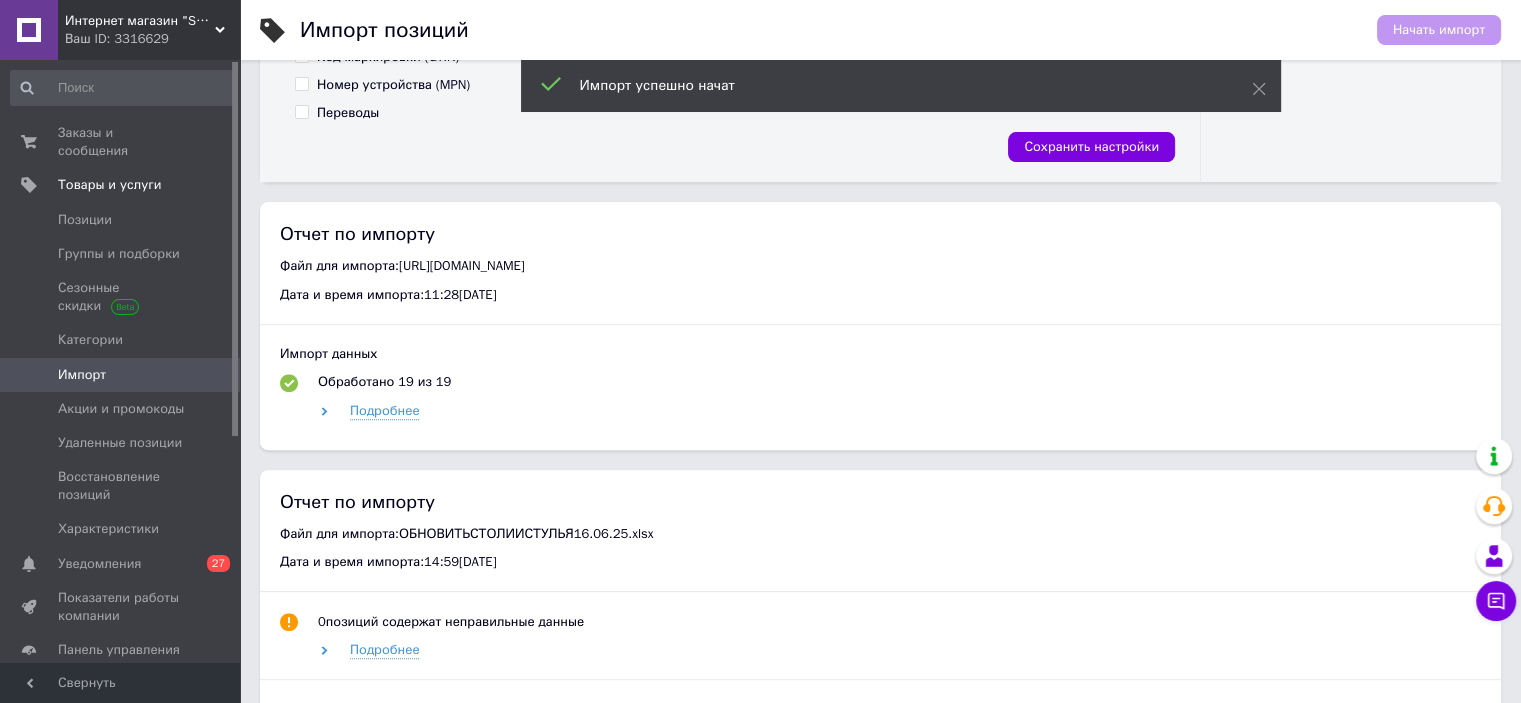 scroll, scrollTop: 500, scrollLeft: 0, axis: vertical 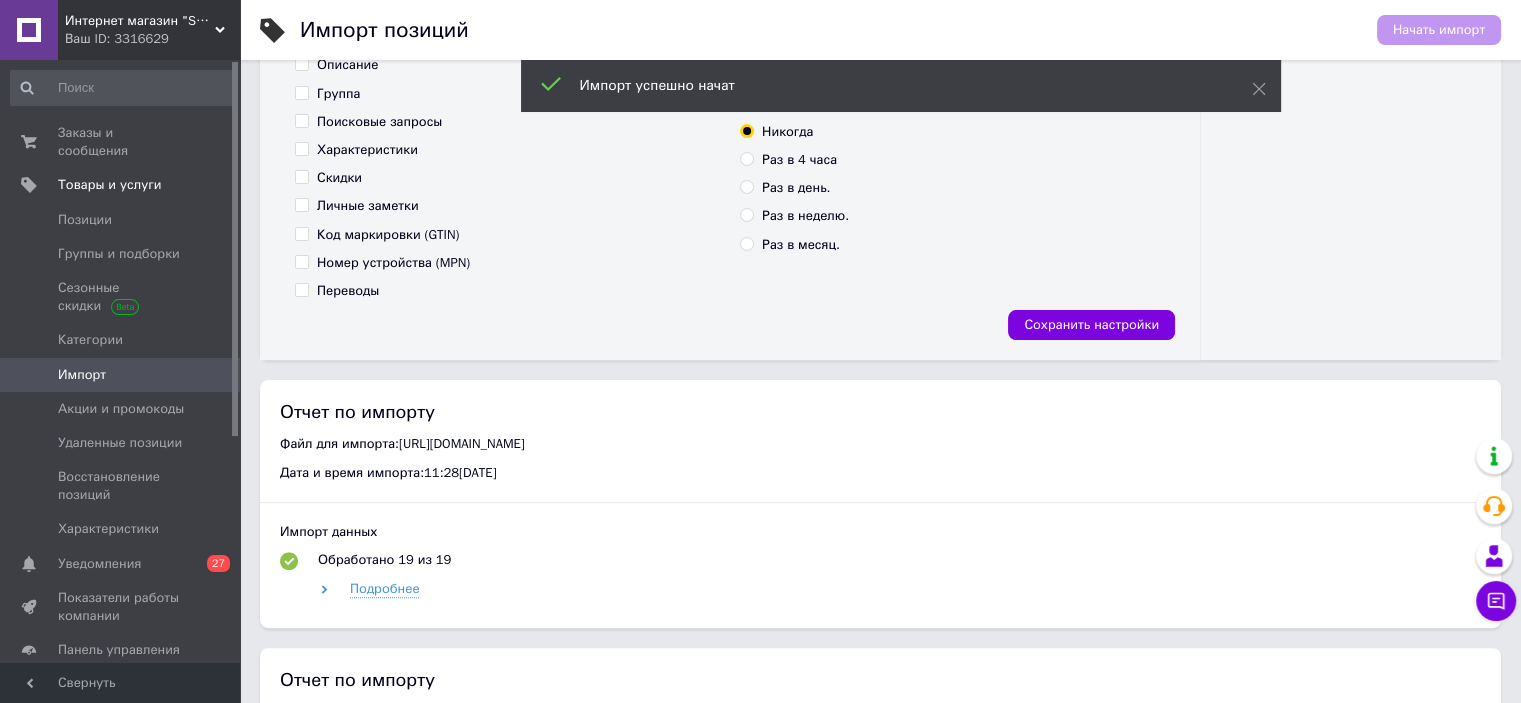 click on "Ваш ID: 3316629" at bounding box center [152, 39] 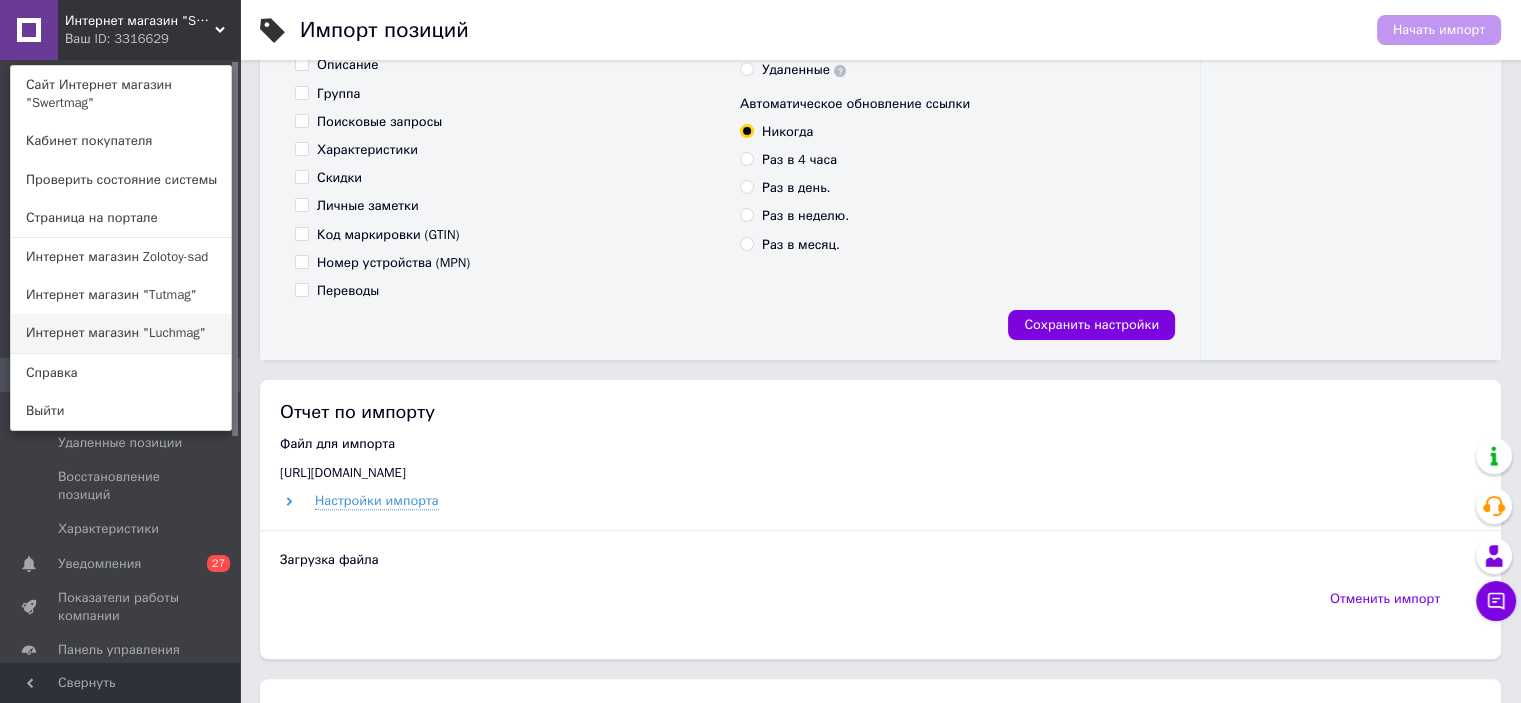 click on "Интернет магазин "Luchmag"" at bounding box center [121, 333] 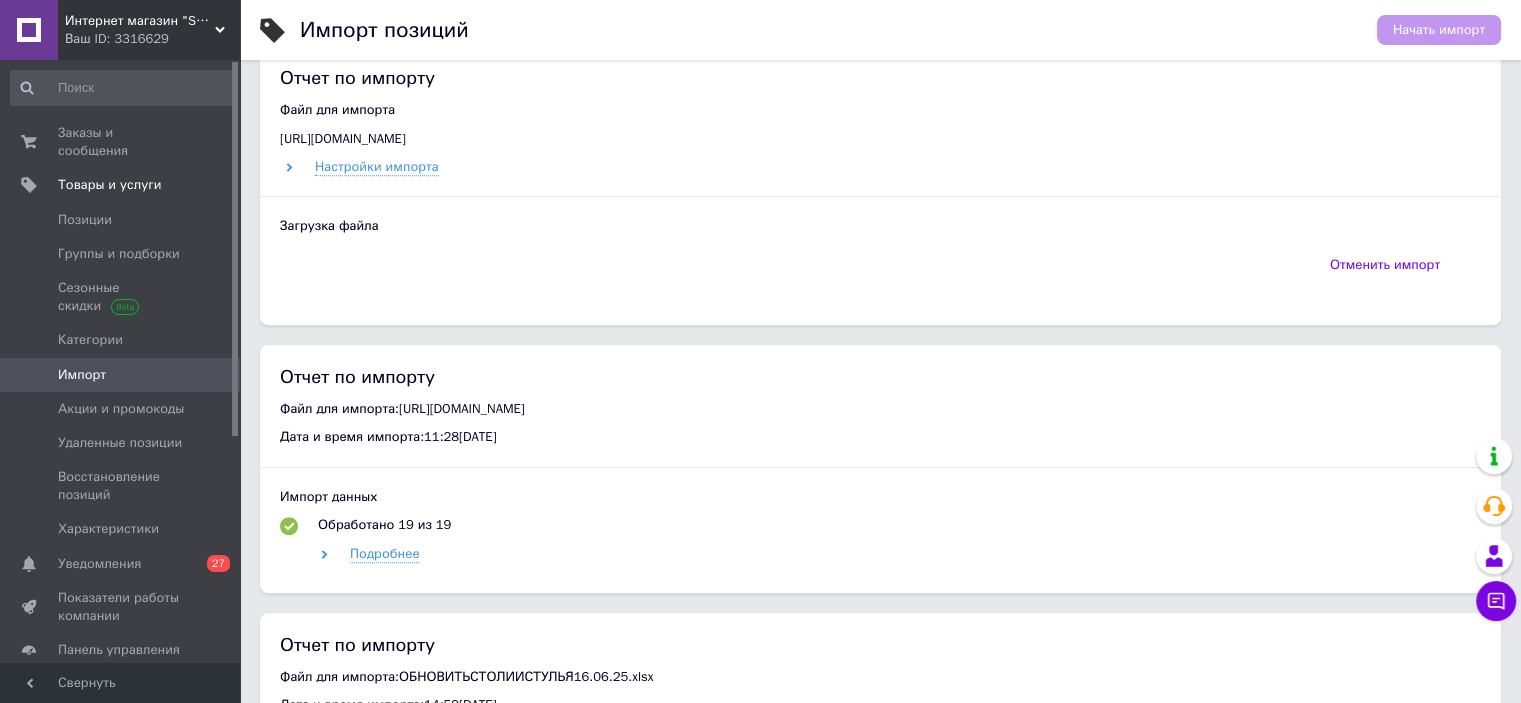 scroll, scrollTop: 800, scrollLeft: 0, axis: vertical 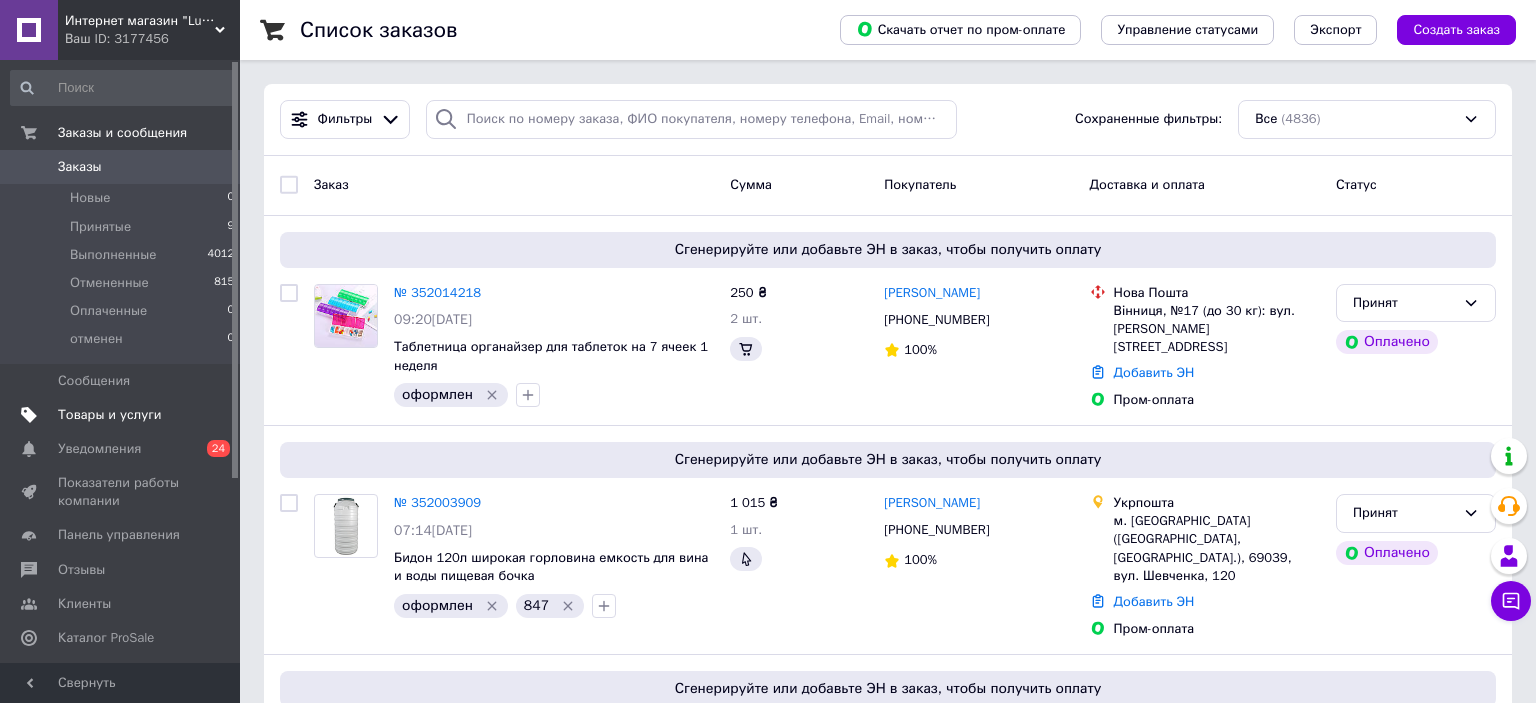 click on "Товары и услуги" at bounding box center [110, 415] 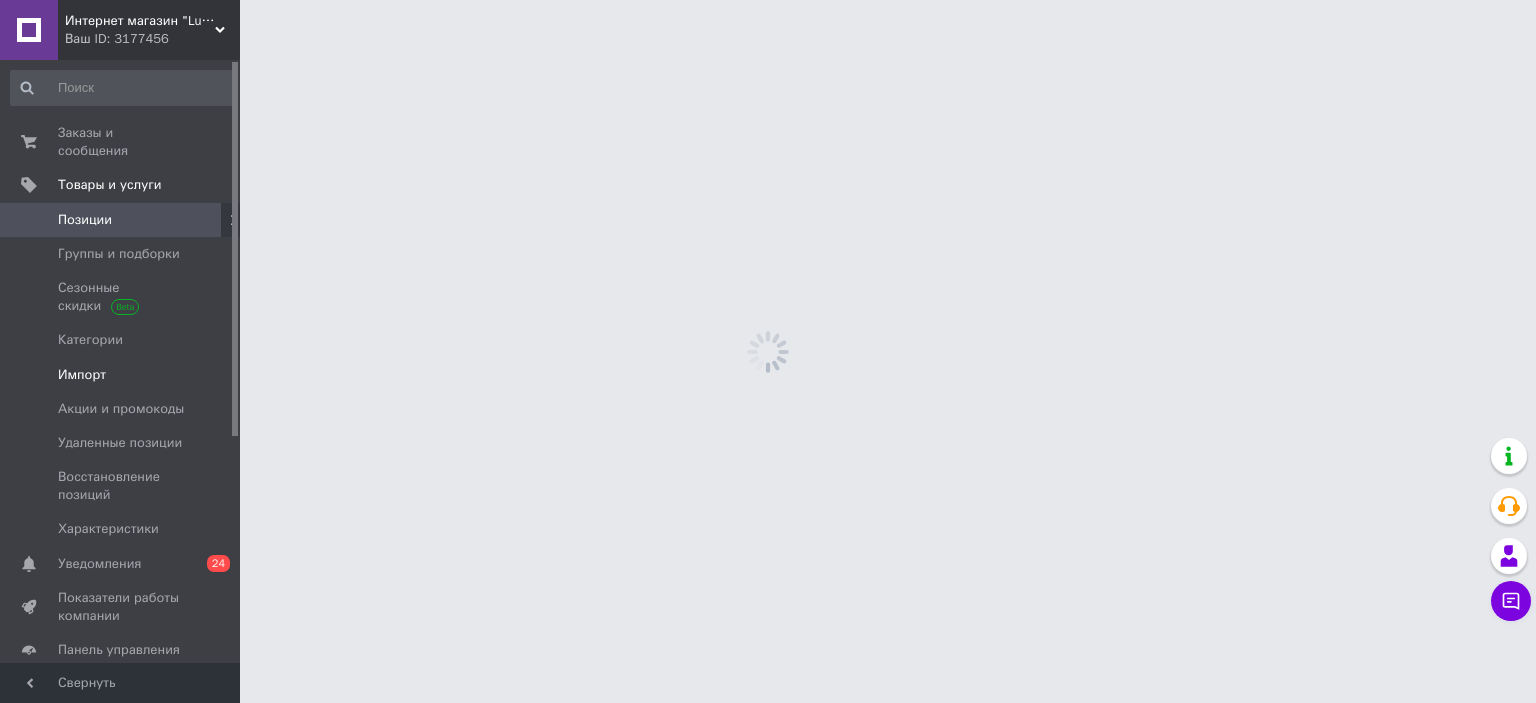 click on "Импорт" at bounding box center (121, 375) 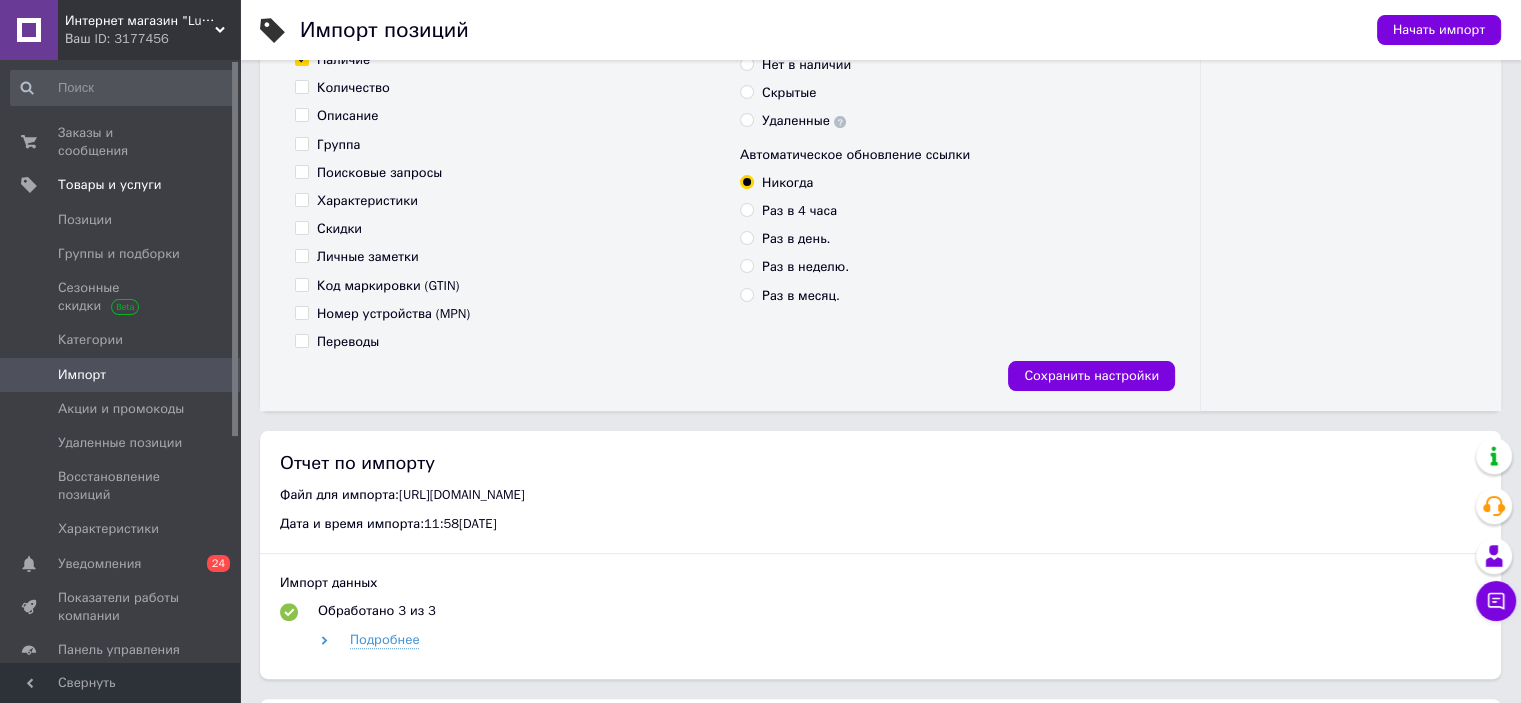 scroll, scrollTop: 400, scrollLeft: 0, axis: vertical 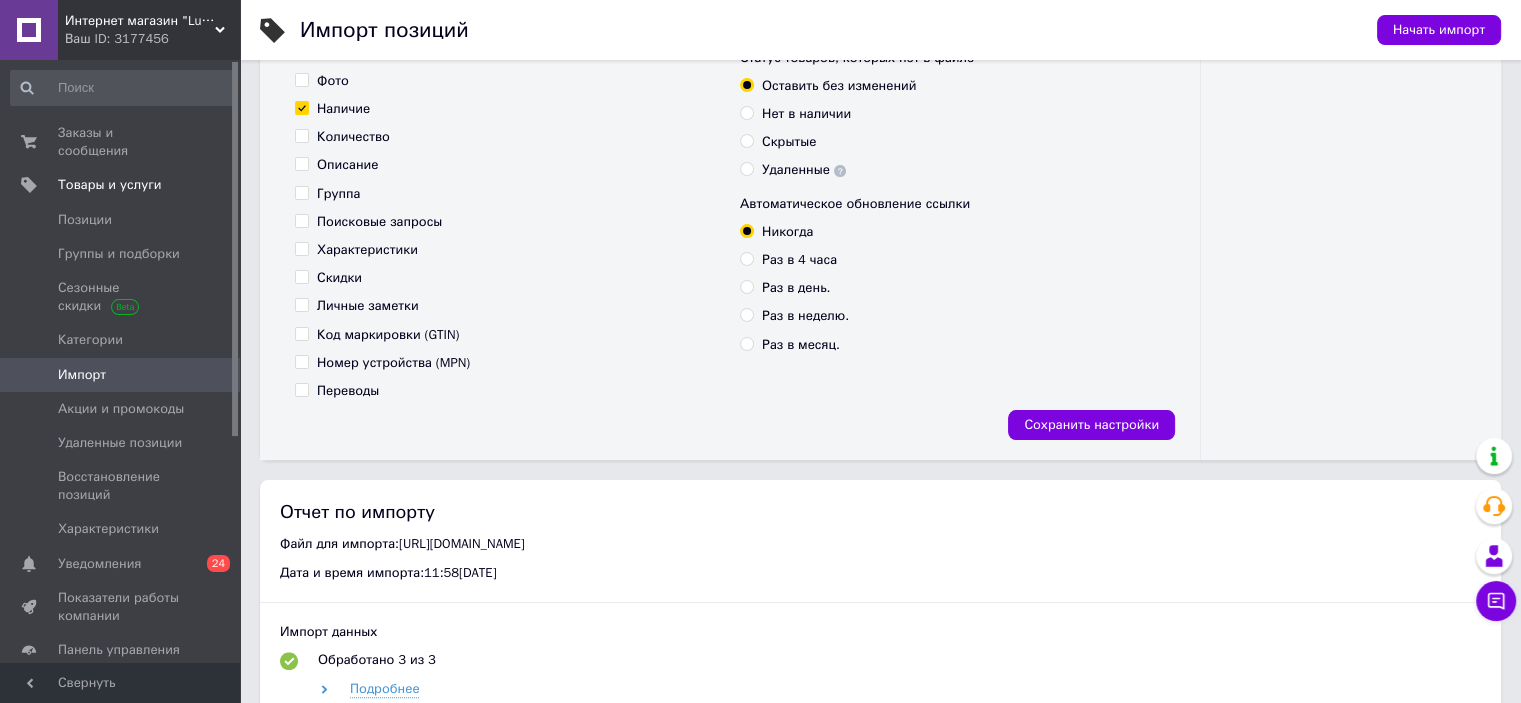 click on "Интернет магазин "Luchmag"" at bounding box center (140, 21) 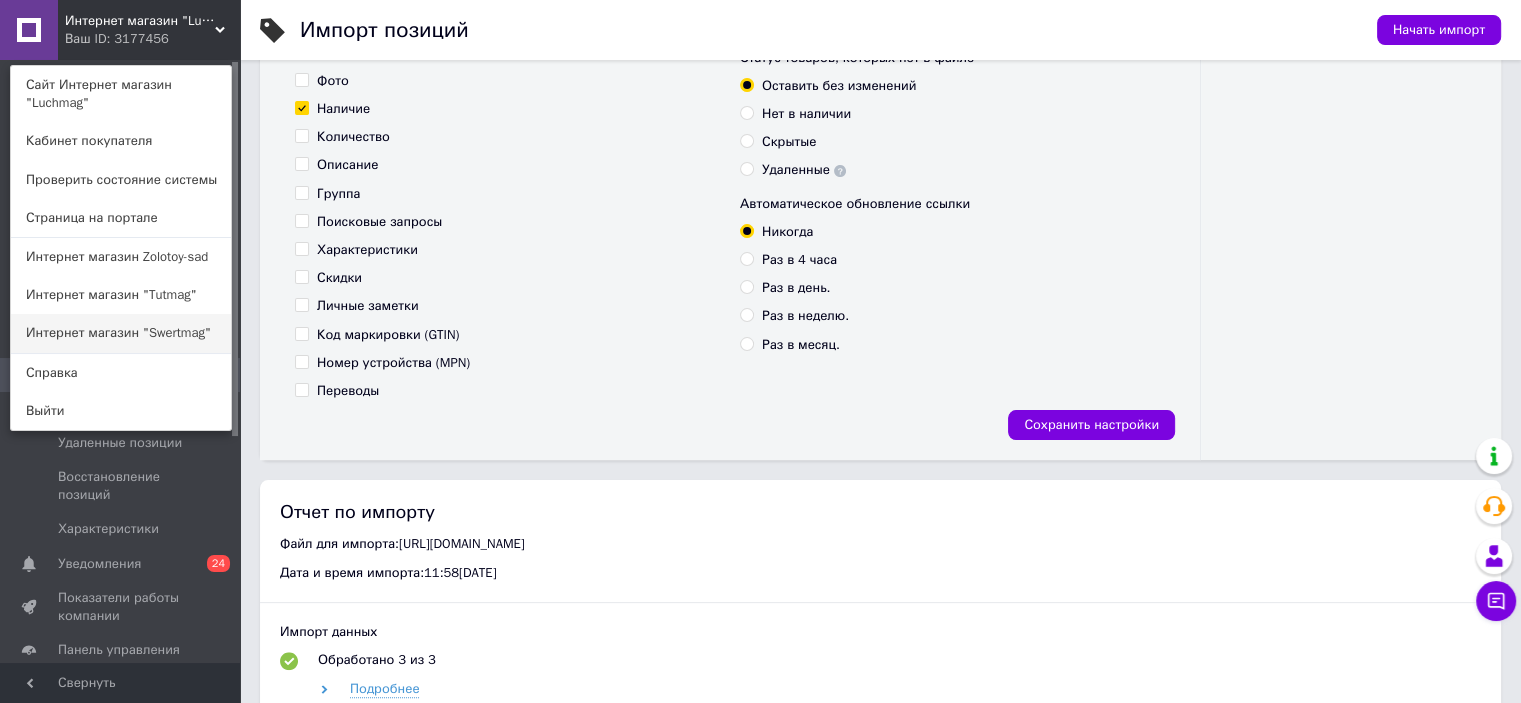 click on "Интернет магазин "Swertmag"" at bounding box center (121, 333) 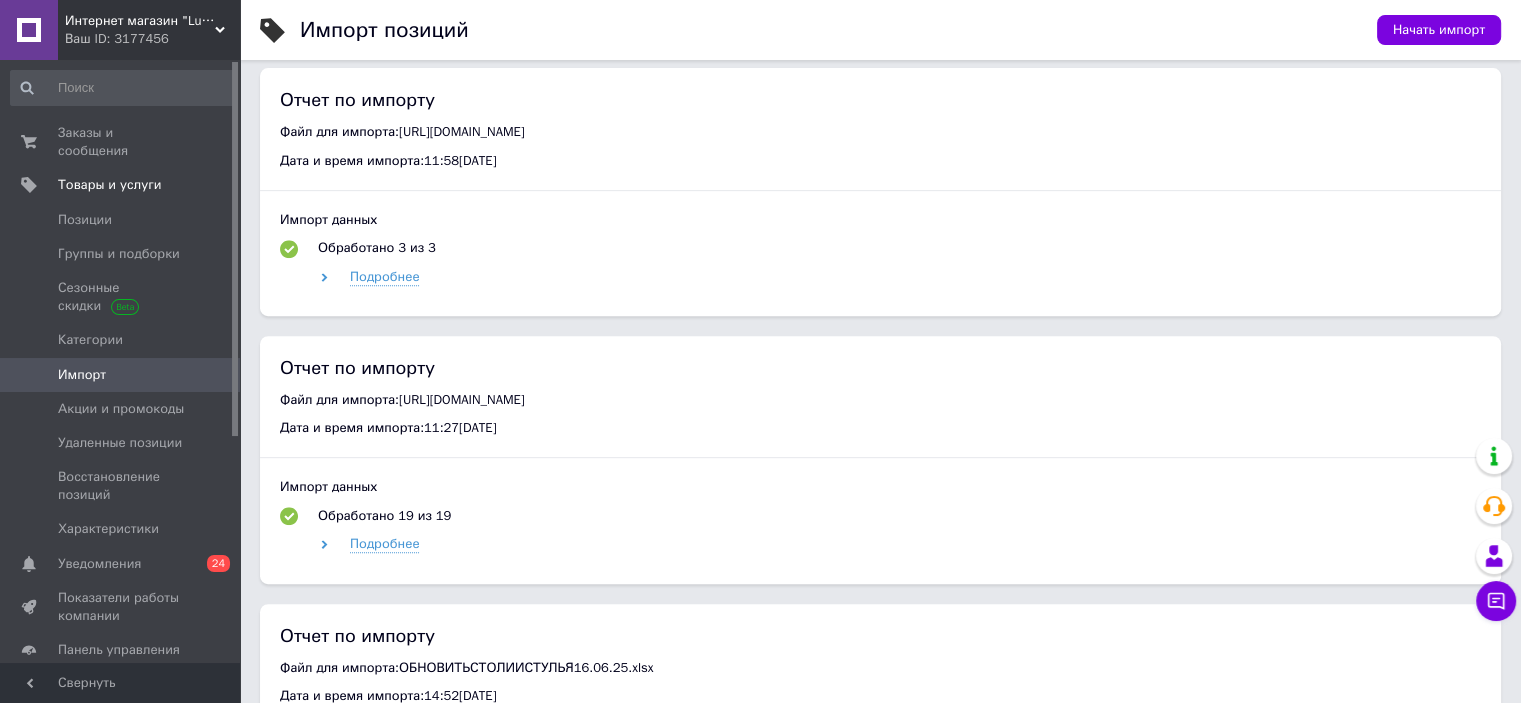 scroll, scrollTop: 600, scrollLeft: 0, axis: vertical 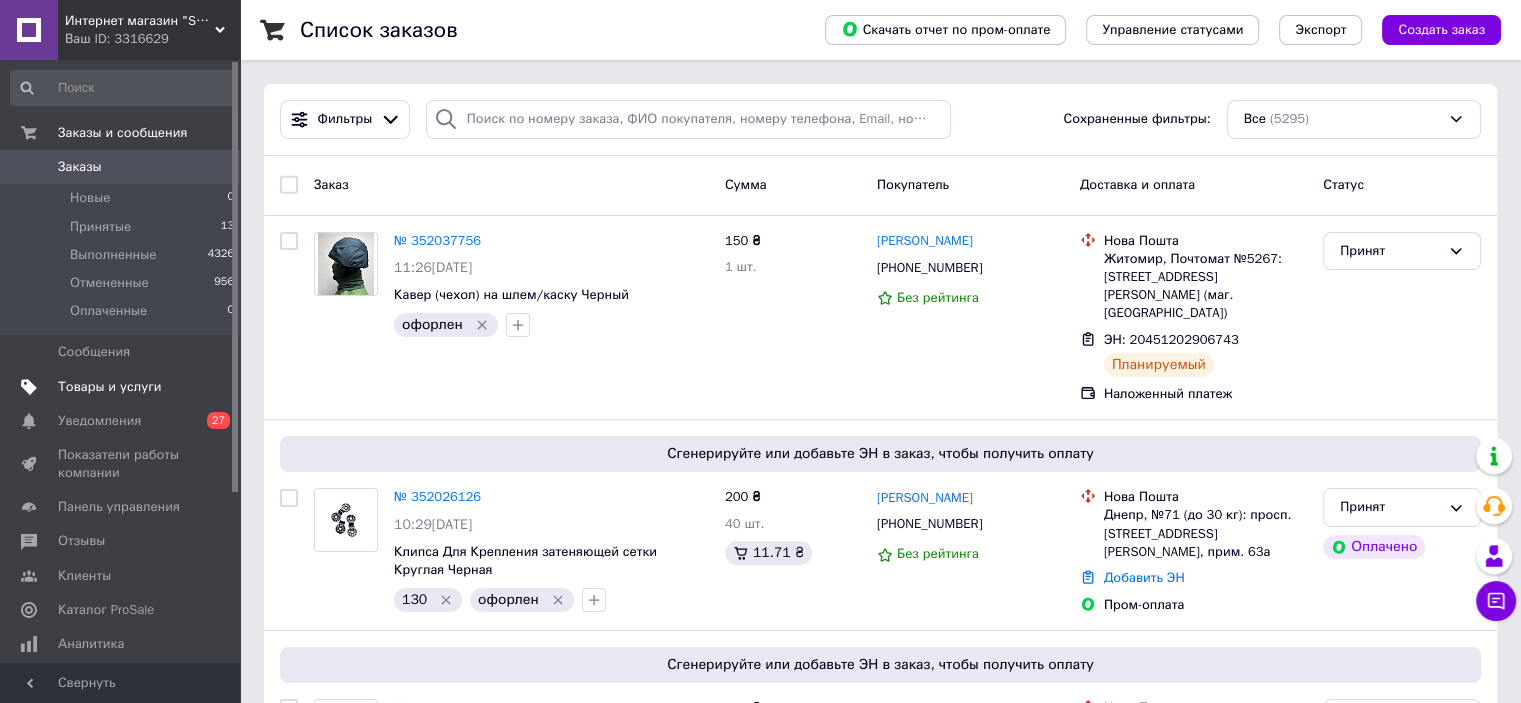 click on "Товары и услуги" at bounding box center (110, 387) 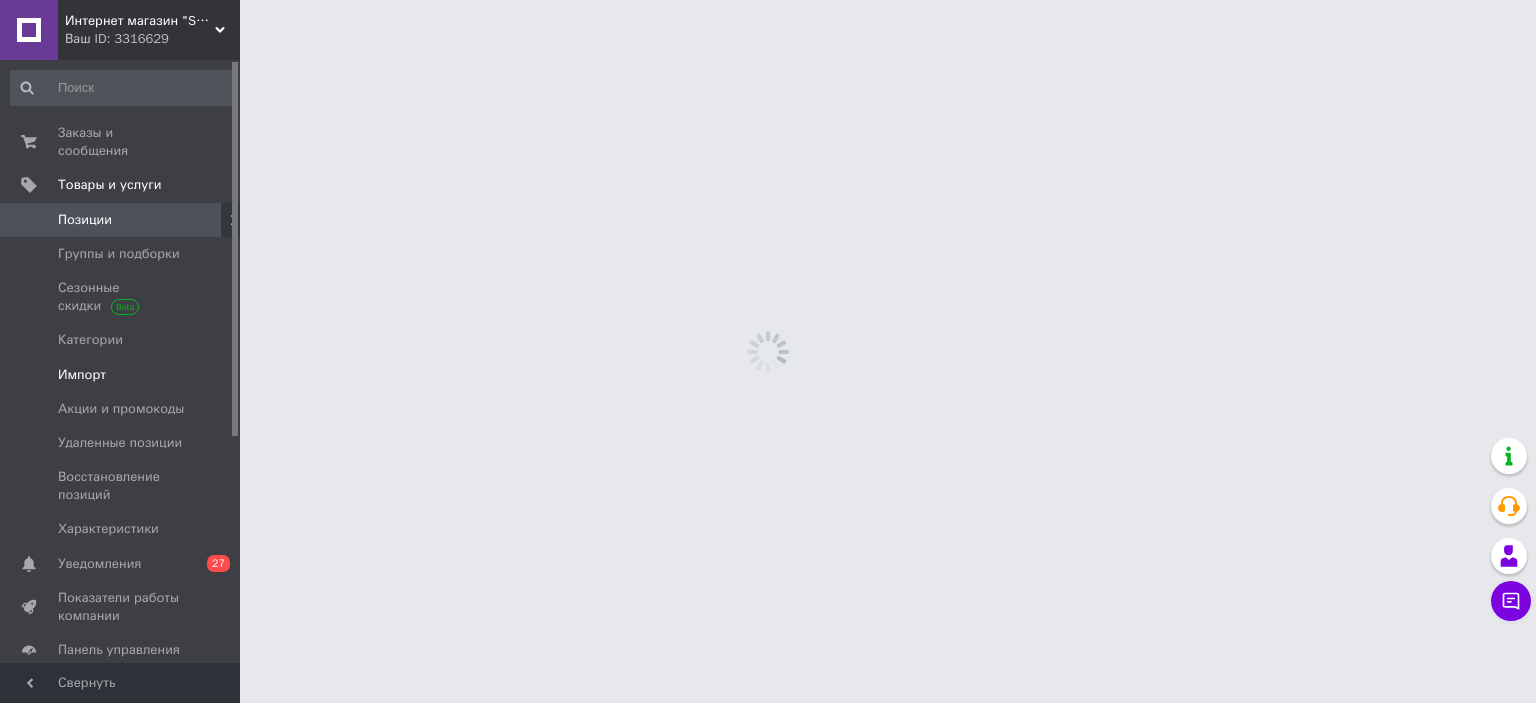 click on "Импорт" at bounding box center [121, 375] 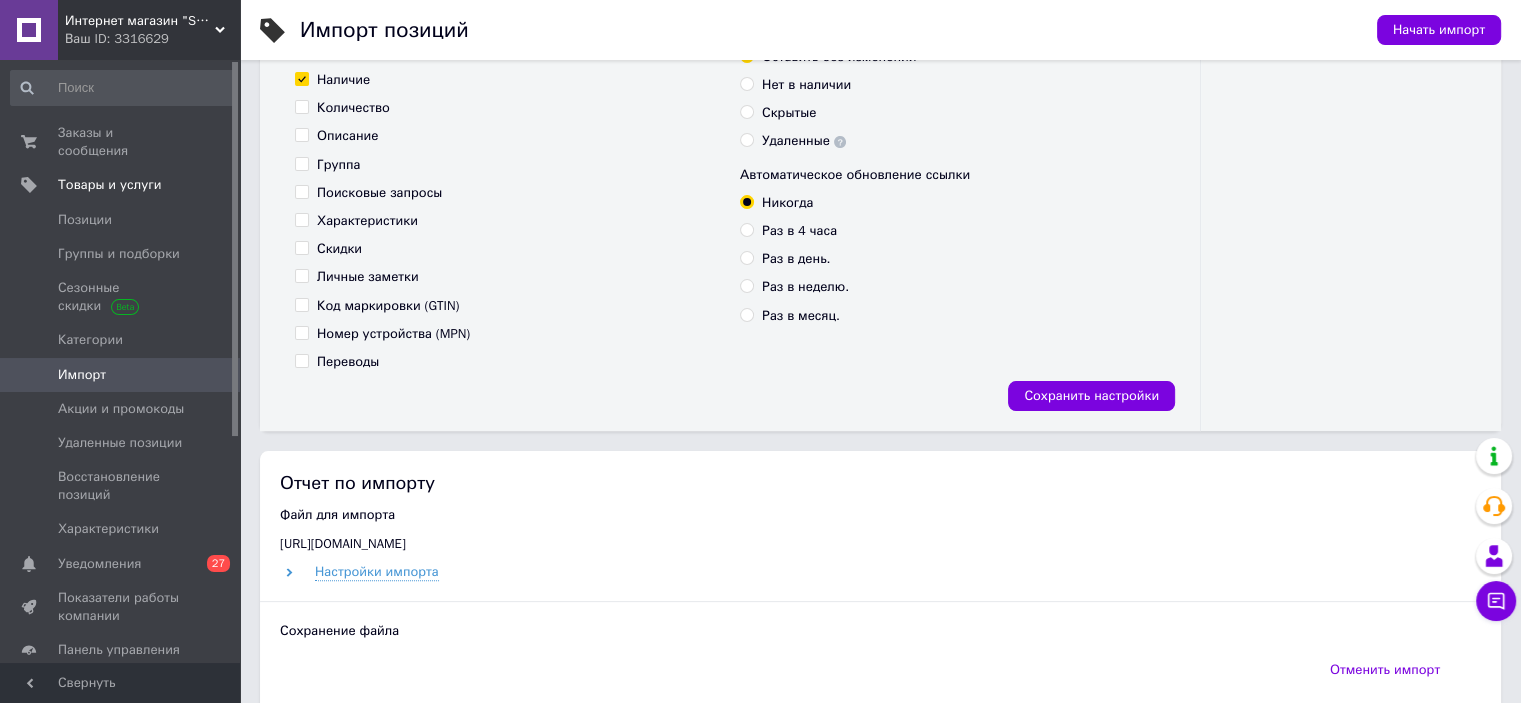scroll, scrollTop: 500, scrollLeft: 0, axis: vertical 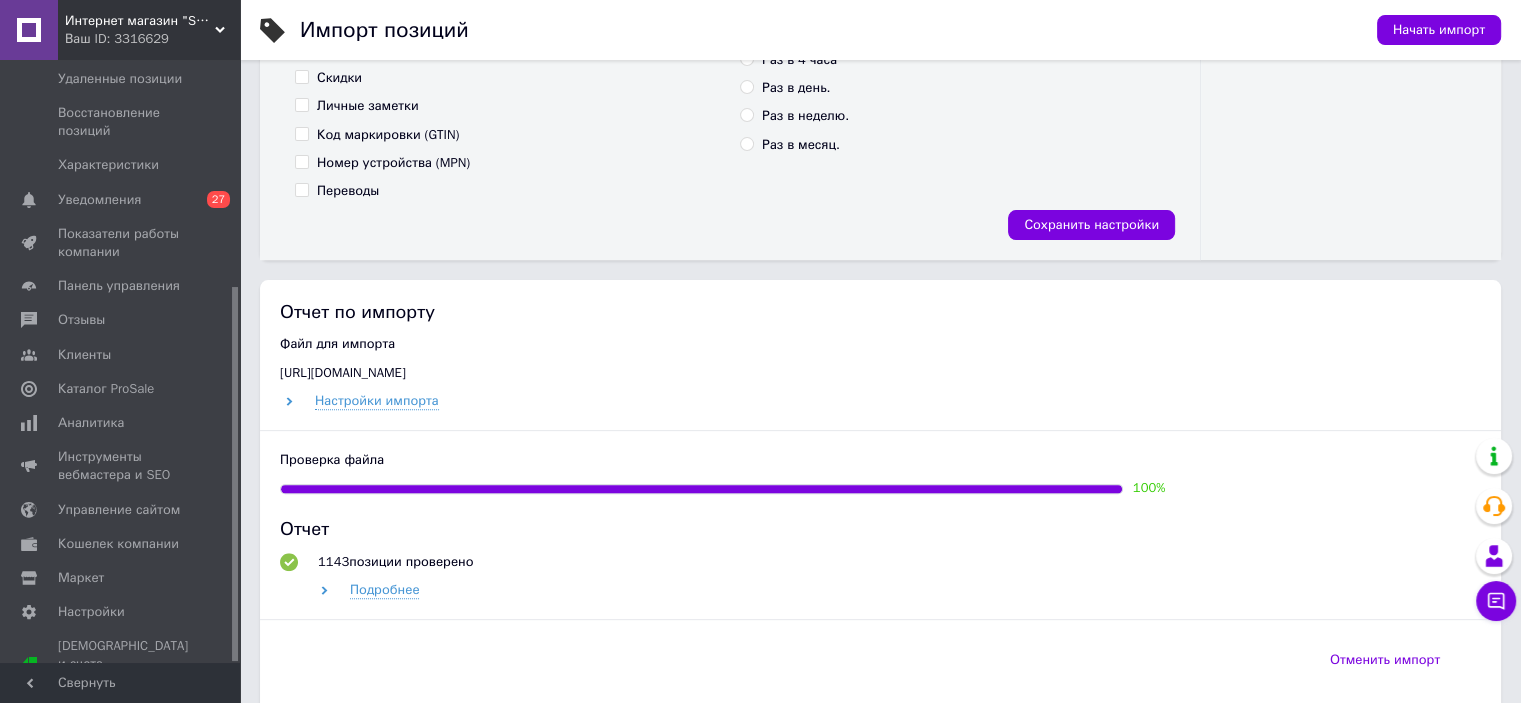 click on "Отчет 1143  позиции проверено Подробнее" at bounding box center (880, 568) 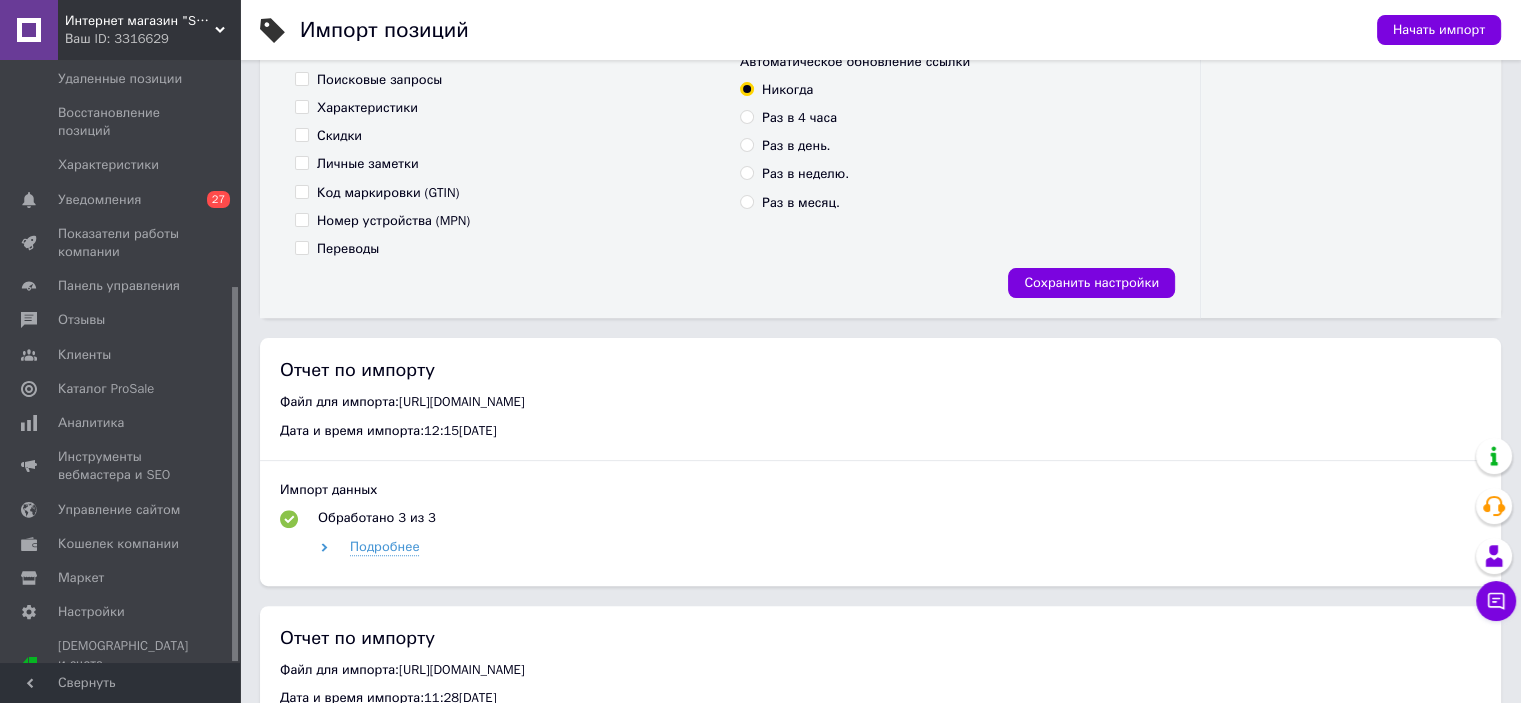 scroll, scrollTop: 500, scrollLeft: 0, axis: vertical 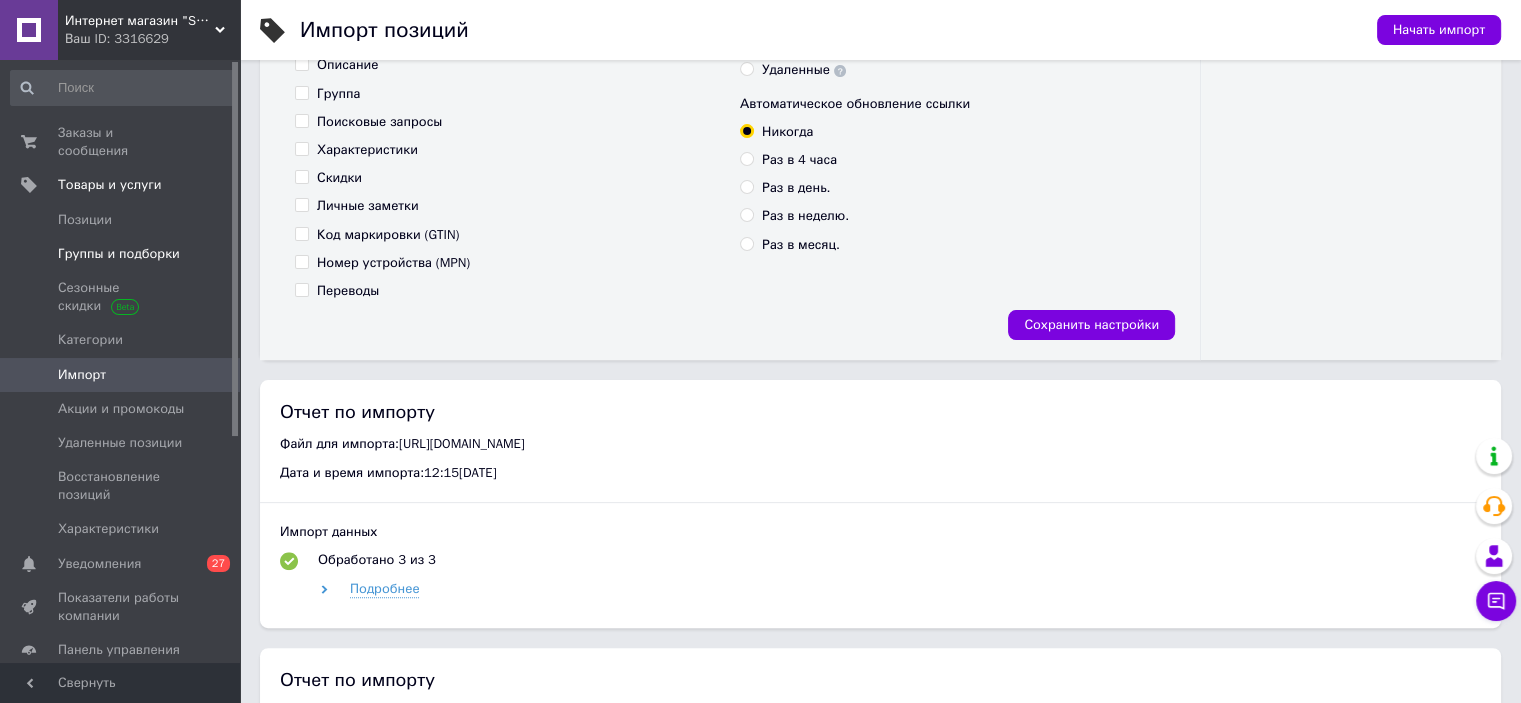 click on "Группы и подборки" at bounding box center (119, 254) 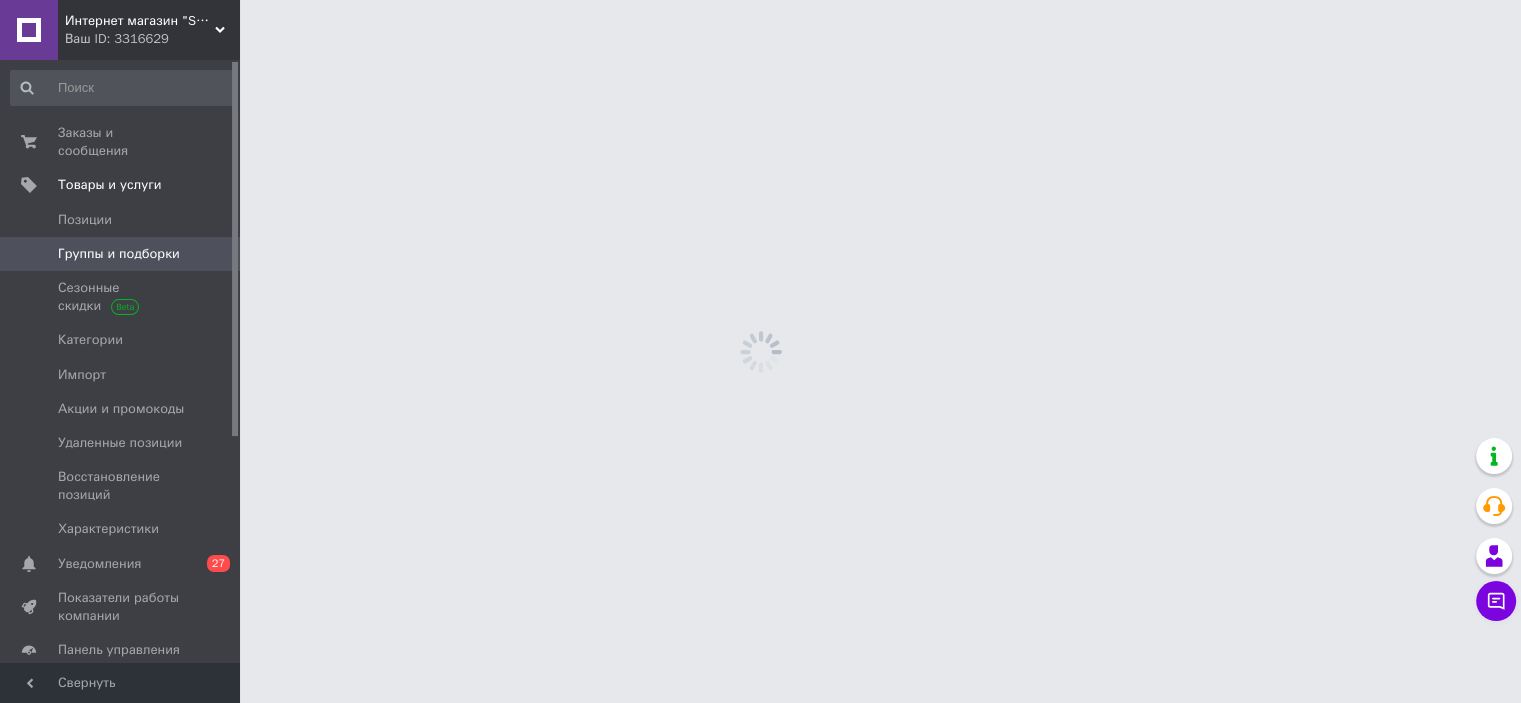 scroll, scrollTop: 0, scrollLeft: 0, axis: both 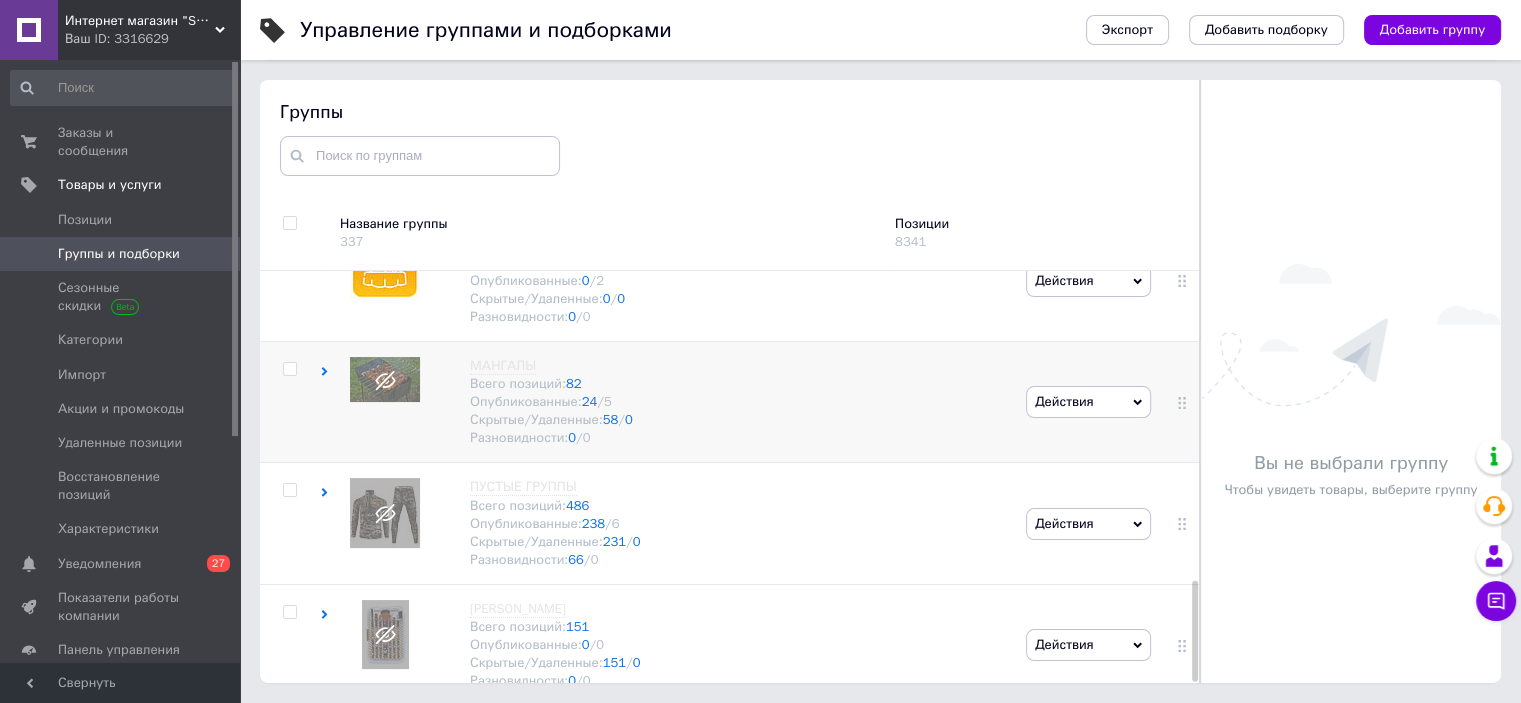 click on "Действия" at bounding box center [1088, 402] 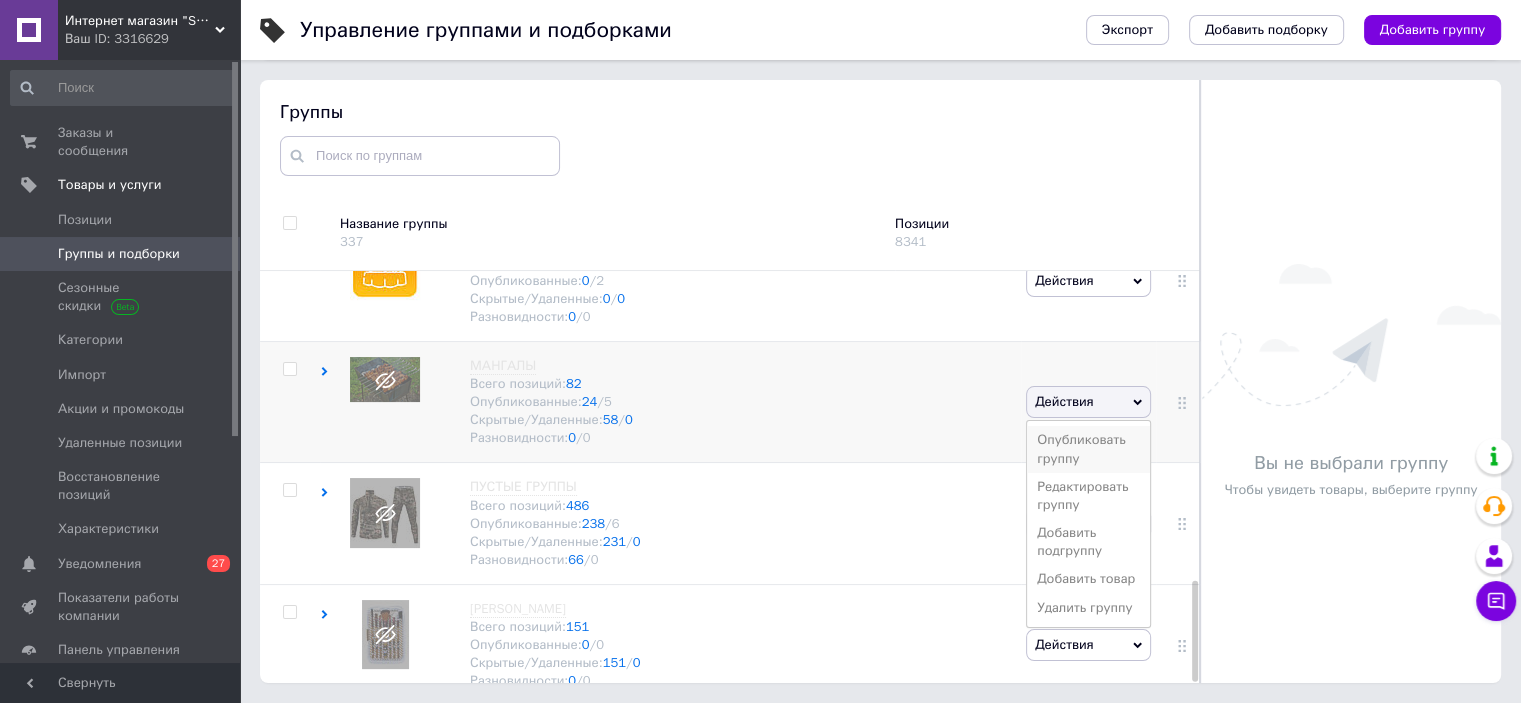 click on "Опубликовать группу" at bounding box center (1088, 449) 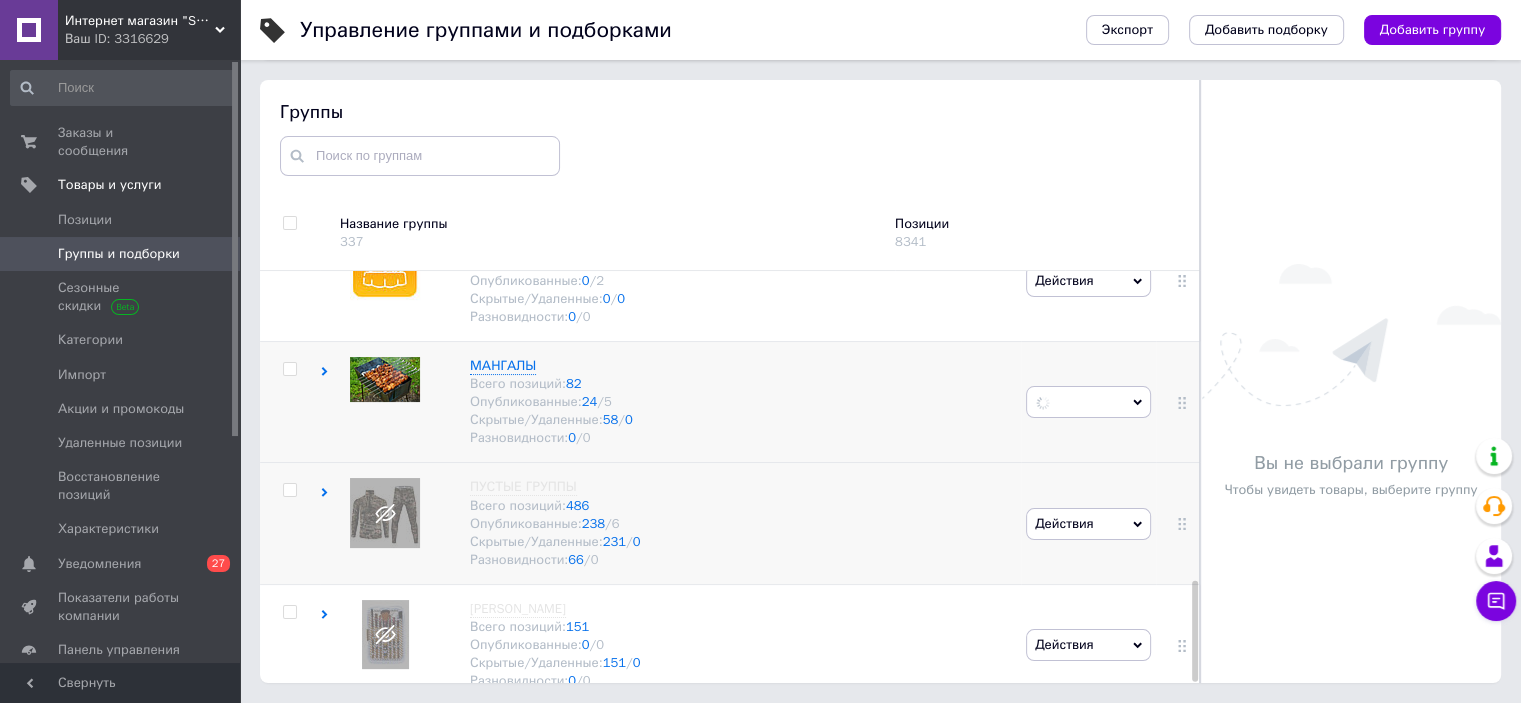 click on "Действия" at bounding box center [1064, 523] 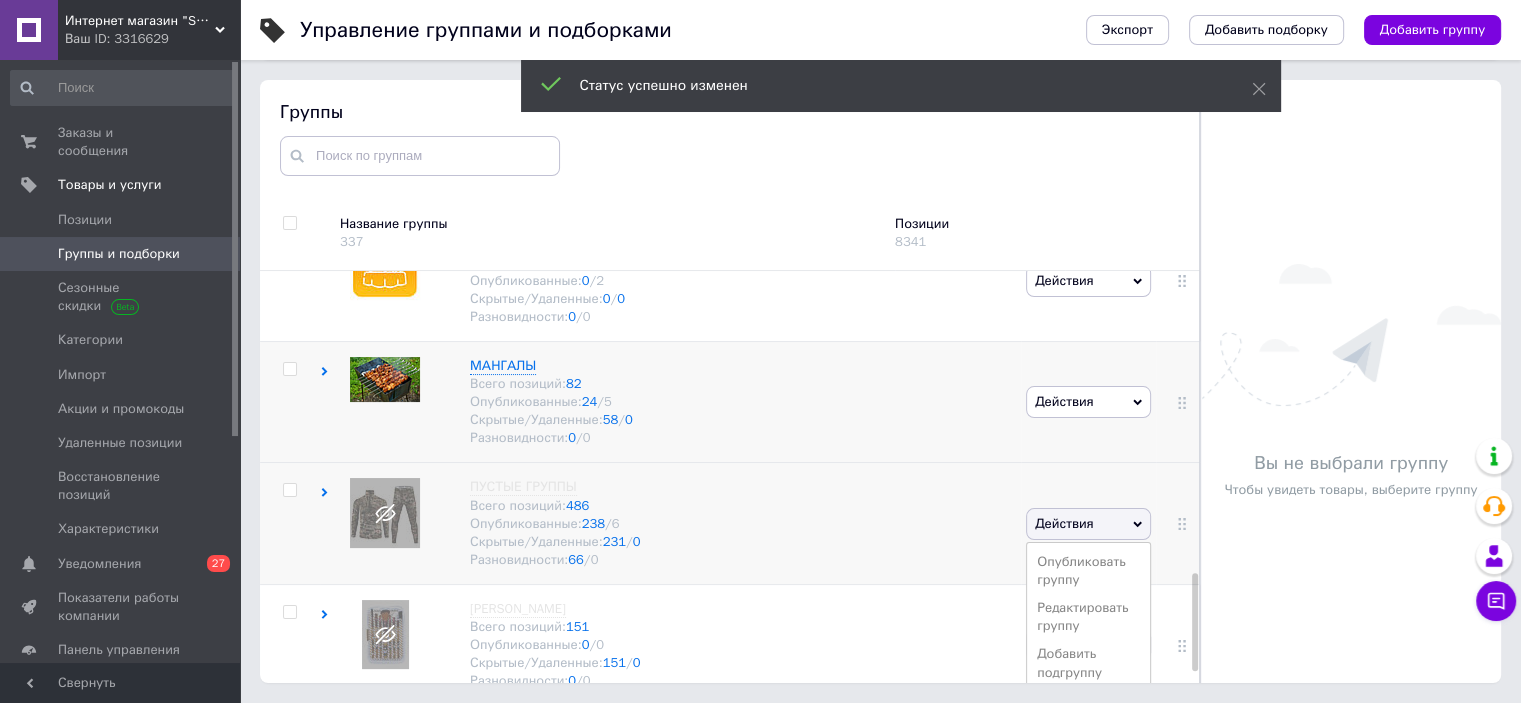 click on "Опубликовать группу" at bounding box center (1088, 571) 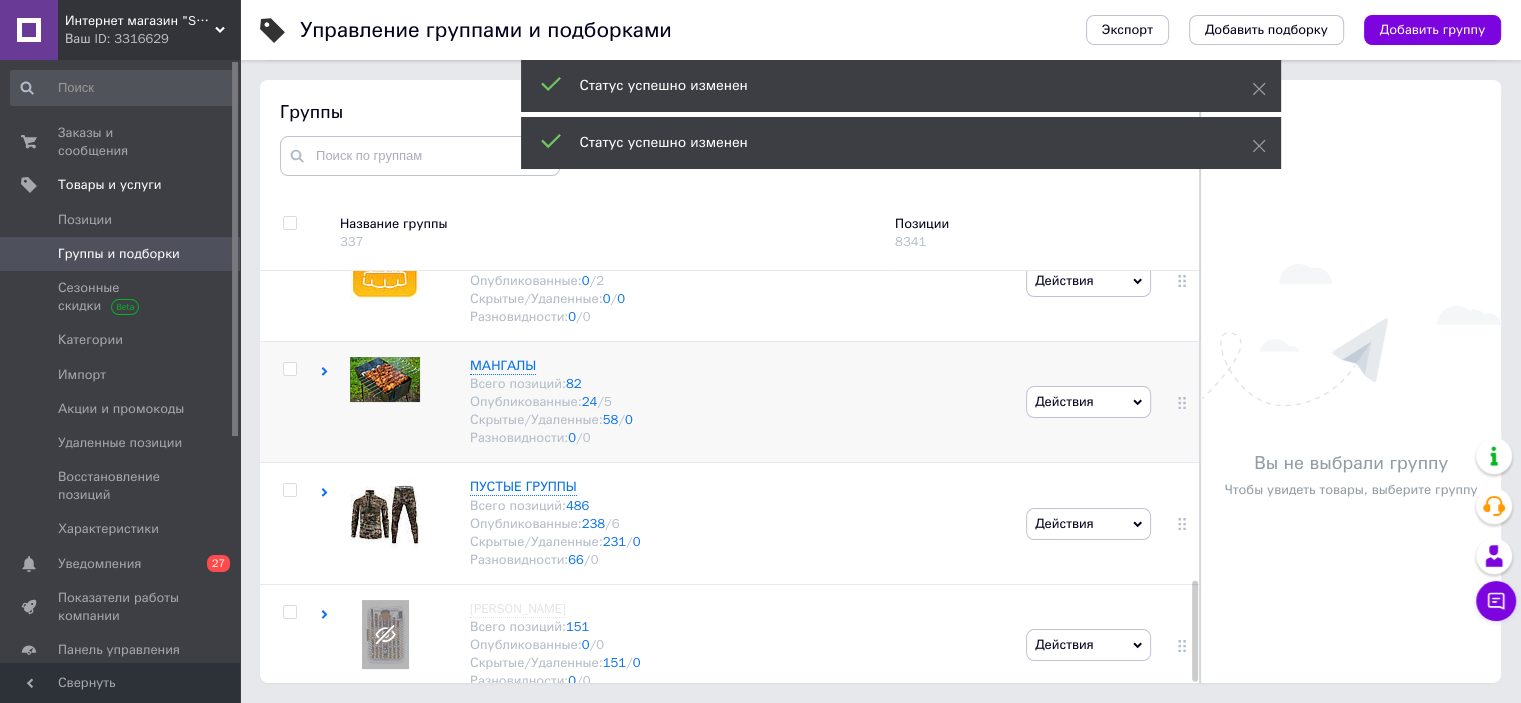 click on "Действия" at bounding box center [1064, 401] 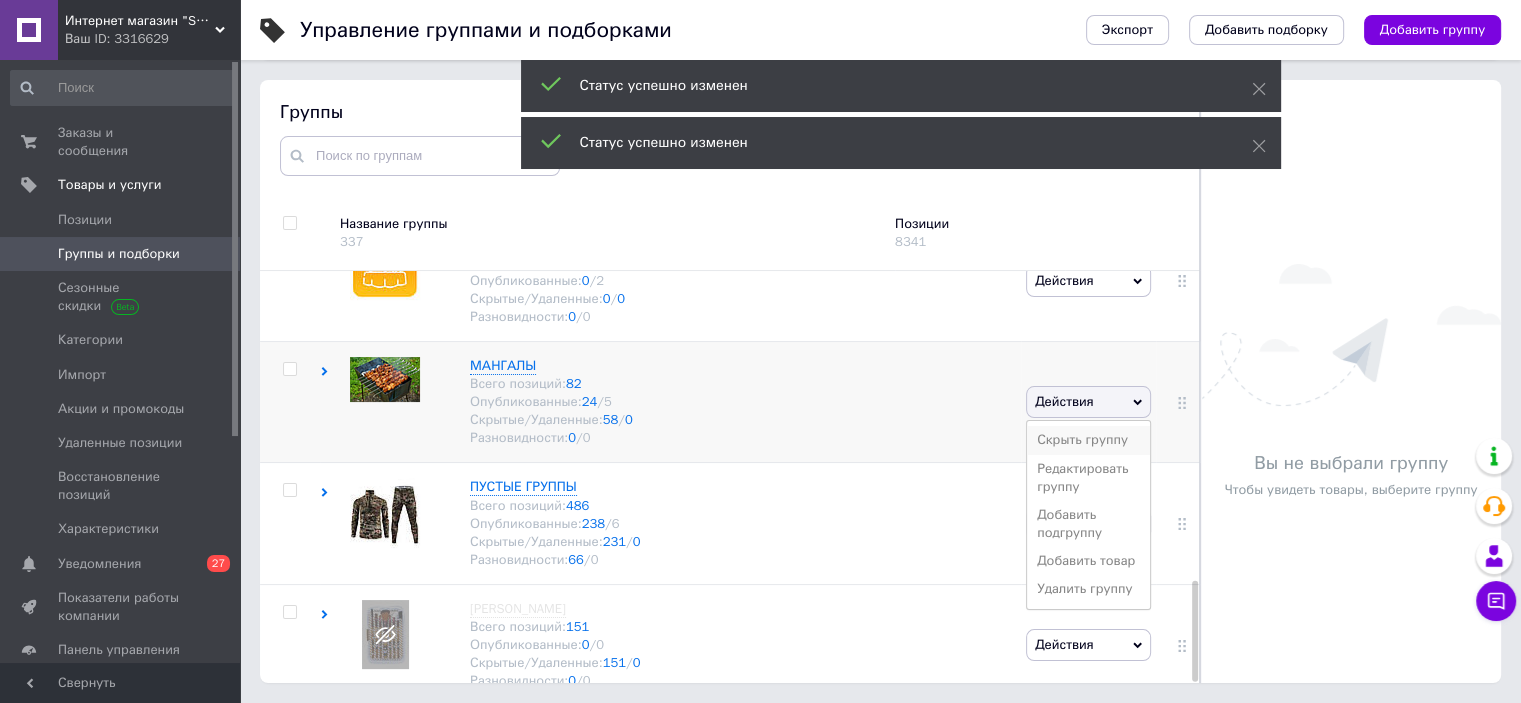 click on "Скрыть группу" at bounding box center [1088, 440] 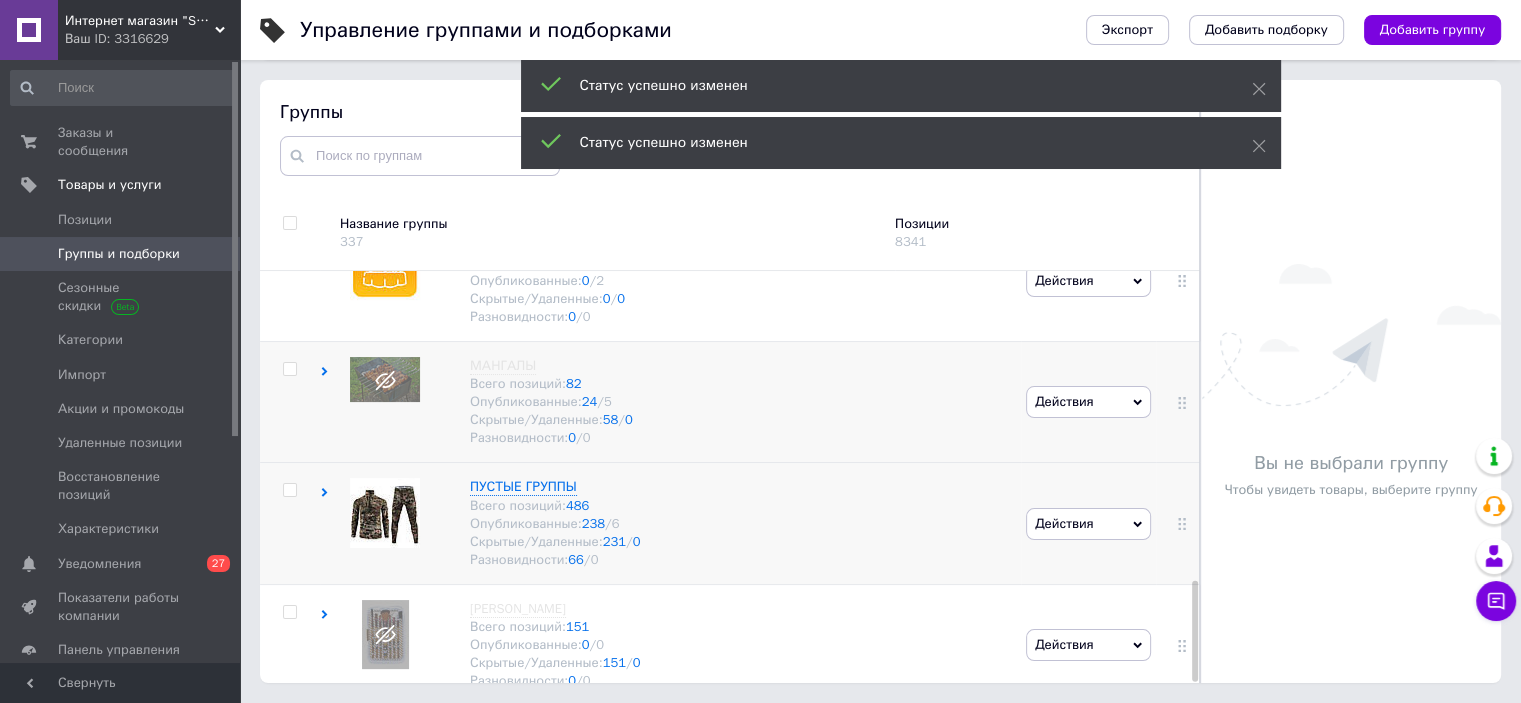 click on "Действия" at bounding box center [1064, 523] 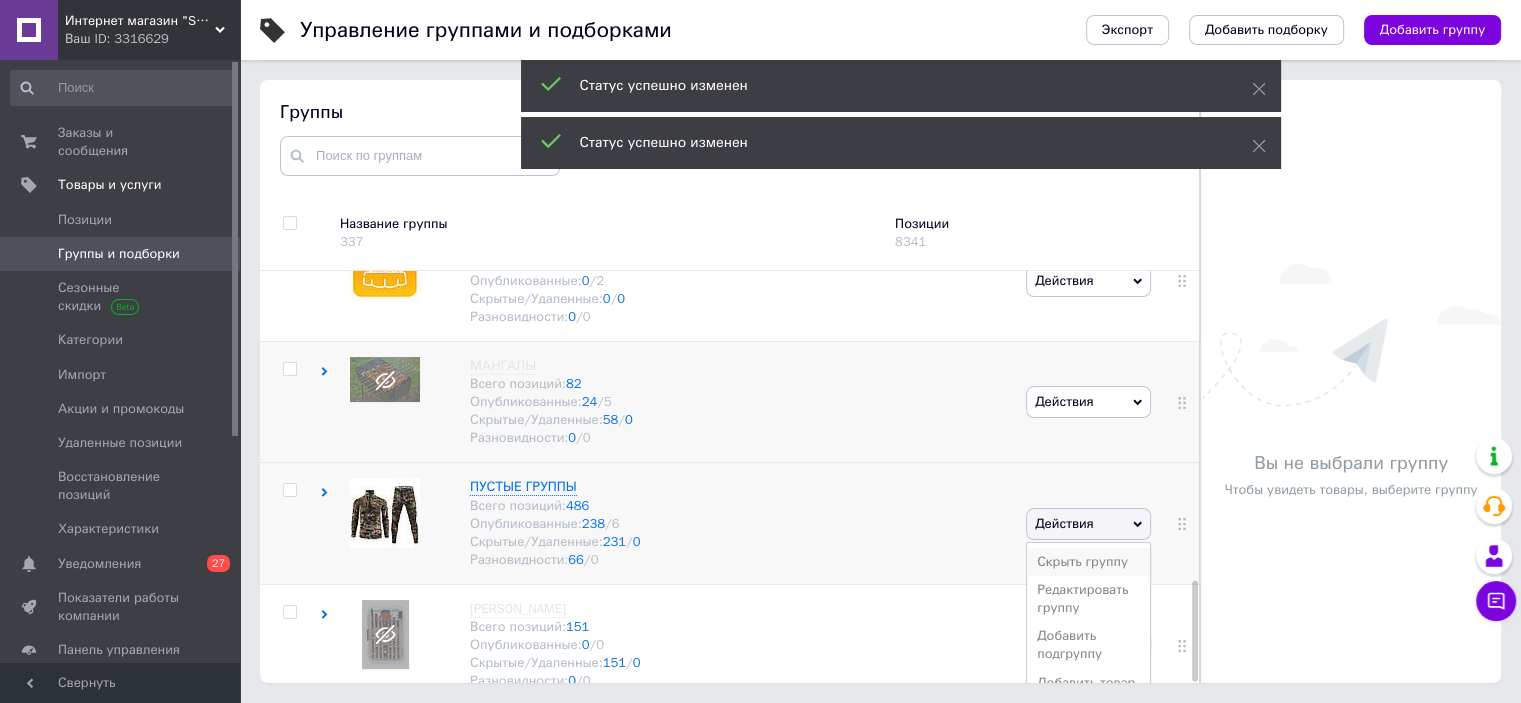 click on "Скрыть группу" at bounding box center (1088, 562) 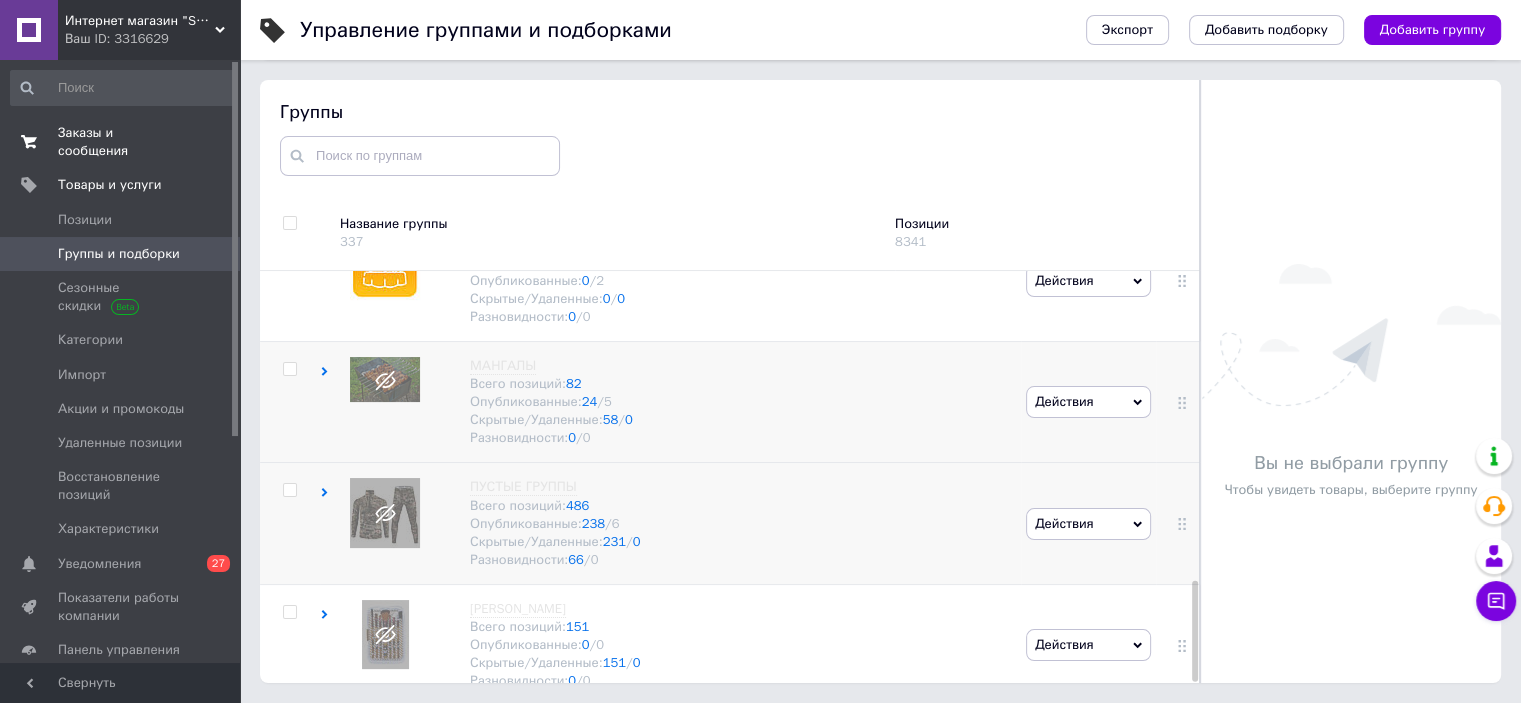 click on "Заказы и сообщения" at bounding box center [121, 142] 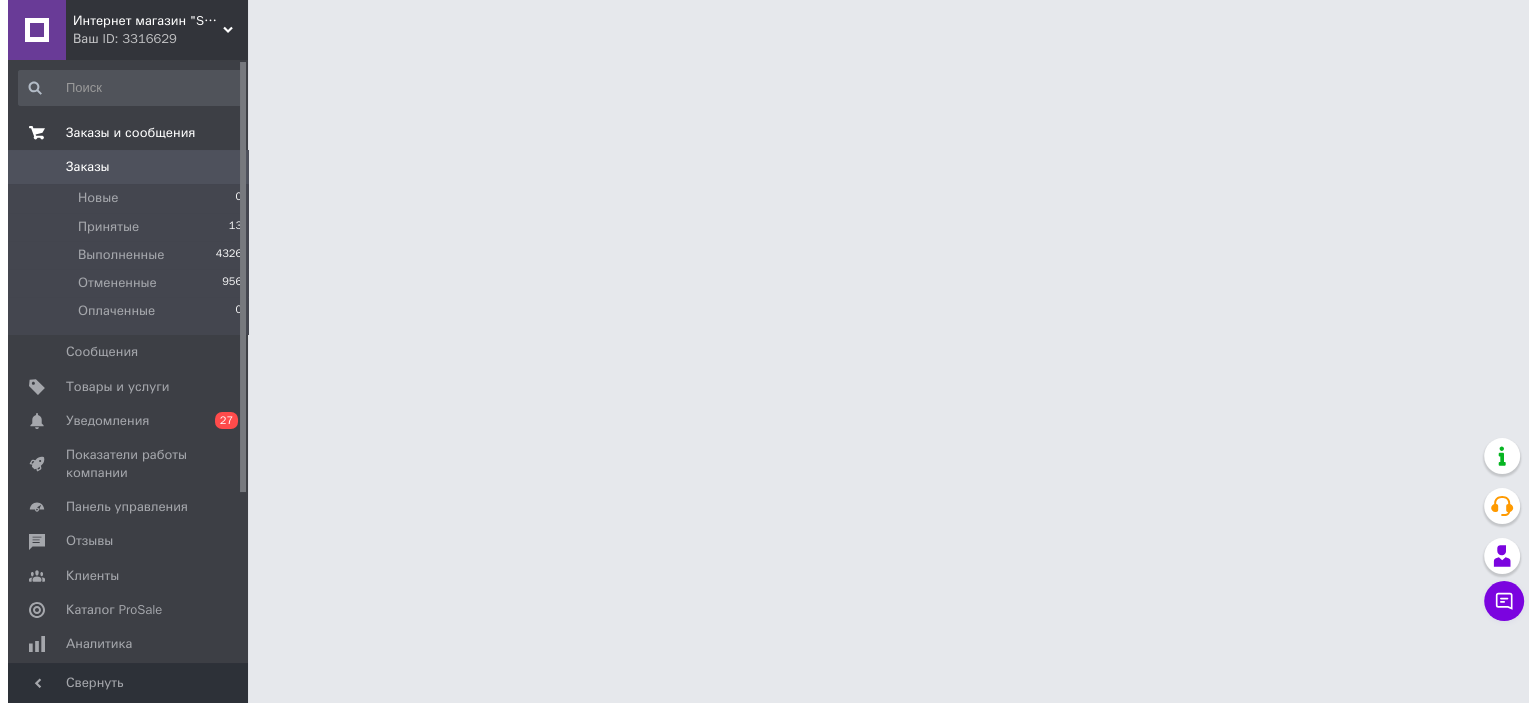 scroll, scrollTop: 0, scrollLeft: 0, axis: both 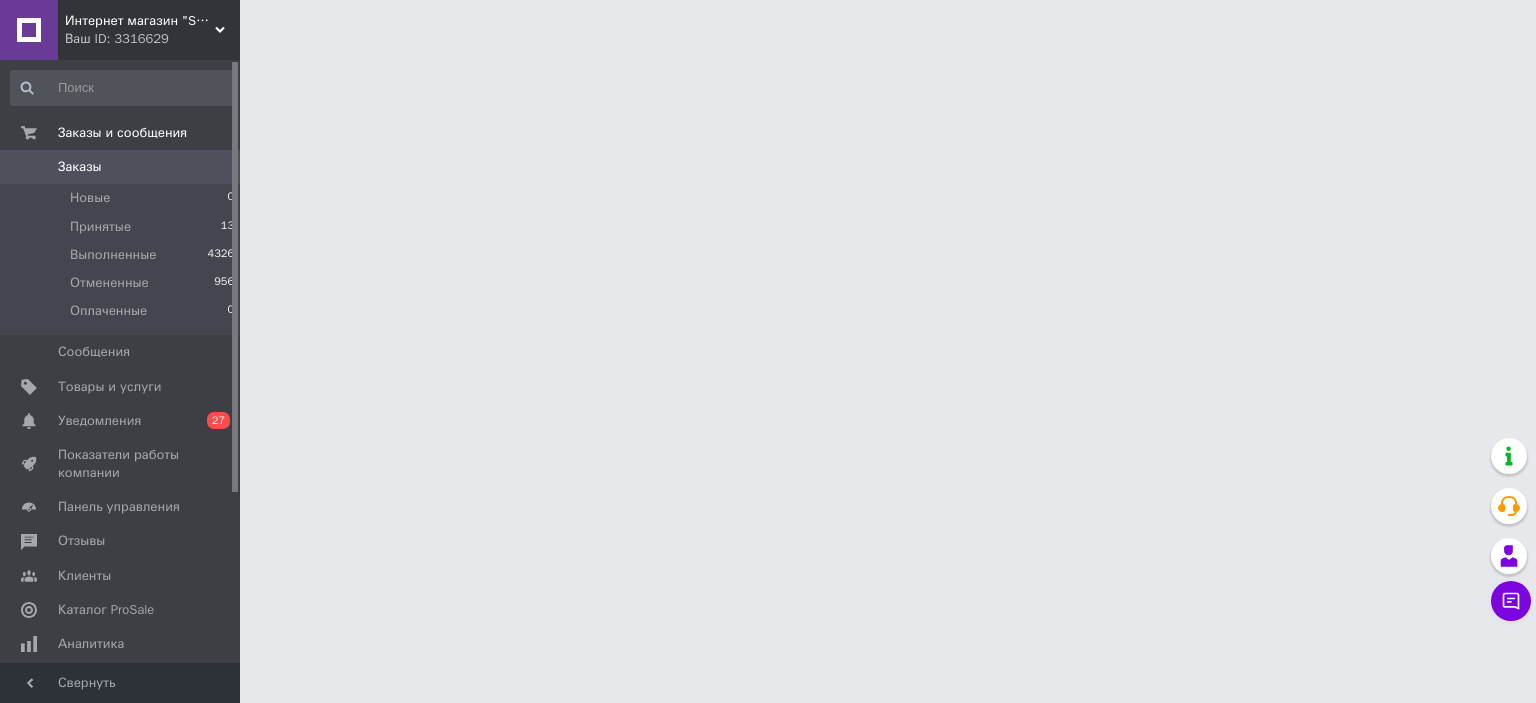 click on "Интернет магазин "Swertmag"" at bounding box center [140, 21] 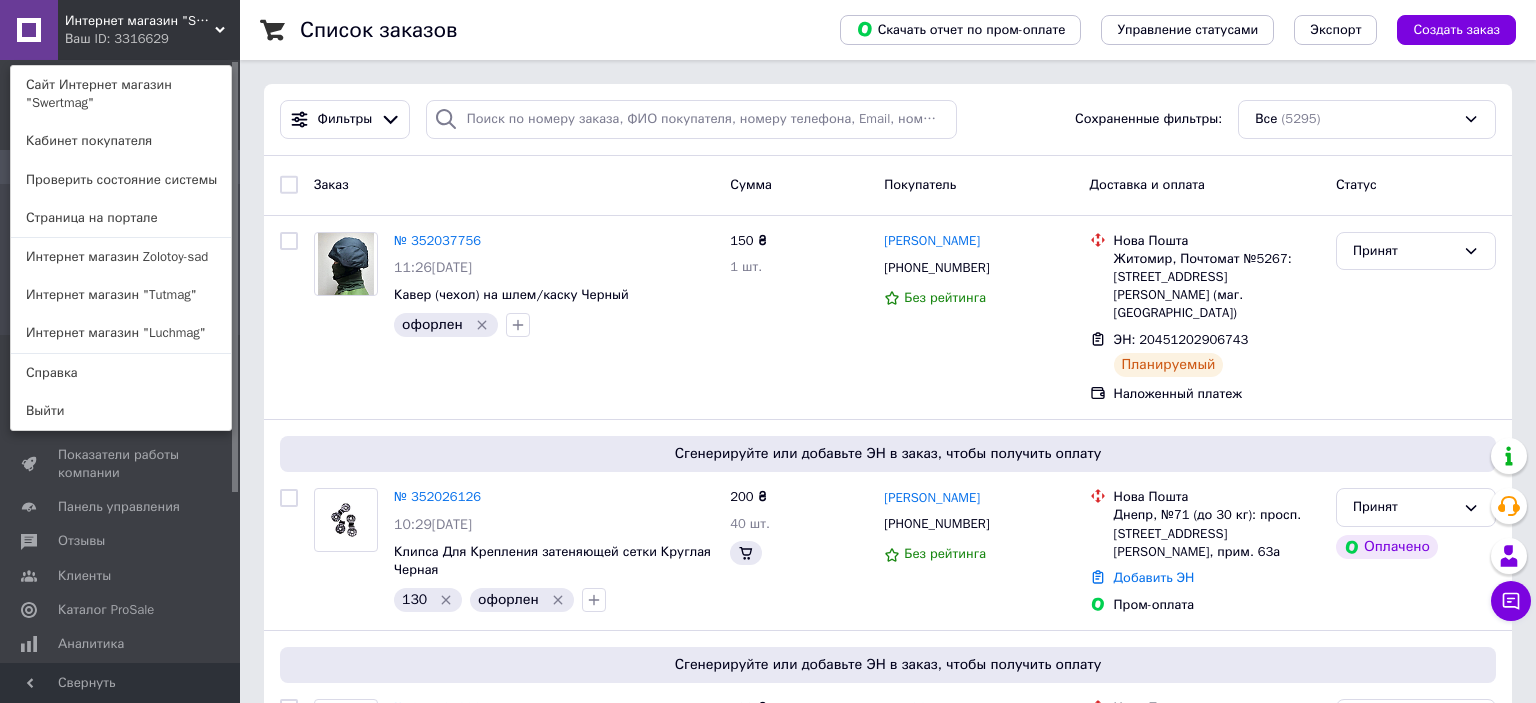click on "Интернет магазин "Luchmag"" at bounding box center [121, 333] 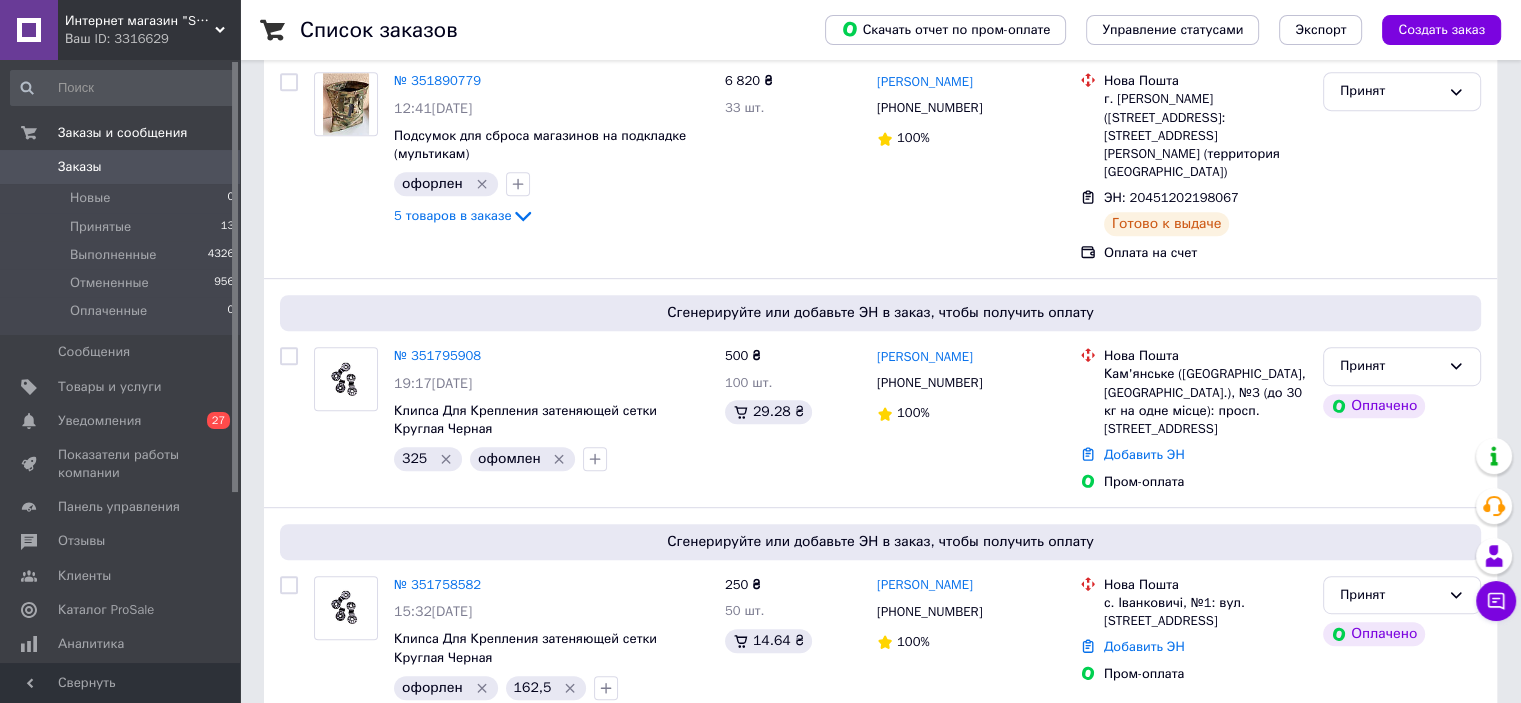 scroll, scrollTop: 1190, scrollLeft: 0, axis: vertical 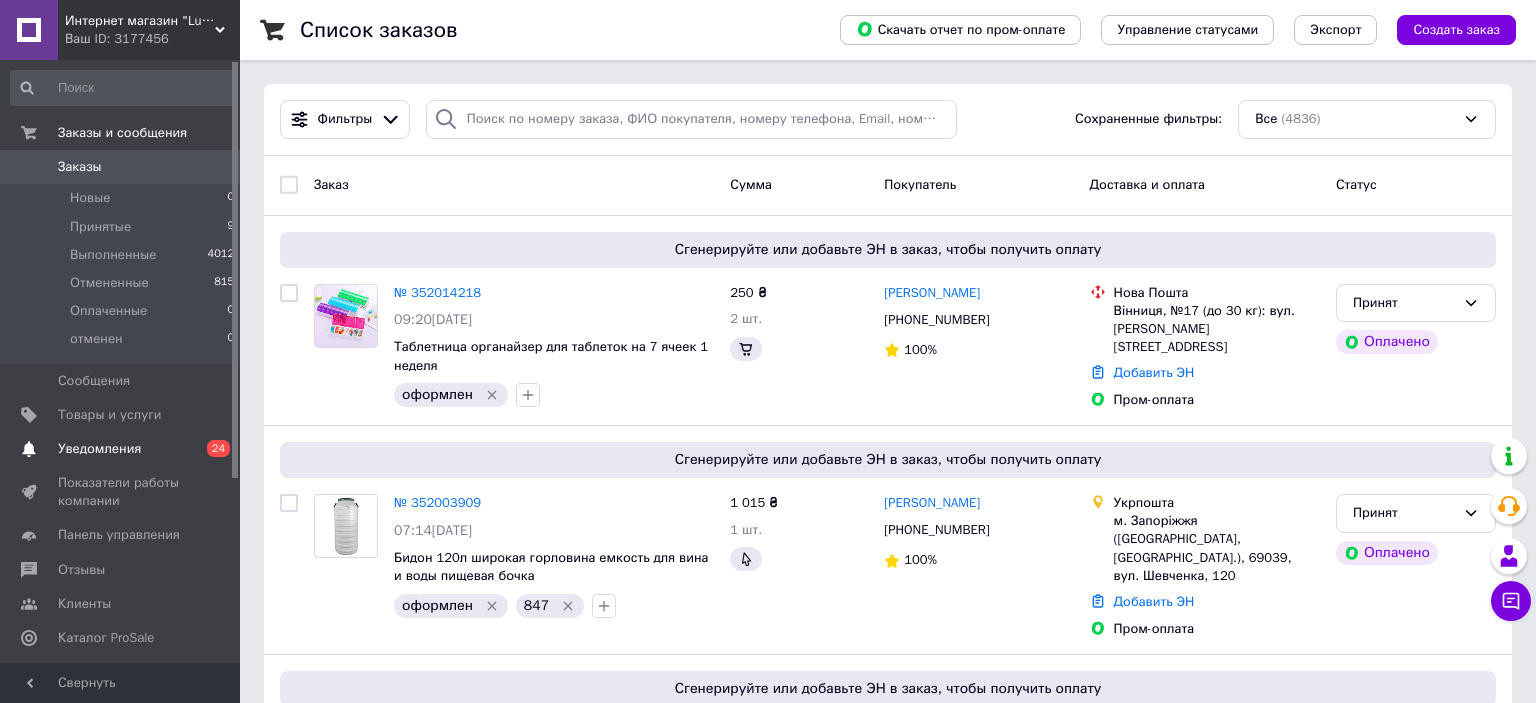 click on "Уведомления 0 24" at bounding box center (123, 449) 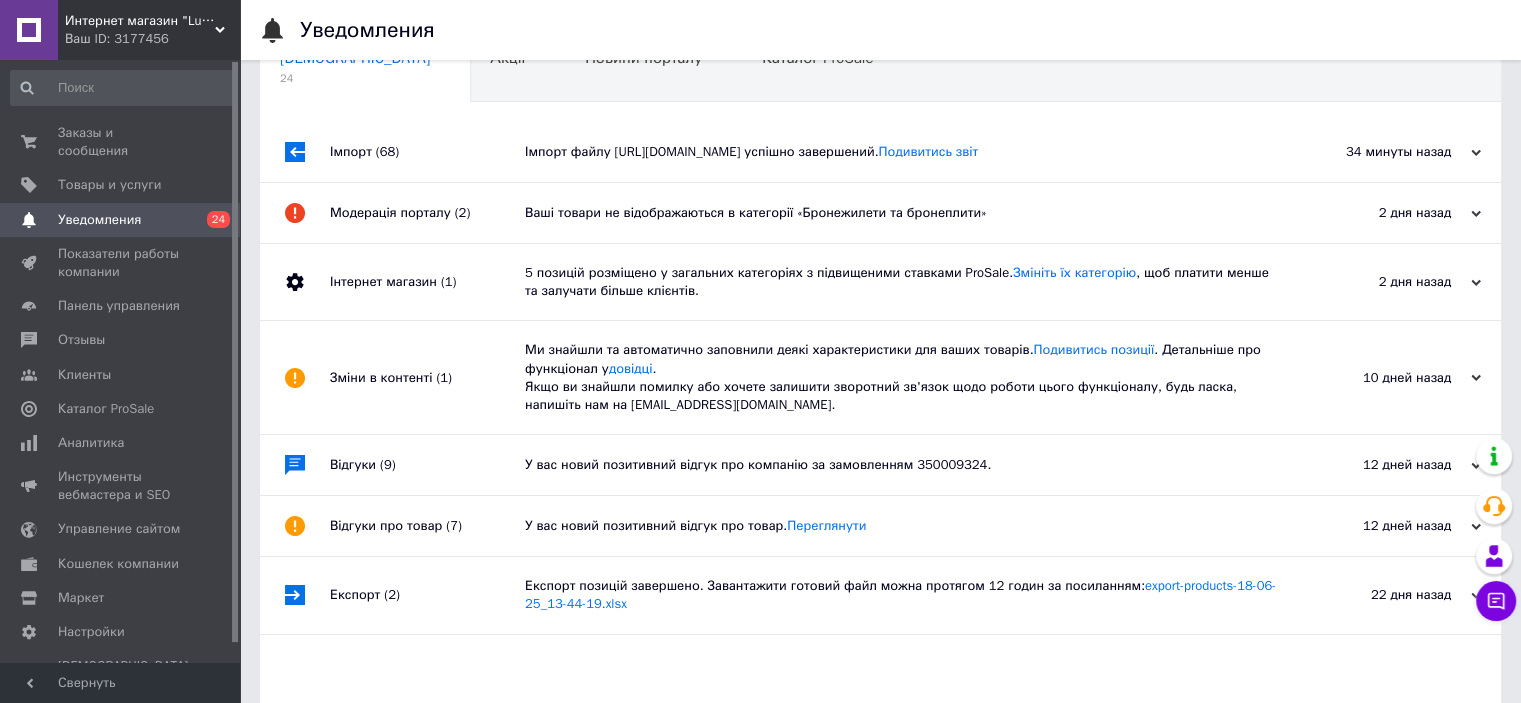 scroll, scrollTop: 101, scrollLeft: 0, axis: vertical 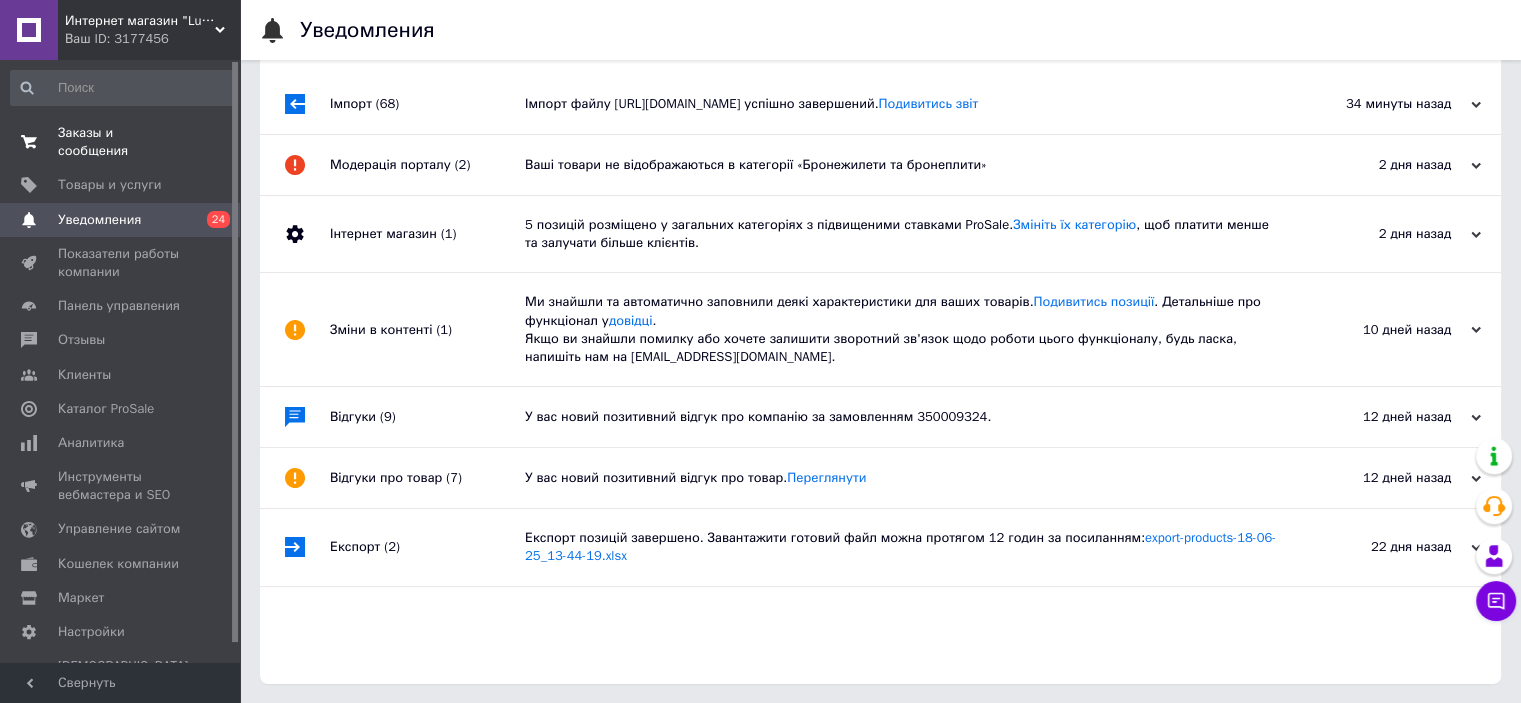 click on "Заказы и сообщения 0 0" at bounding box center (123, 142) 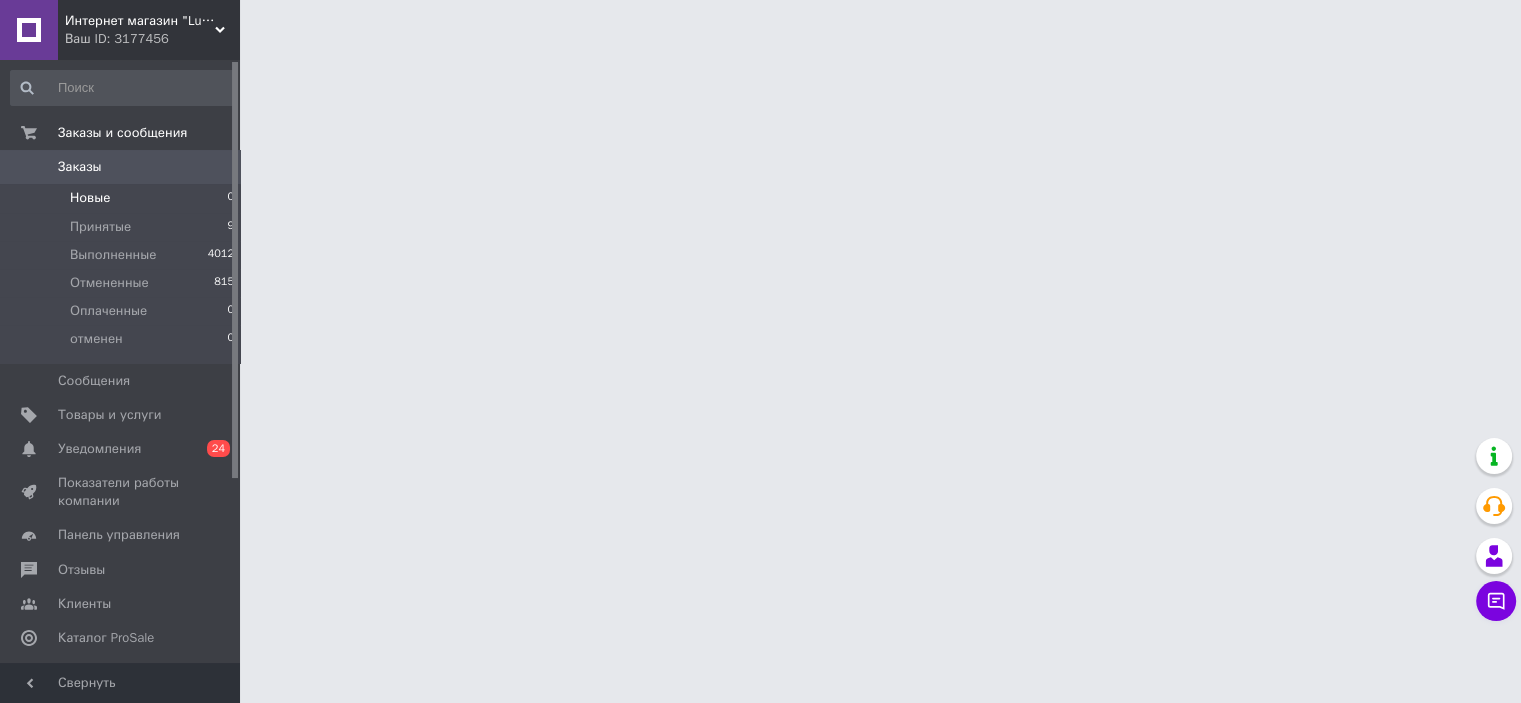 scroll, scrollTop: 0, scrollLeft: 0, axis: both 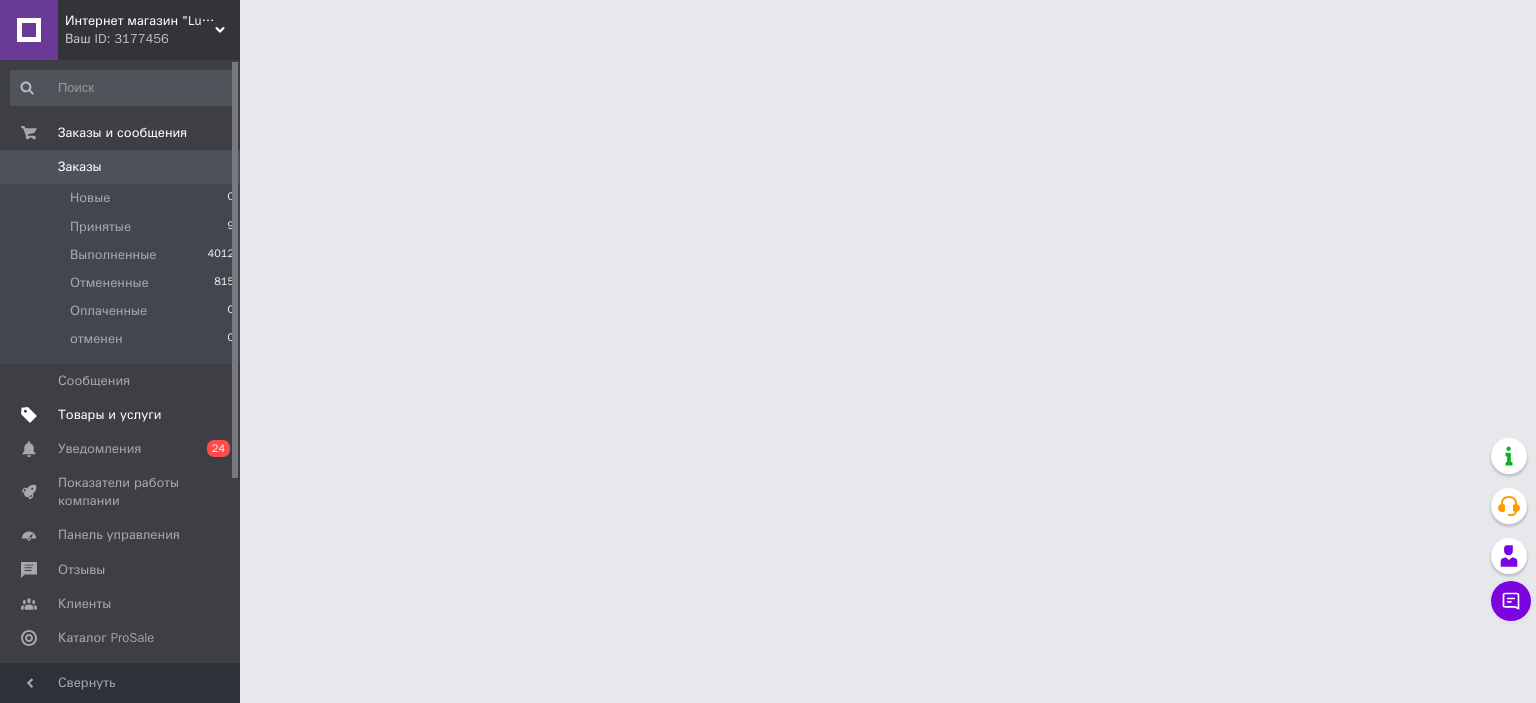 click on "Товары и услуги" at bounding box center [123, 415] 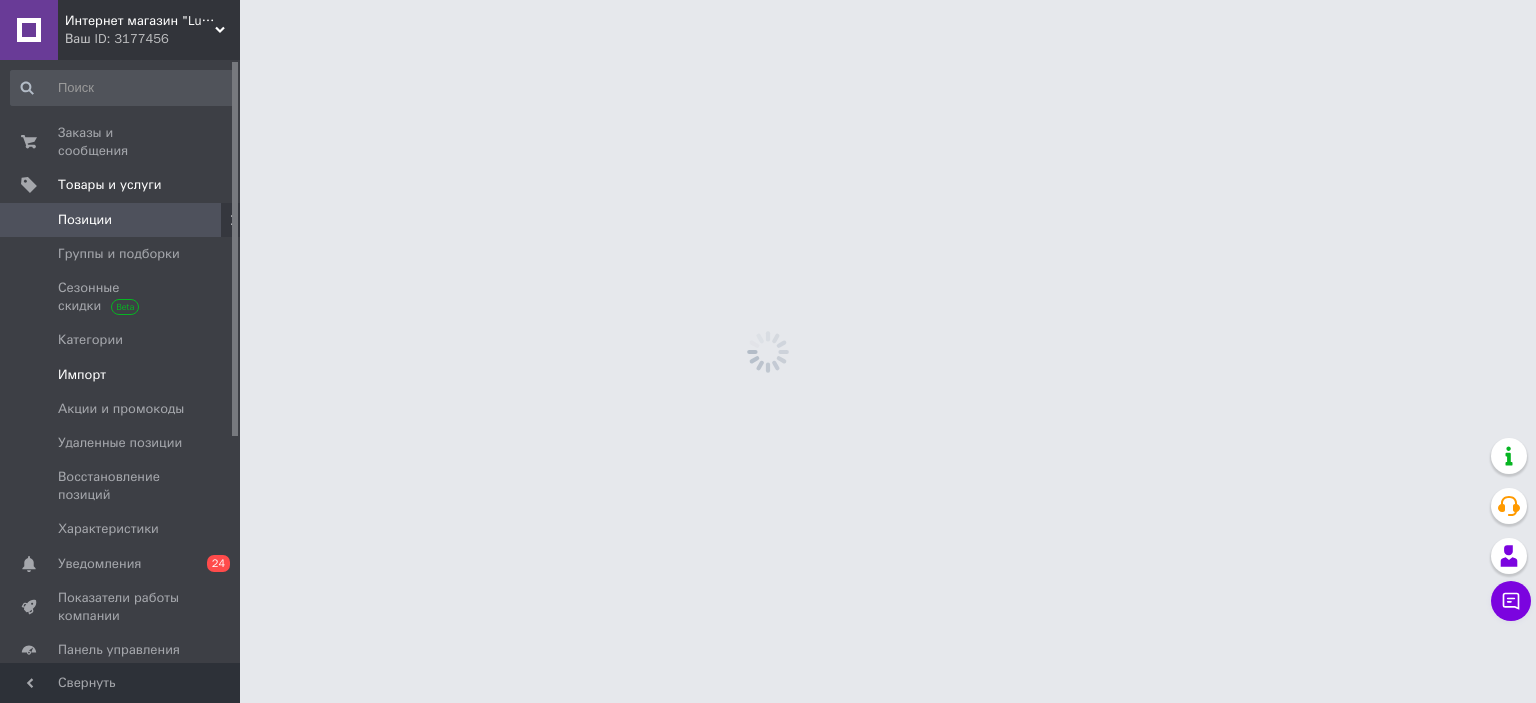 click on "Импорт" at bounding box center (121, 375) 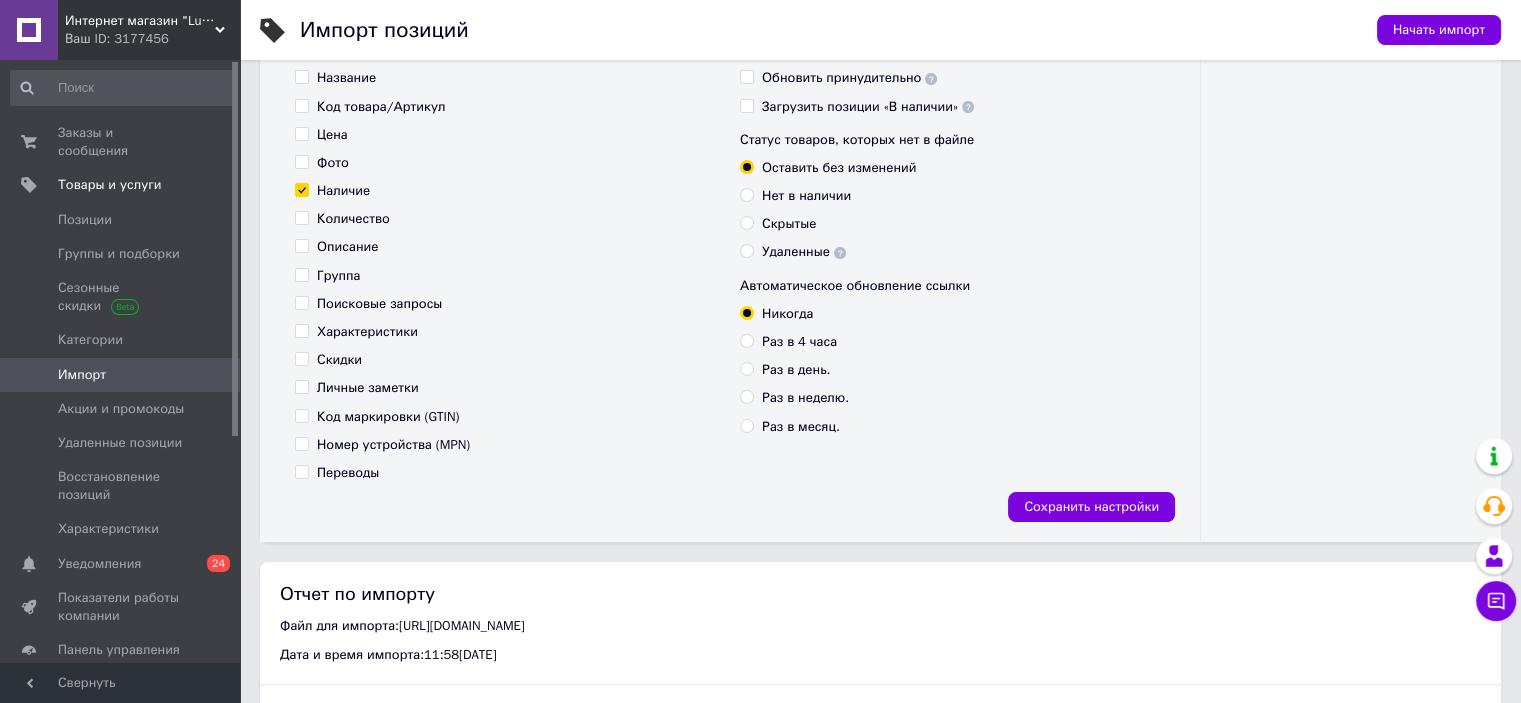 scroll, scrollTop: 300, scrollLeft: 0, axis: vertical 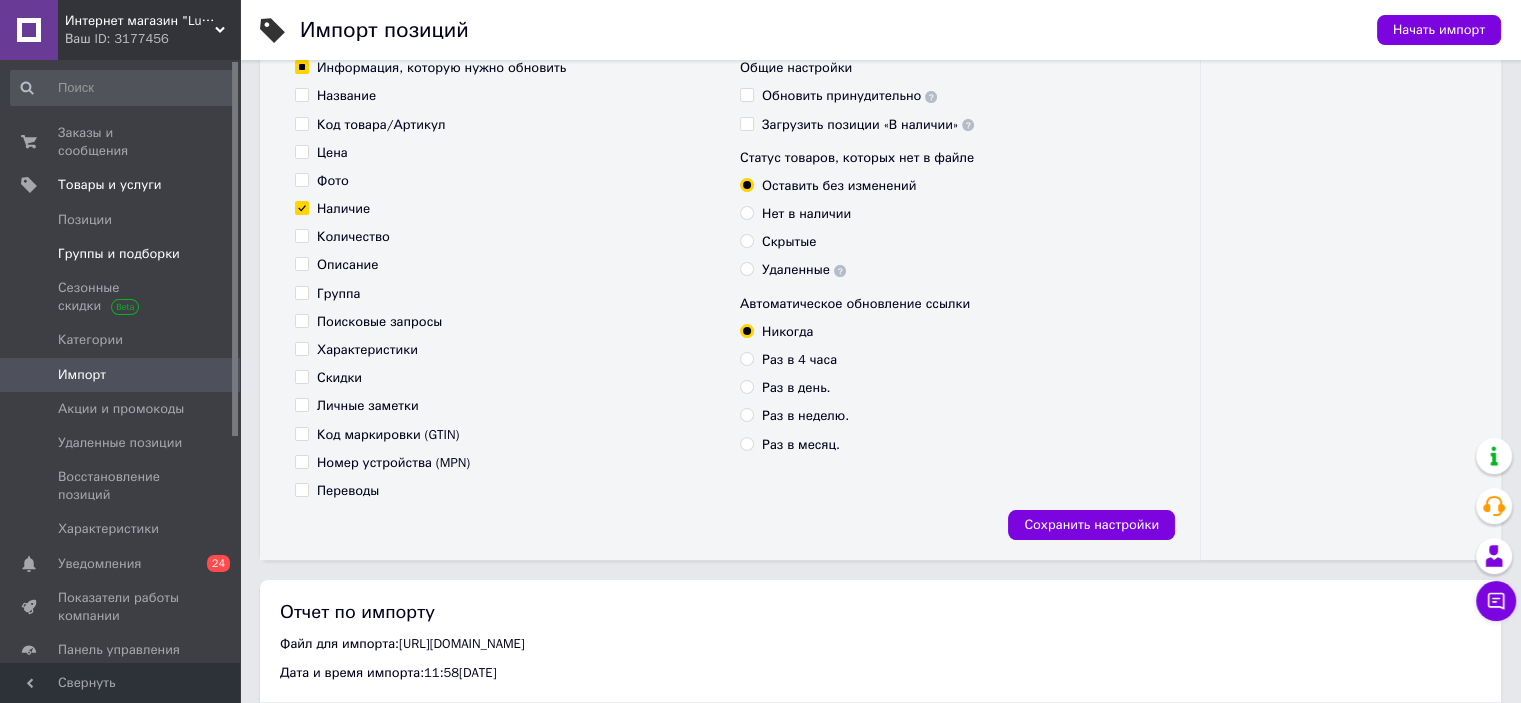 click on "Группы и подборки" at bounding box center (119, 254) 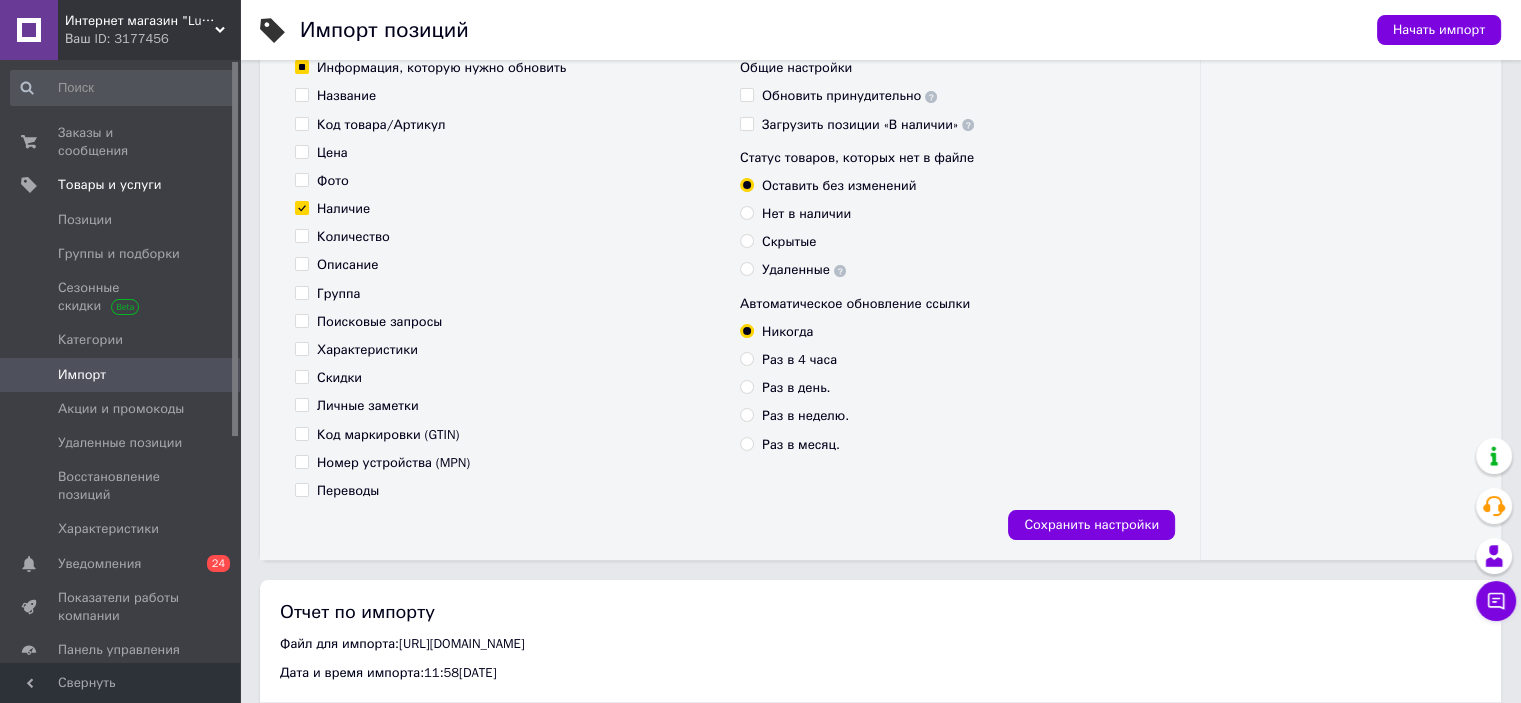 scroll, scrollTop: 0, scrollLeft: 0, axis: both 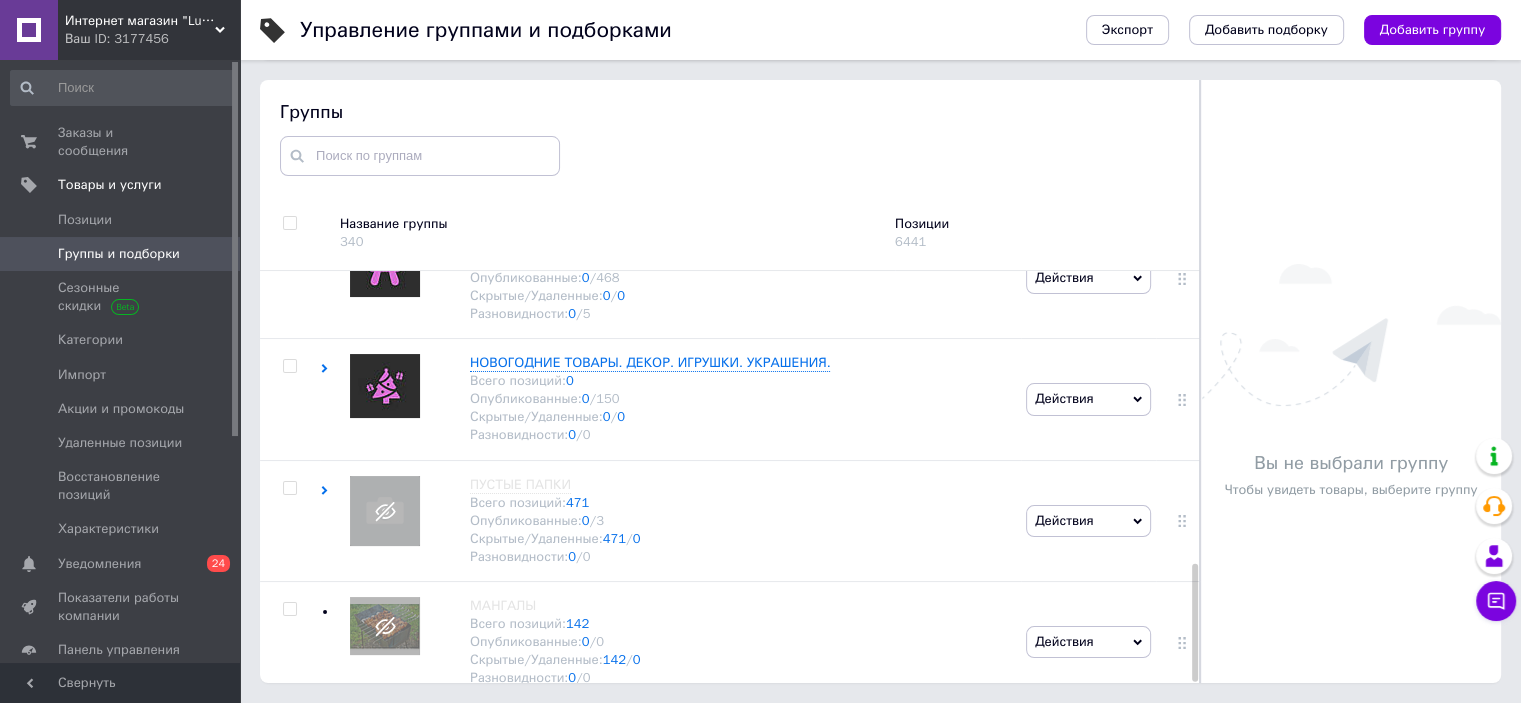 click on "Ваш ID: 3177456" at bounding box center [152, 39] 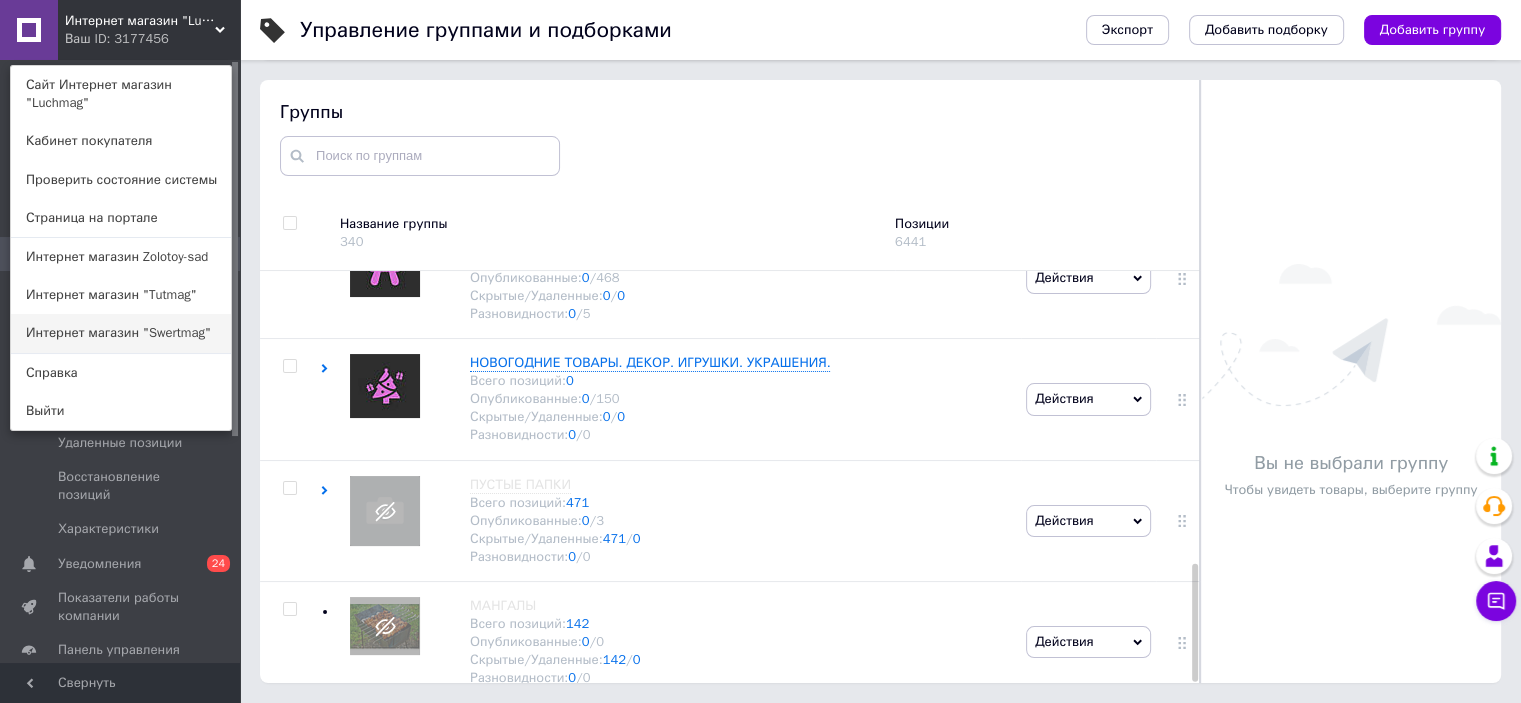 click on "Интернет магазин "Swertmag"" at bounding box center [121, 333] 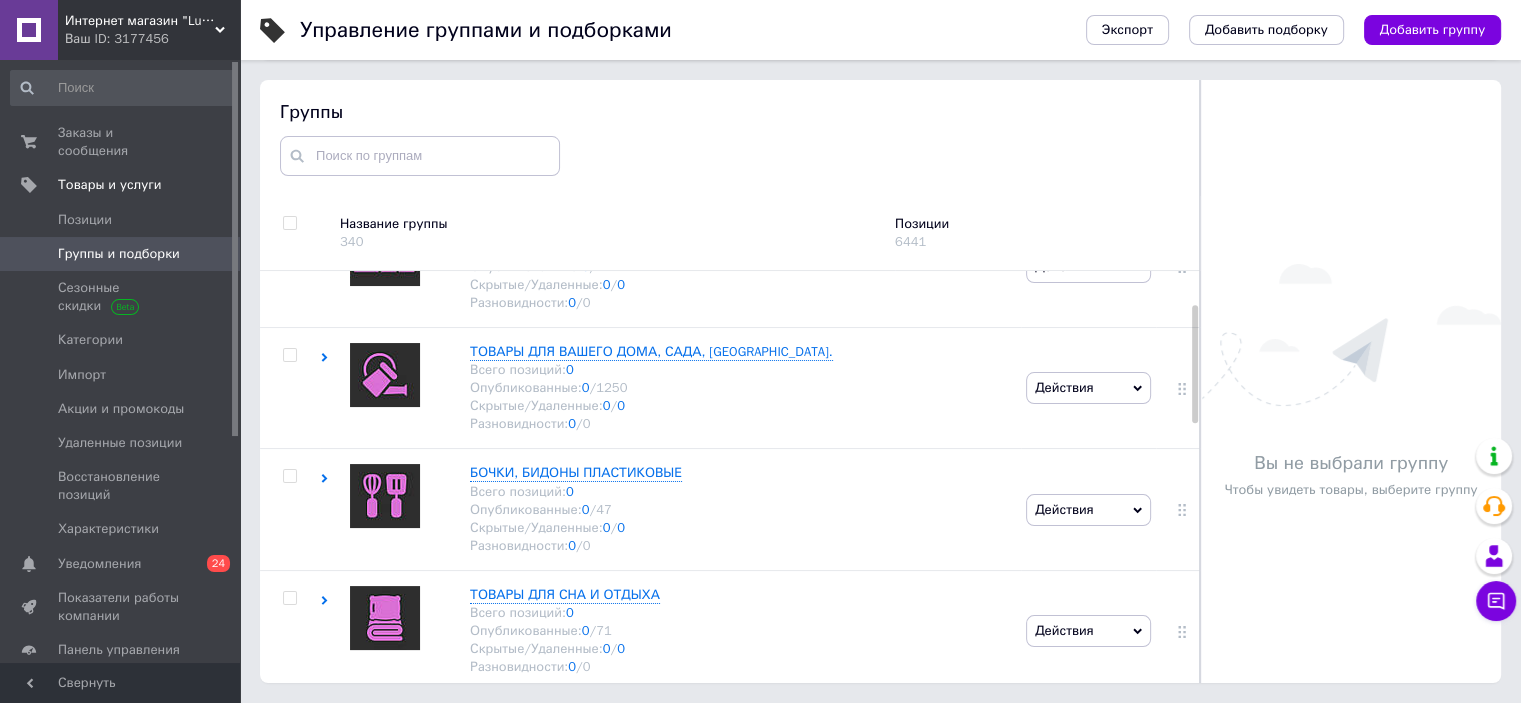 scroll, scrollTop: 24, scrollLeft: 0, axis: vertical 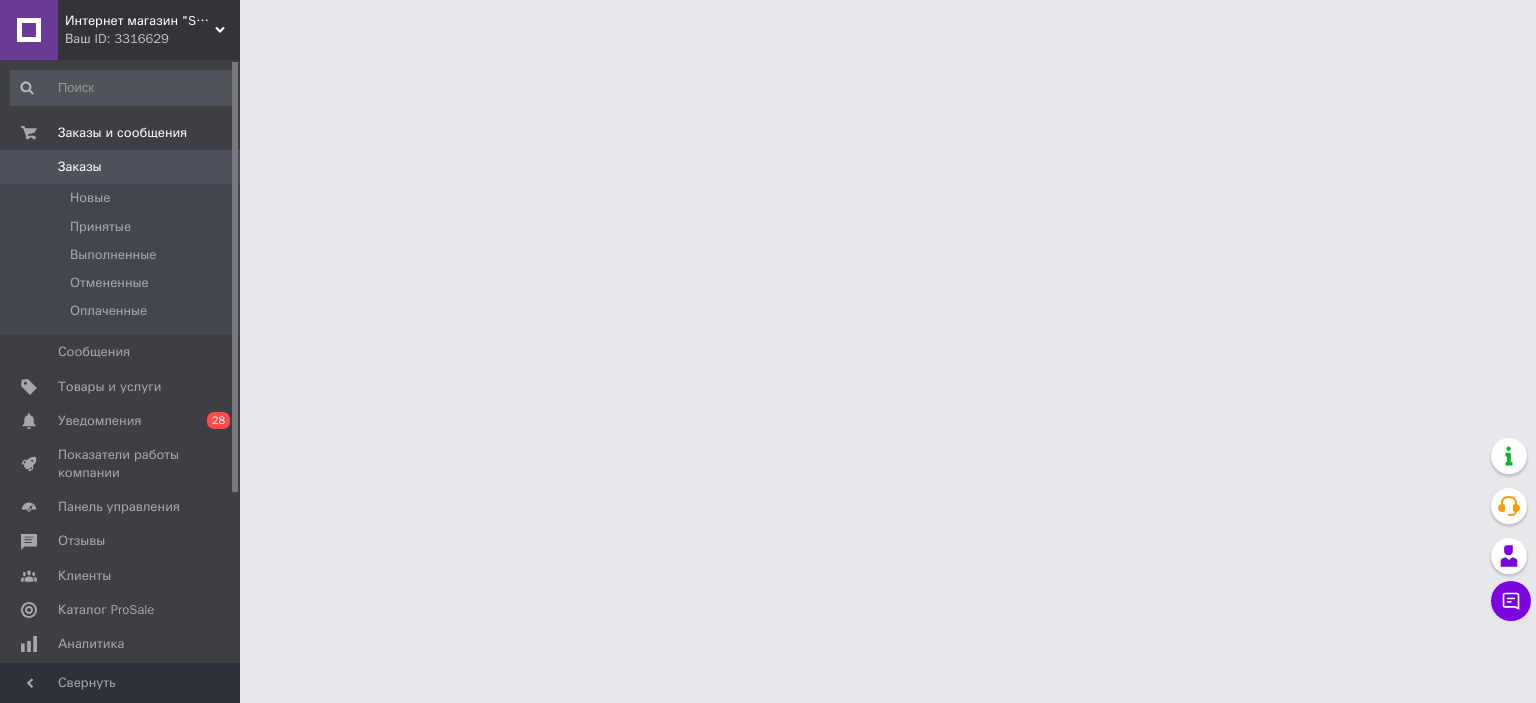 click on "Ваш ID: 3316629" at bounding box center (152, 39) 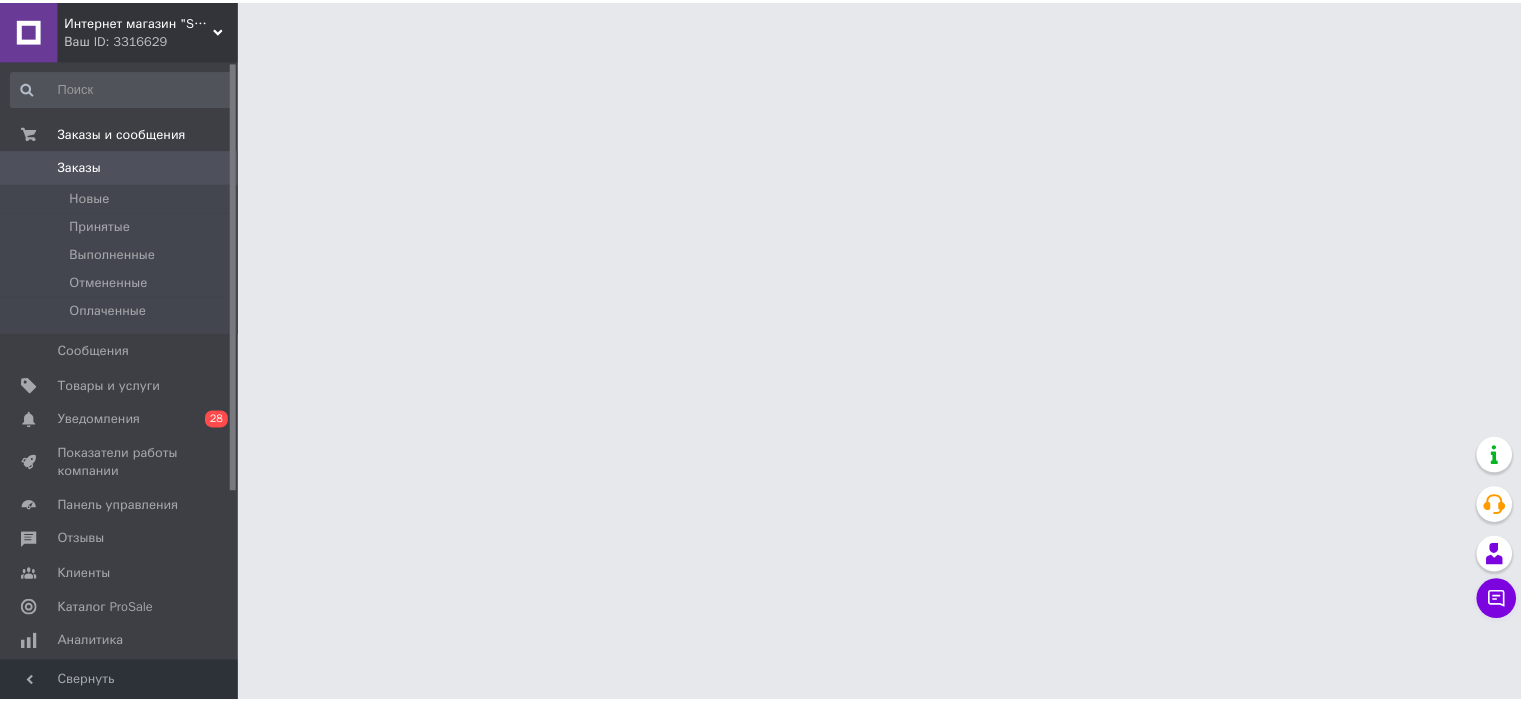 scroll, scrollTop: 0, scrollLeft: 0, axis: both 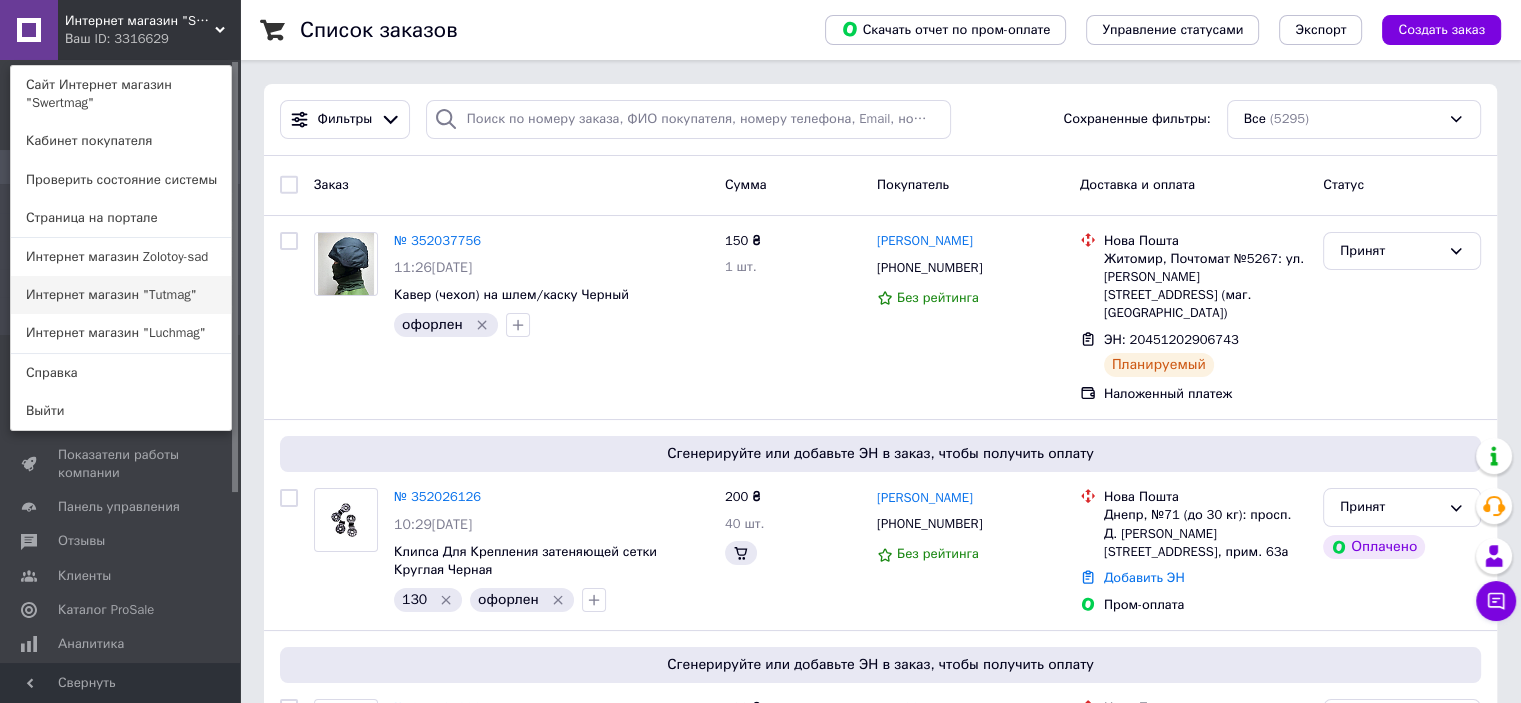 click on "Интернет магазин "Tutmag"" at bounding box center (121, 295) 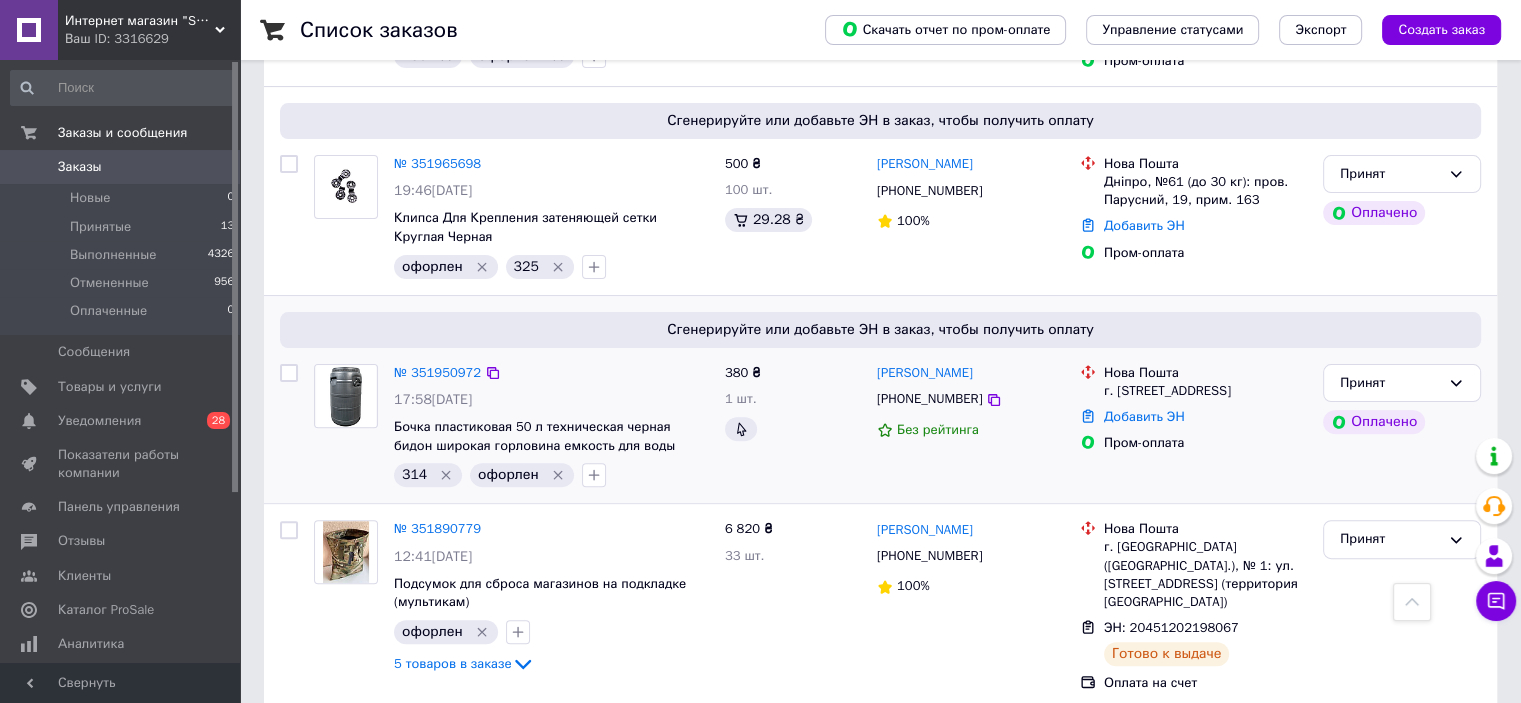 scroll, scrollTop: 700, scrollLeft: 0, axis: vertical 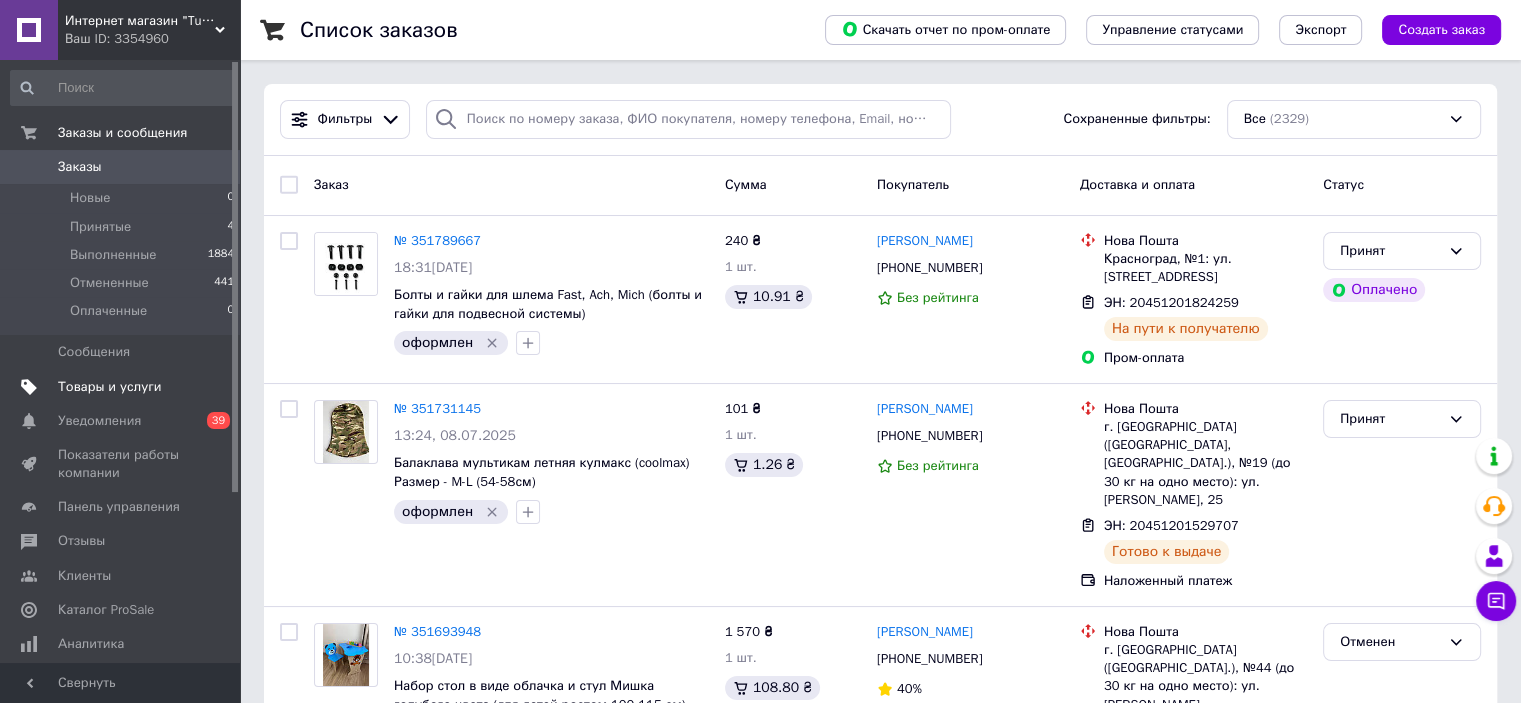 click on "Товары и услуги" at bounding box center [110, 387] 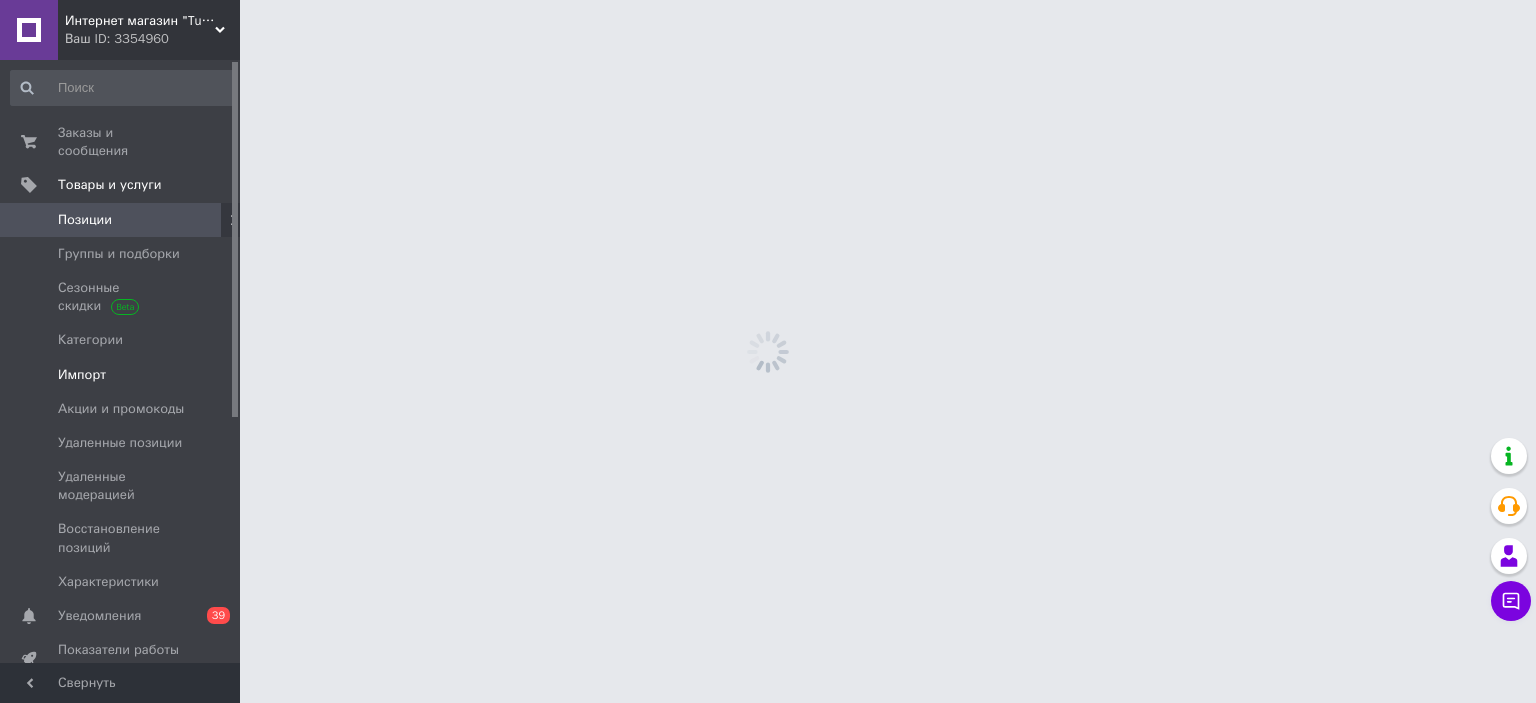 click on "Импорт" at bounding box center [123, 375] 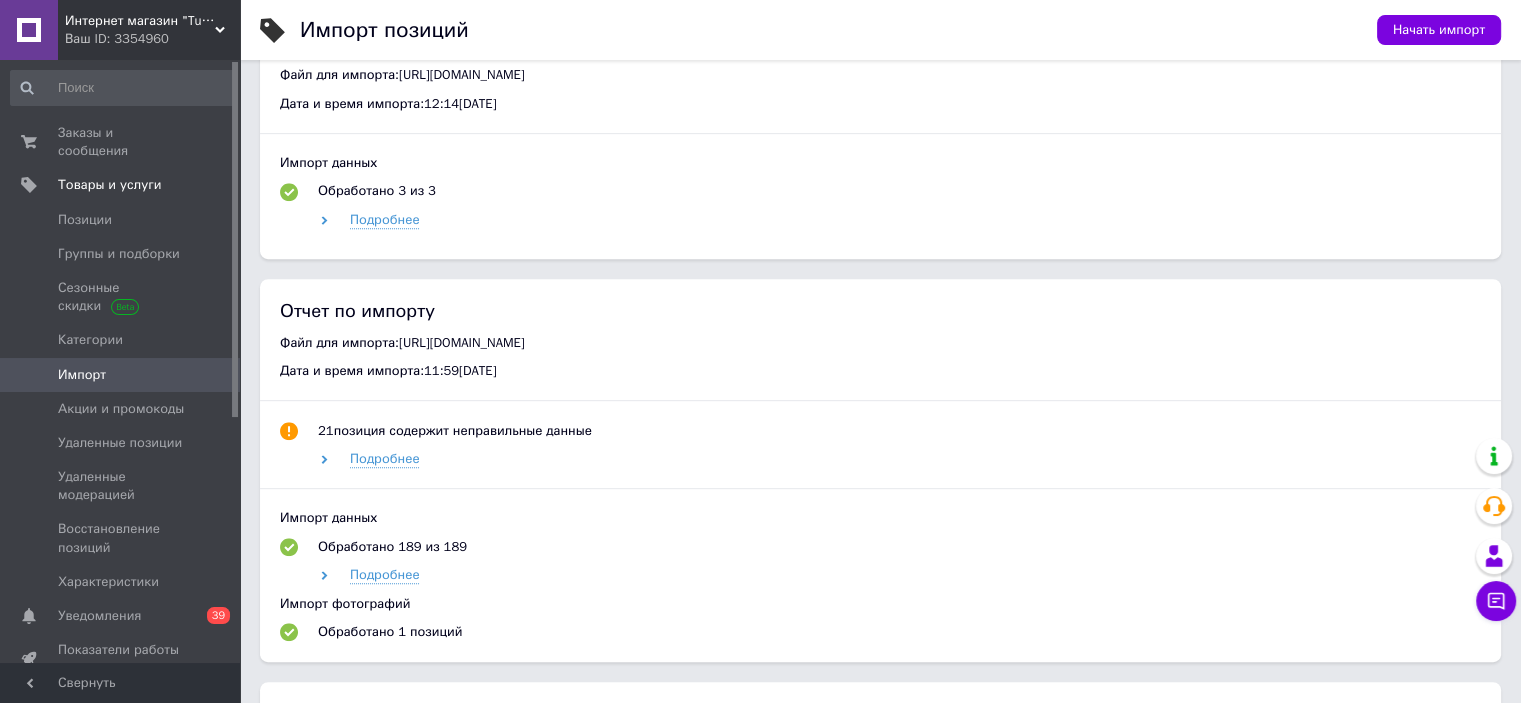 scroll, scrollTop: 900, scrollLeft: 0, axis: vertical 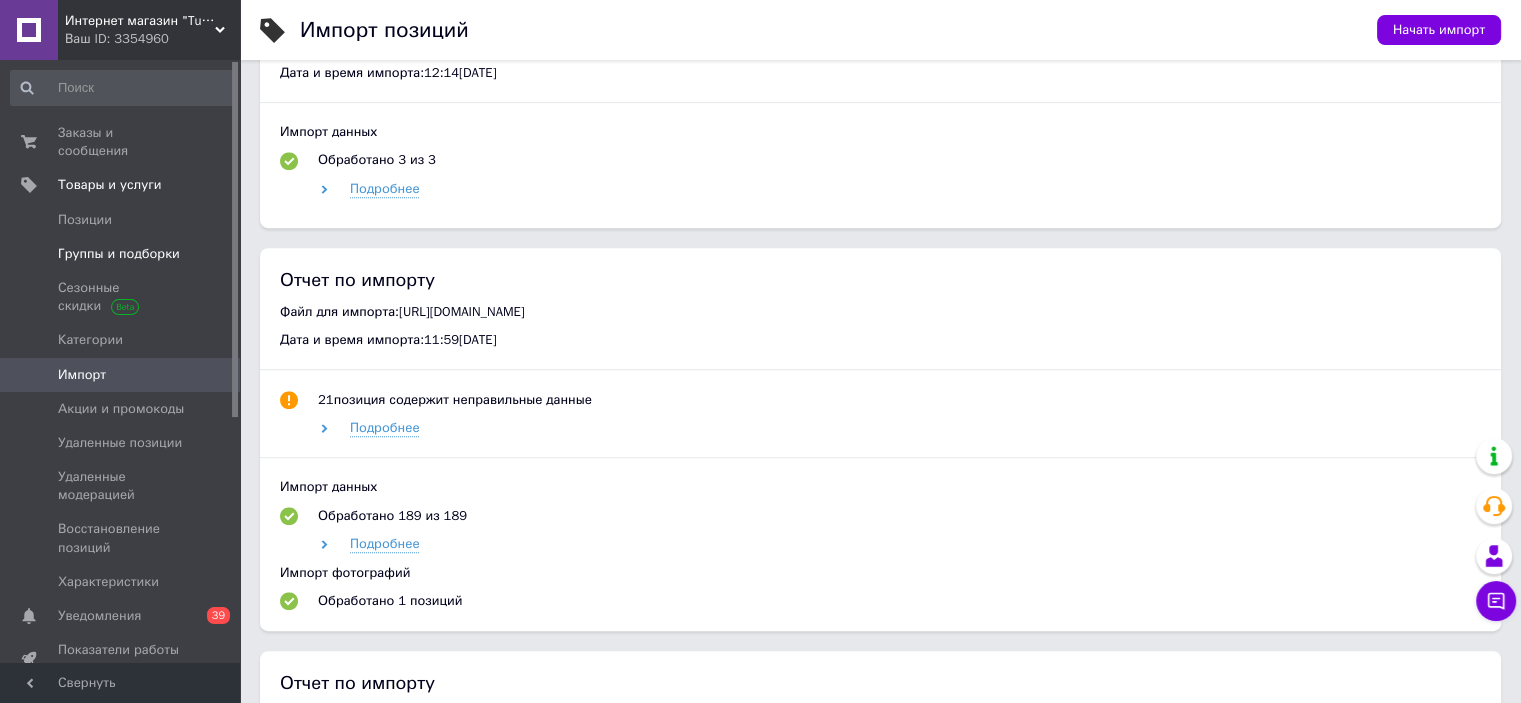 click at bounding box center [212, 254] 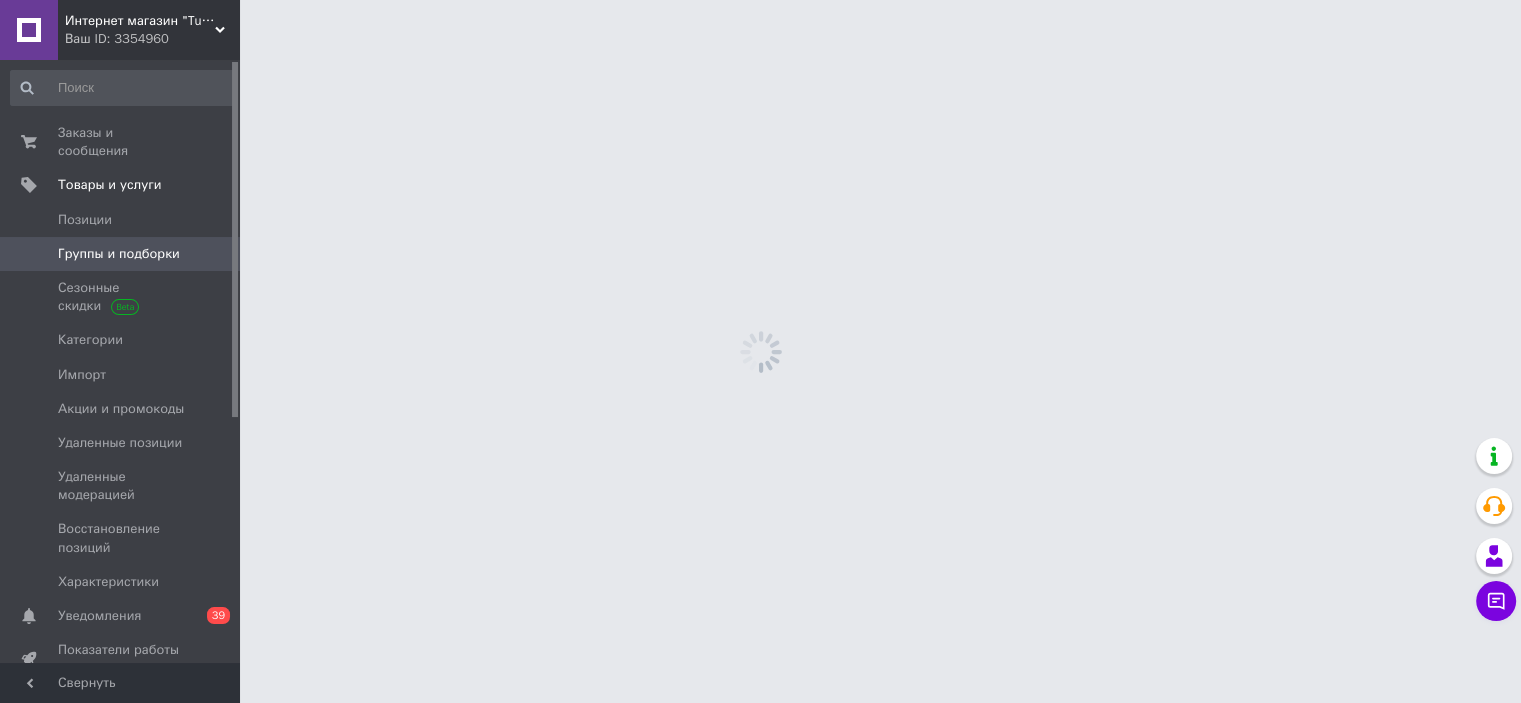 scroll, scrollTop: 0, scrollLeft: 0, axis: both 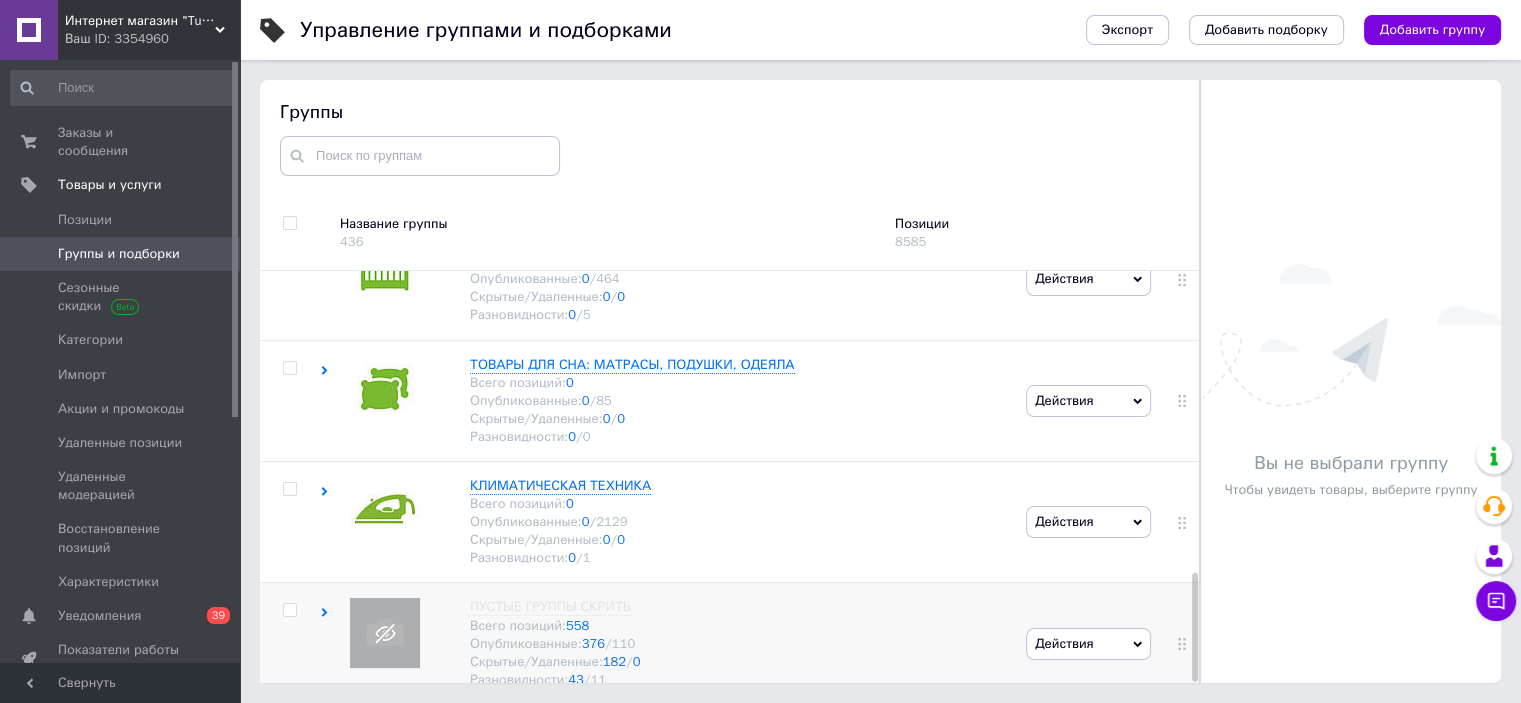 click on "Действия" at bounding box center [1064, 643] 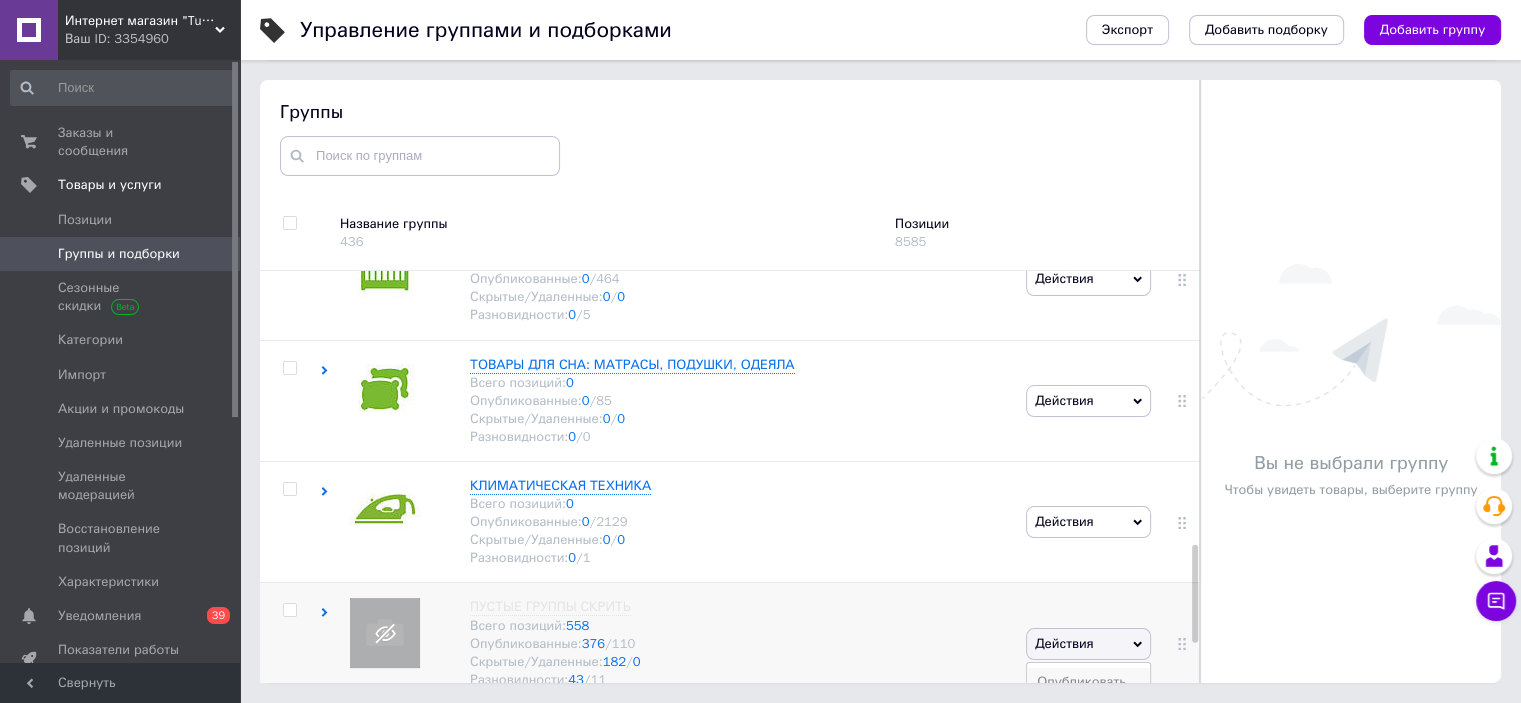 click on "Опубликовать группу" at bounding box center (1088, 691) 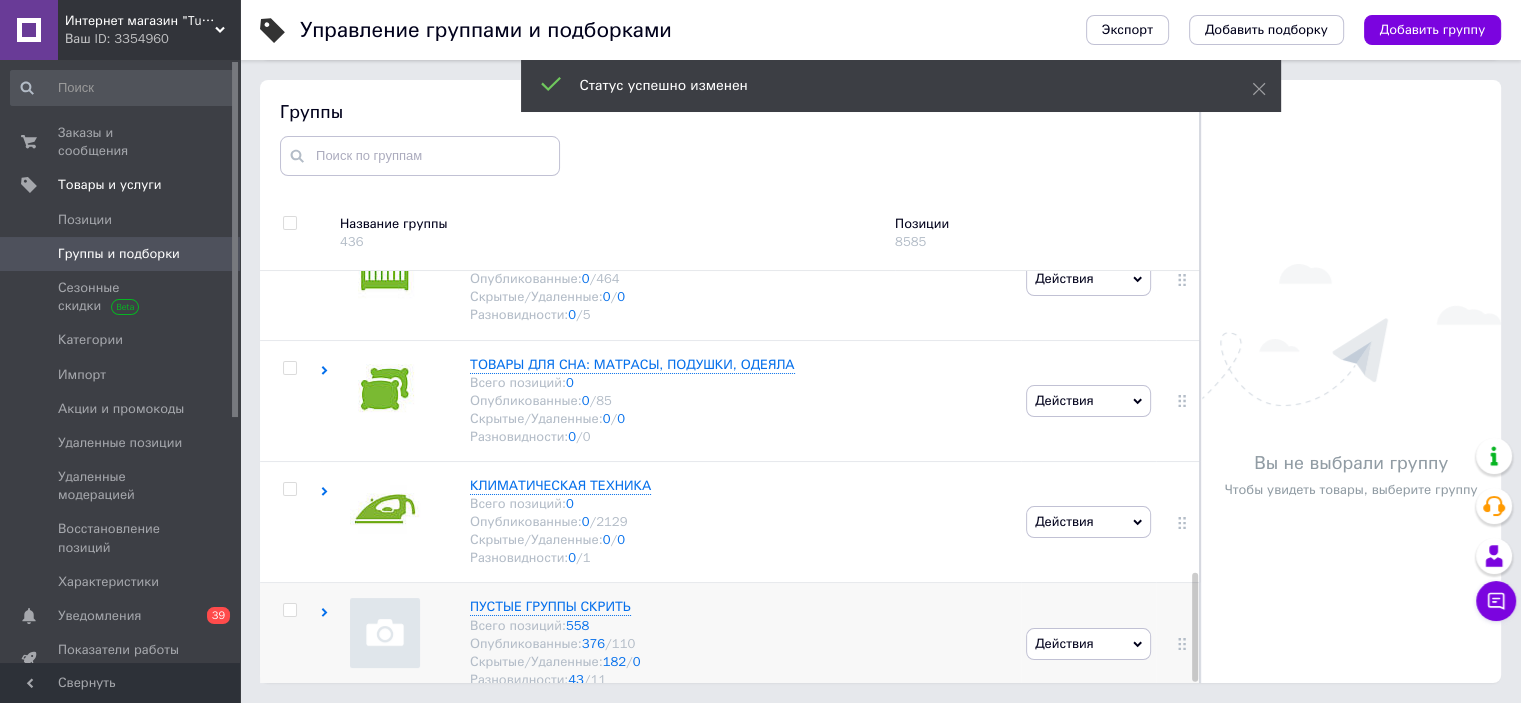click on "Действия" at bounding box center (1064, 643) 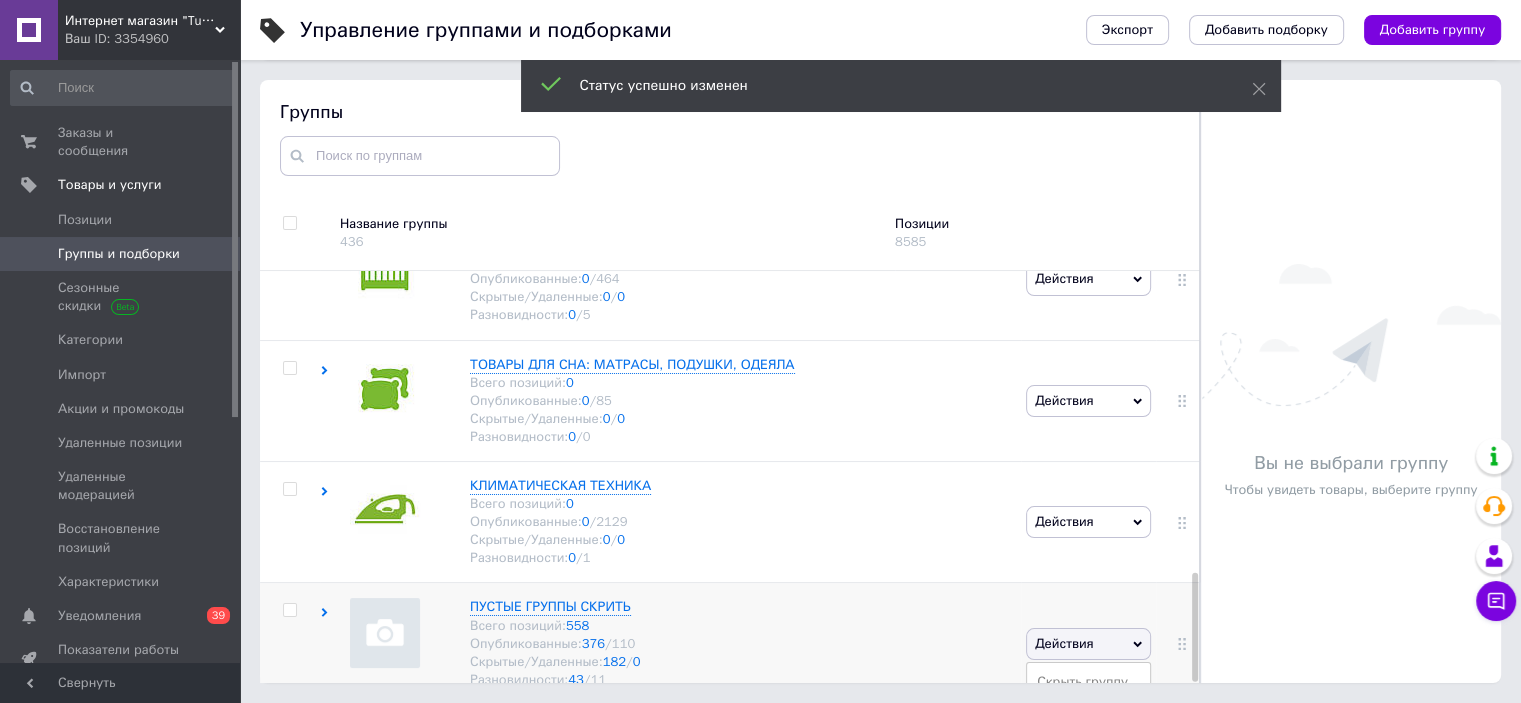 drag, startPoint x: 1080, startPoint y: 650, endPoint x: 967, endPoint y: 623, distance: 116.18089 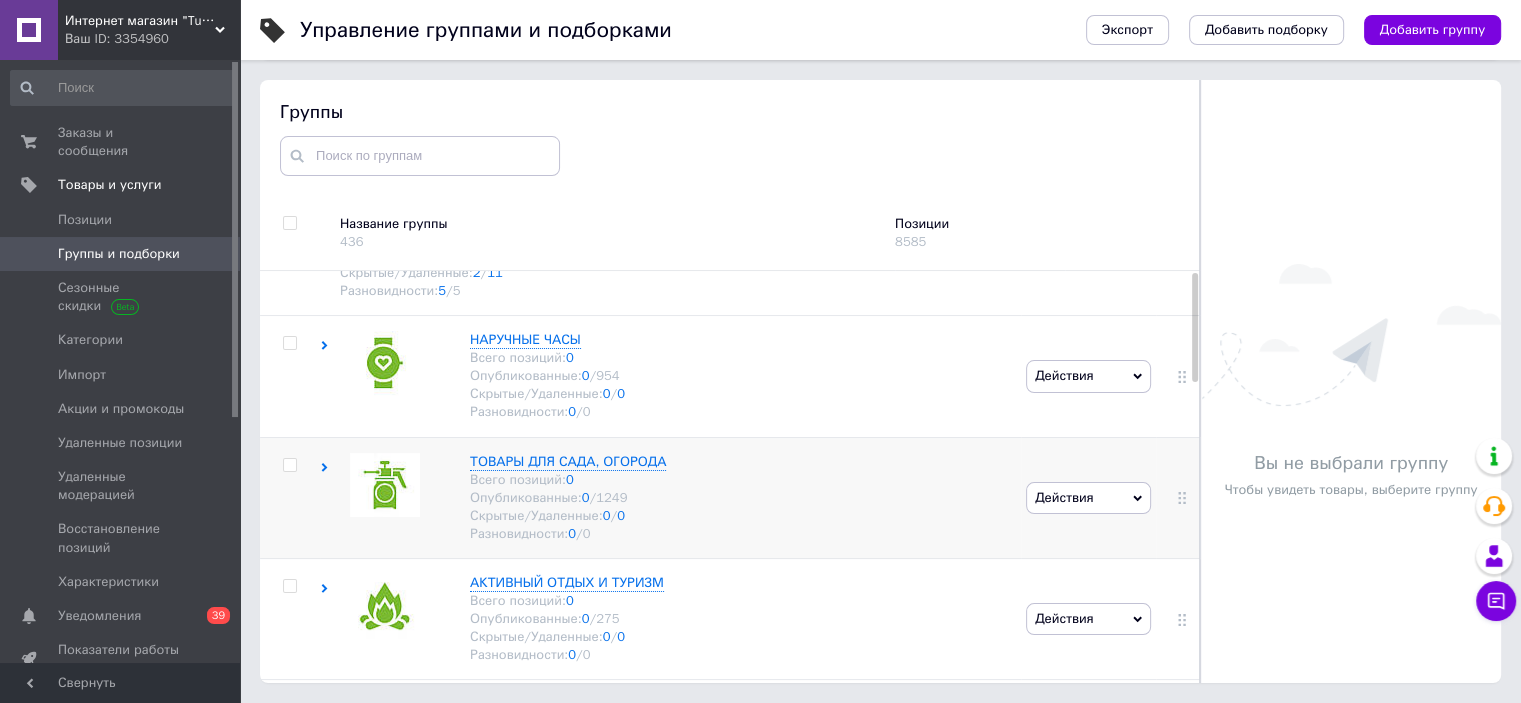 scroll, scrollTop: 0, scrollLeft: 0, axis: both 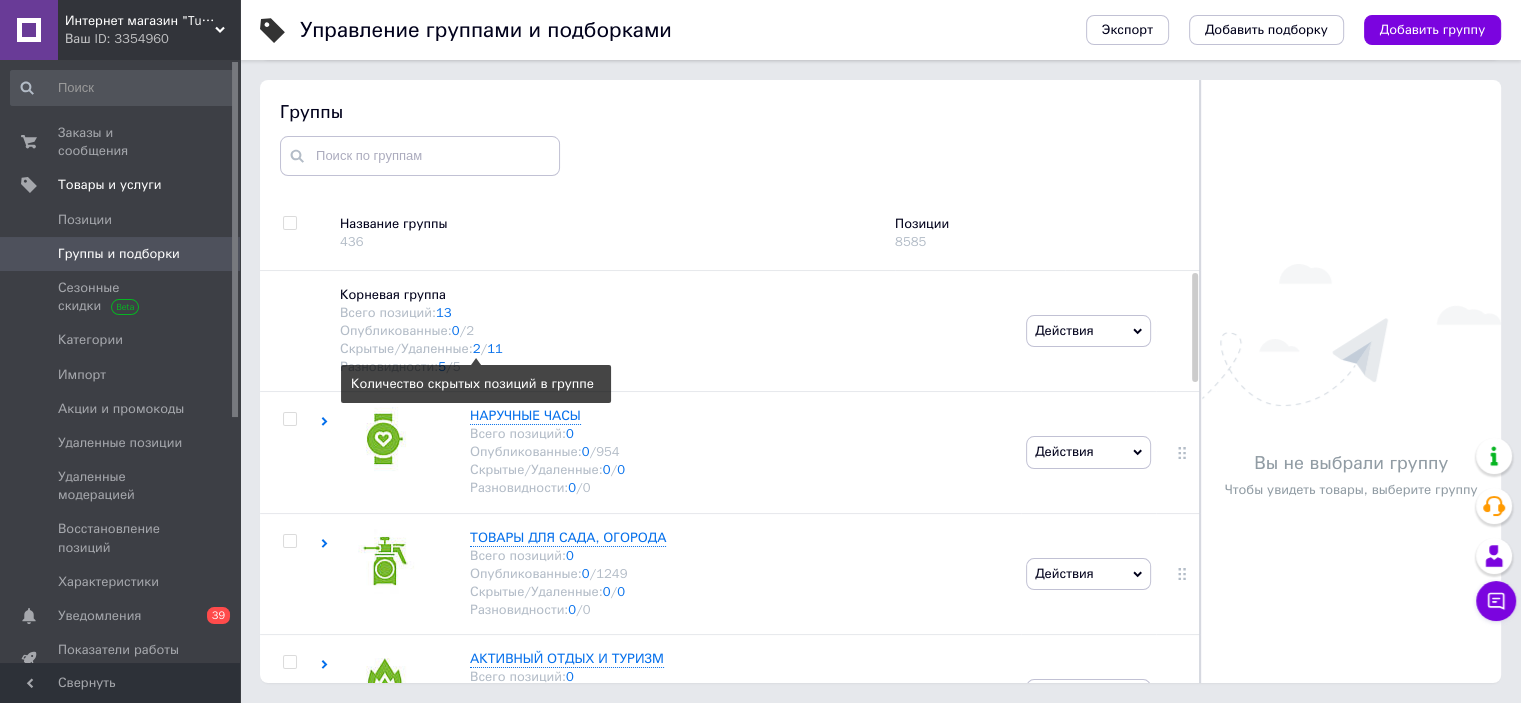 click on "2" at bounding box center [477, 348] 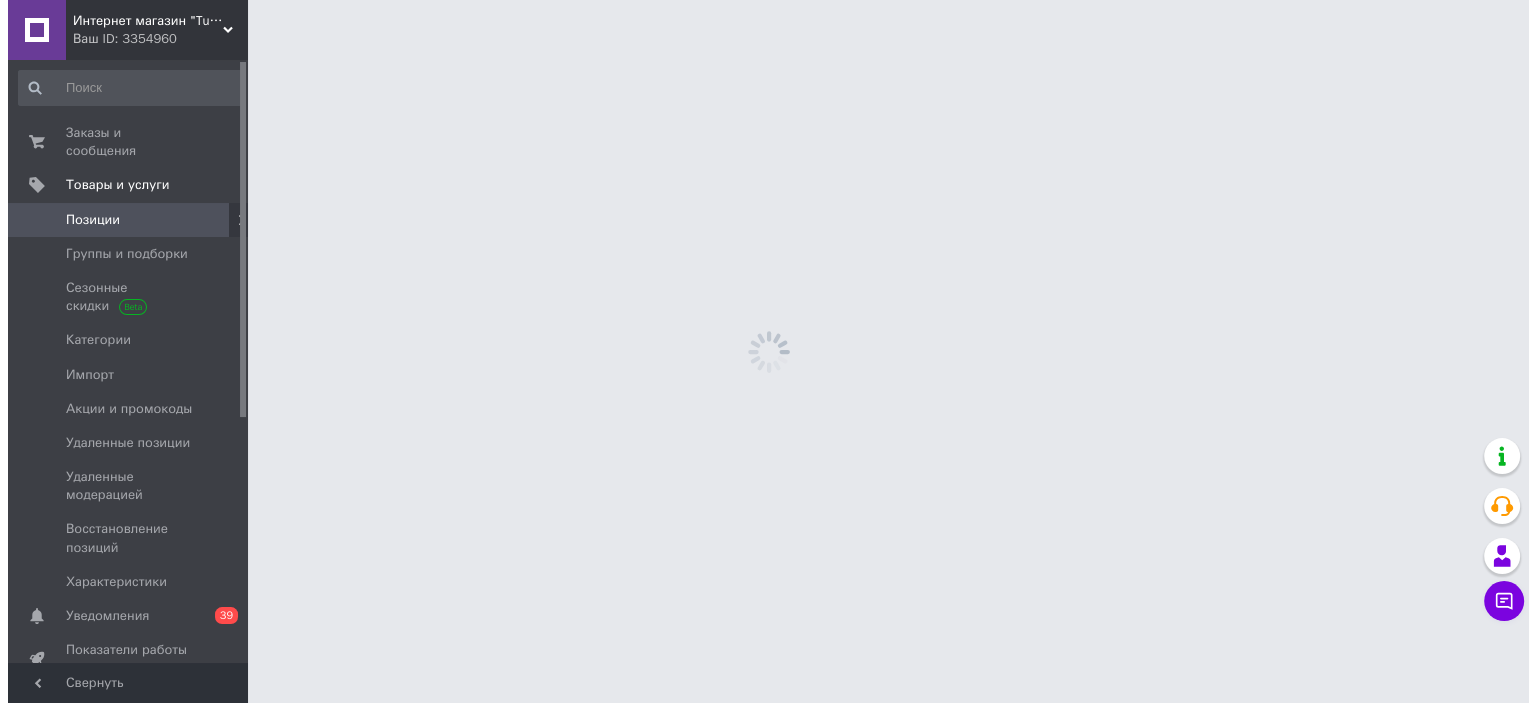 scroll, scrollTop: 0, scrollLeft: 0, axis: both 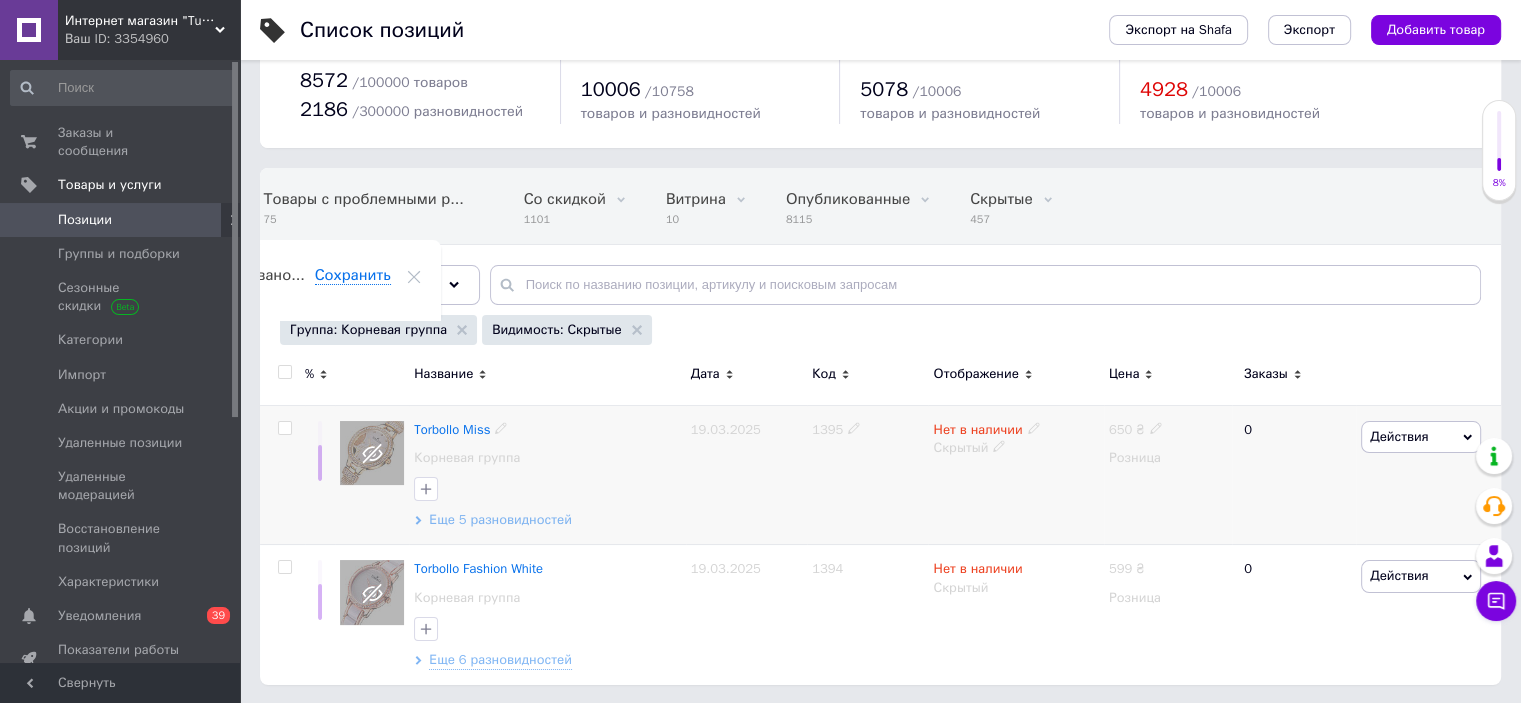 click on "Еще 5 разновидностей" at bounding box center (500, 520) 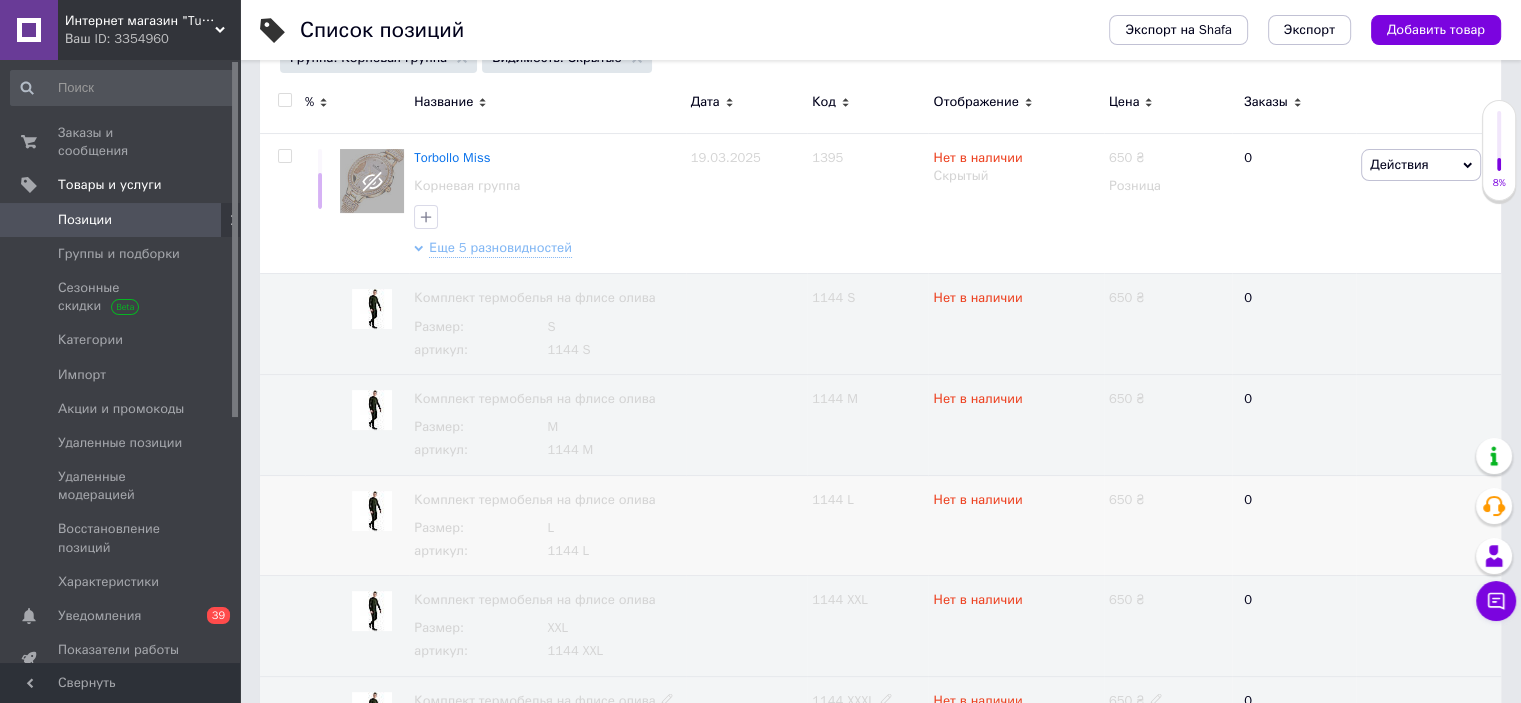 scroll, scrollTop: 562, scrollLeft: 0, axis: vertical 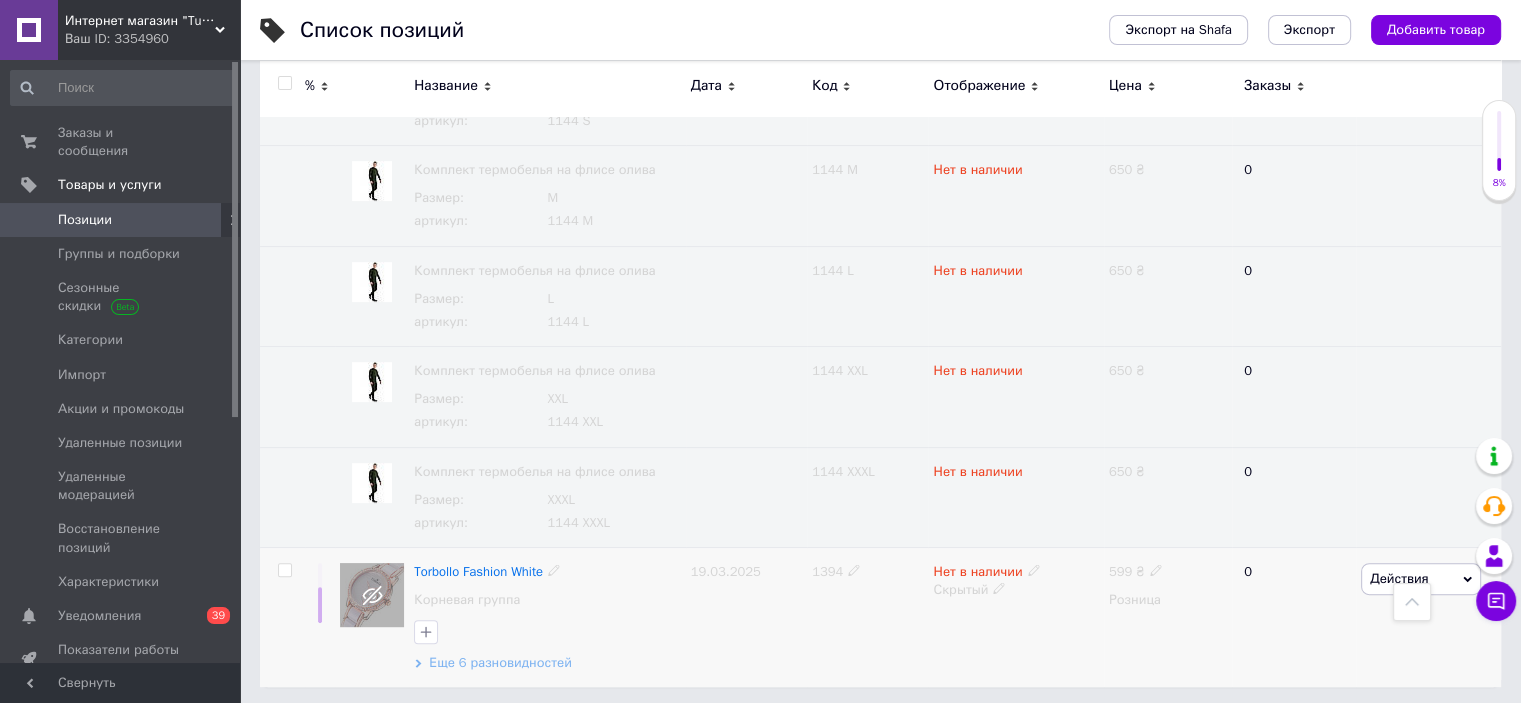 drag, startPoint x: 536, startPoint y: 663, endPoint x: 556, endPoint y: 658, distance: 20.615528 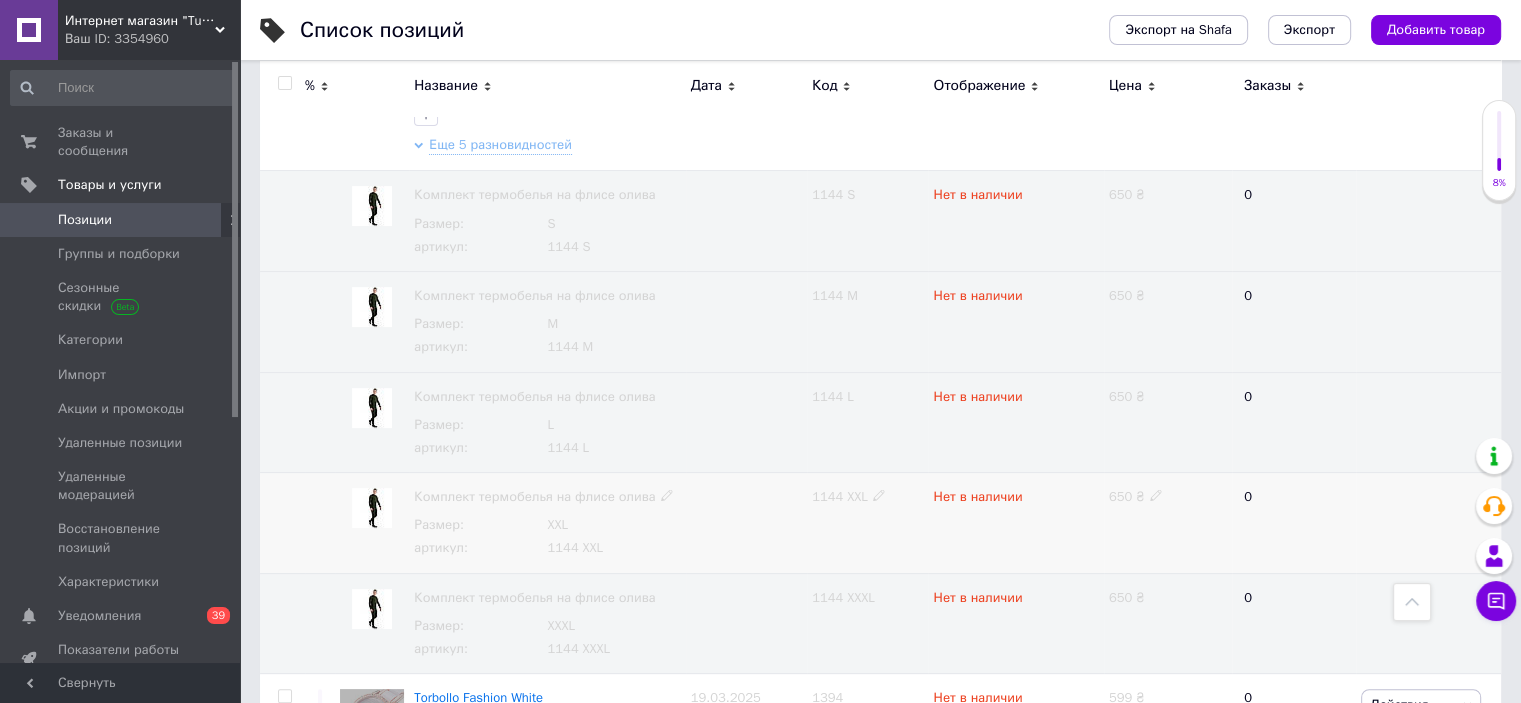 scroll, scrollTop: 162, scrollLeft: 0, axis: vertical 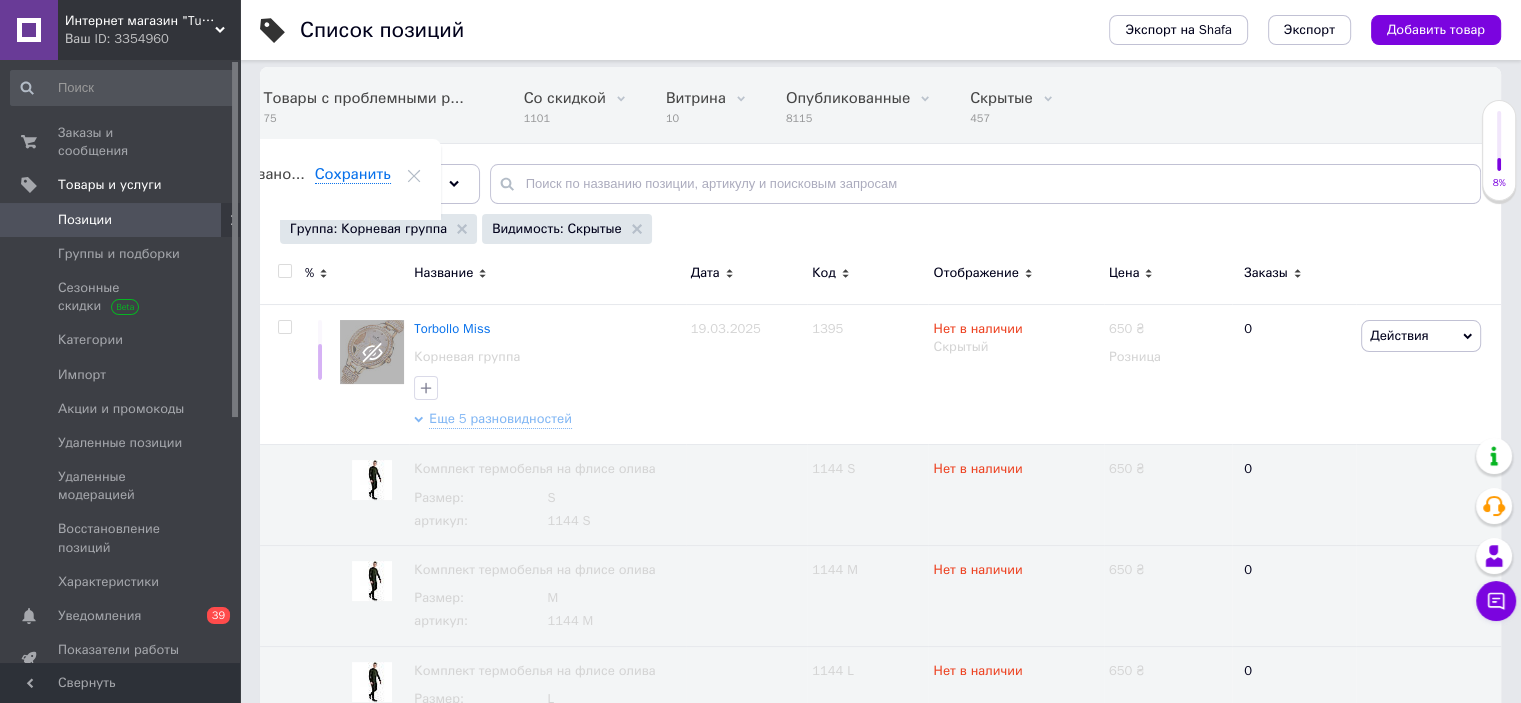 click on "Интернет магазин "Tutmag"" at bounding box center [140, 21] 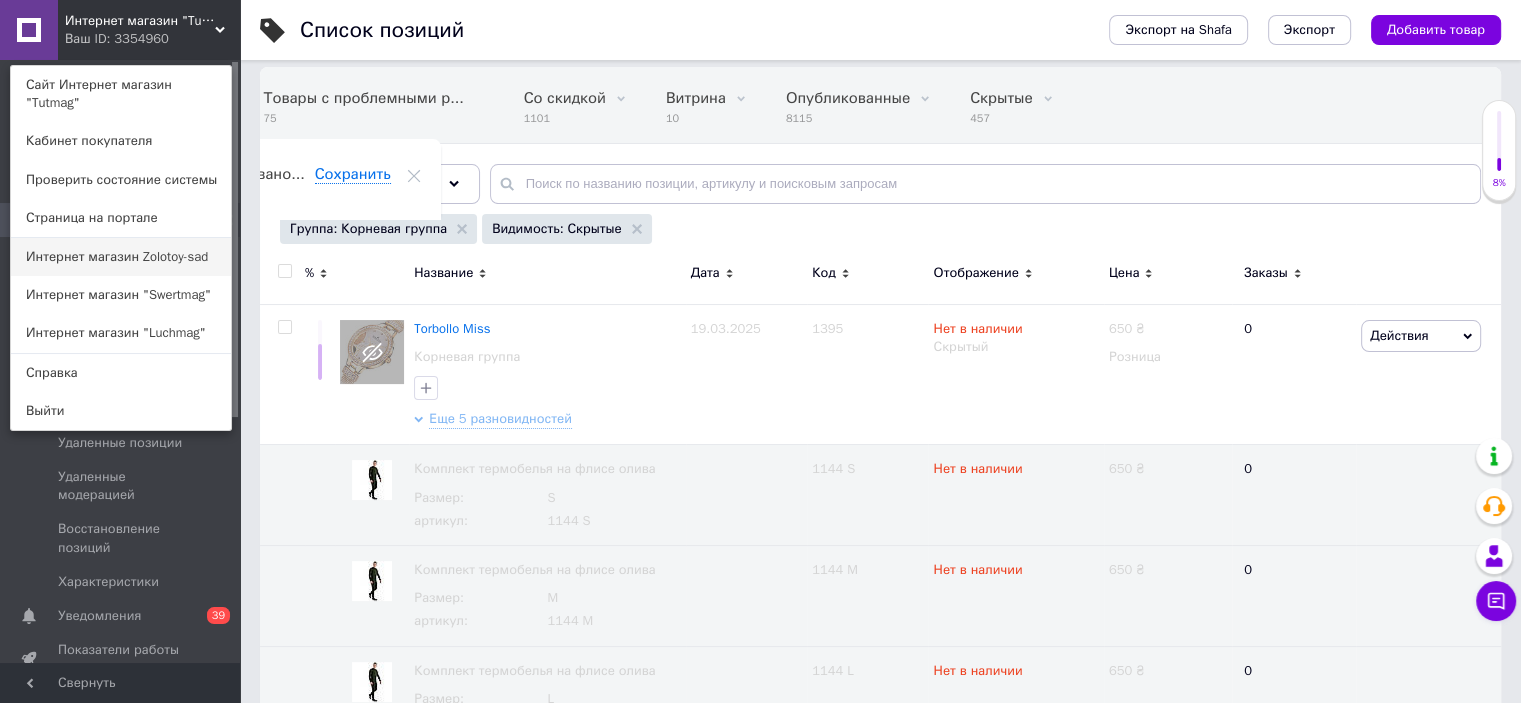 click on "Интернет магазин Zolotoy-sad" at bounding box center [121, 257] 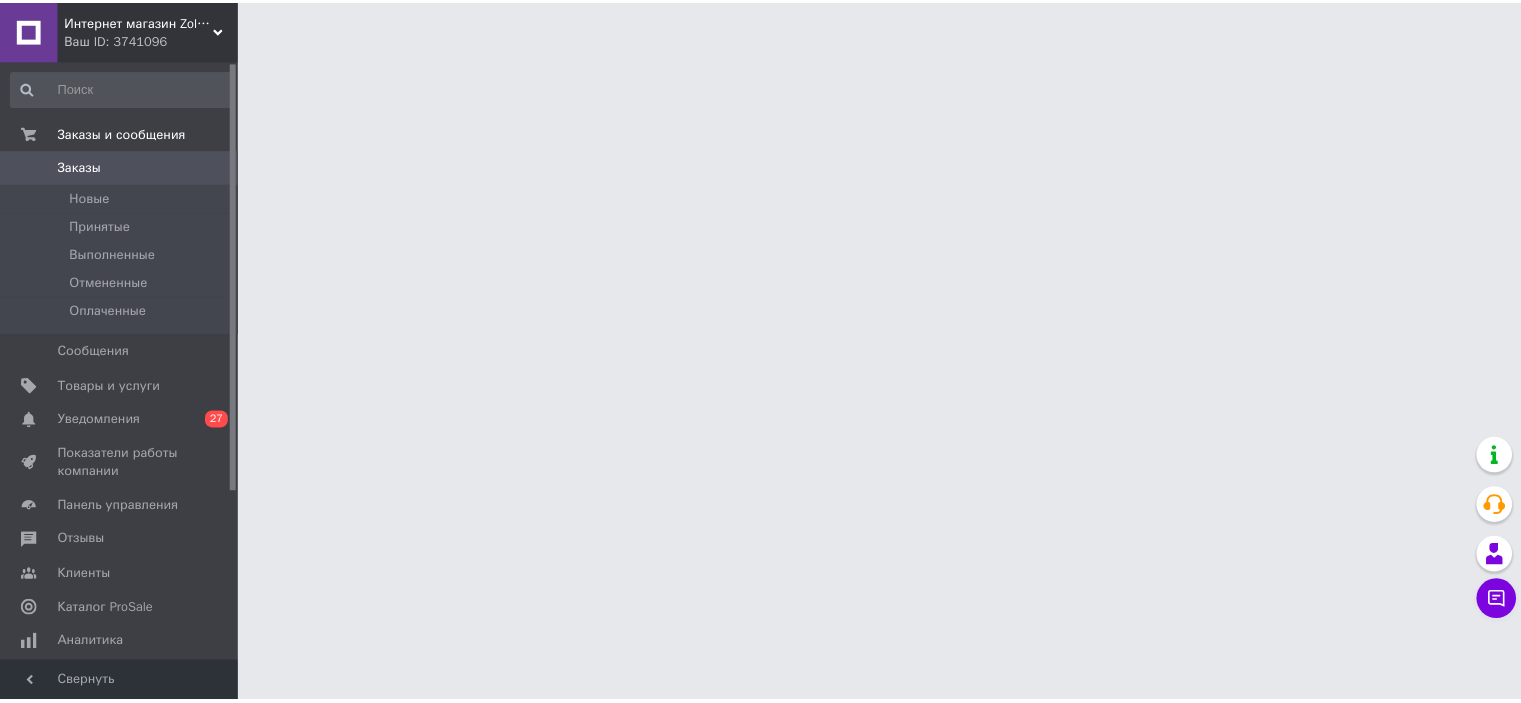 scroll, scrollTop: 0, scrollLeft: 0, axis: both 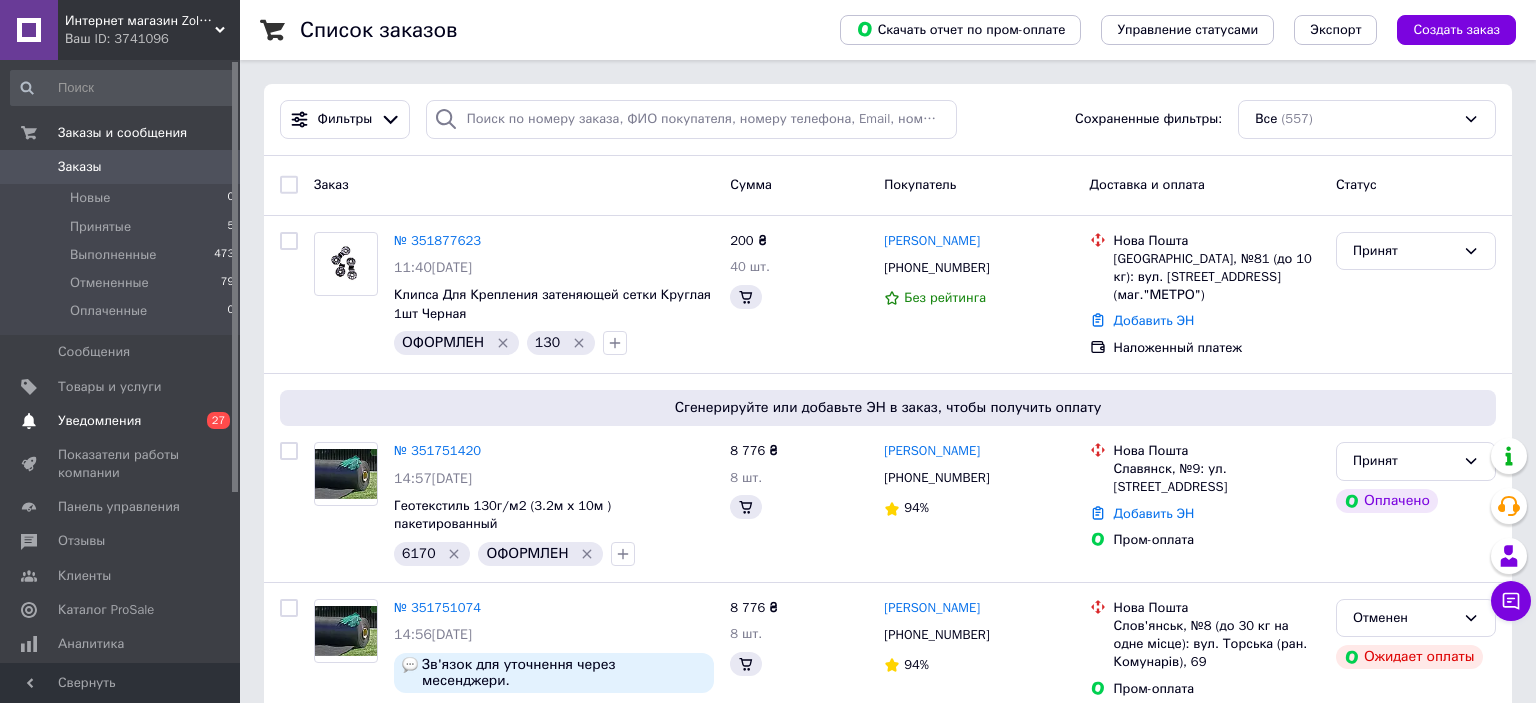 click on "Уведомления 0 27" at bounding box center [123, 421] 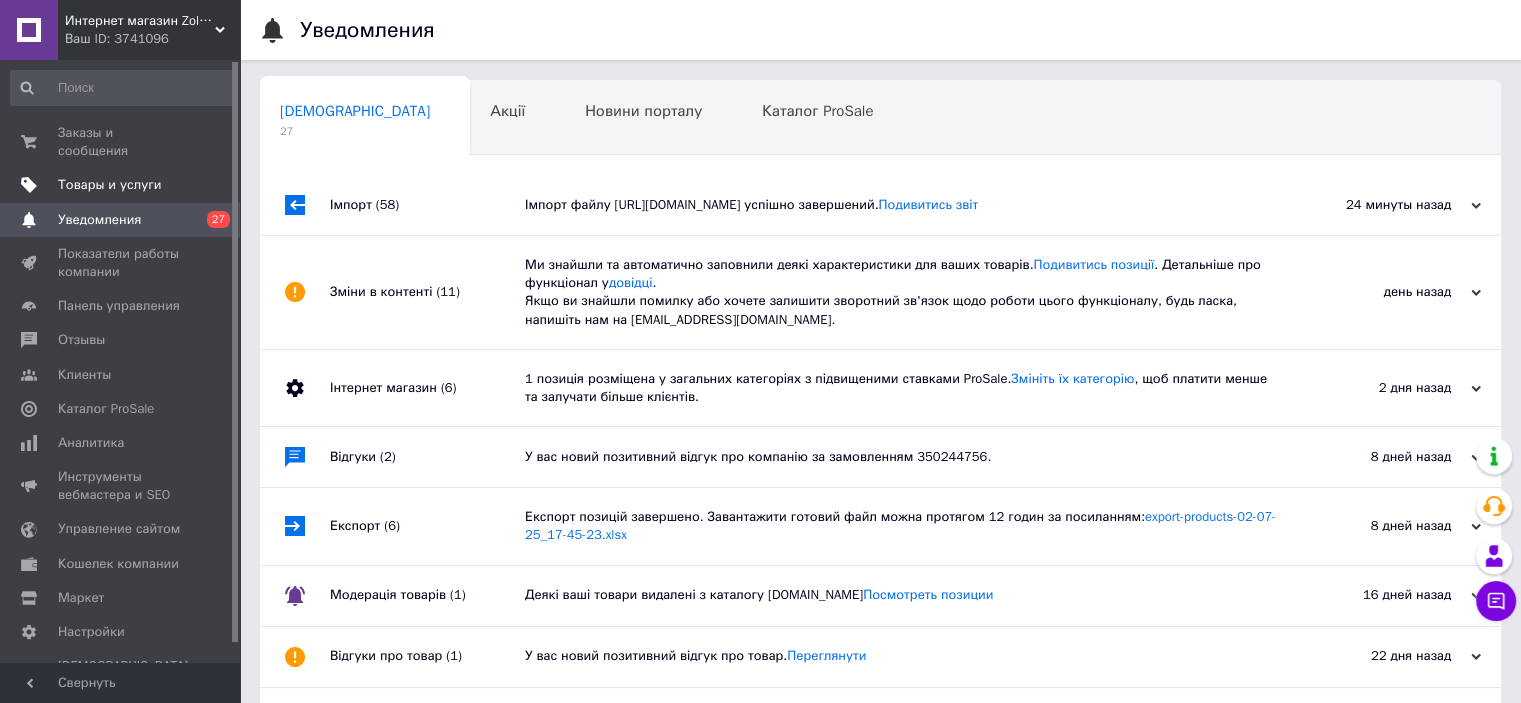 click on "Товары и услуги" at bounding box center (110, 185) 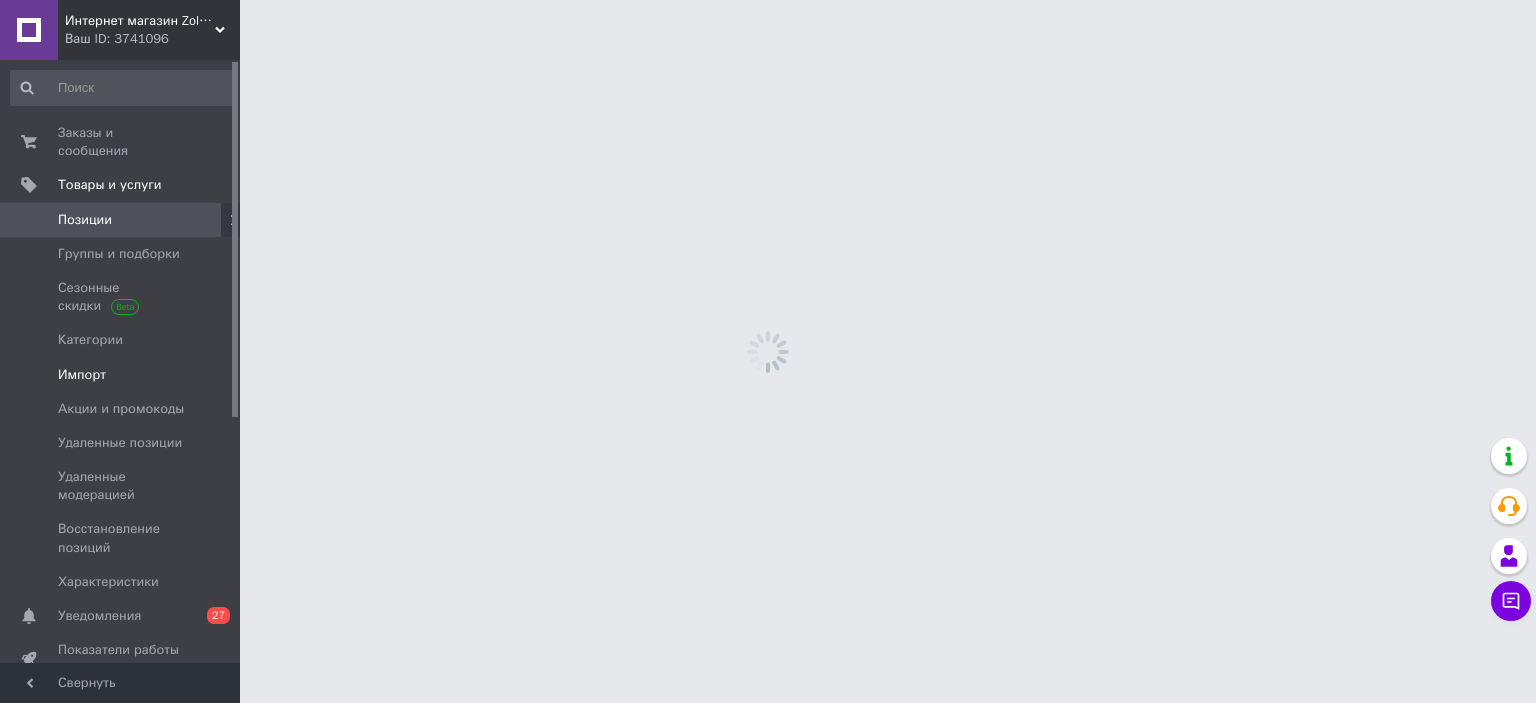 click on "Импорт" at bounding box center [121, 375] 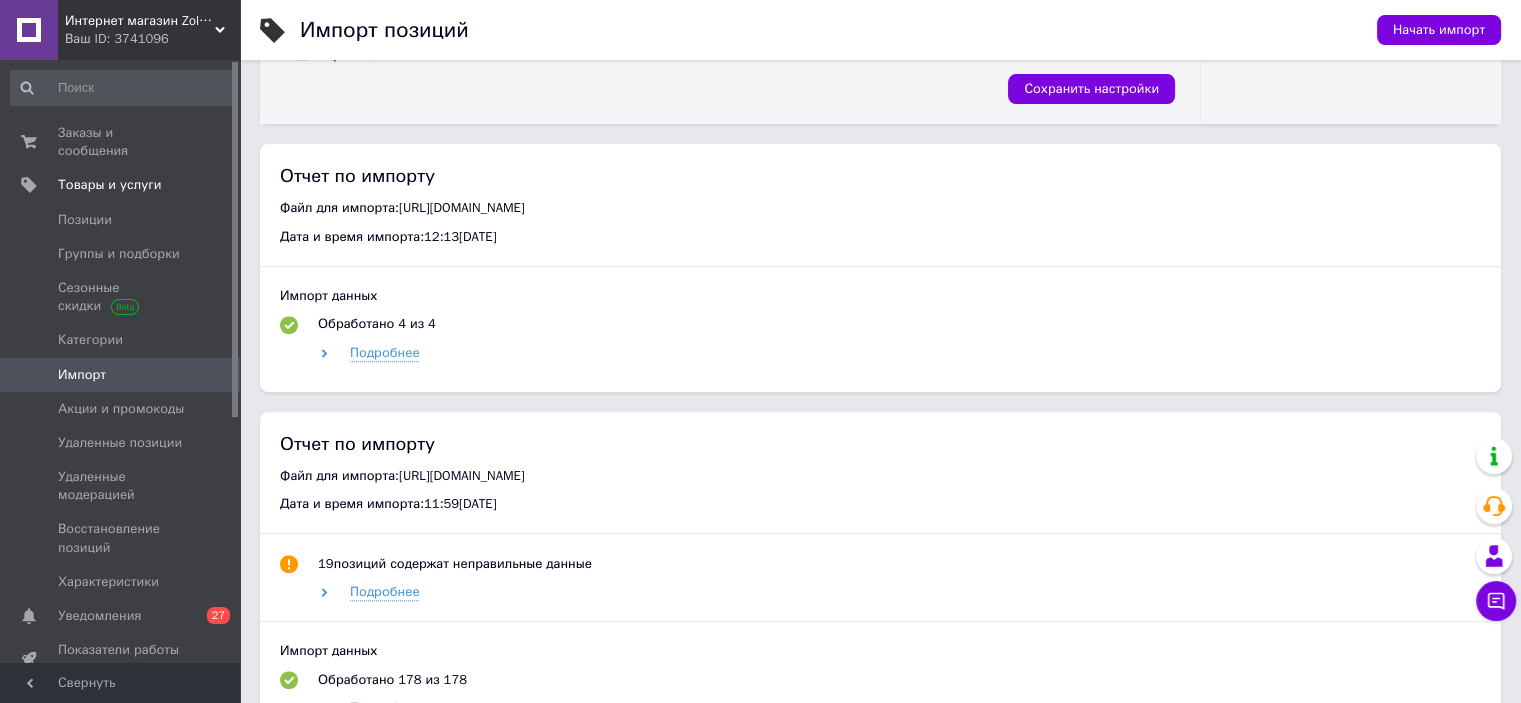 scroll, scrollTop: 800, scrollLeft: 0, axis: vertical 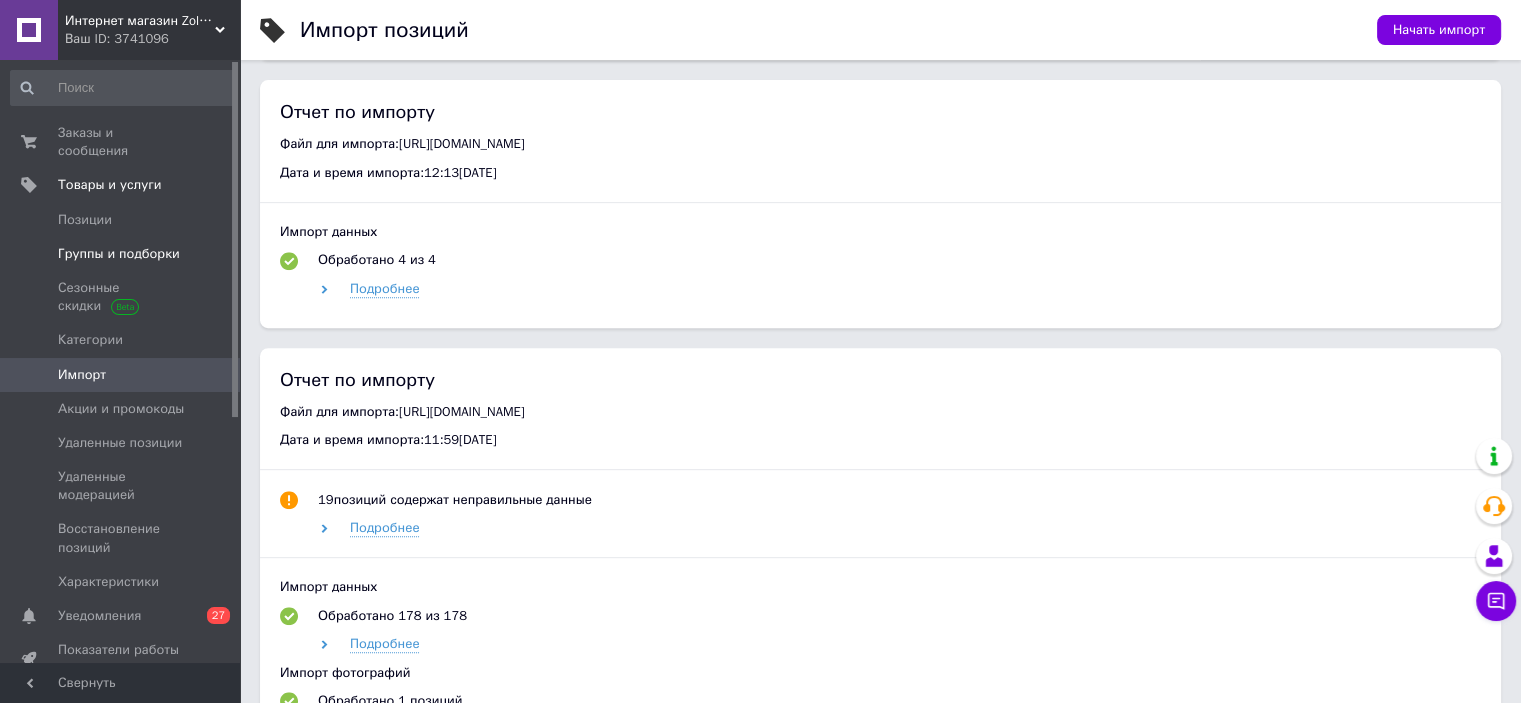 click on "Группы и подборки" at bounding box center [119, 254] 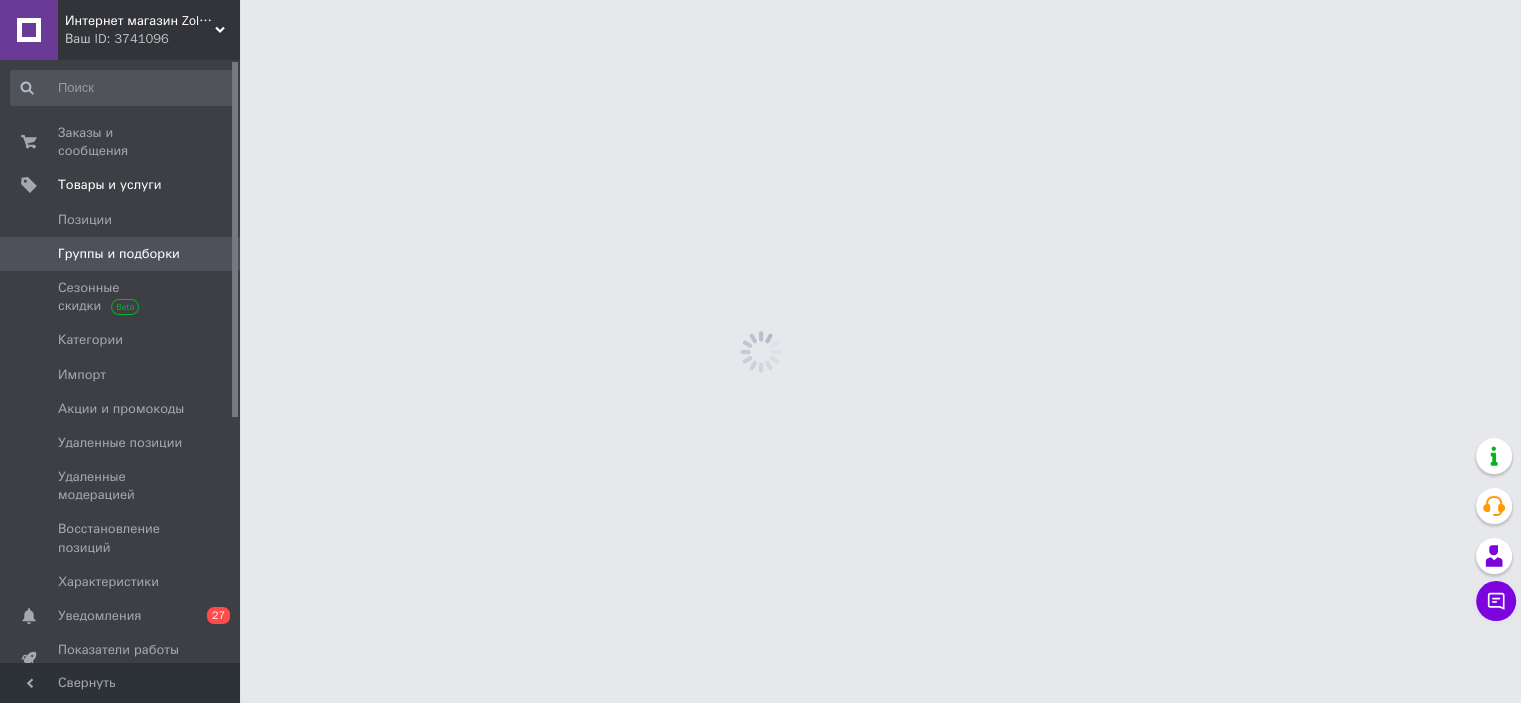 scroll, scrollTop: 0, scrollLeft: 0, axis: both 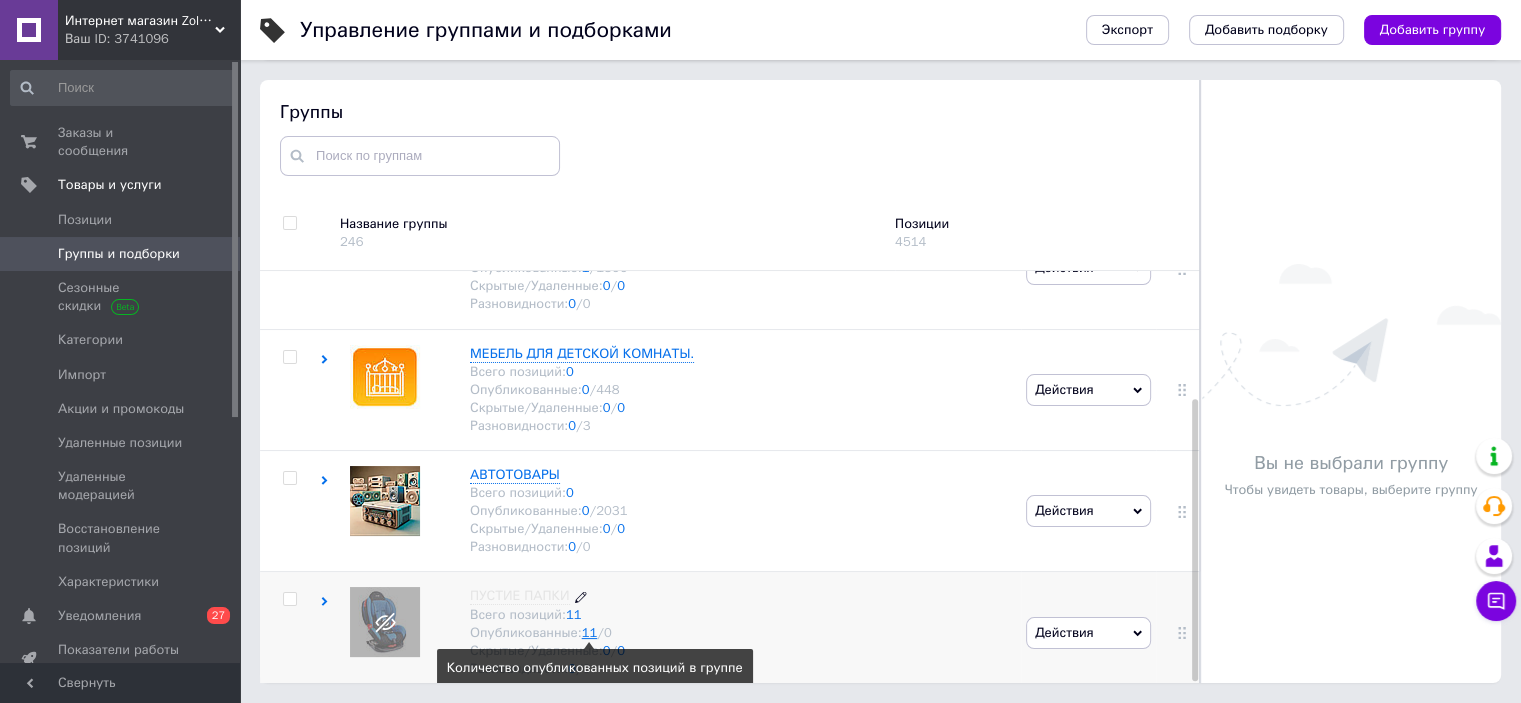 click on "11" at bounding box center (590, 632) 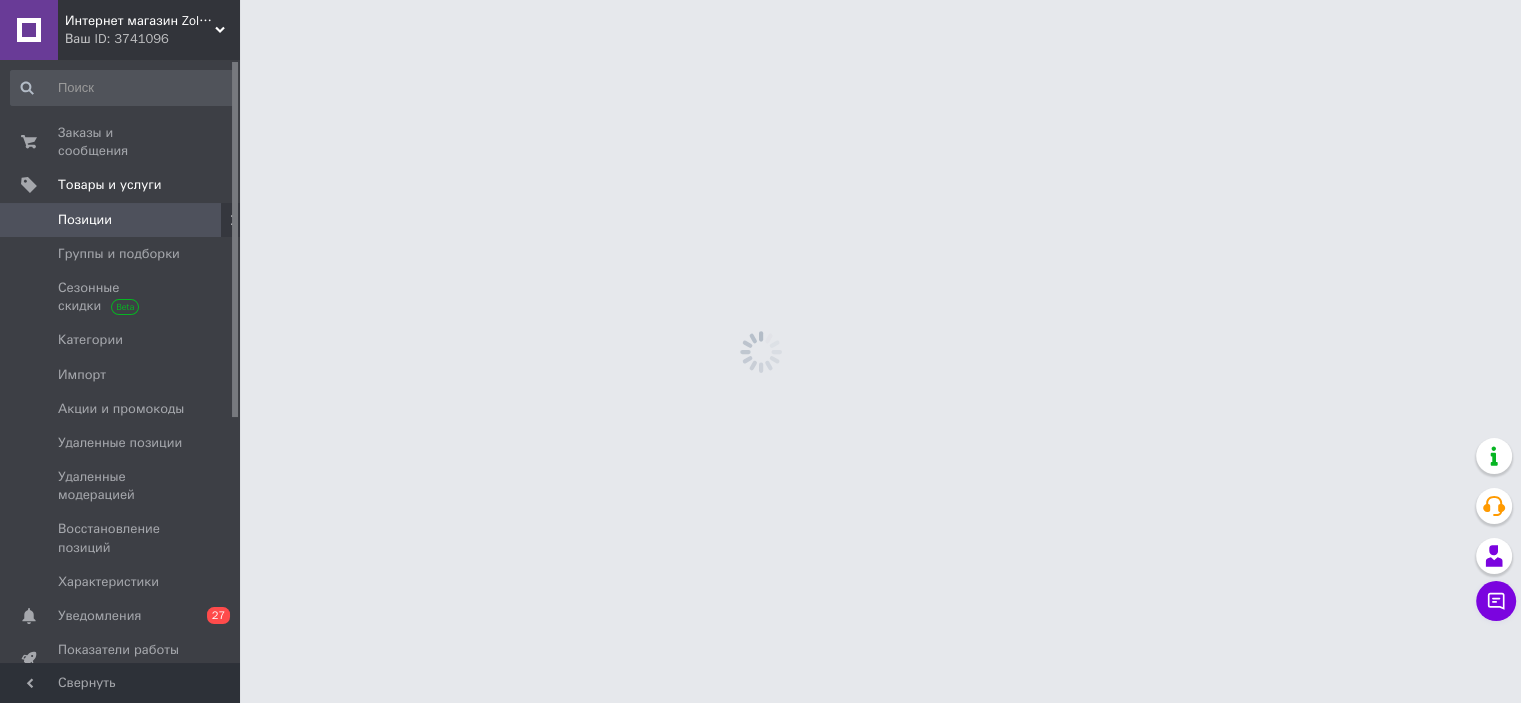scroll, scrollTop: 0, scrollLeft: 0, axis: both 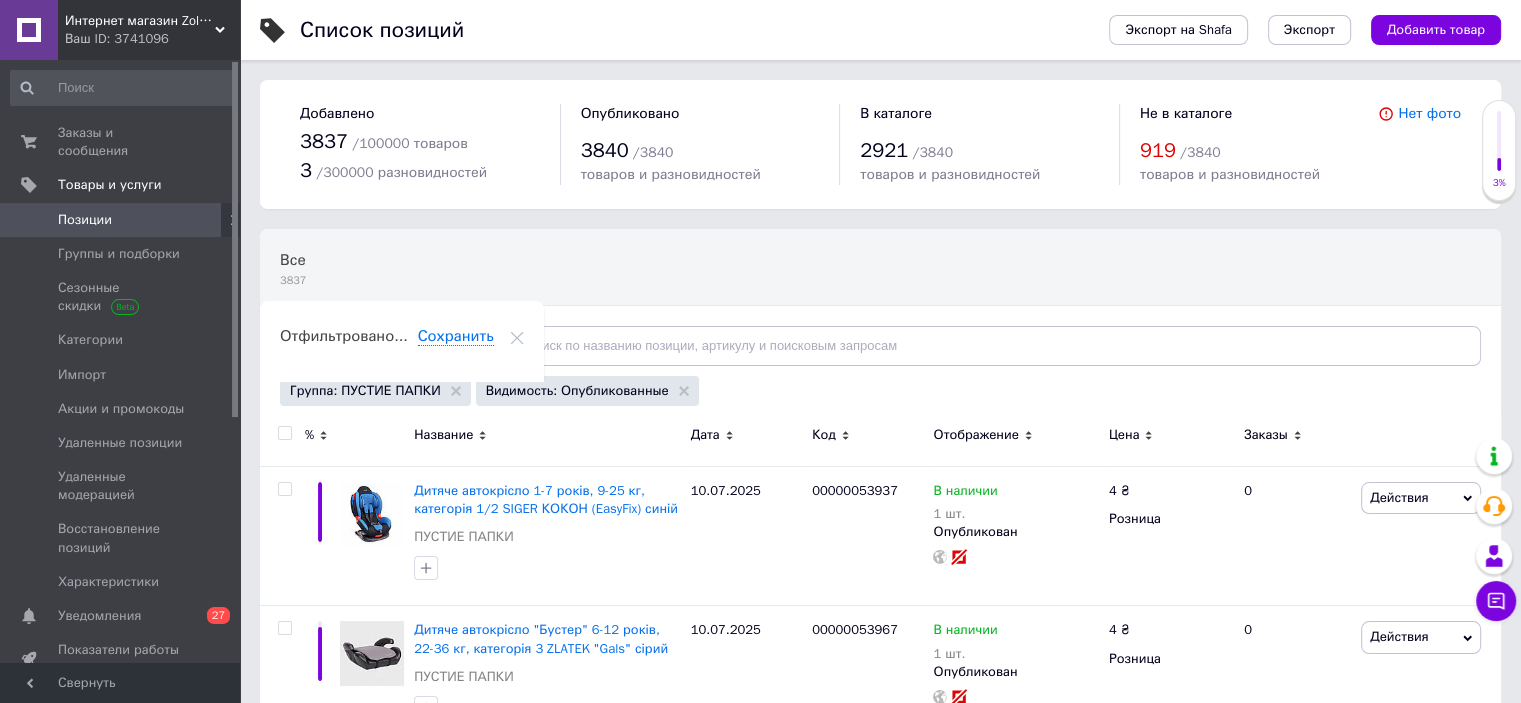 click at bounding box center (284, 433) 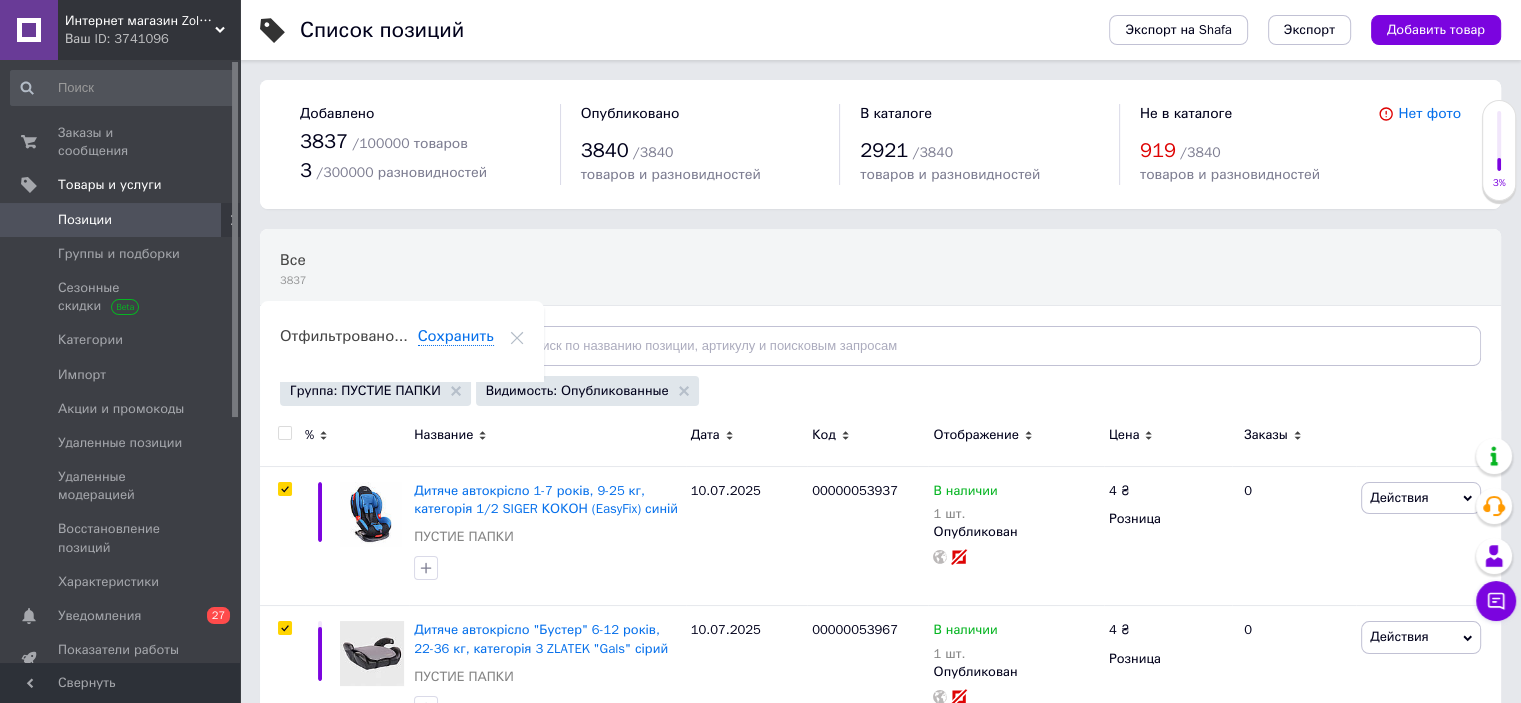 checkbox on "true" 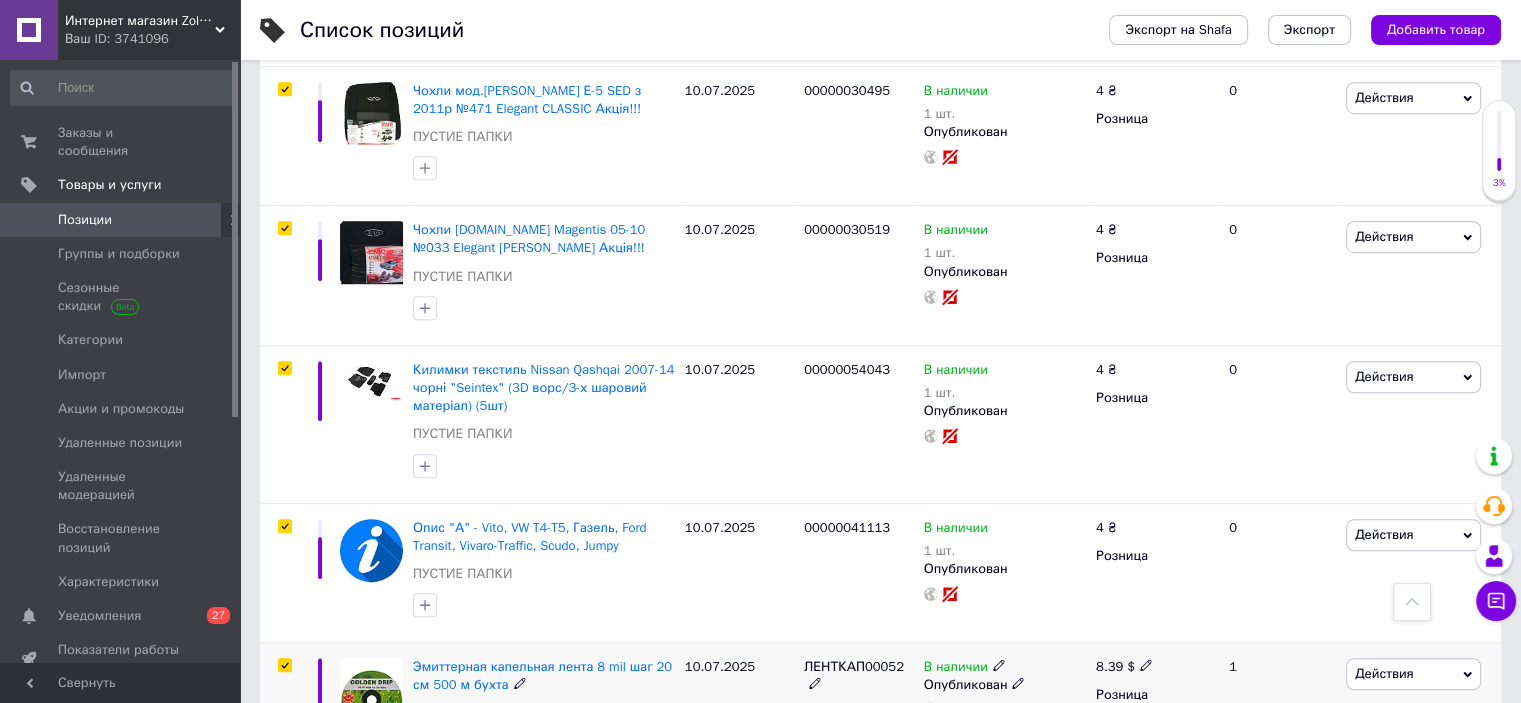 scroll, scrollTop: 1388, scrollLeft: 0, axis: vertical 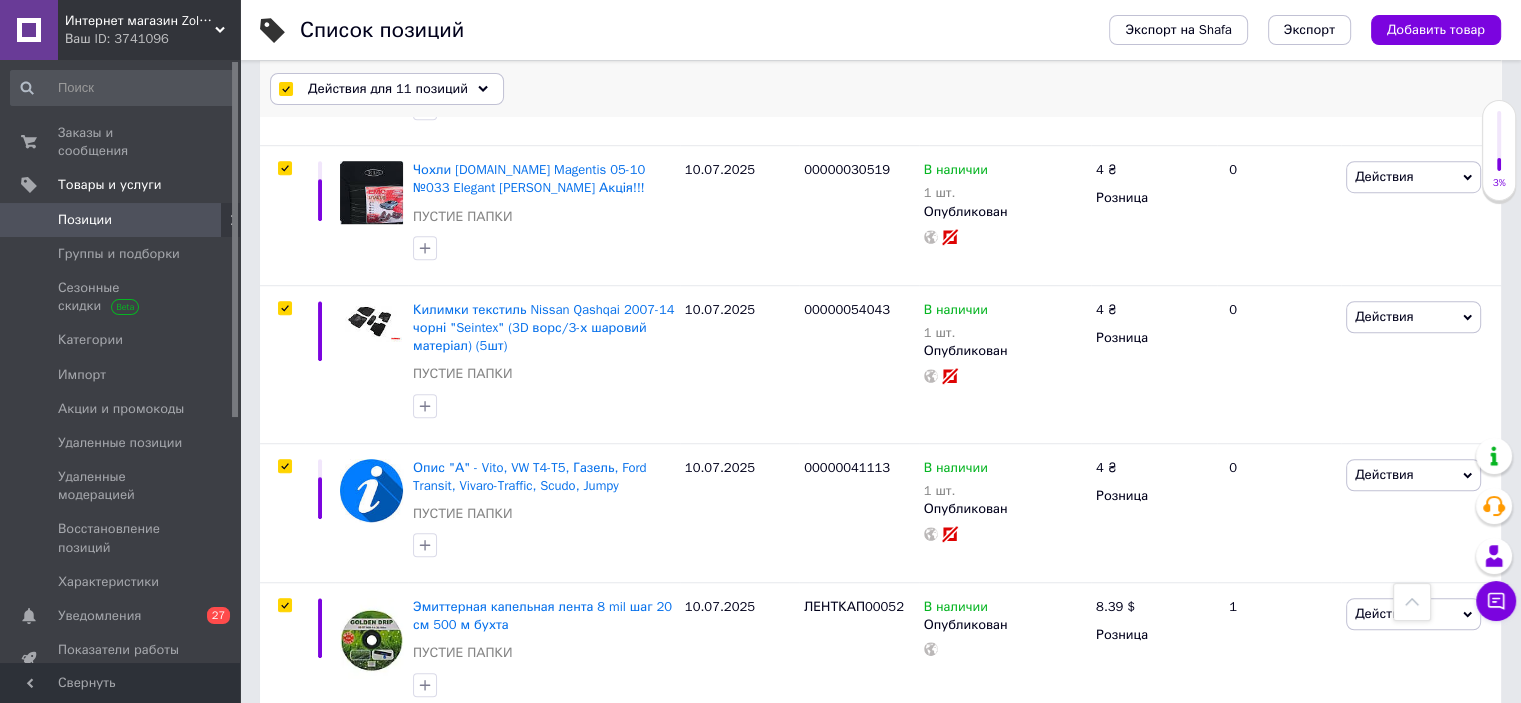 click on "Действия для 11 позиций" at bounding box center (387, 89) 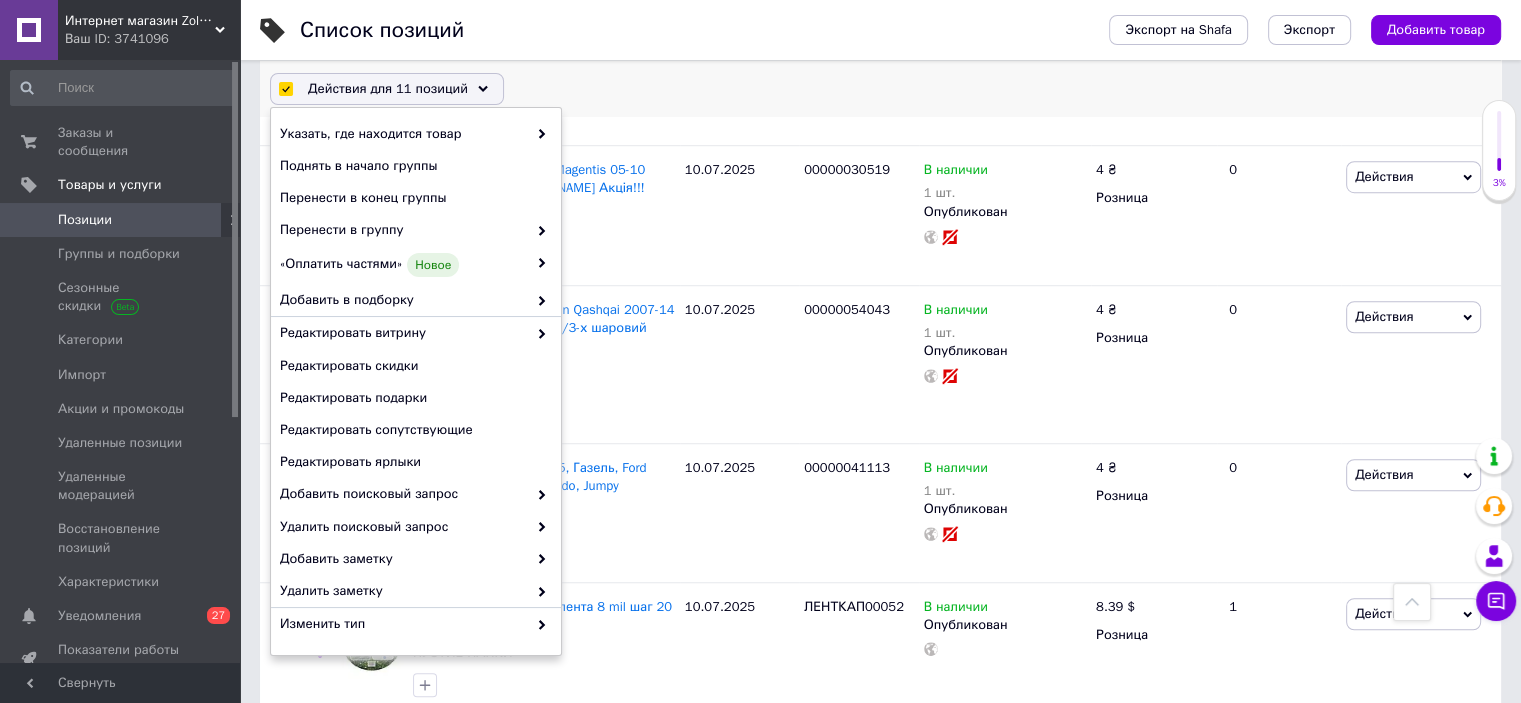 scroll, scrollTop: 189, scrollLeft: 0, axis: vertical 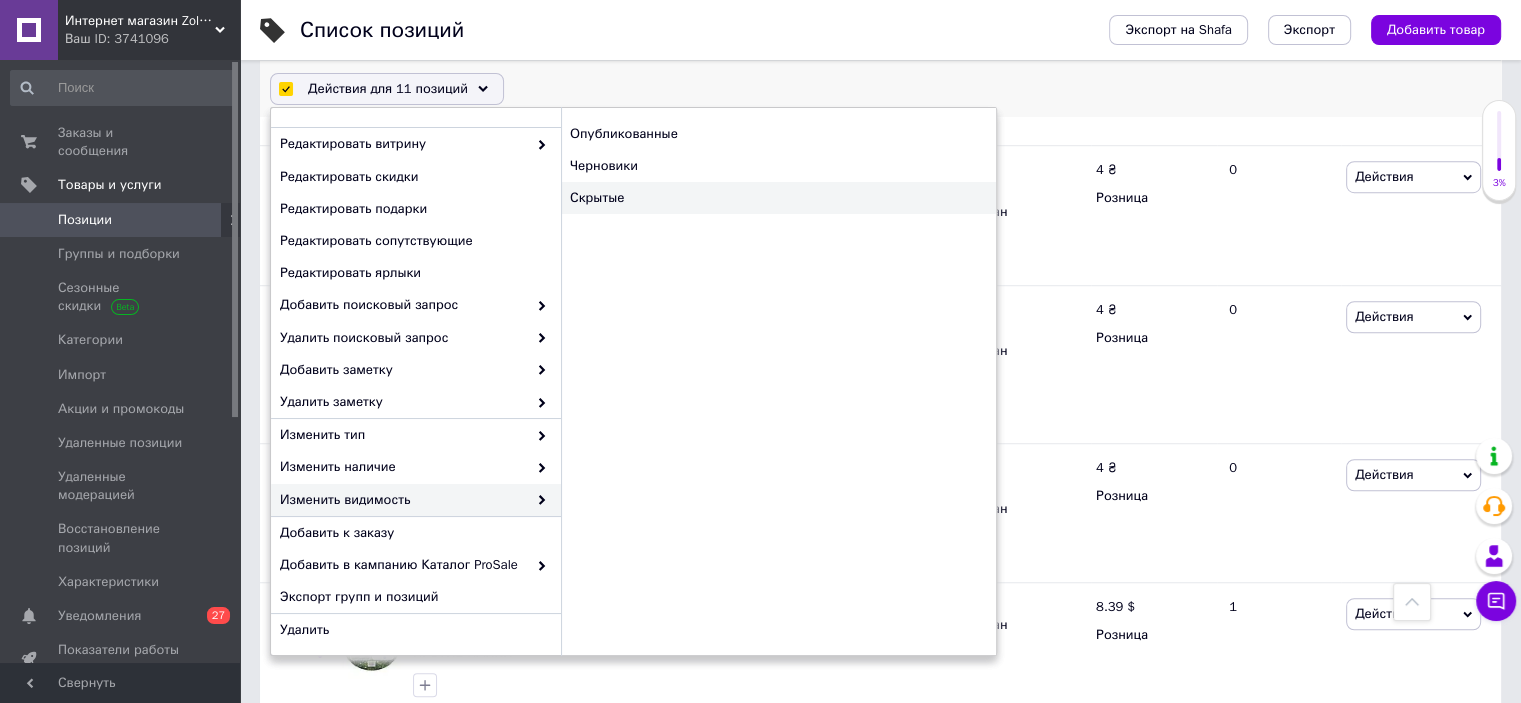 click on "Скрытые" at bounding box center (778, 198) 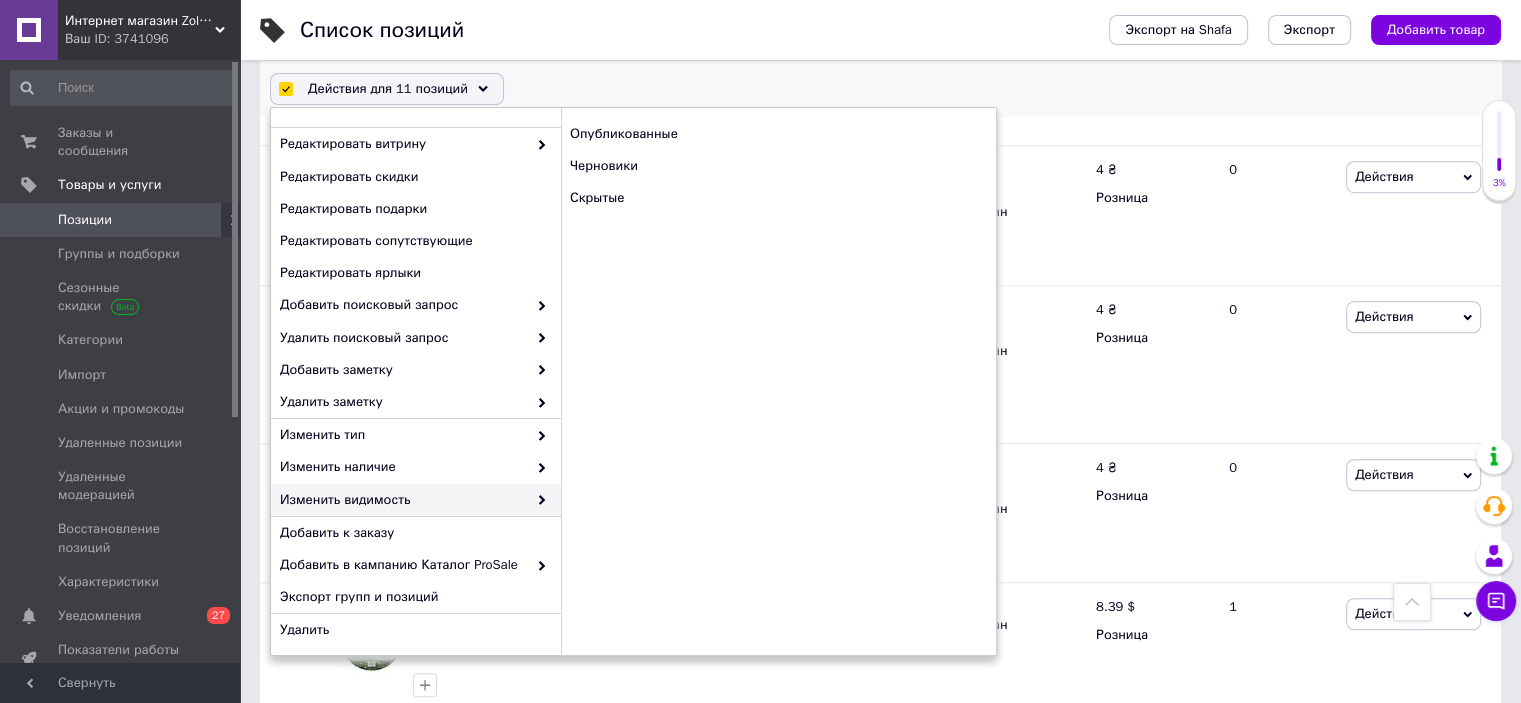 checkbox on "false" 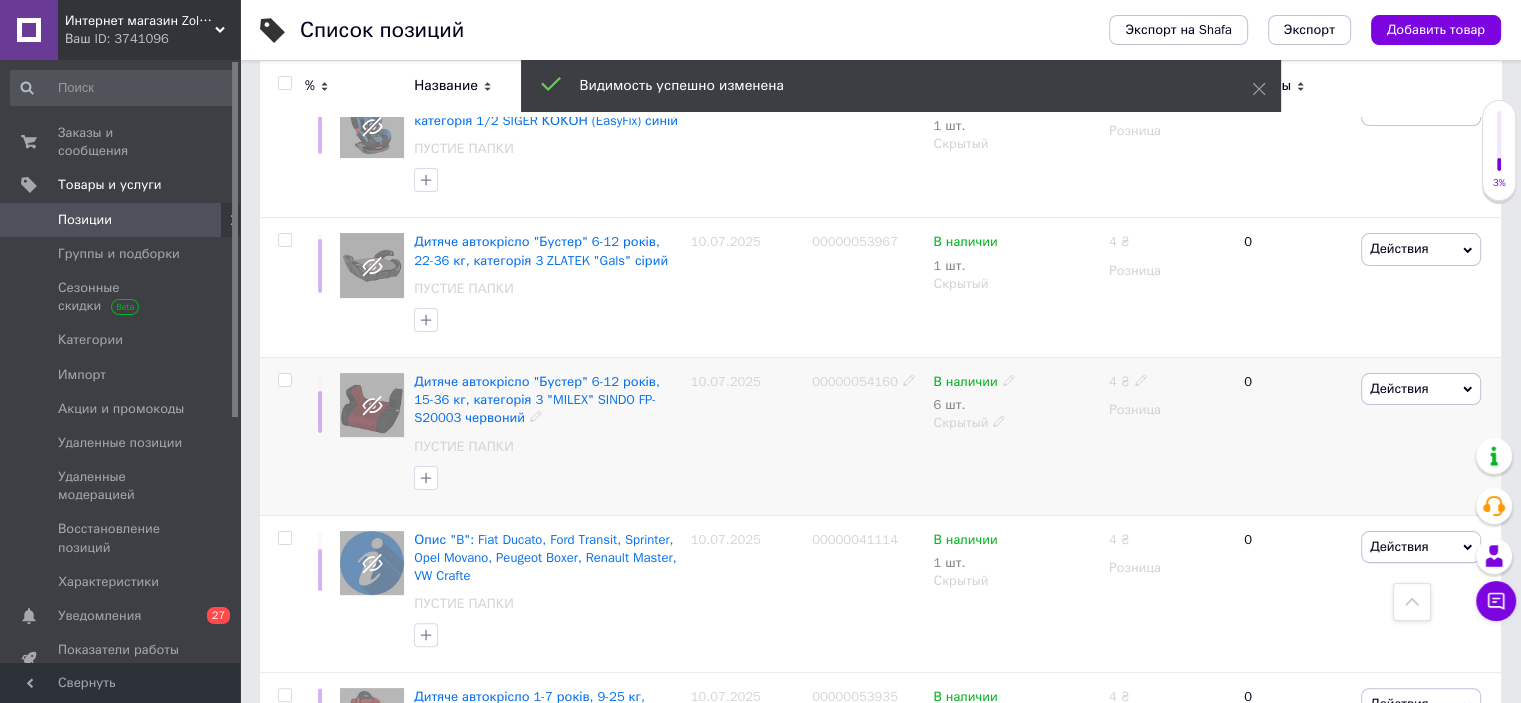 scroll, scrollTop: 0, scrollLeft: 0, axis: both 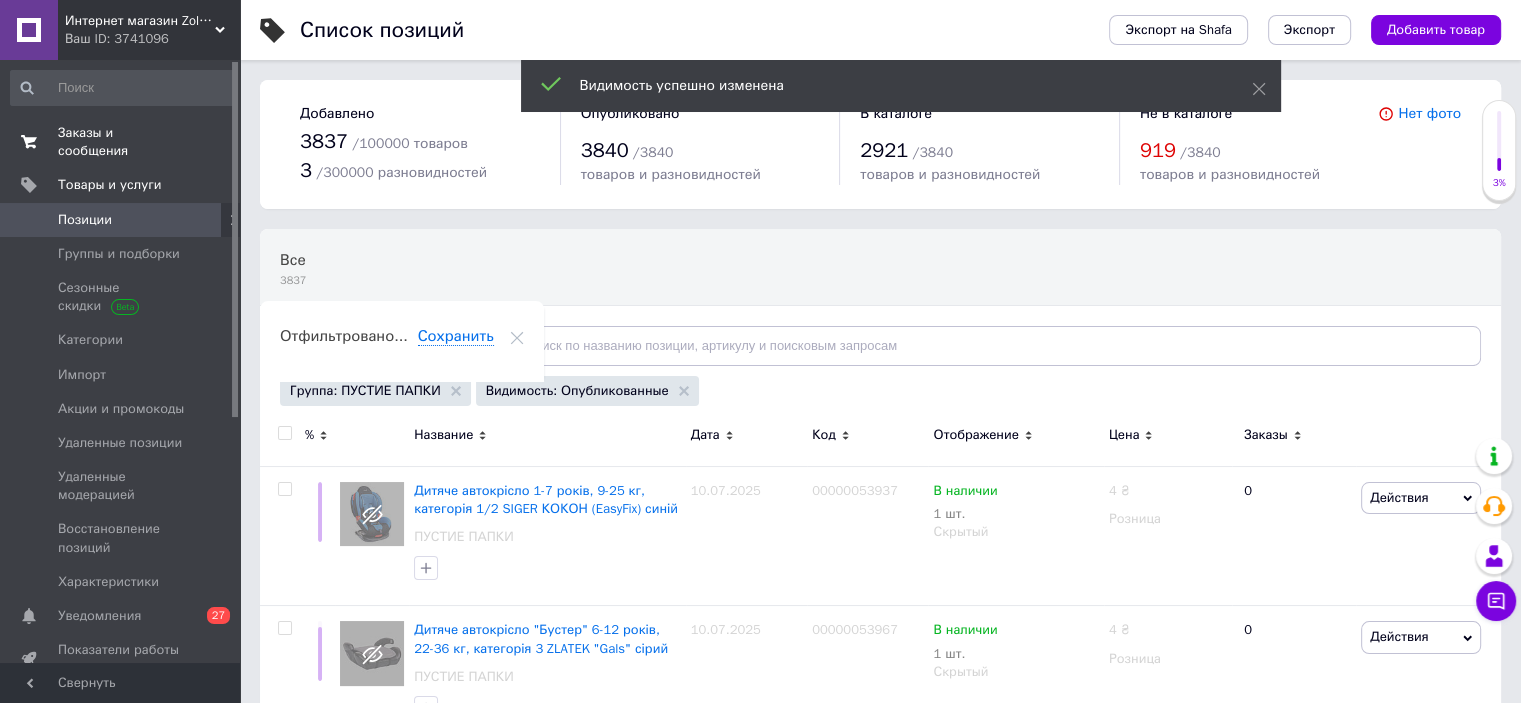 click on "Заказы и сообщения 0 0" at bounding box center [123, 142] 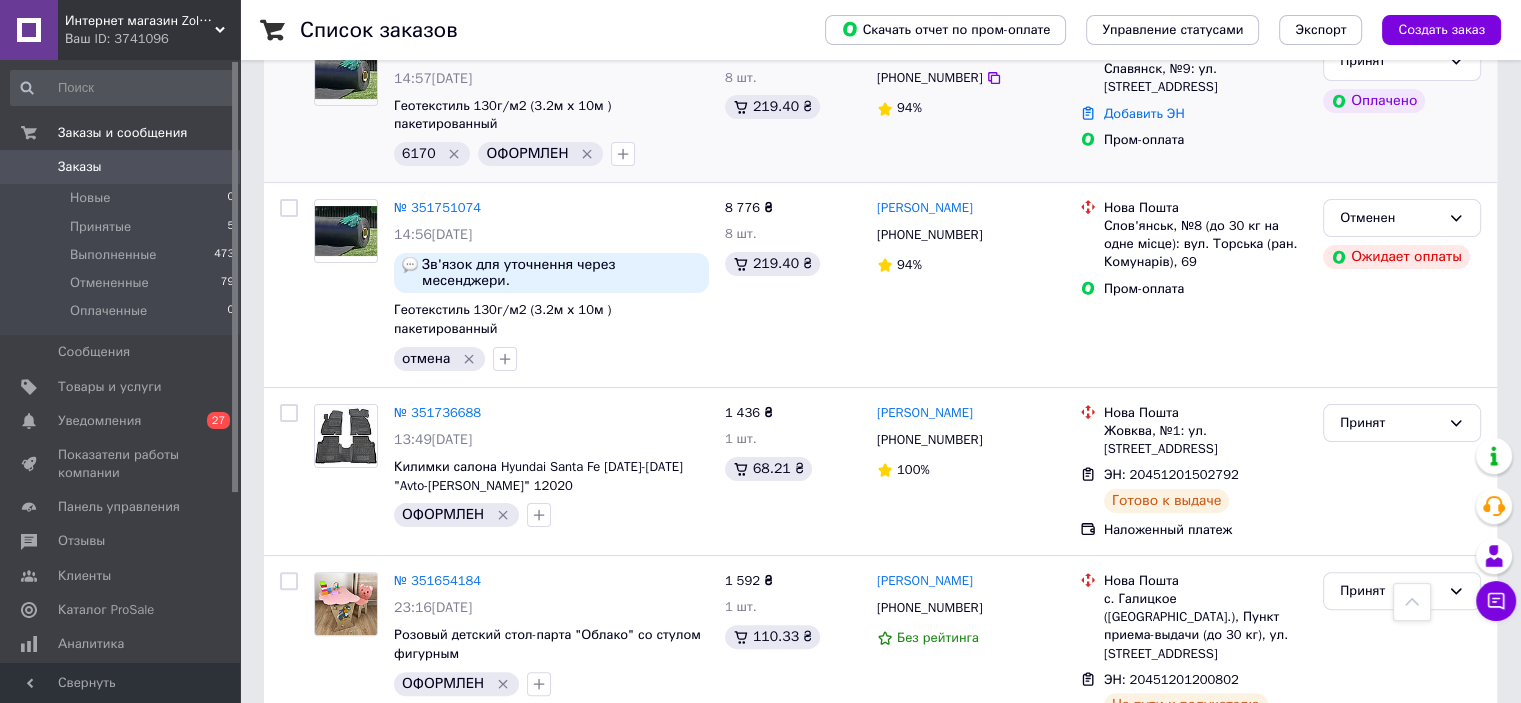 scroll, scrollTop: 0, scrollLeft: 0, axis: both 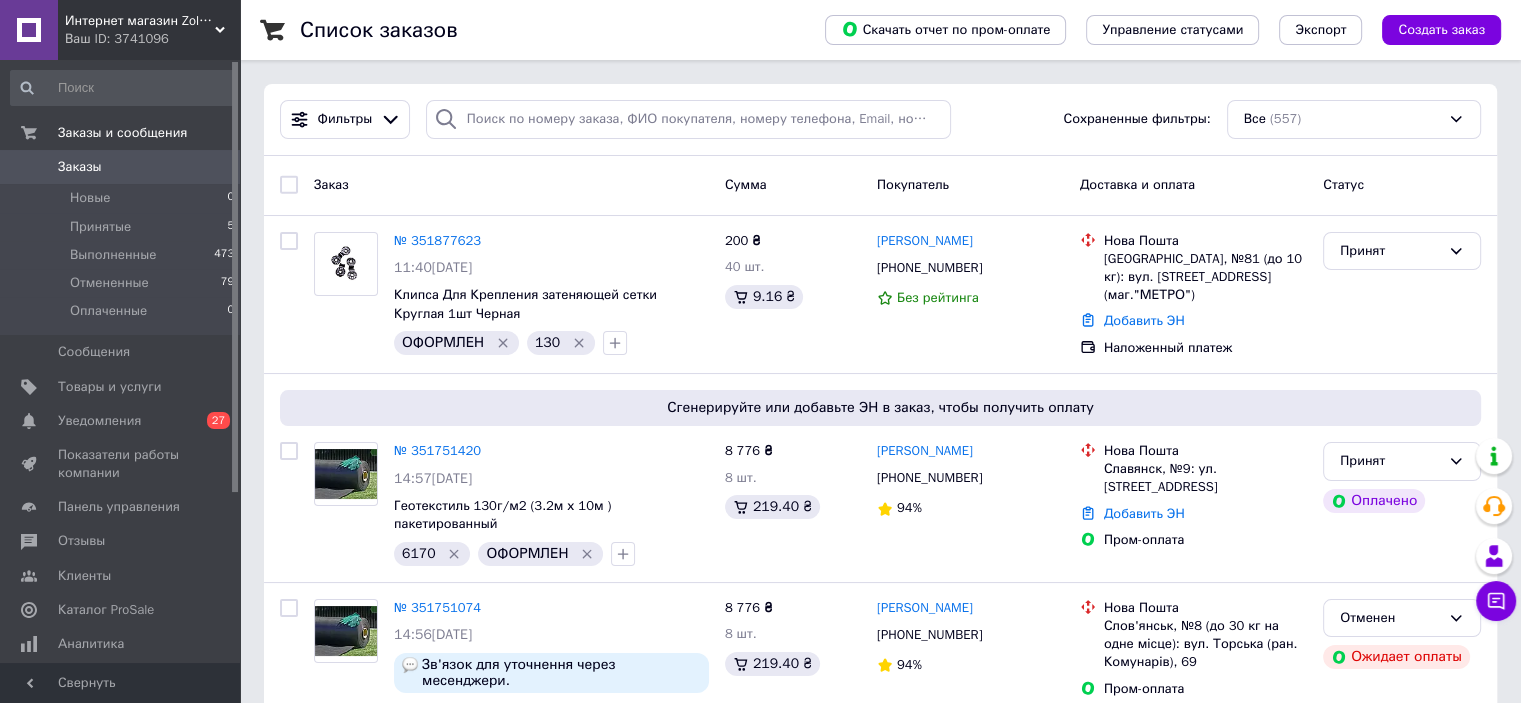 click on "Заказы" at bounding box center [121, 167] 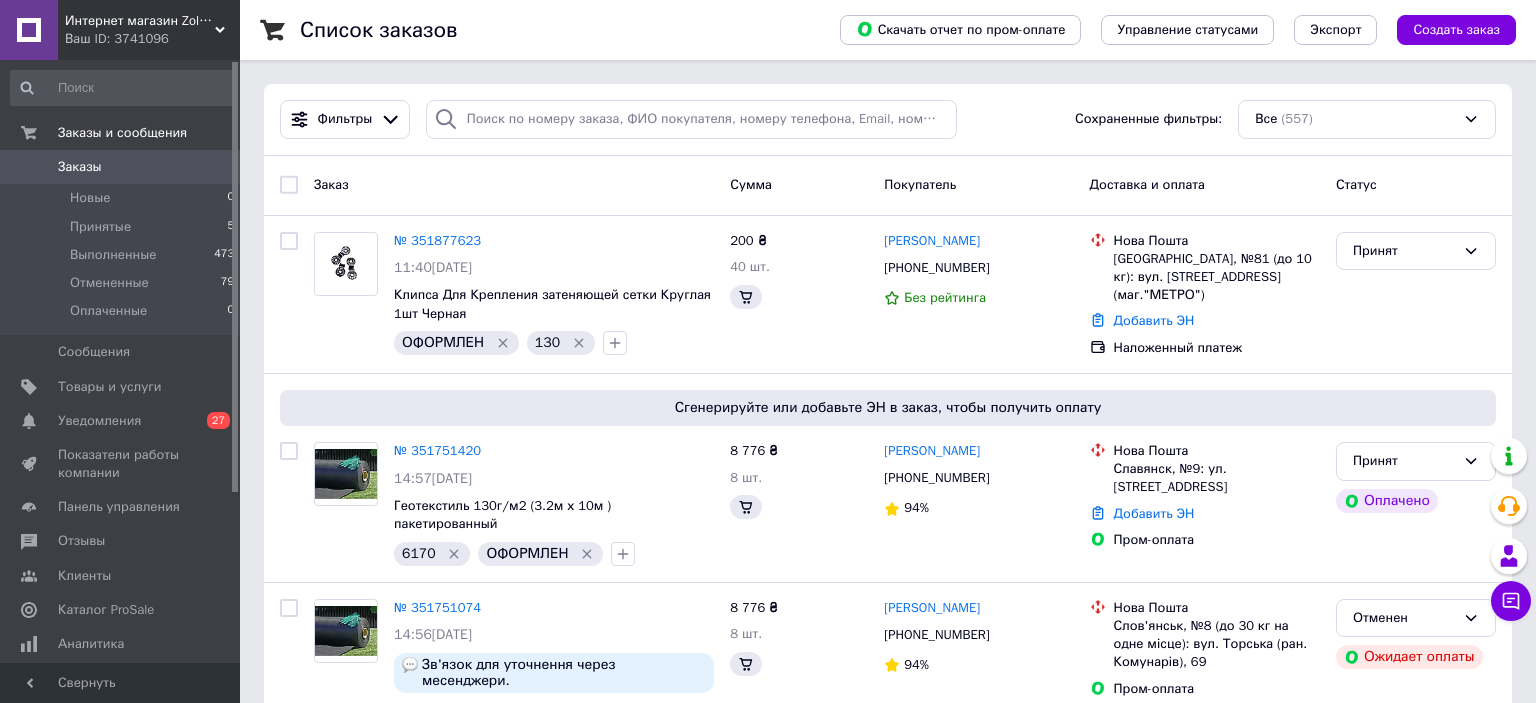 click on "Ваш ID: 3741096" at bounding box center (152, 39) 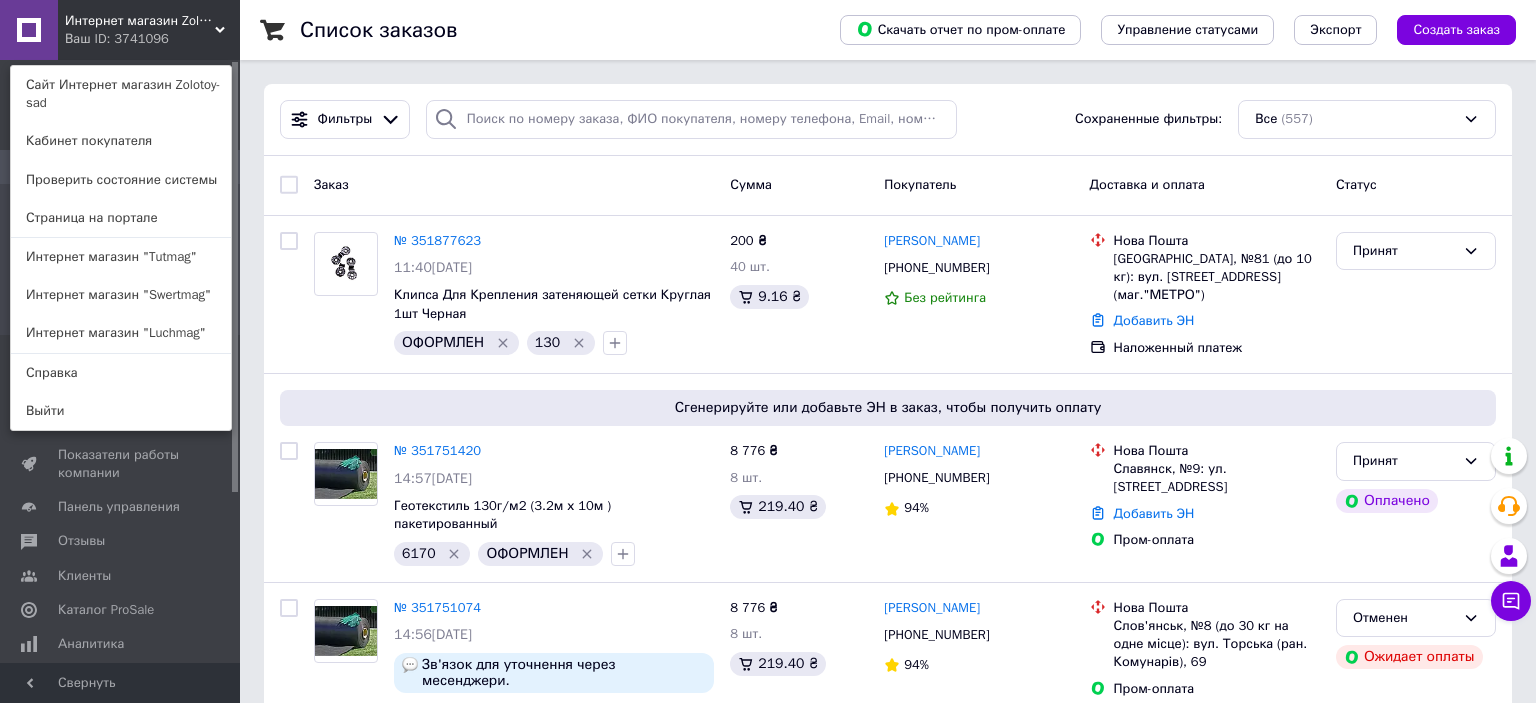 click on "Интернет магазин "Tutmag"" at bounding box center (121, 257) 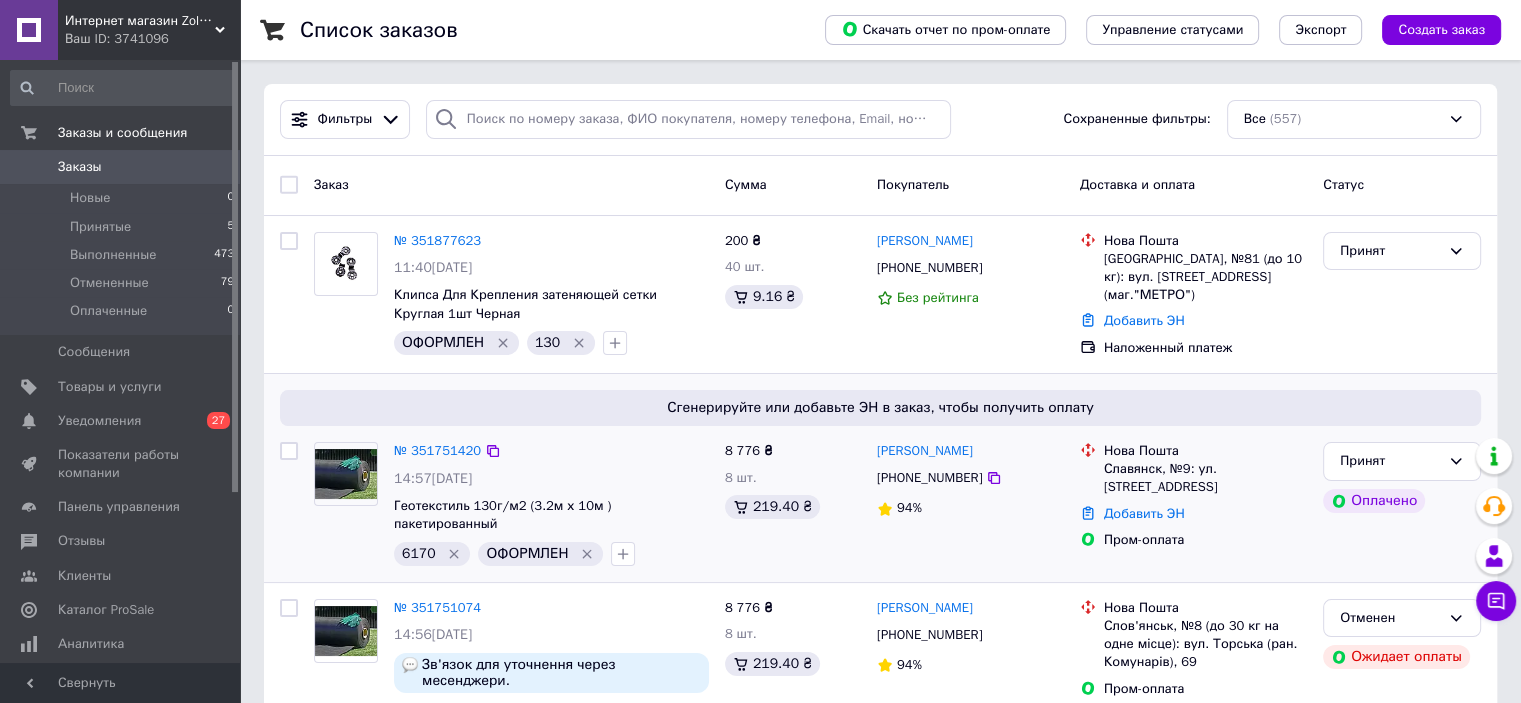 scroll, scrollTop: 200, scrollLeft: 0, axis: vertical 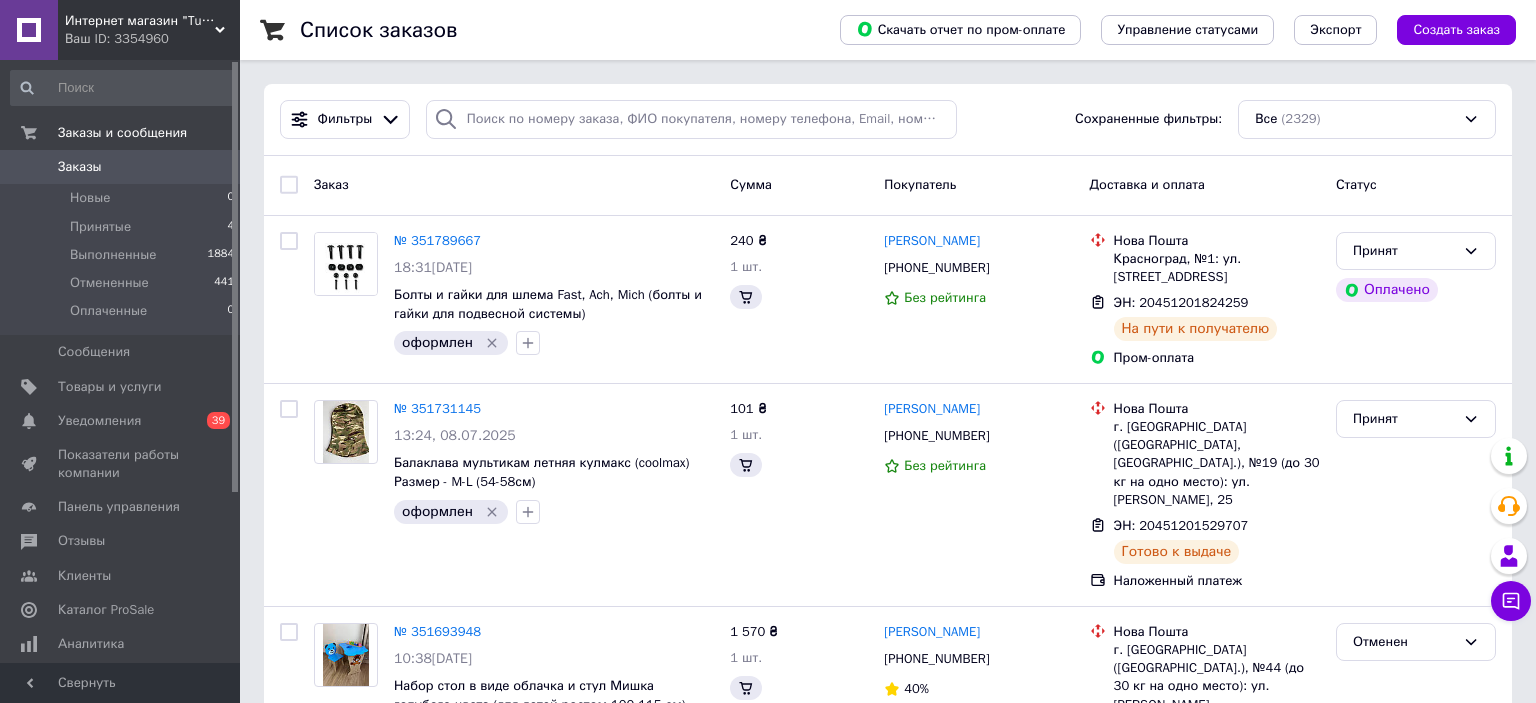 click on "Ваш ID: 3354960" at bounding box center [152, 39] 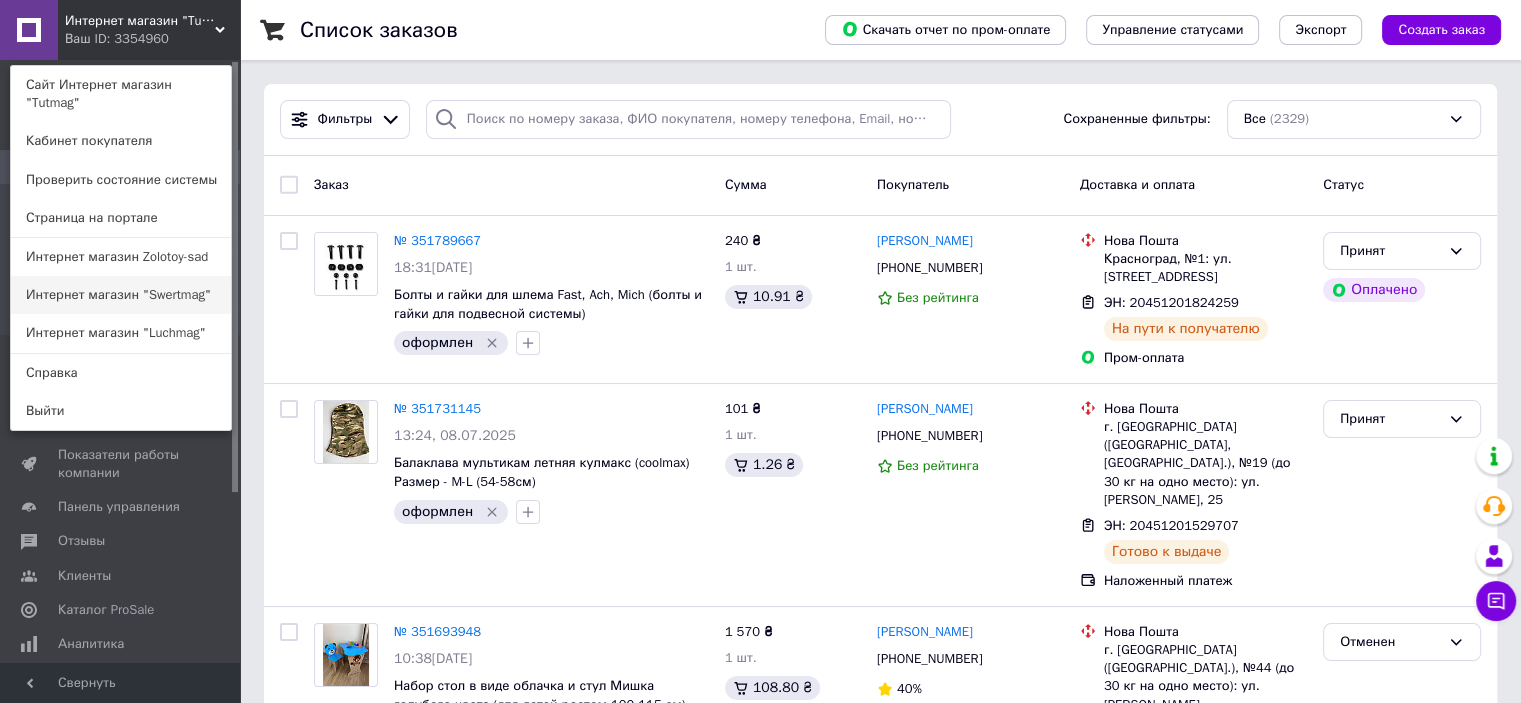 click on "Интернет магазин "Swertmag"" at bounding box center [121, 295] 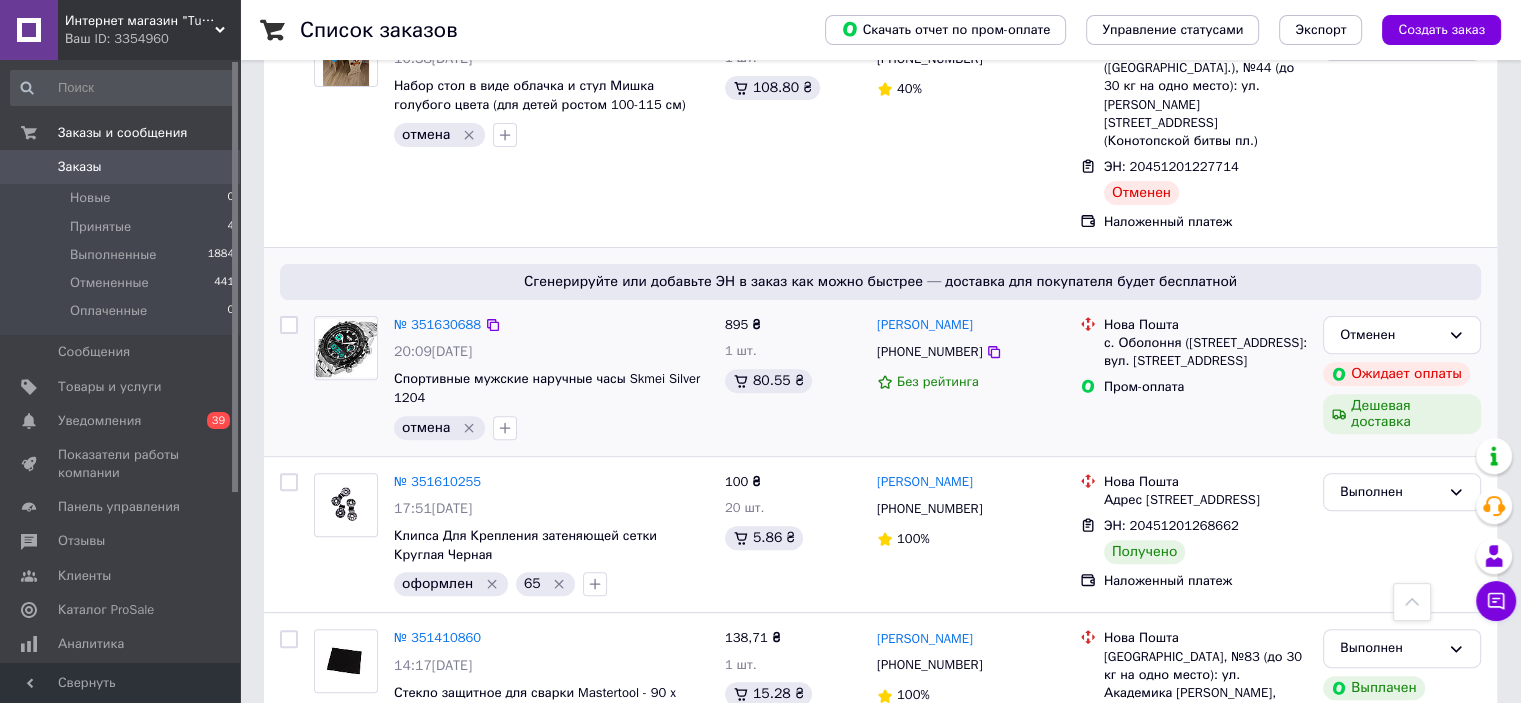 scroll, scrollTop: 300, scrollLeft: 0, axis: vertical 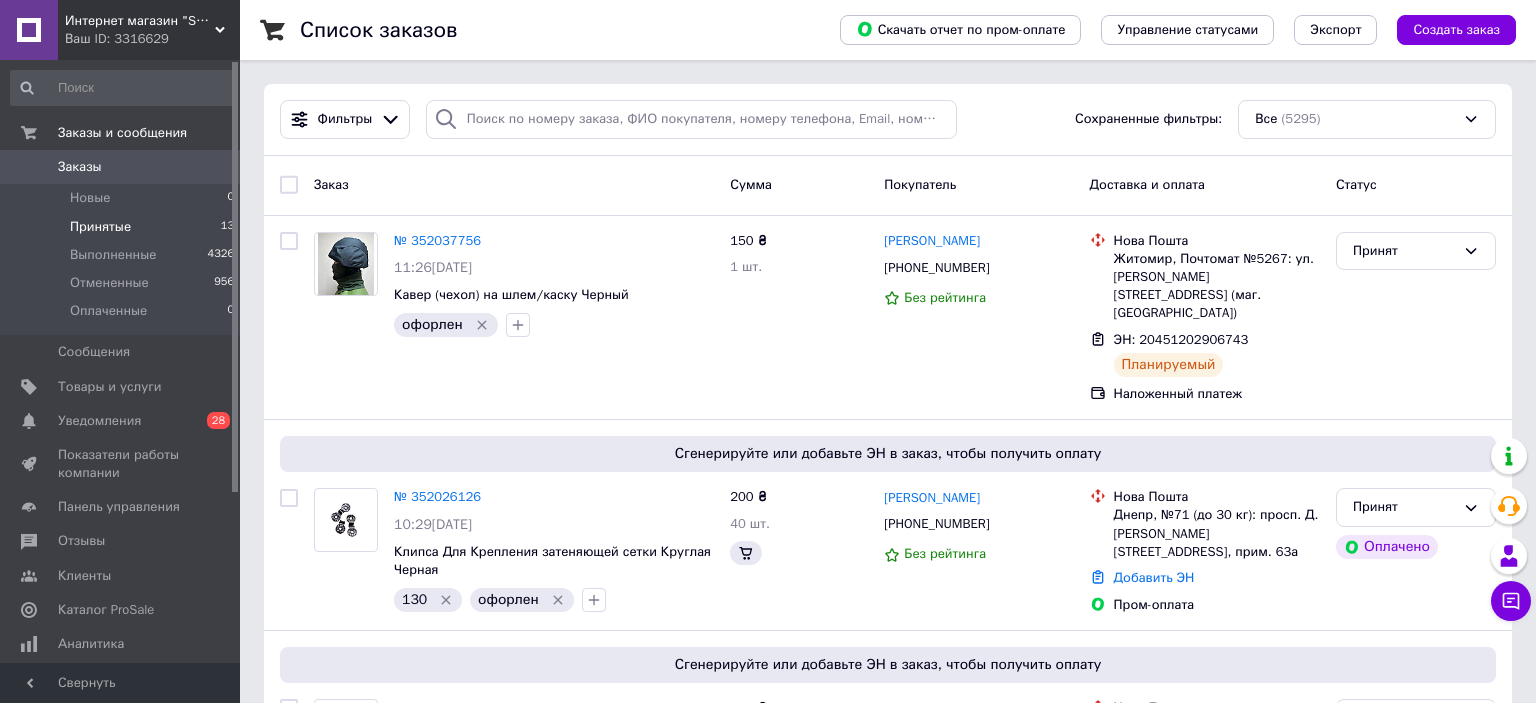 click on "Принятые 13" at bounding box center [123, 227] 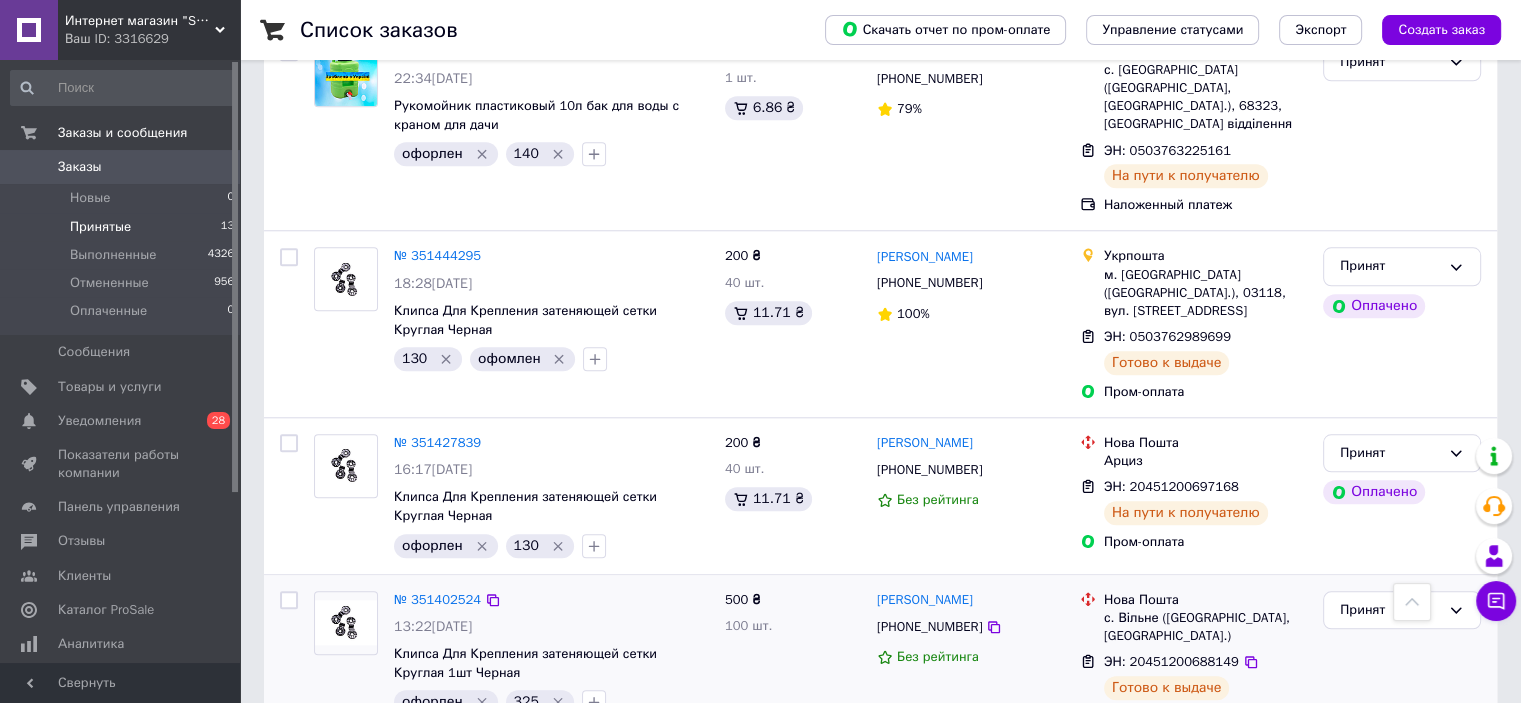 scroll, scrollTop: 2040, scrollLeft: 0, axis: vertical 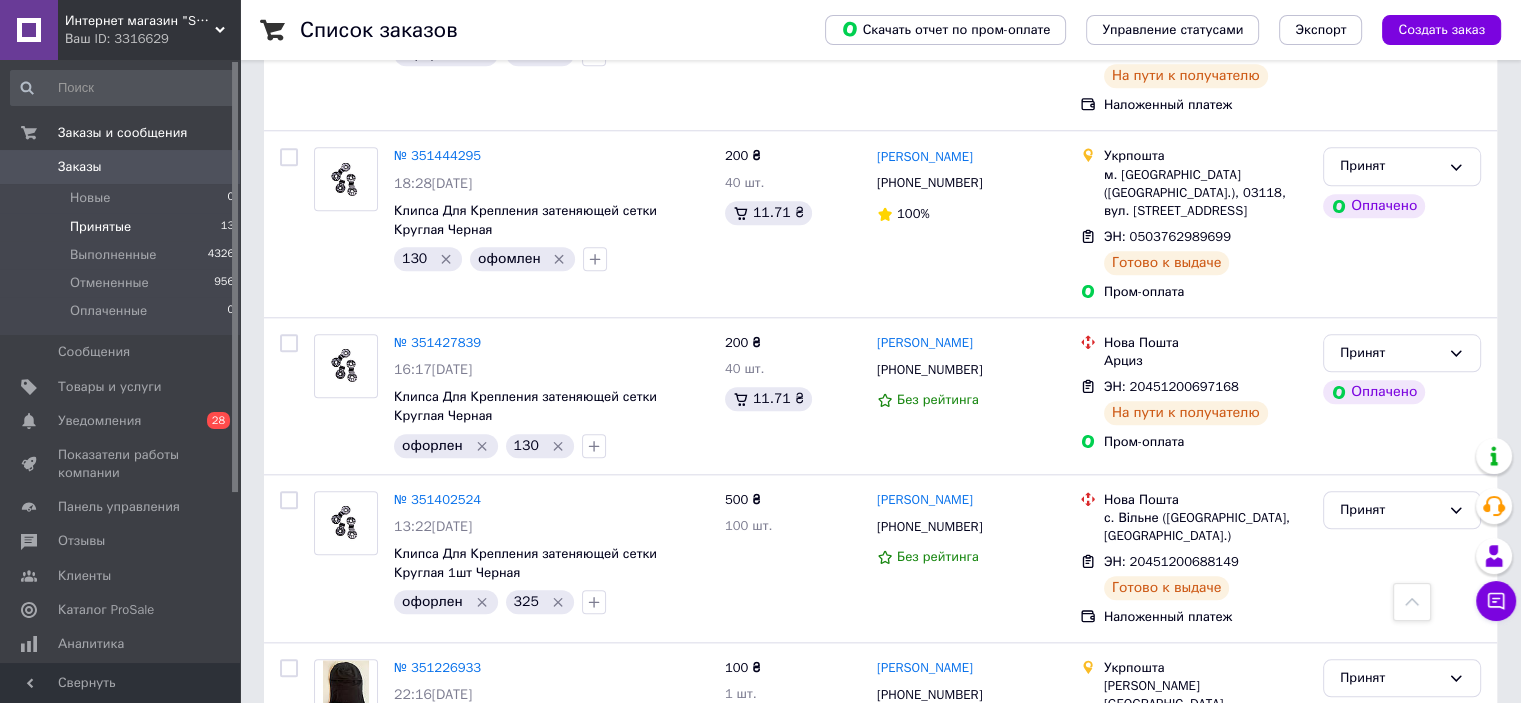 click on "Интернет магазин "Swertmag"" at bounding box center (140, 21) 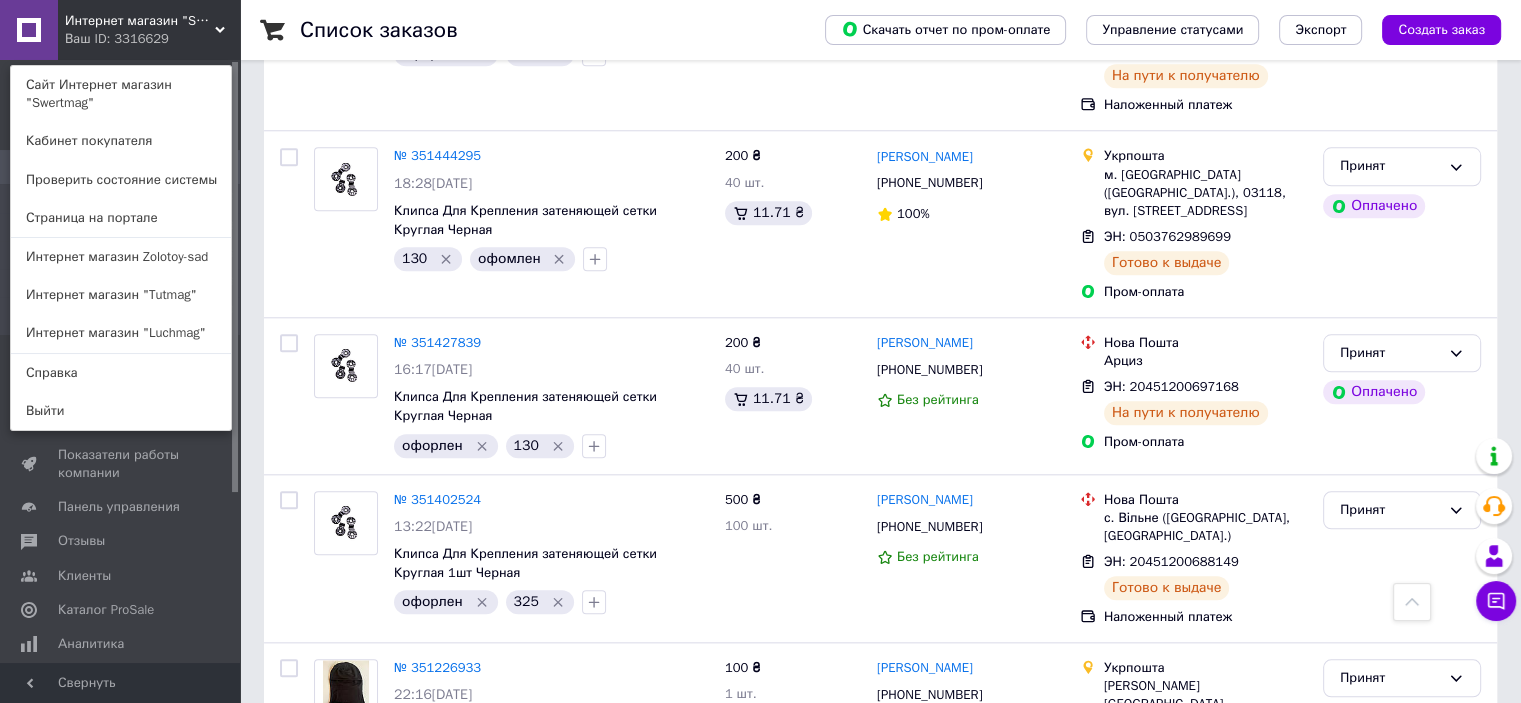 click on "Интернет магазин "Luchmag"" at bounding box center [121, 333] 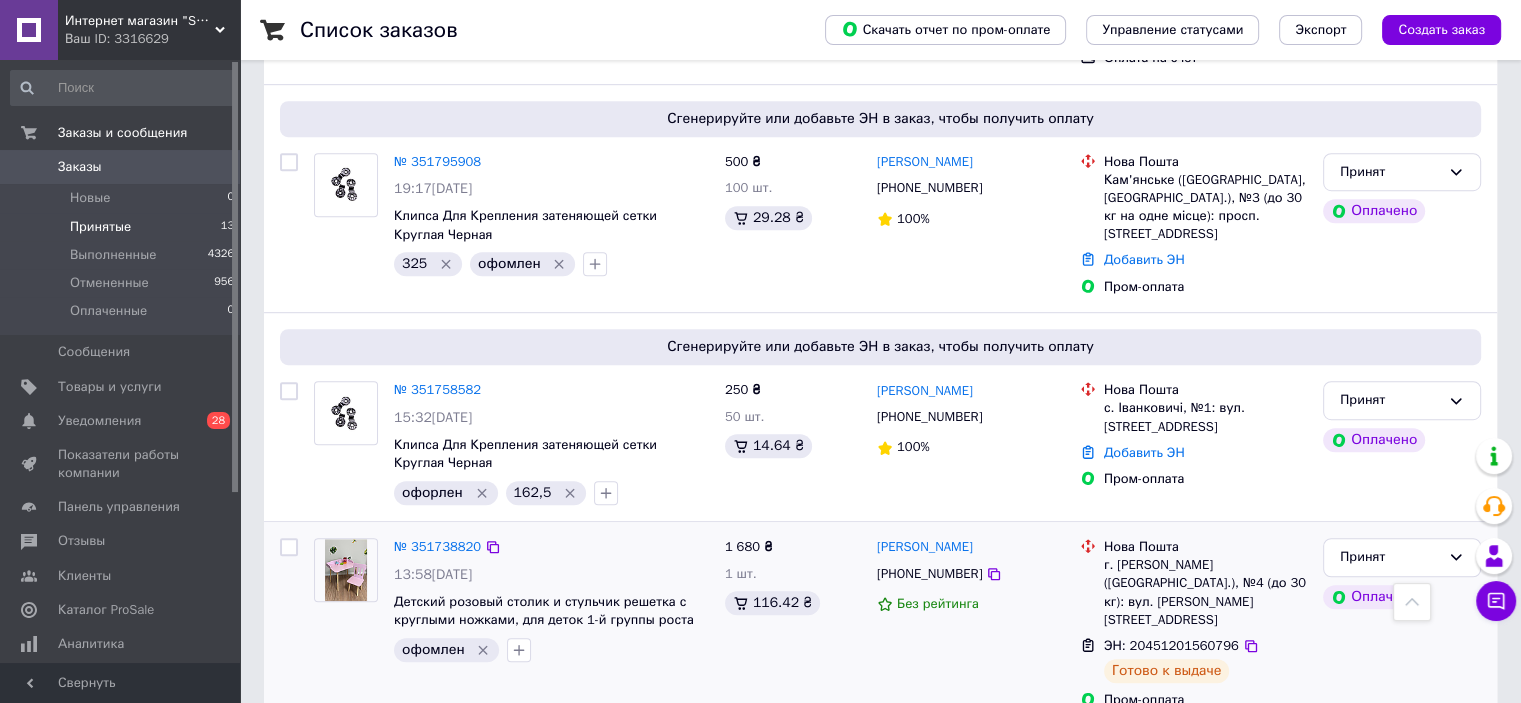 scroll, scrollTop: 1038, scrollLeft: 0, axis: vertical 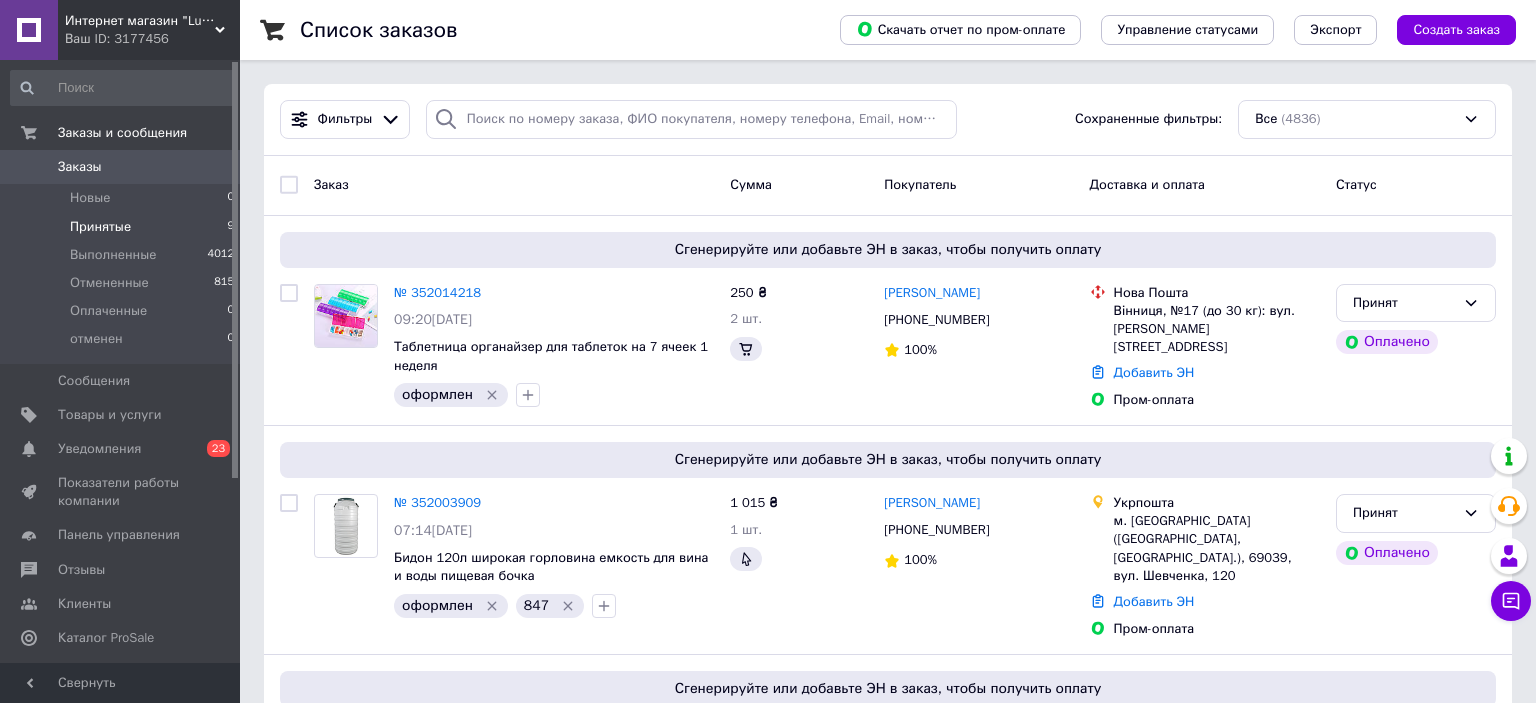 click on "Принятые 9" at bounding box center (123, 227) 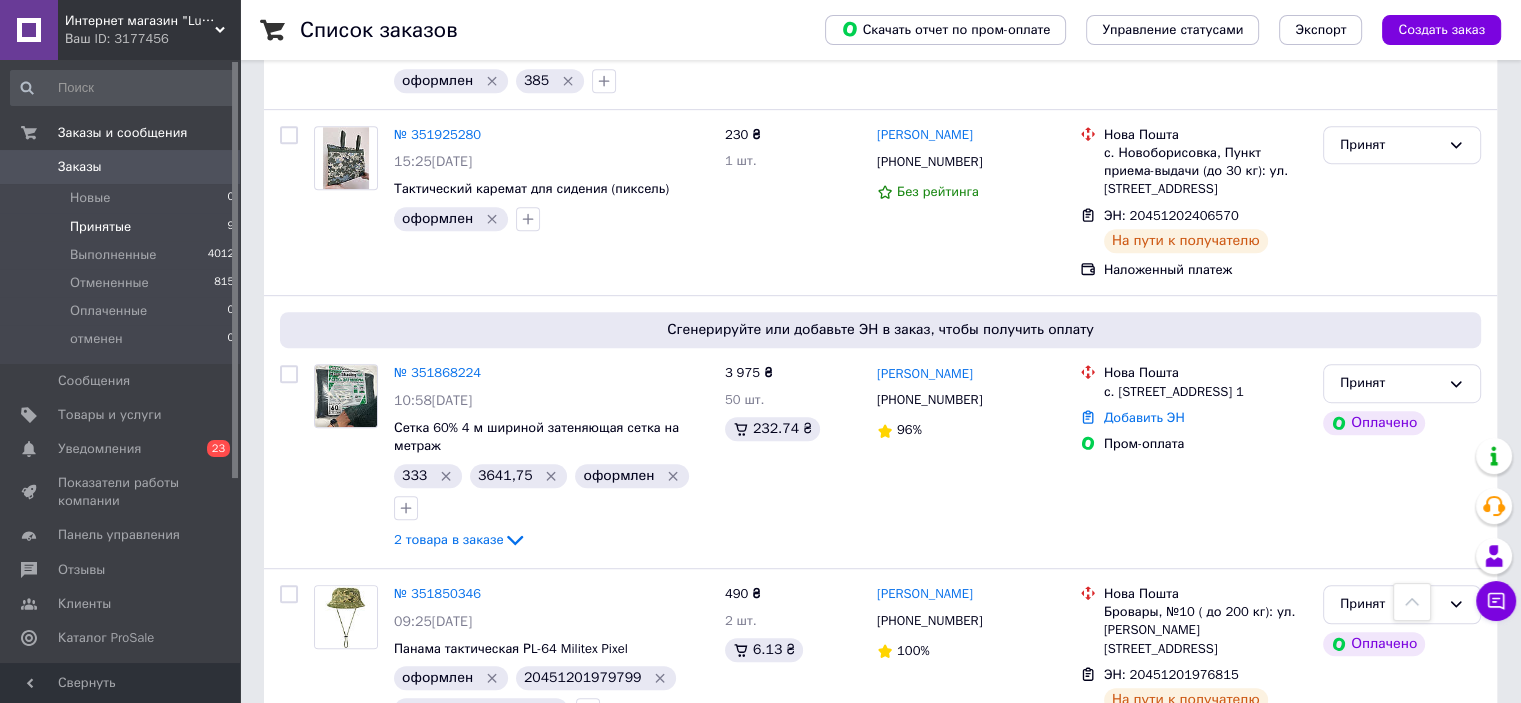 scroll, scrollTop: 1300, scrollLeft: 0, axis: vertical 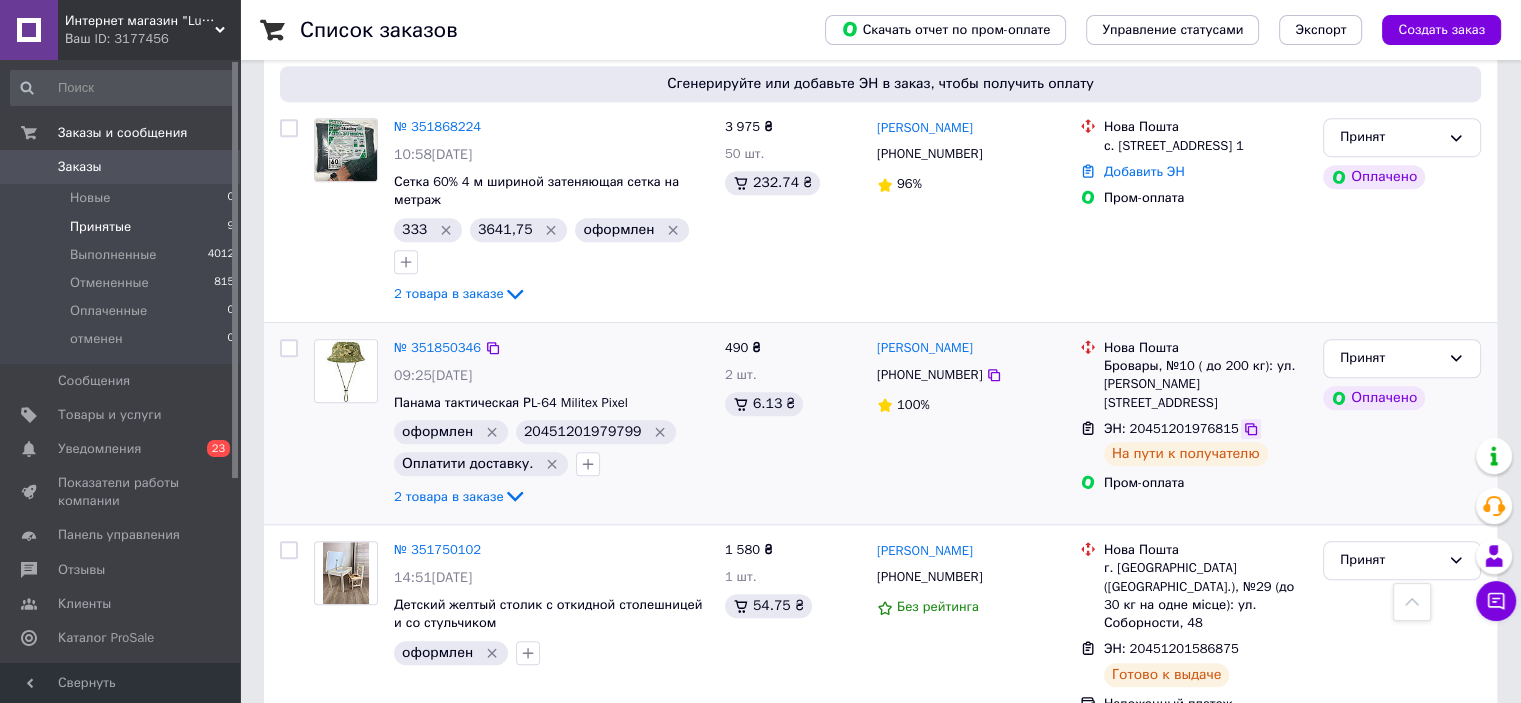 click 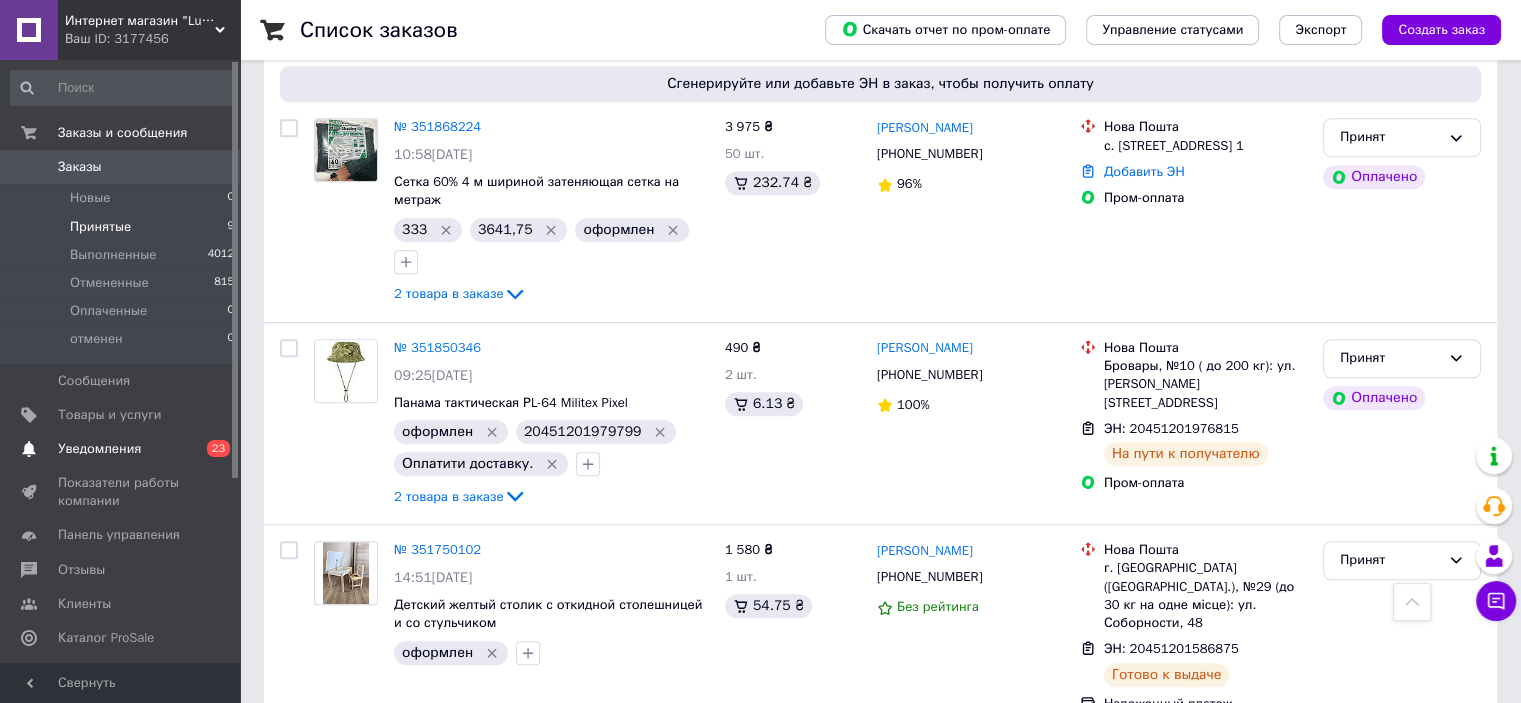 click on "Уведомления" at bounding box center (121, 449) 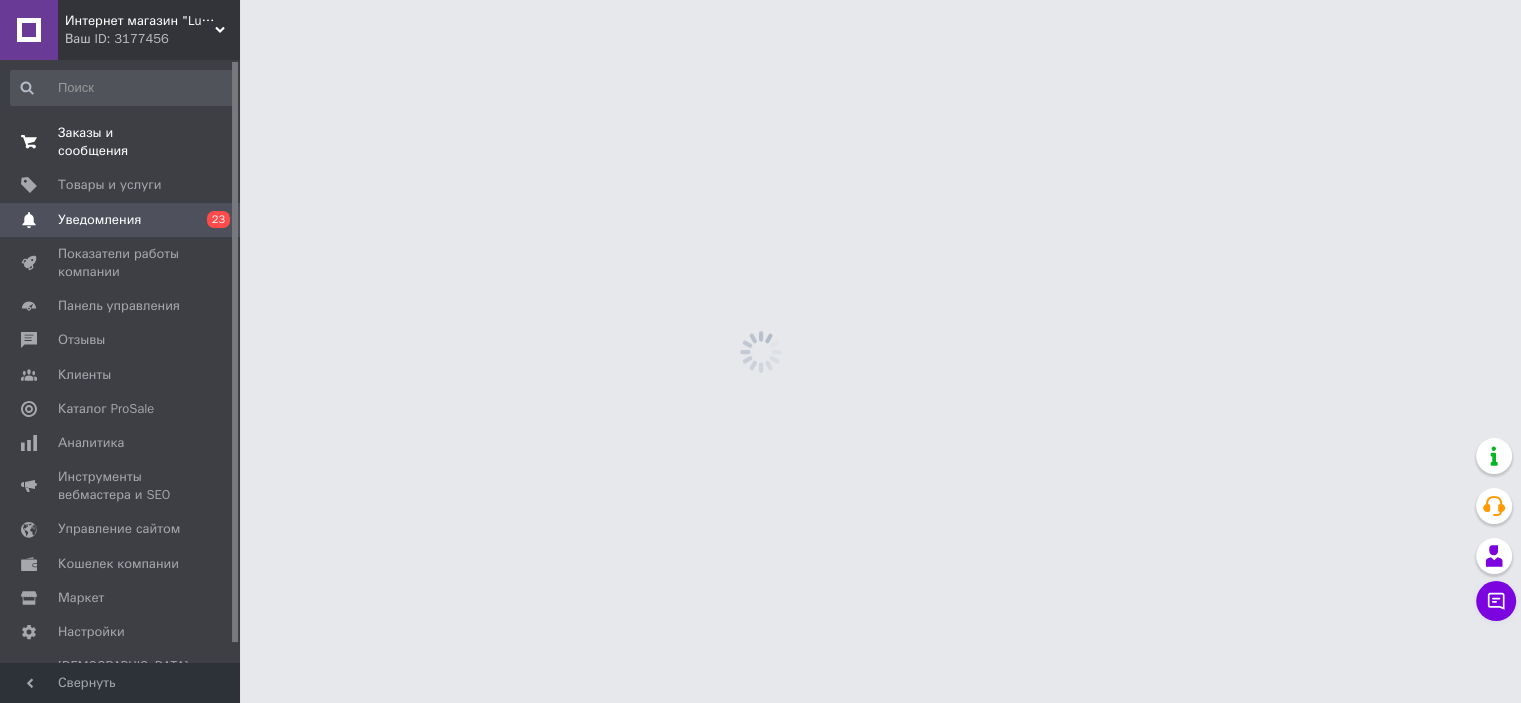 scroll, scrollTop: 0, scrollLeft: 0, axis: both 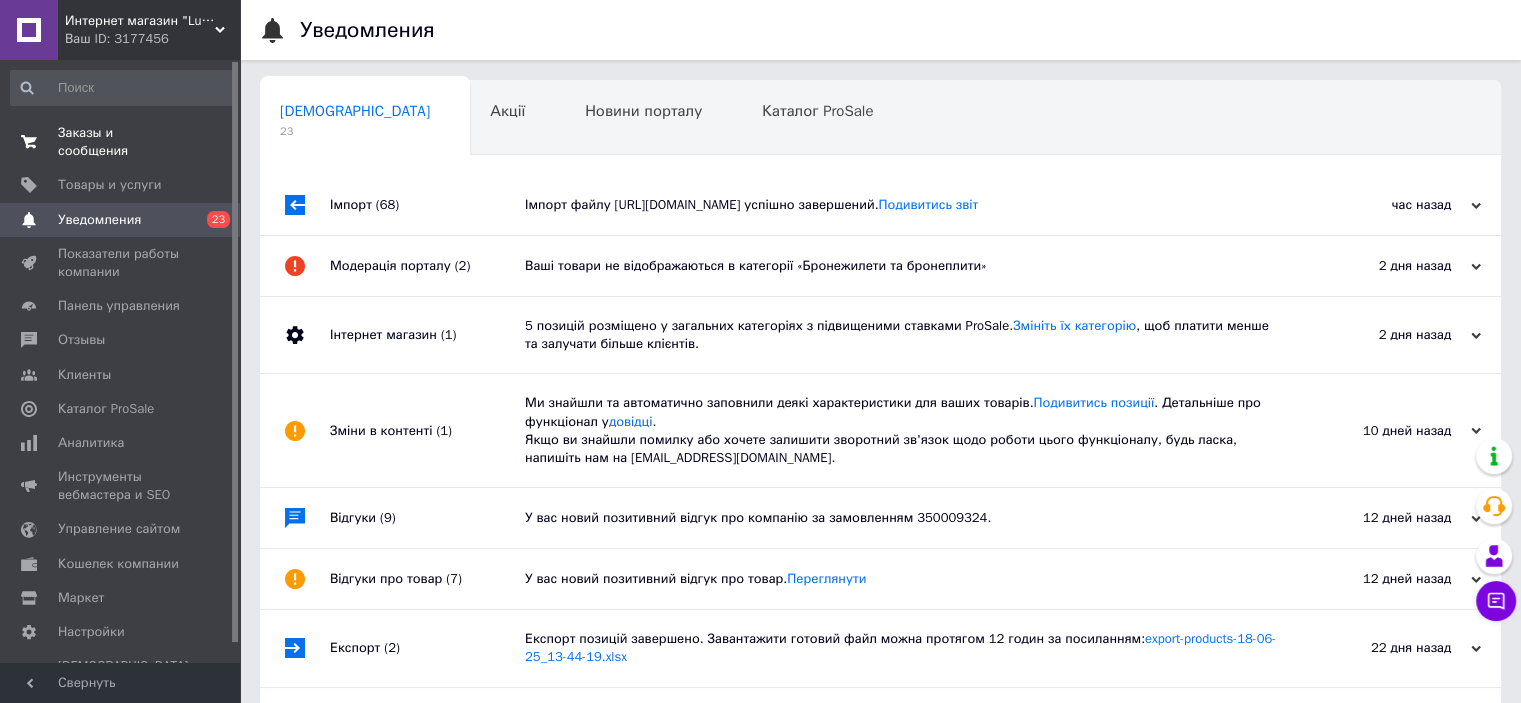 drag, startPoint x: 141, startPoint y: 127, endPoint x: 188, endPoint y: 143, distance: 49.648766 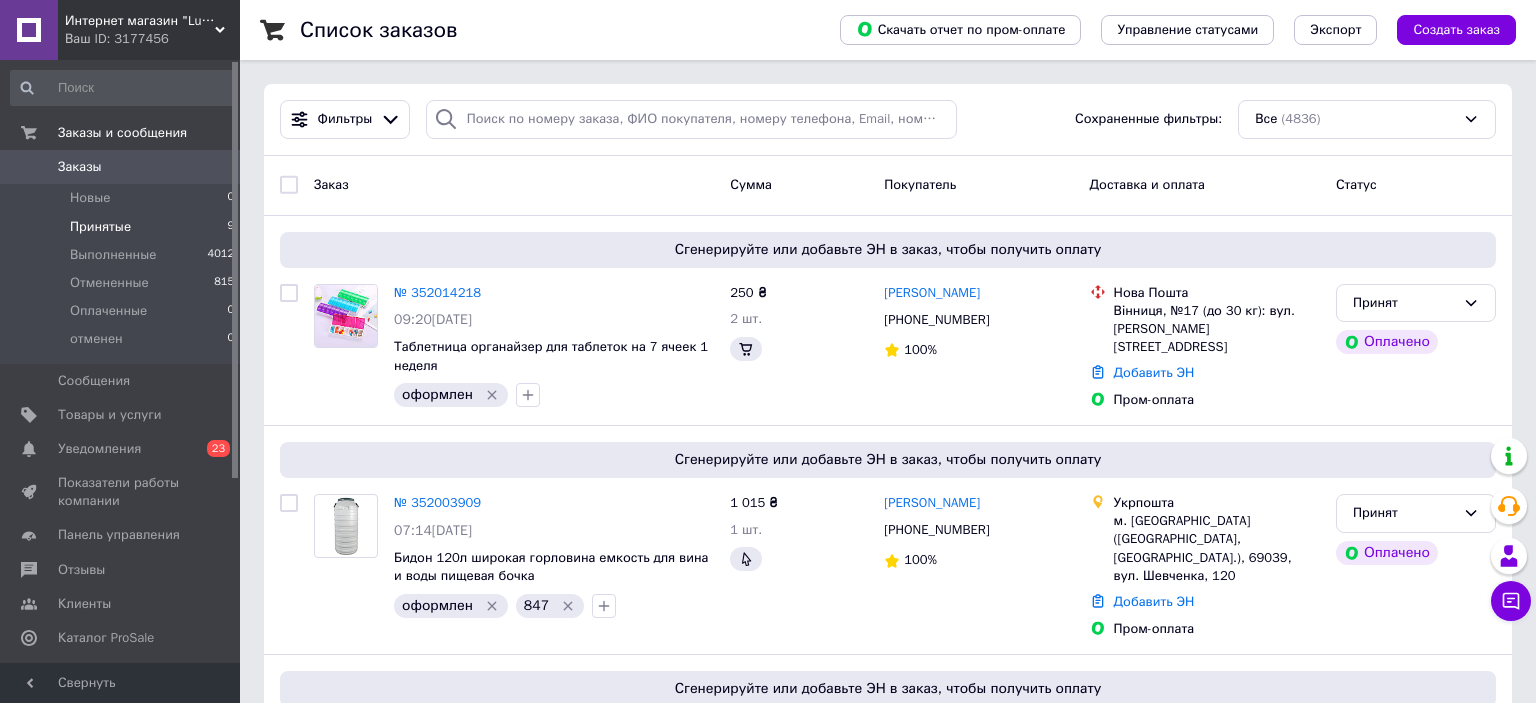 click on "Принятые 9" at bounding box center (123, 227) 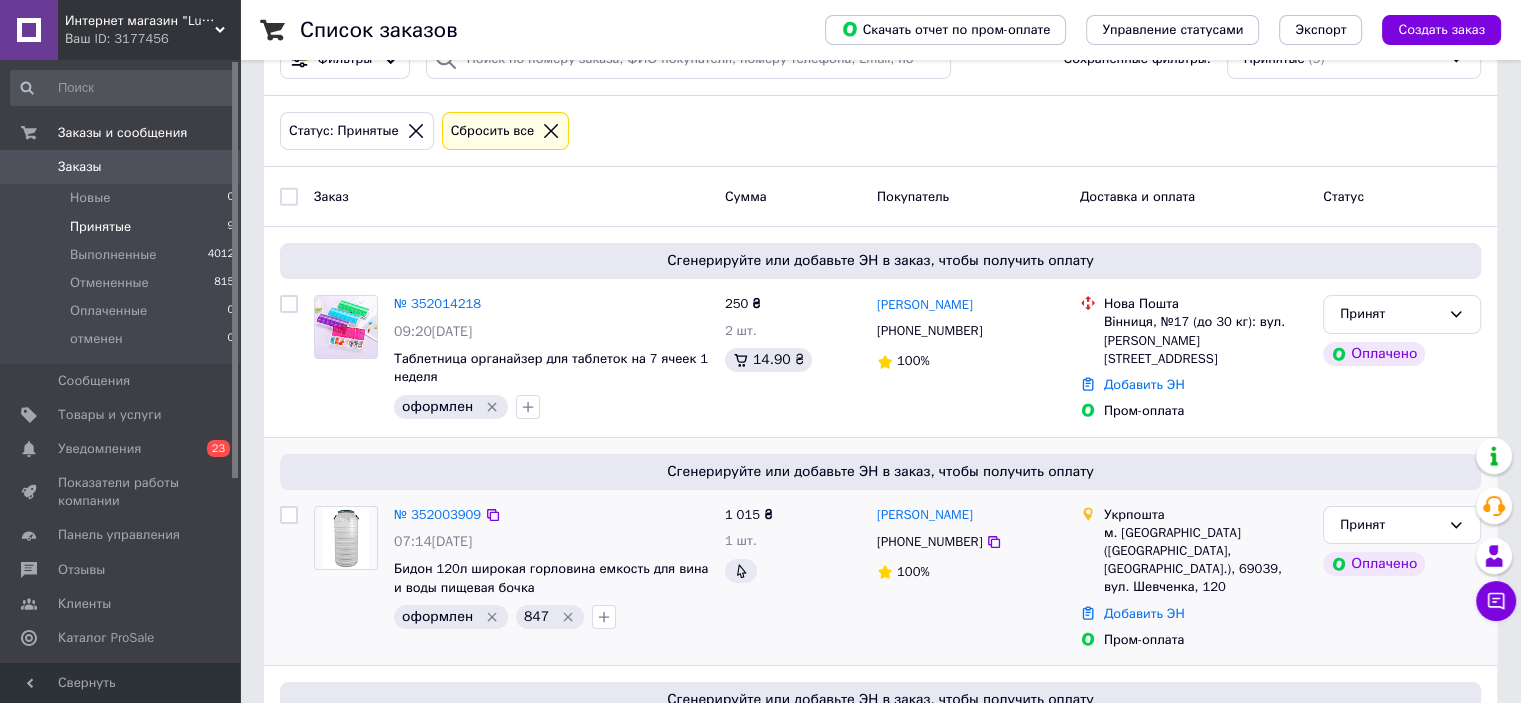scroll, scrollTop: 0, scrollLeft: 0, axis: both 